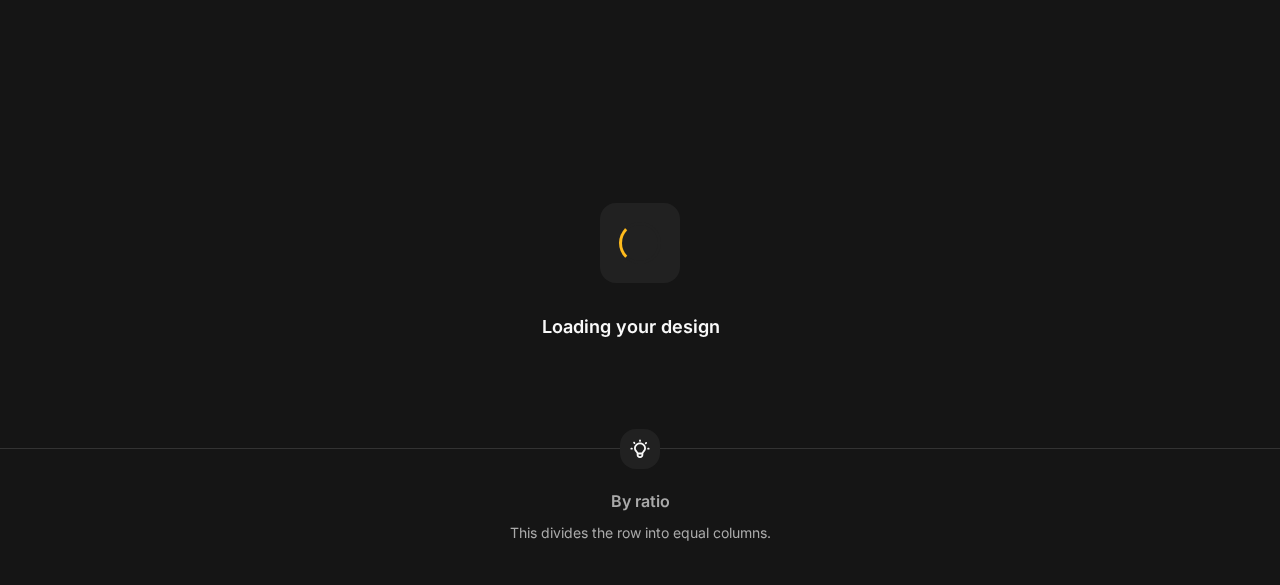 scroll, scrollTop: 0, scrollLeft: 0, axis: both 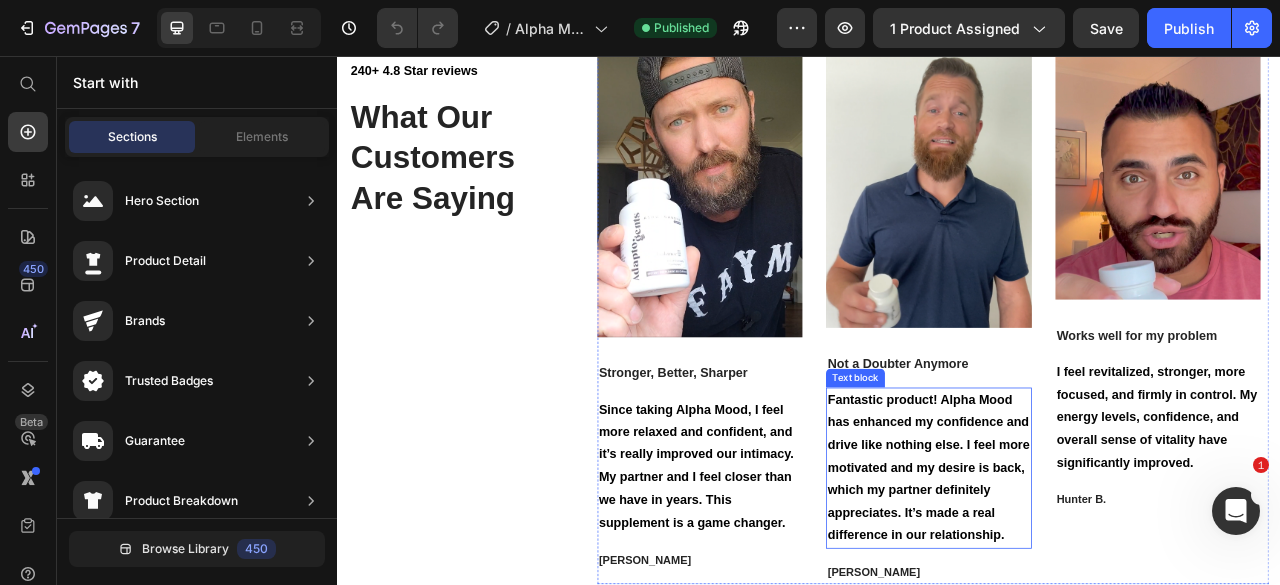click on "Fantastic product! Alpha Mood has enhanced my confidence and drive like nothing else. I feel more motivated and my desire is back, which my partner definitely appreciates. It’s made a real difference in our relationship." at bounding box center [1088, 580] 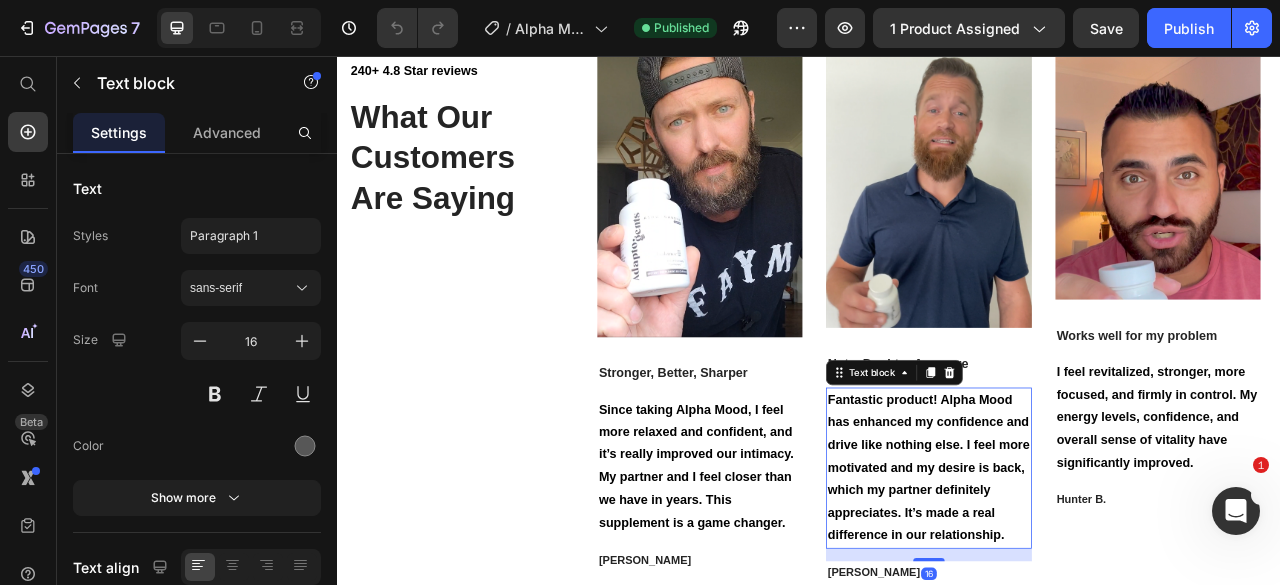 click on "Fantastic product! Alpha Mood has enhanced my confidence and drive like nothing else. I feel more motivated and my desire is back, which my partner definitely appreciates. It’s made a real difference in our relationship." at bounding box center (1088, 580) 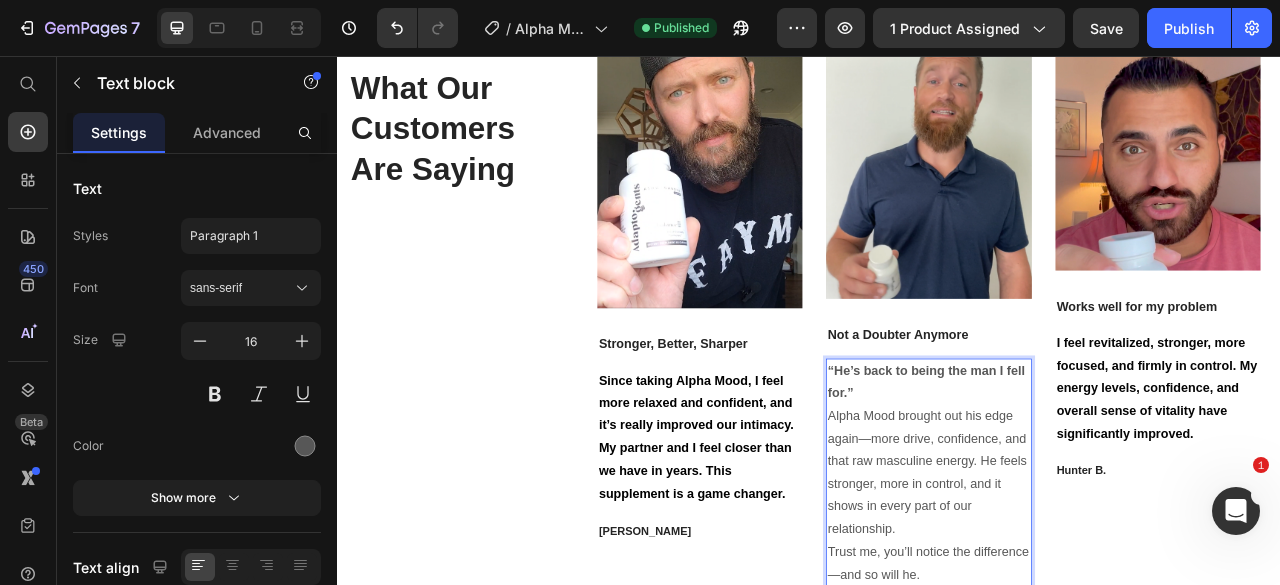 scroll, scrollTop: 2831, scrollLeft: 0, axis: vertical 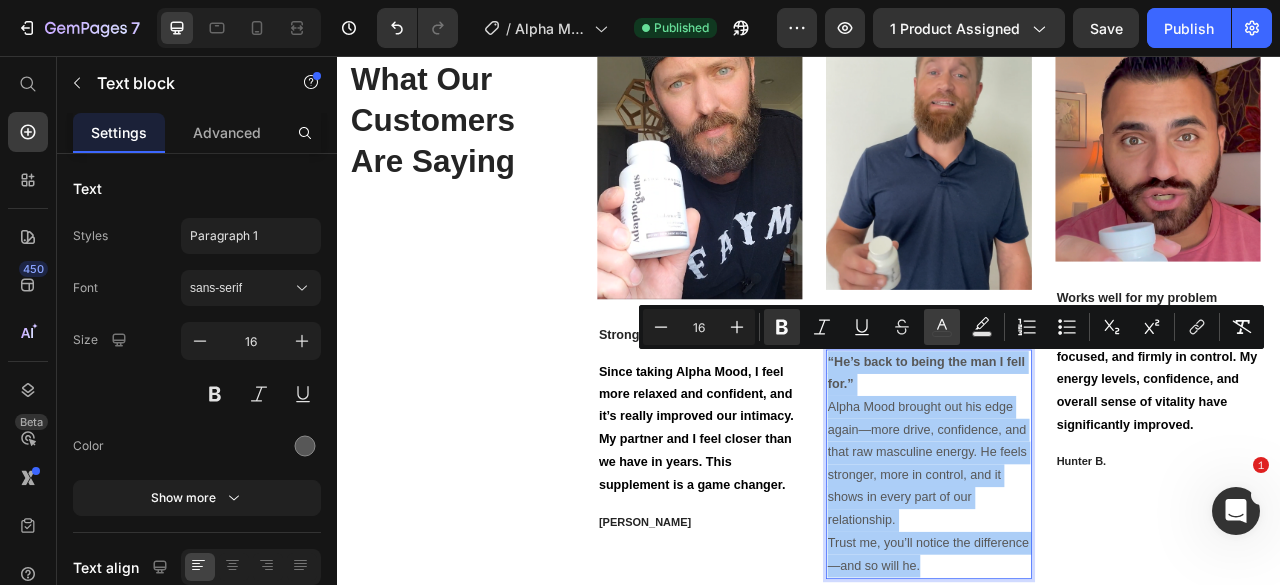 click 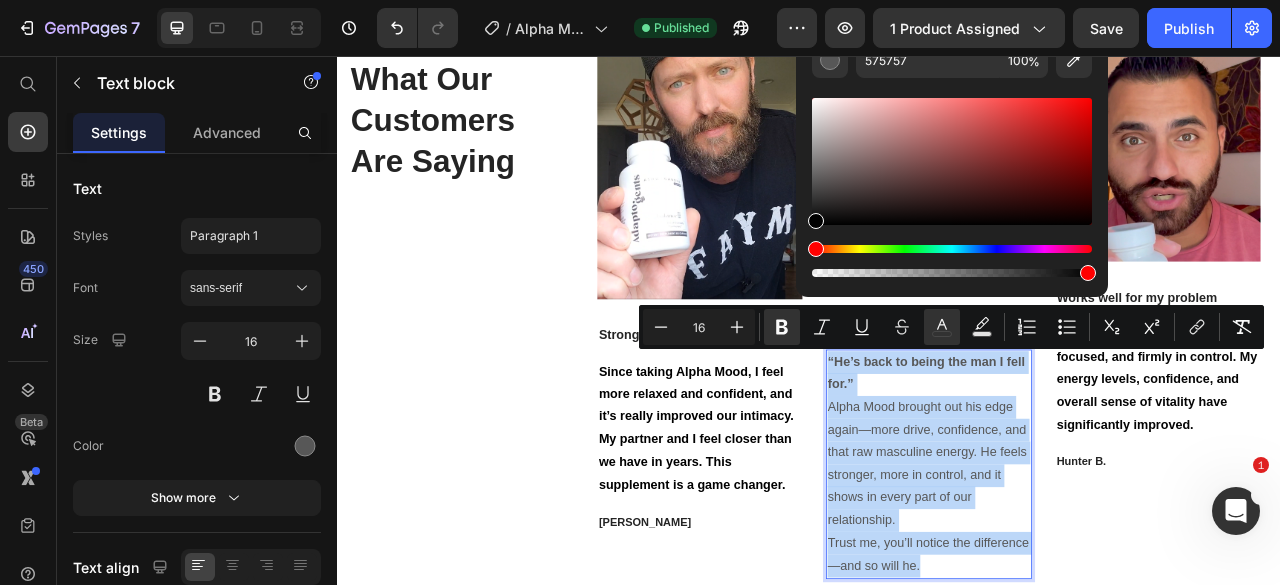 type on "000000" 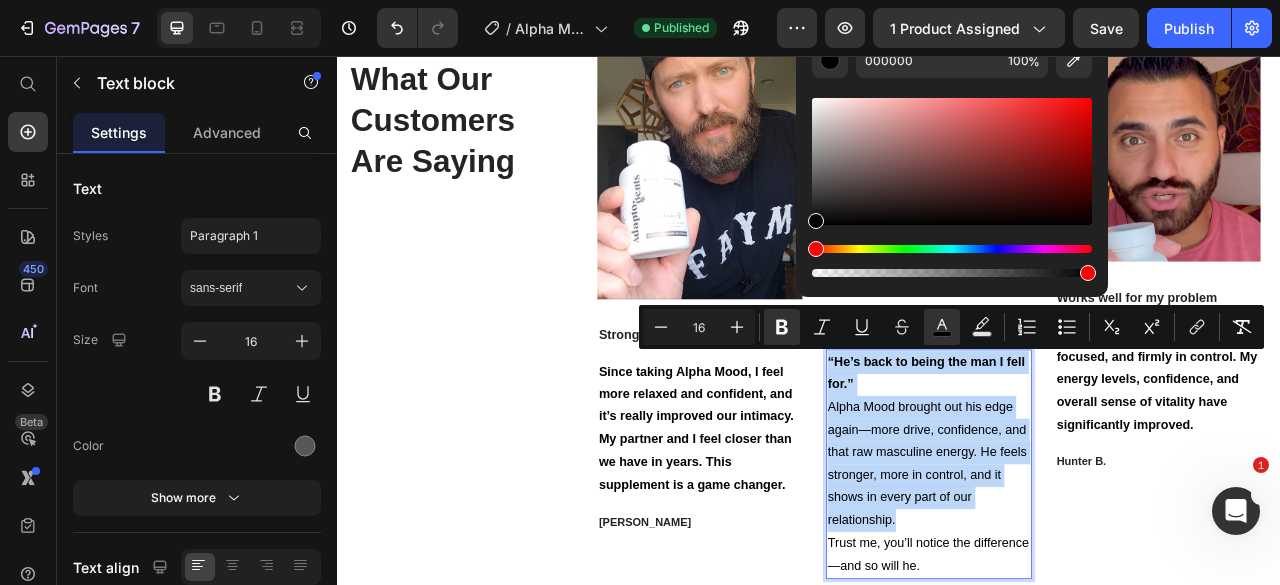 drag, startPoint x: 815, startPoint y: 190, endPoint x: 811, endPoint y: 239, distance: 49.162994 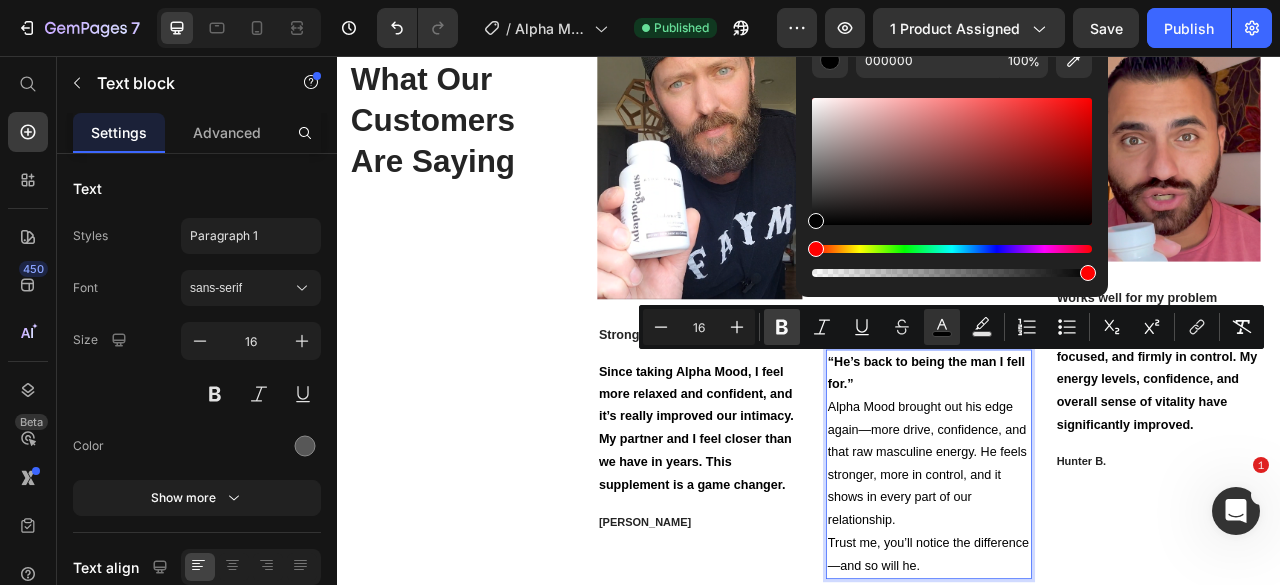 click 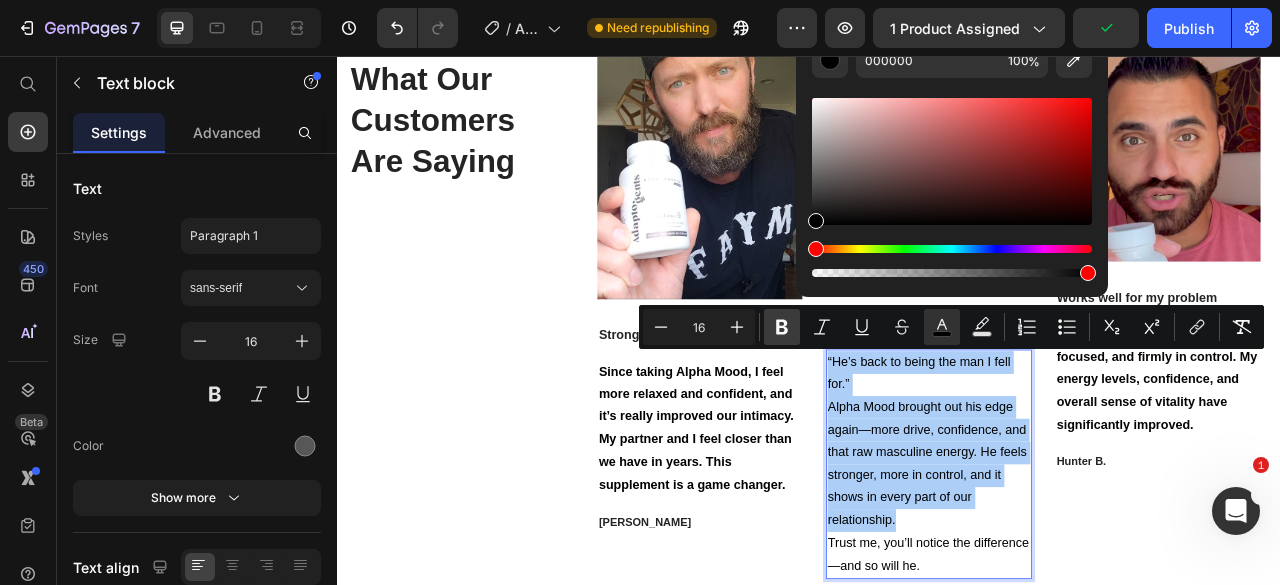 click 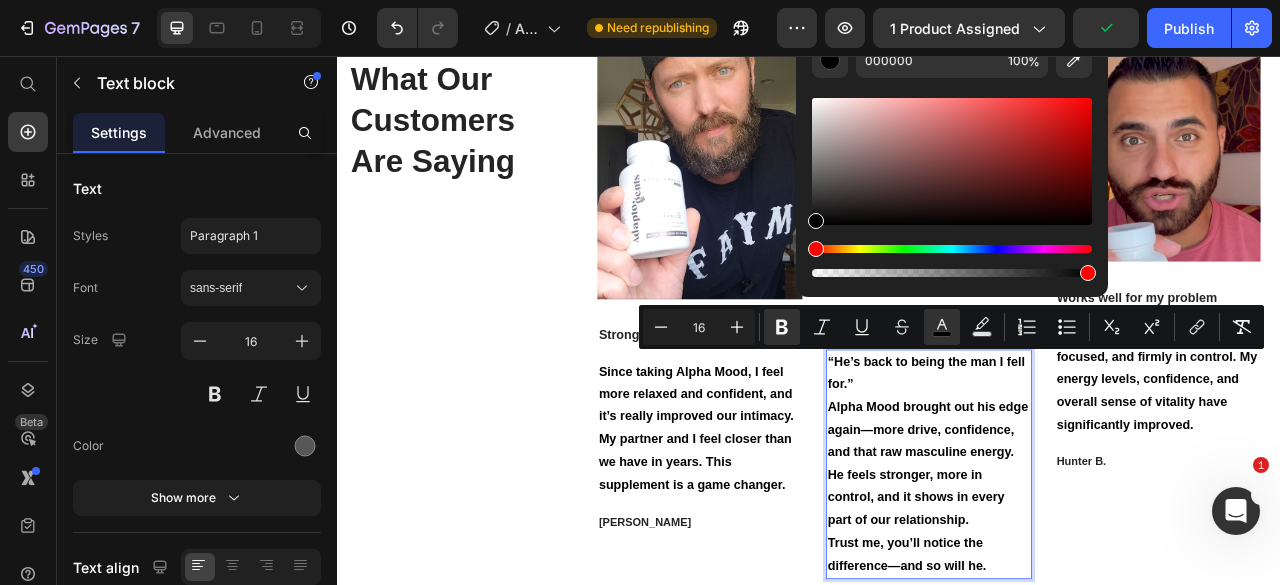 click on "“He’s back to being the man I fell for.”" at bounding box center (1088, 461) 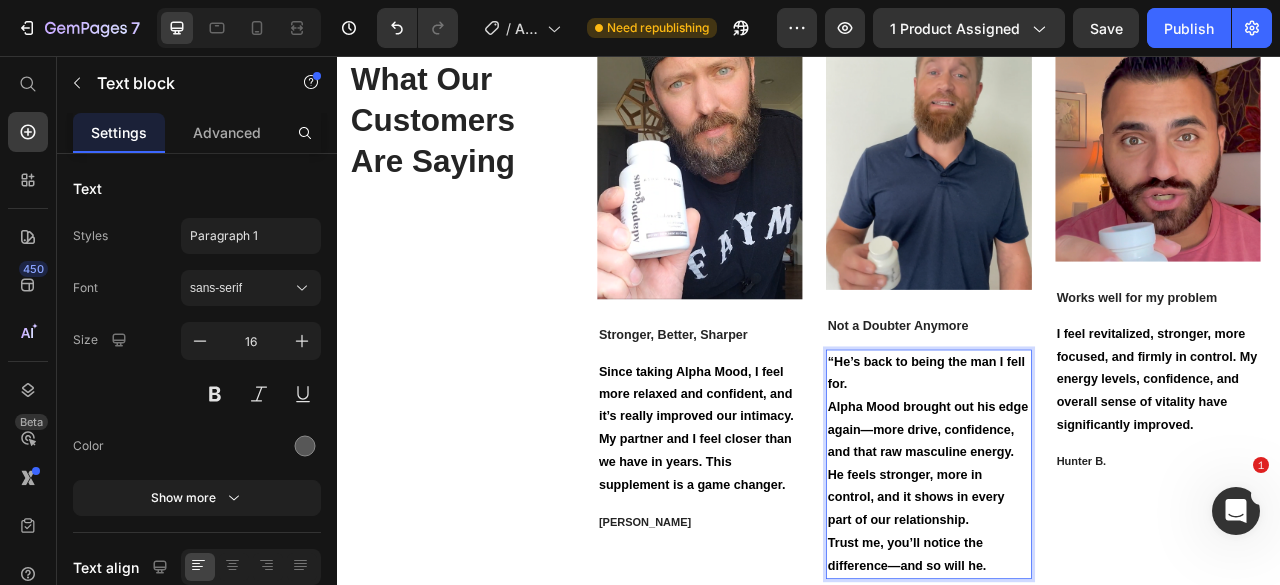 click on "“He’s back to being the man I fell for." at bounding box center [1085, 460] 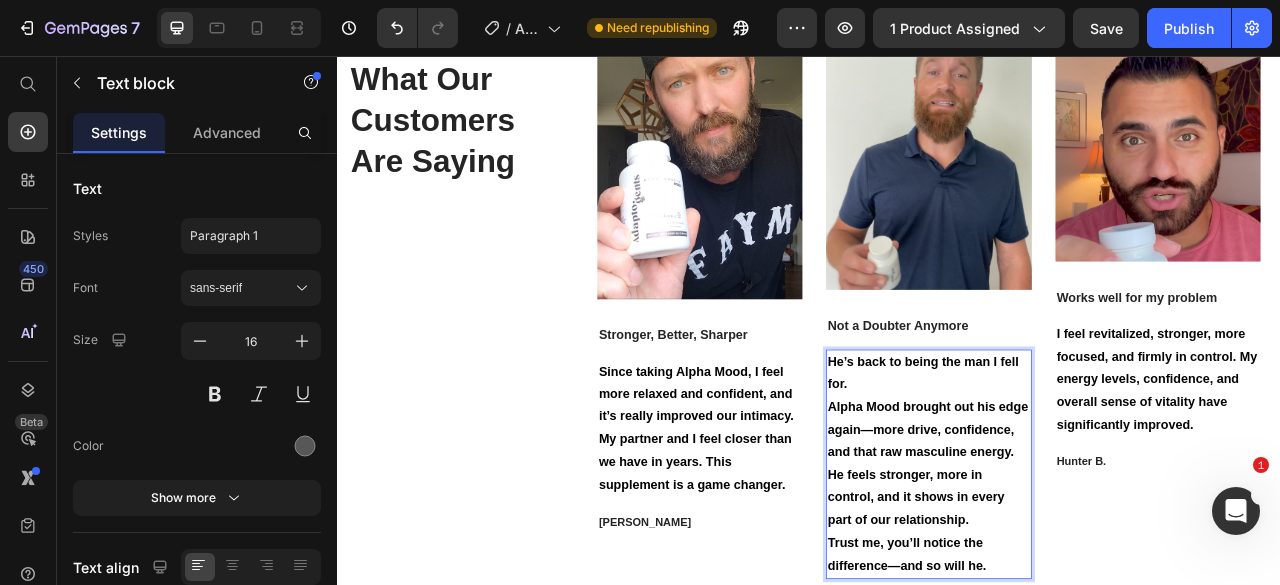 click on "Alpha Mood brought out his edge again—more drive, confidence, and that raw masculine energy. He feels stronger, more in control, and it shows in every part of our relationship." at bounding box center (1087, 574) 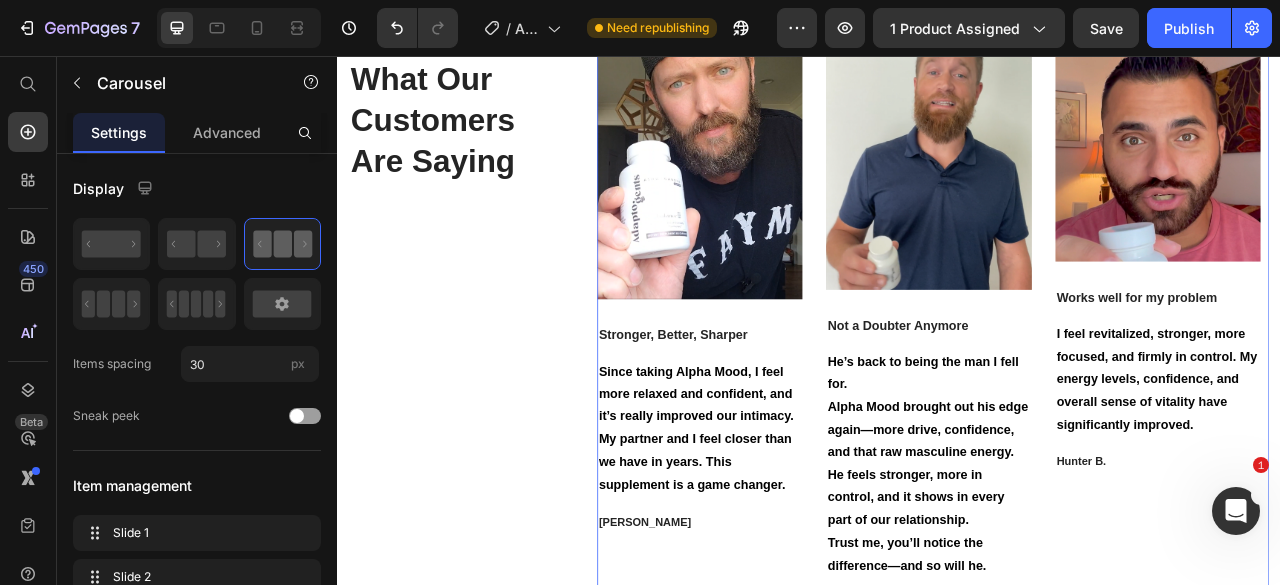 scroll, scrollTop: 0, scrollLeft: 0, axis: both 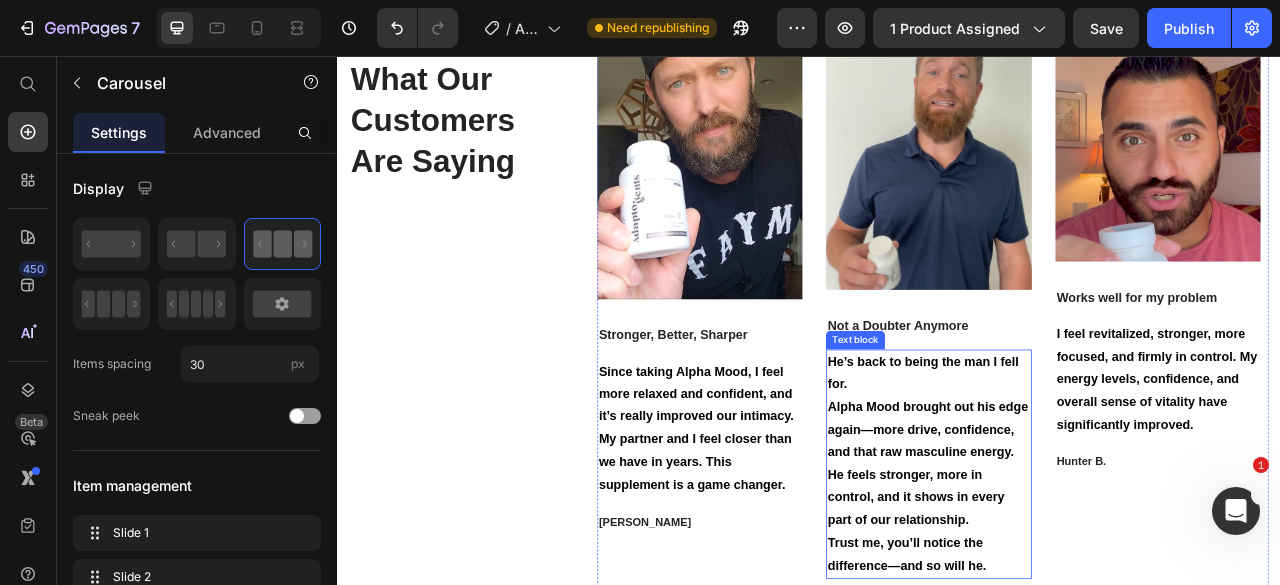 click on "He’s back to being the man I fell for." at bounding box center (1088, 461) 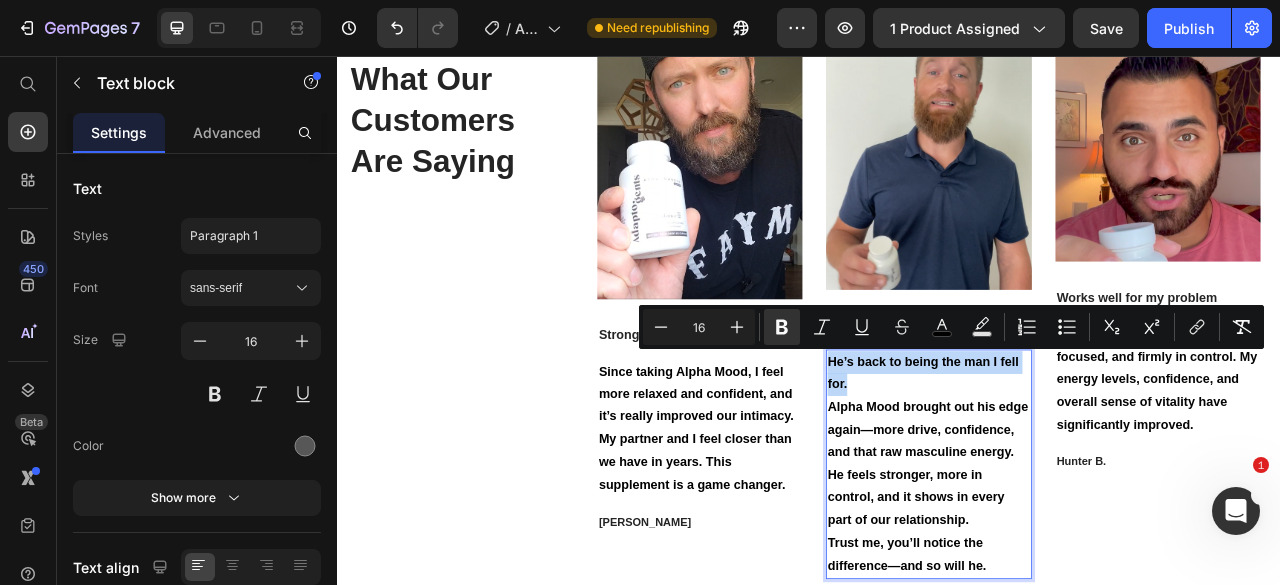 drag, startPoint x: 990, startPoint y: 467, endPoint x: 954, endPoint y: 434, distance: 48.83646 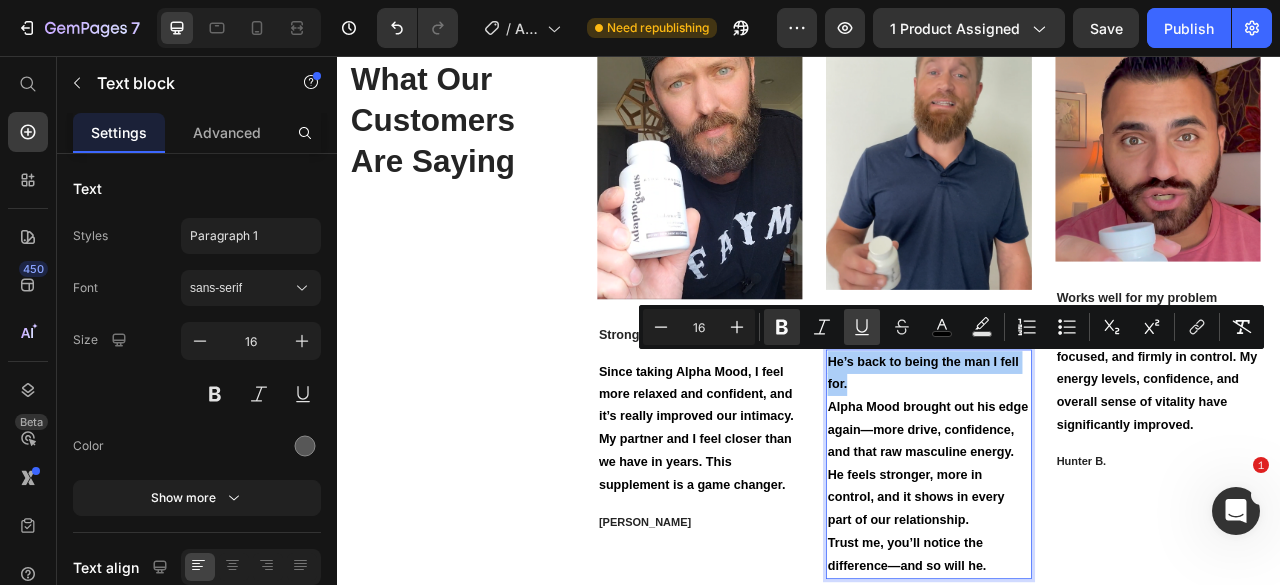 click 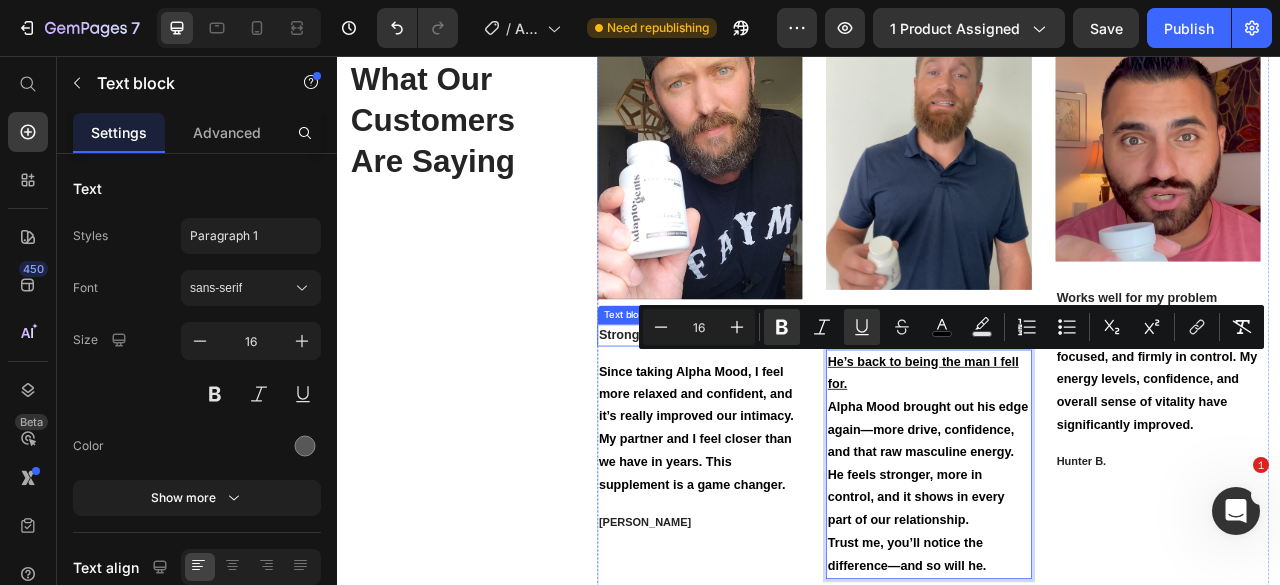 click on "Stronger, Better, Sharper" at bounding box center (797, 412) 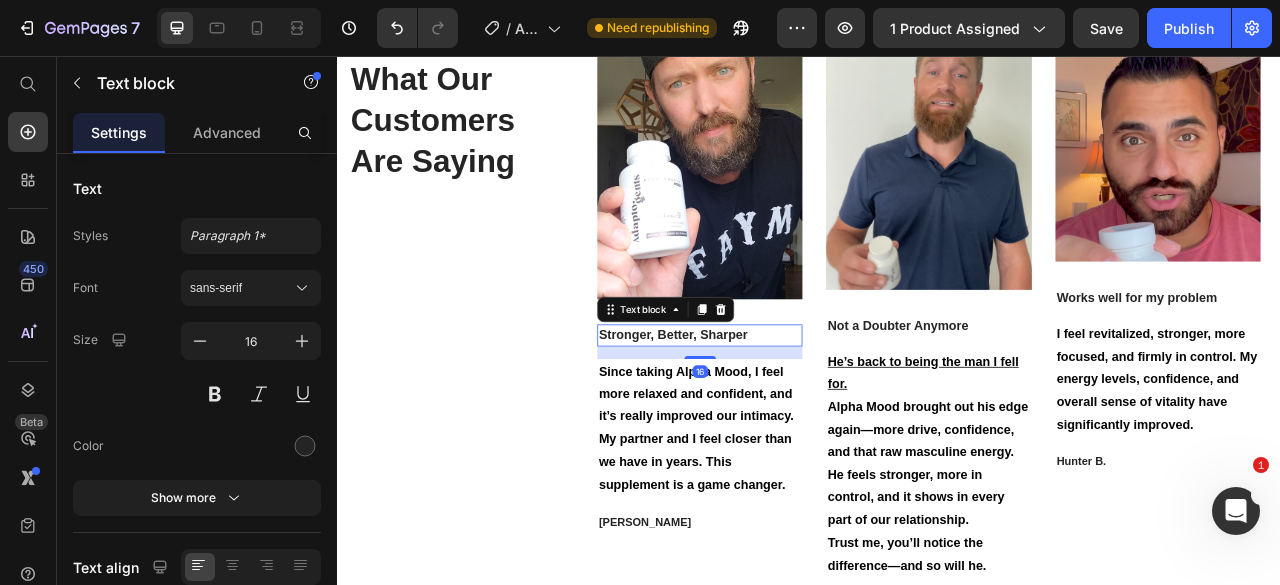 click on "Stronger, Better, Sharper" at bounding box center (797, 412) 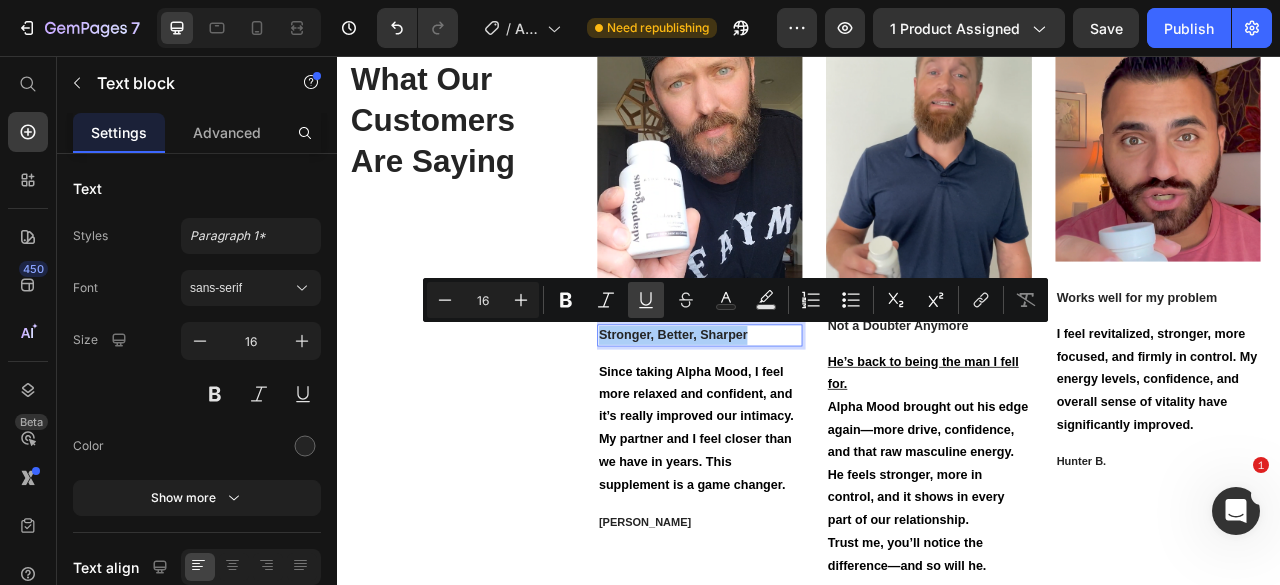 click 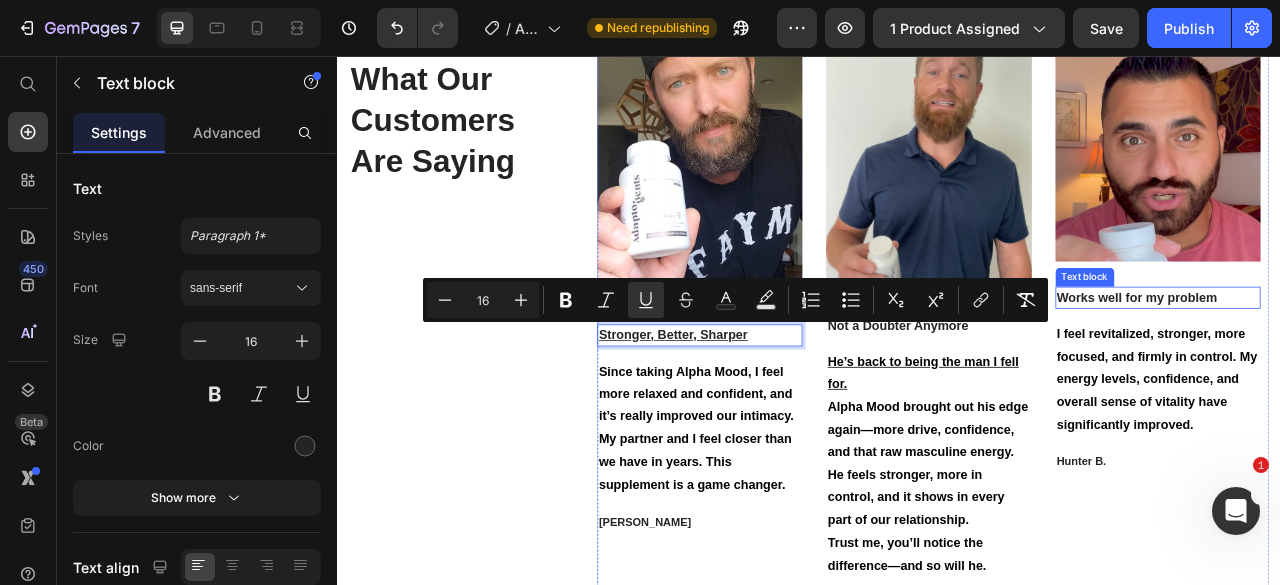 click on "Works well for my problem" at bounding box center [1380, 364] 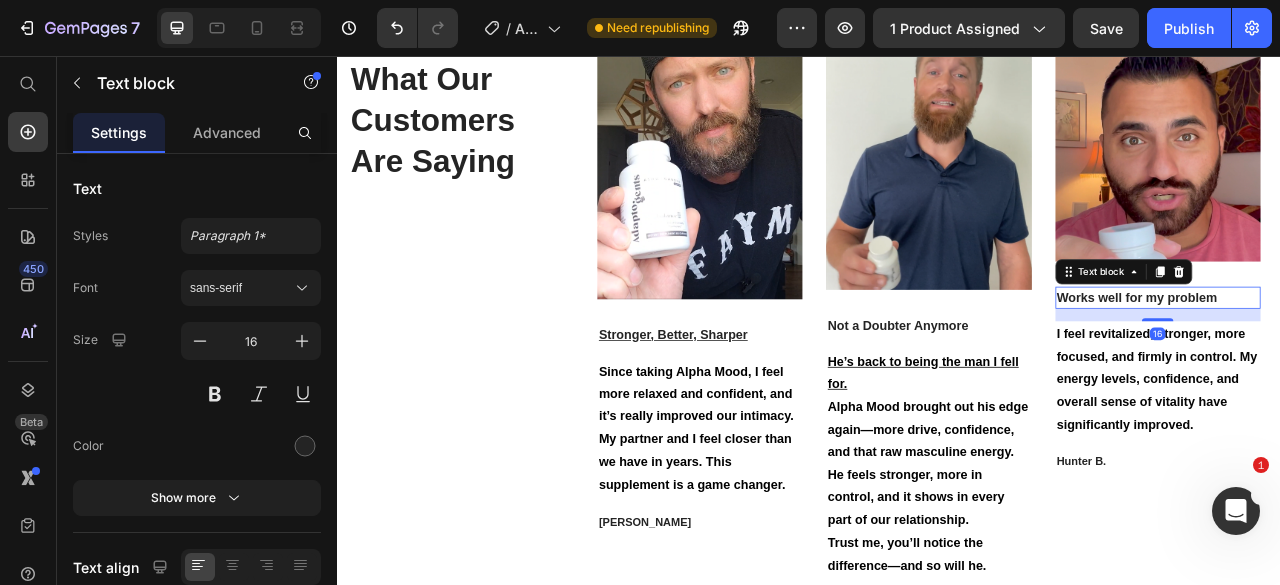 click on "Works well for my problem" at bounding box center (1380, 364) 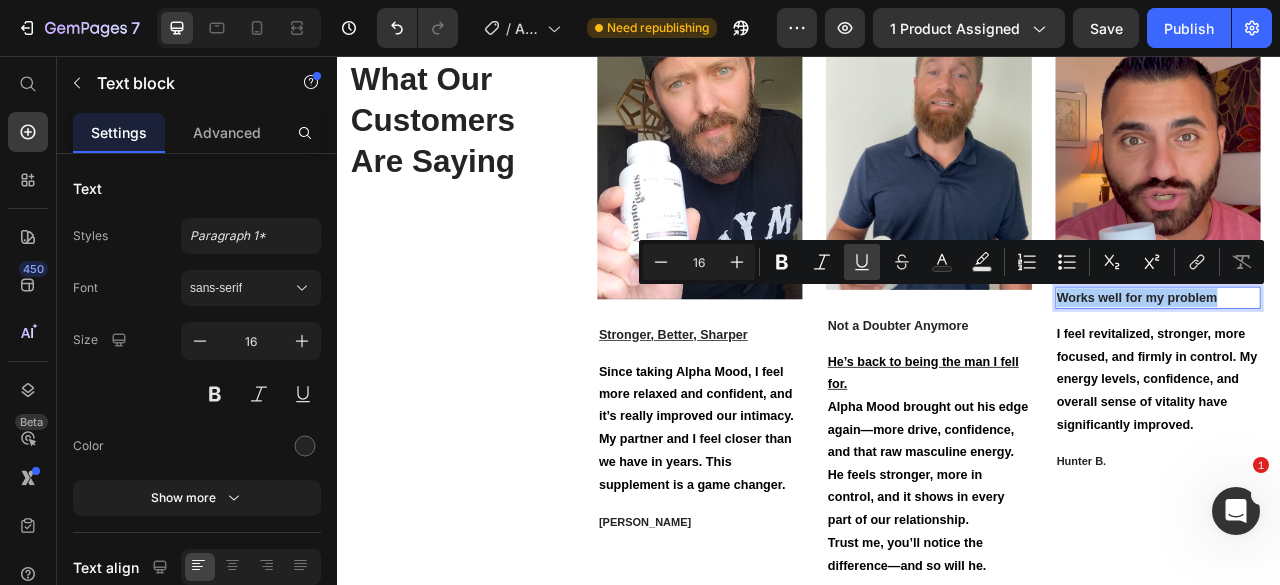 click 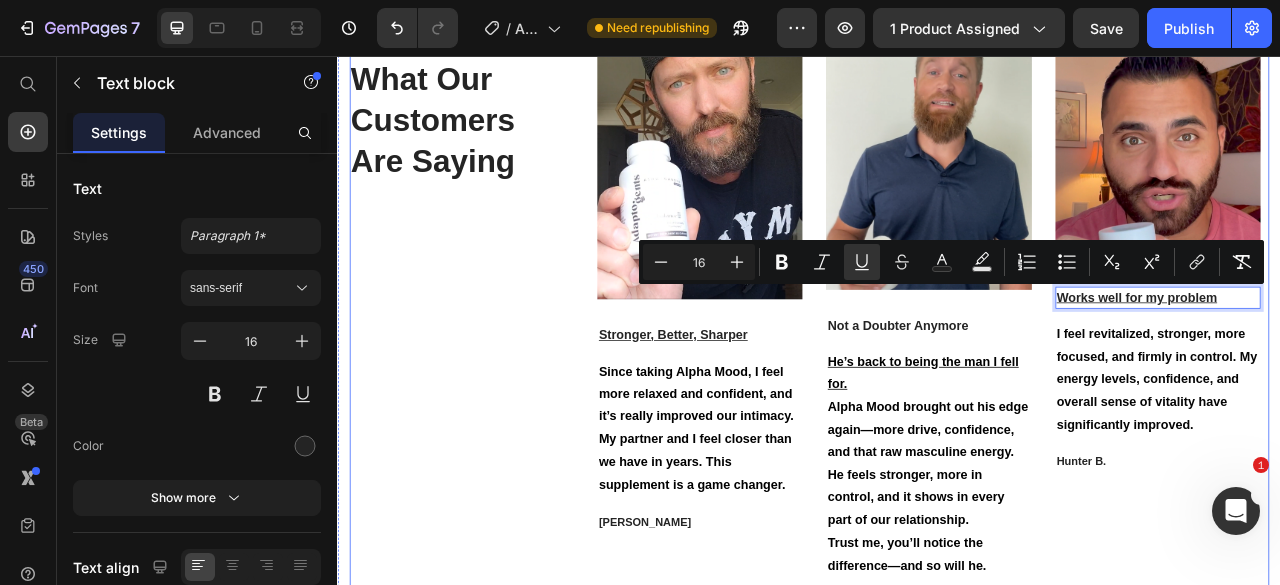 click on "Icon                Icon                Icon                Icon
Icon Icon List Hoz 240+ 4.8 Star reviews Text block What Our Customers Are Saying Heading" at bounding box center (494, 379) 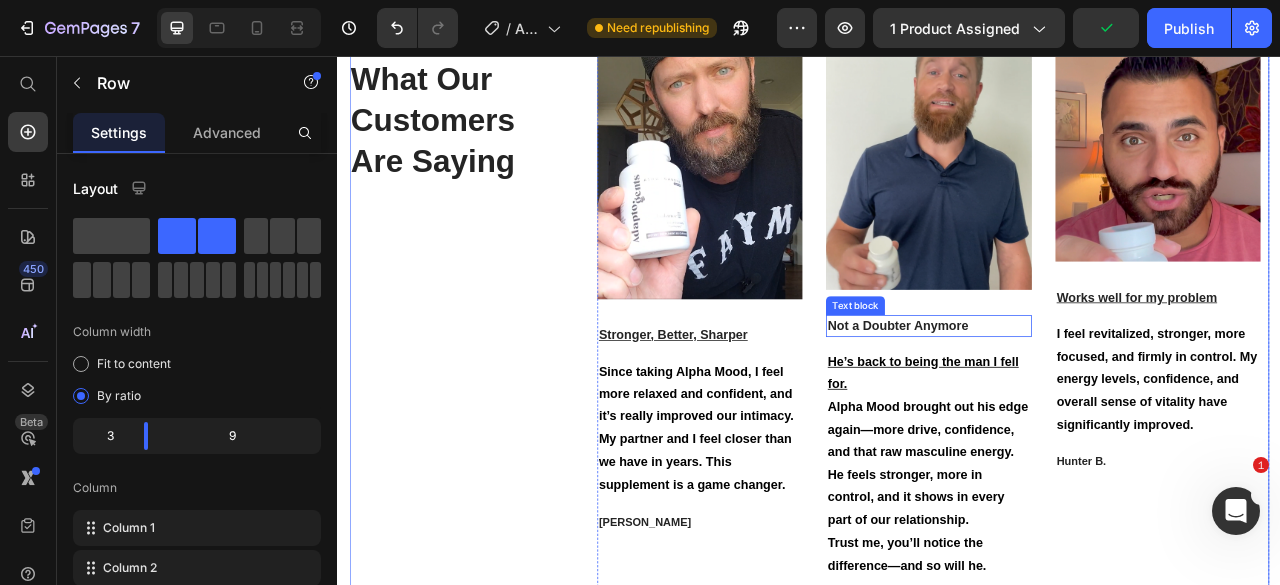 click on "Not a Doubter Anymore" at bounding box center (1088, 400) 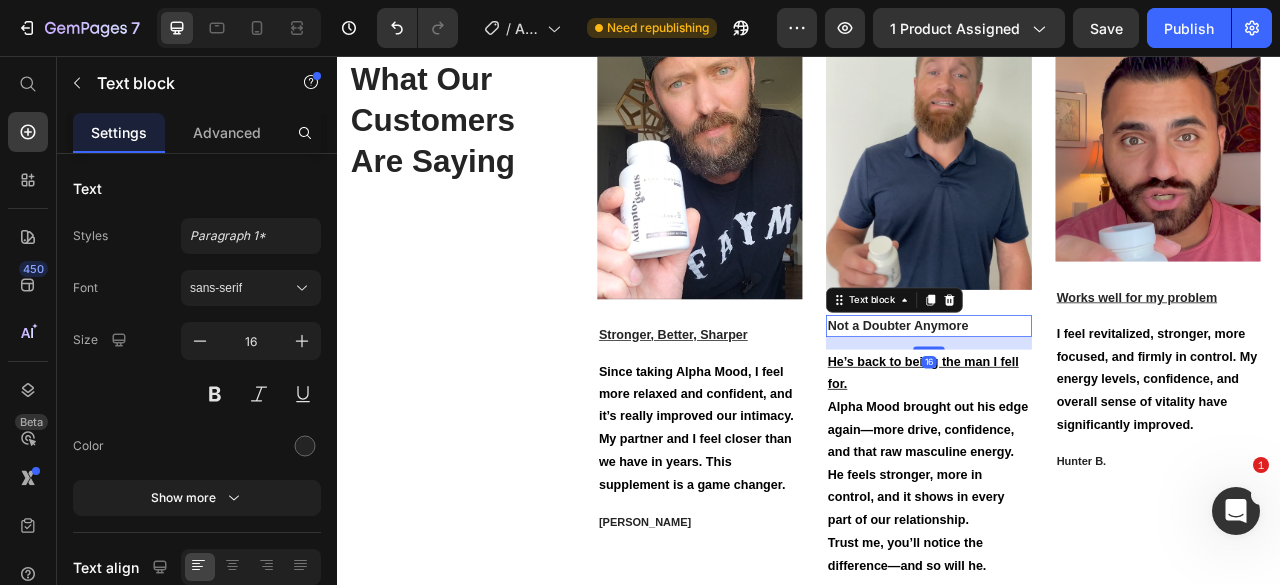click on "Not a Doubter Anymore" at bounding box center (1088, 400) 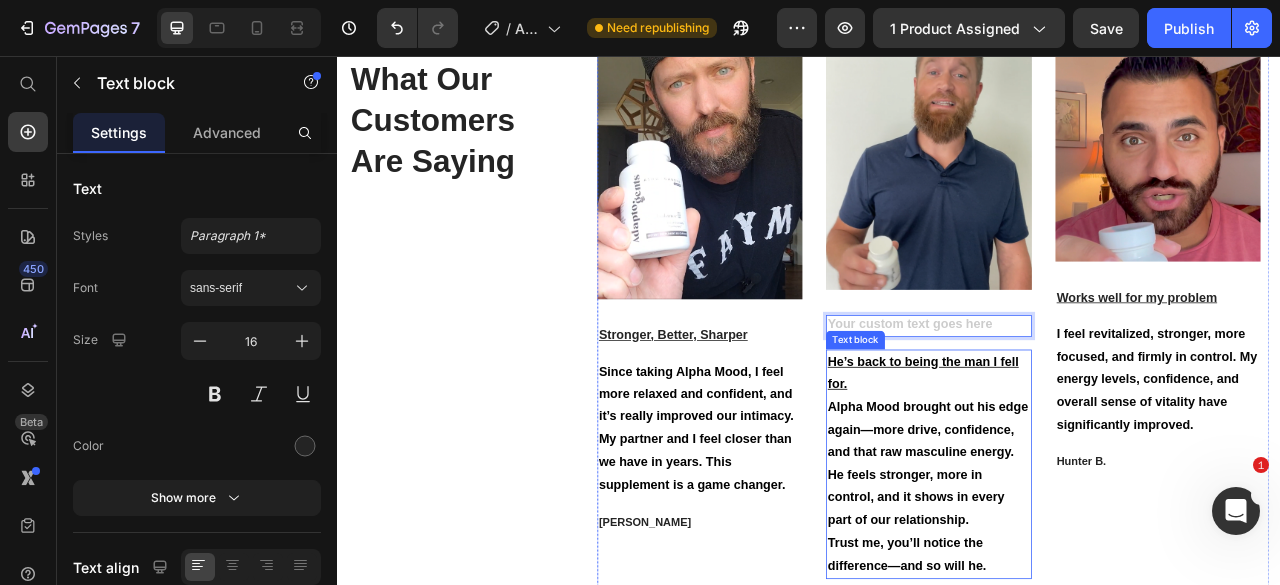 click on "He’s back to being the man I fell for." at bounding box center (1088, 461) 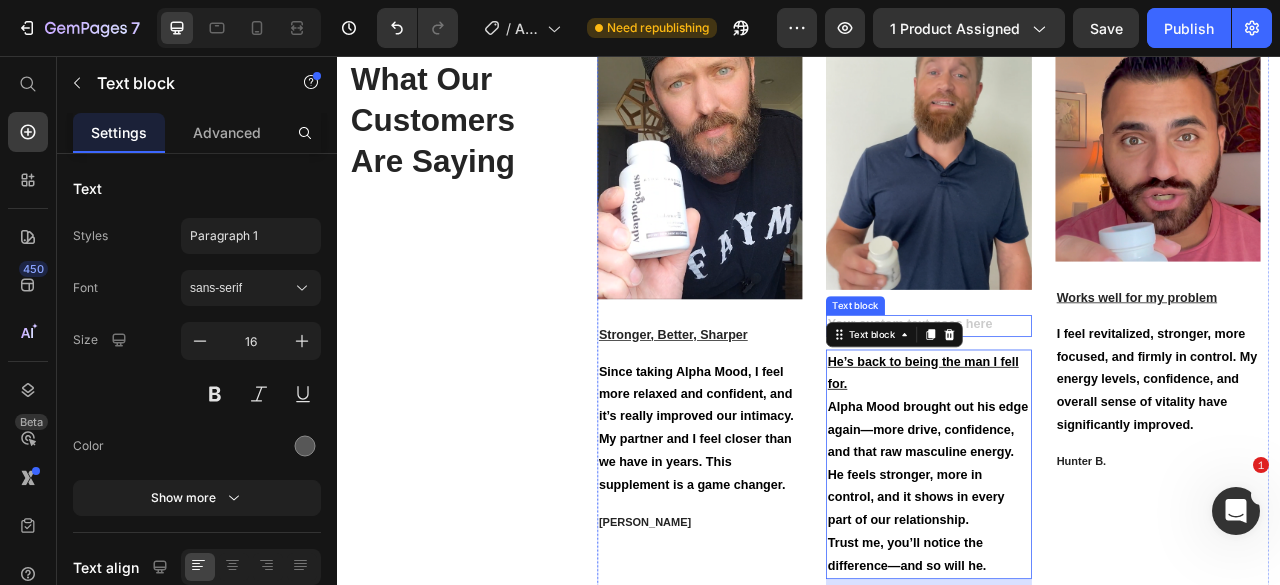click at bounding box center [1088, 400] 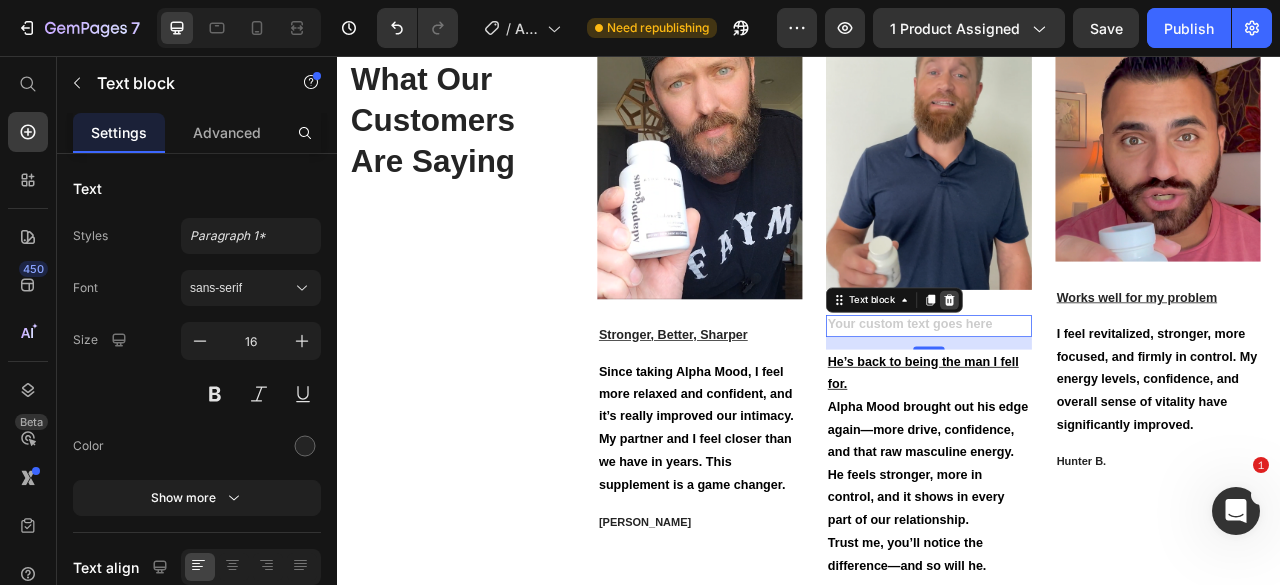 click 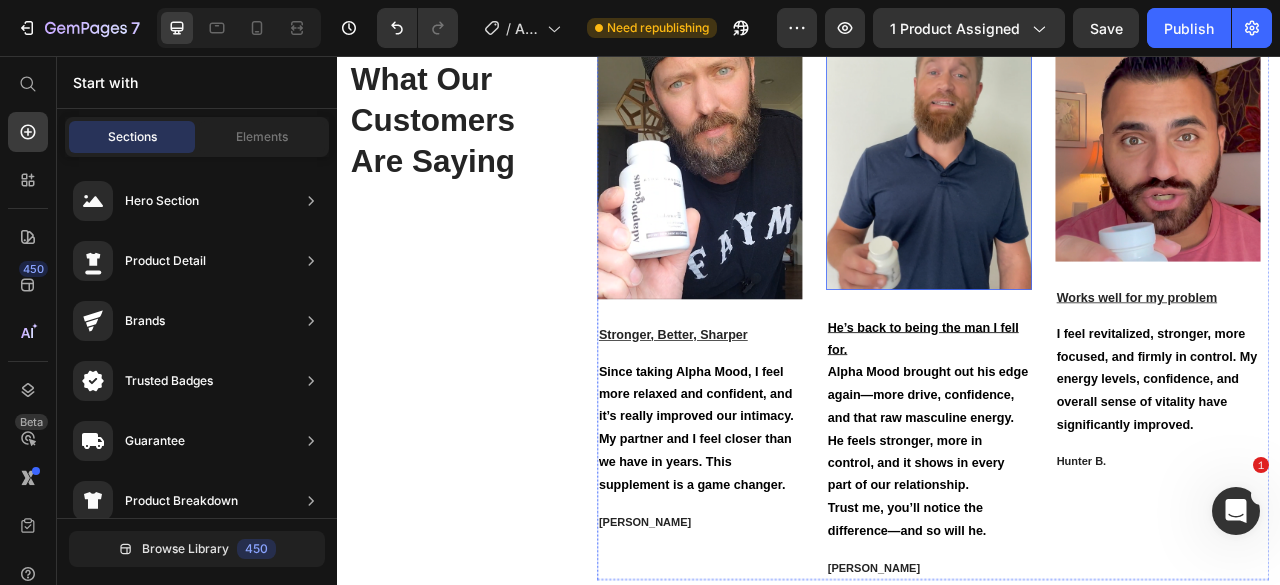 click at bounding box center (1088, 172) 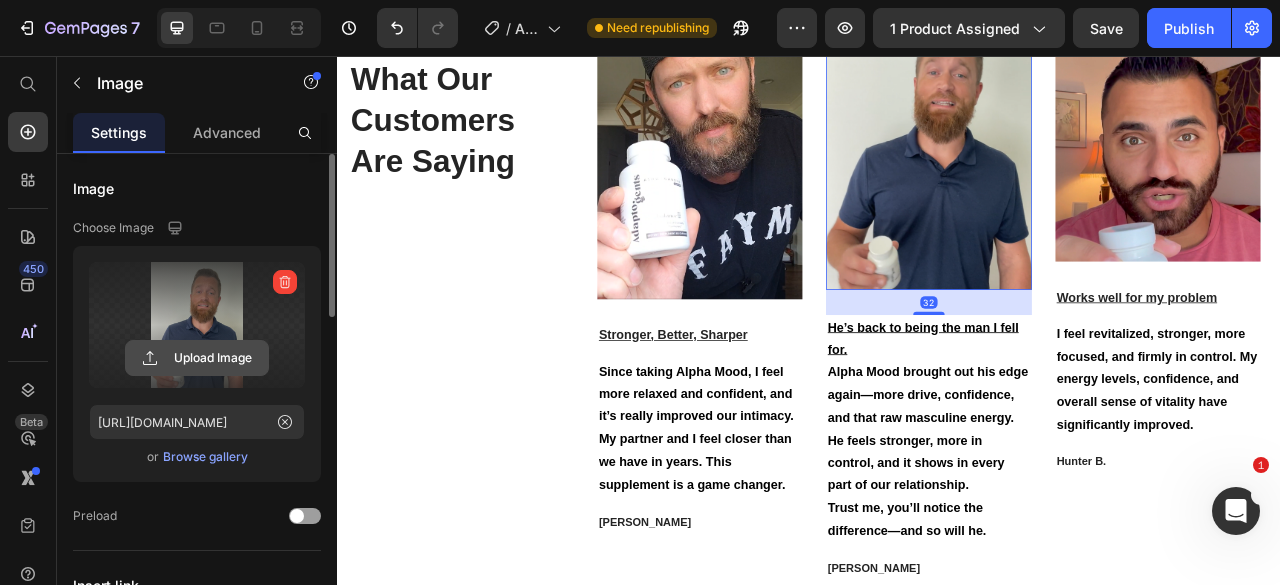 click 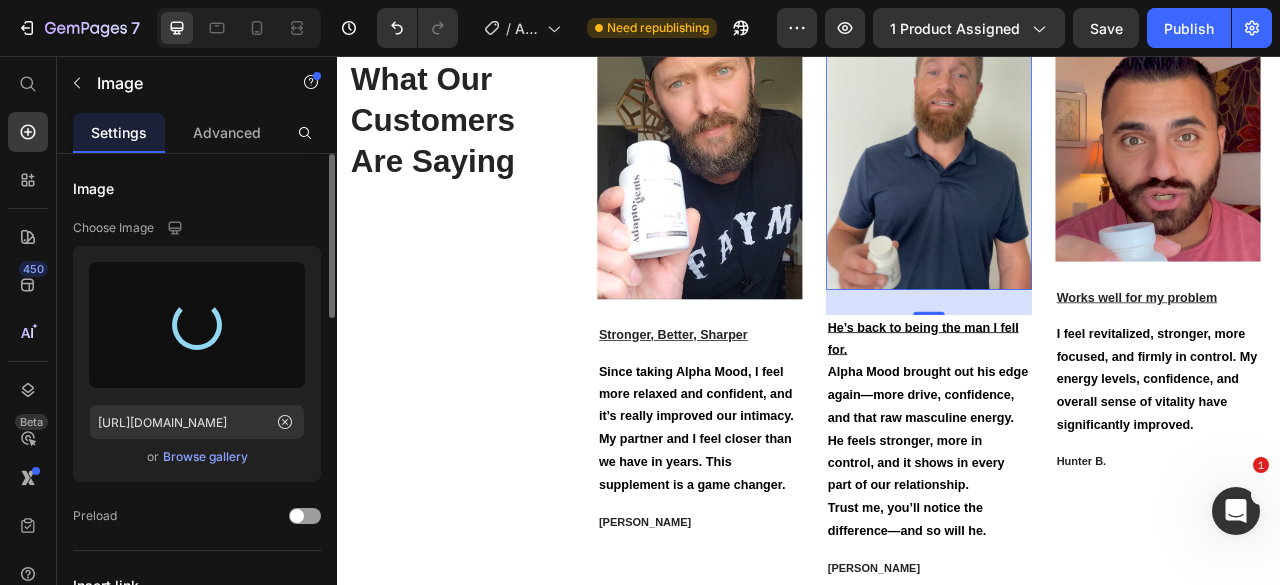 type on "https://cdn.shopify.com/s/files/1/0697/6310/5073/files/gempages_515121096144454500-3a6f5c52-26a6-44c3-be5c-39821f9aa1d5.png" 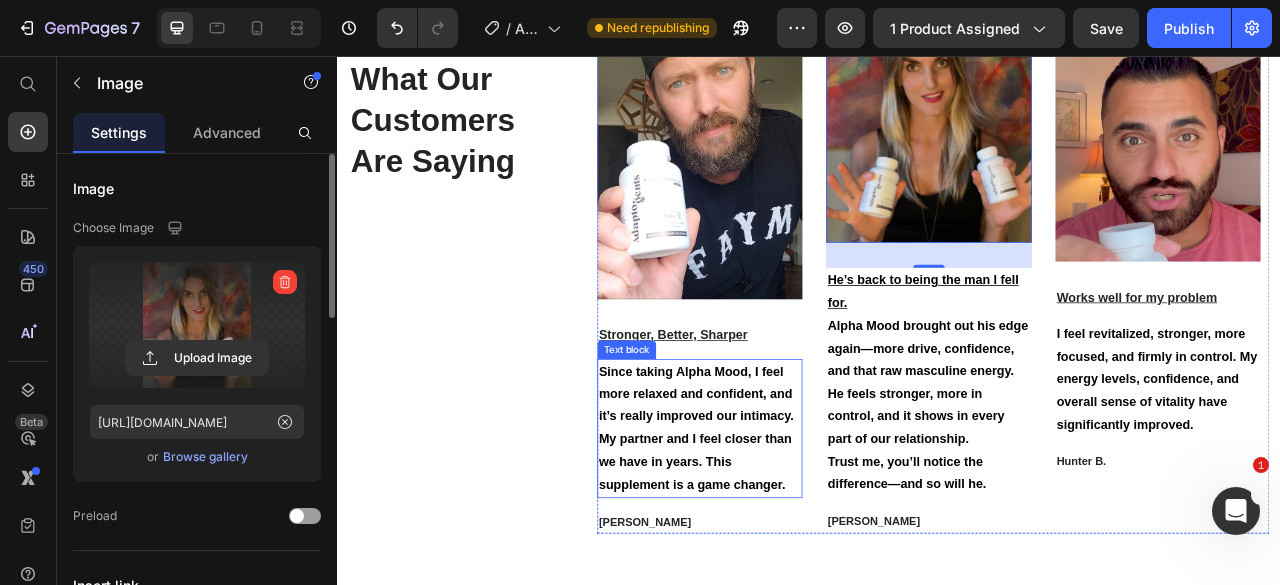 click on "Since taking Alpha Mood, I feel more relaxed and confident, and it’s really improved our intimacy. My partner and I feel closer than we have in years. This supplement is a game changer." at bounding box center (793, 529) 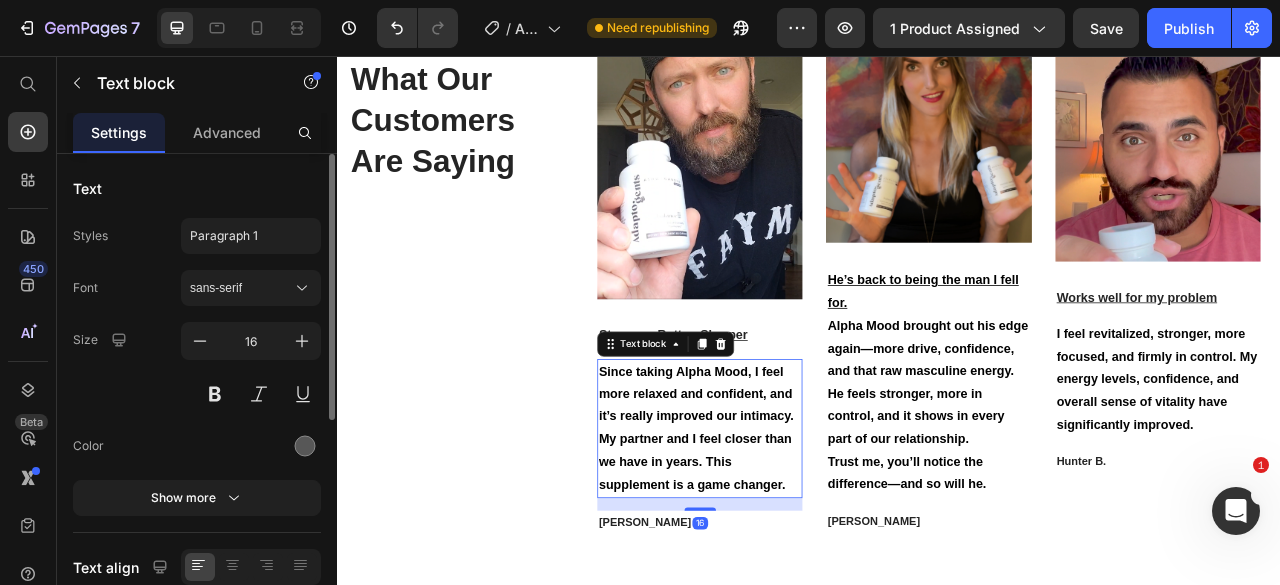 click on "Since taking Alpha Mood, I feel more relaxed and confident, and it’s really improved our intimacy. My partner and I feel closer than we have in years. This supplement is a game changer." at bounding box center (793, 529) 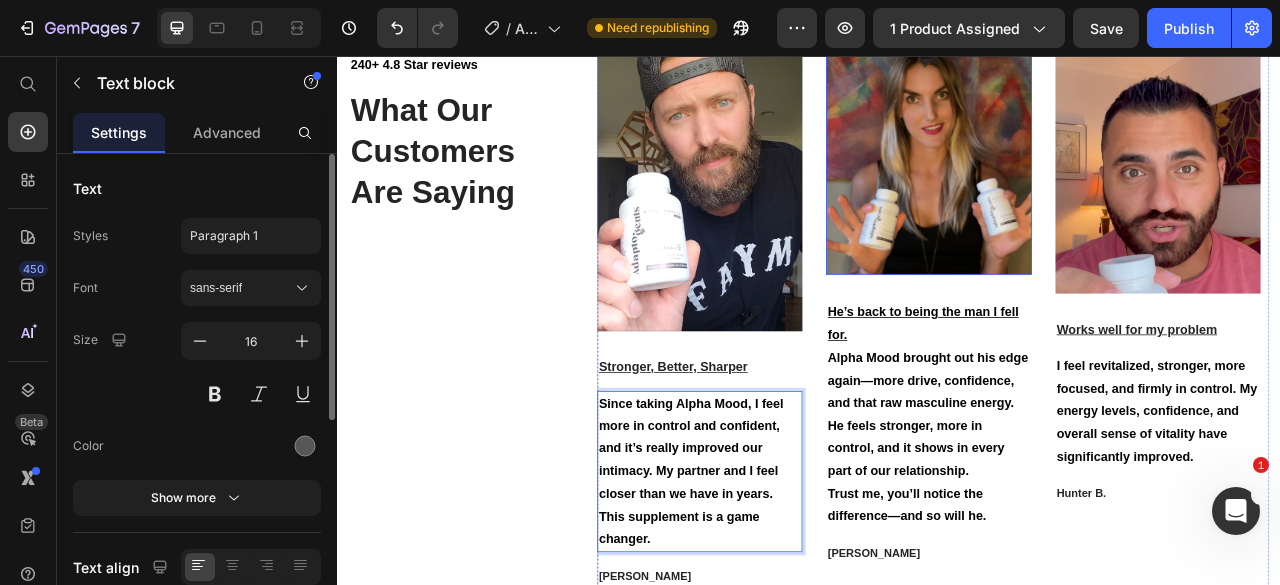 scroll, scrollTop: 2792, scrollLeft: 0, axis: vertical 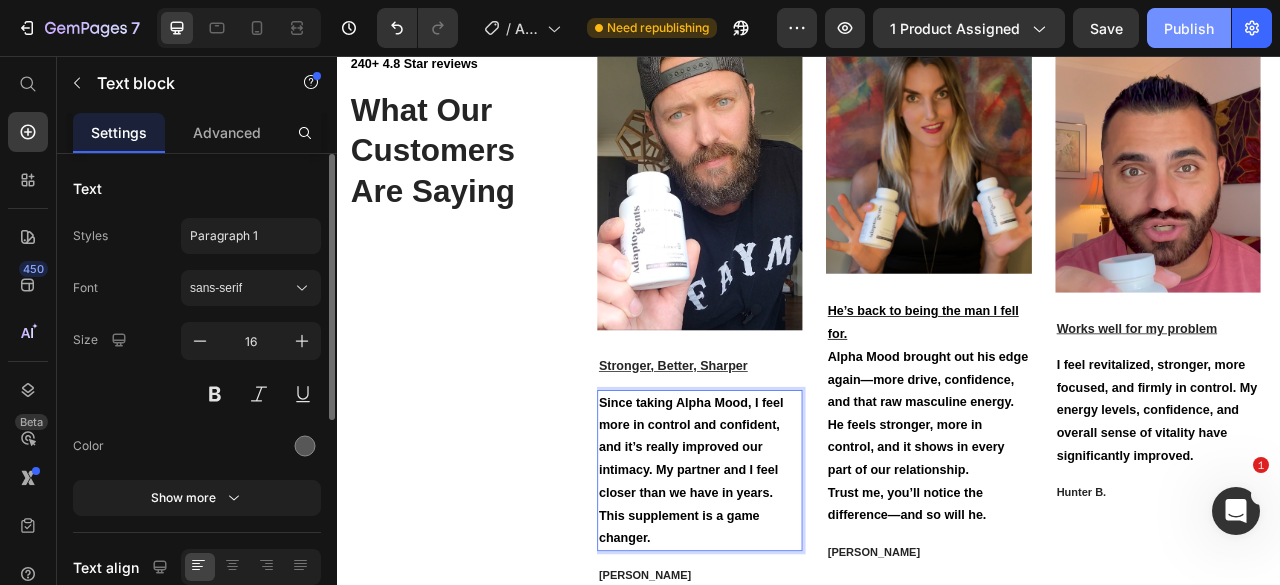 click on "Publish" at bounding box center [1189, 28] 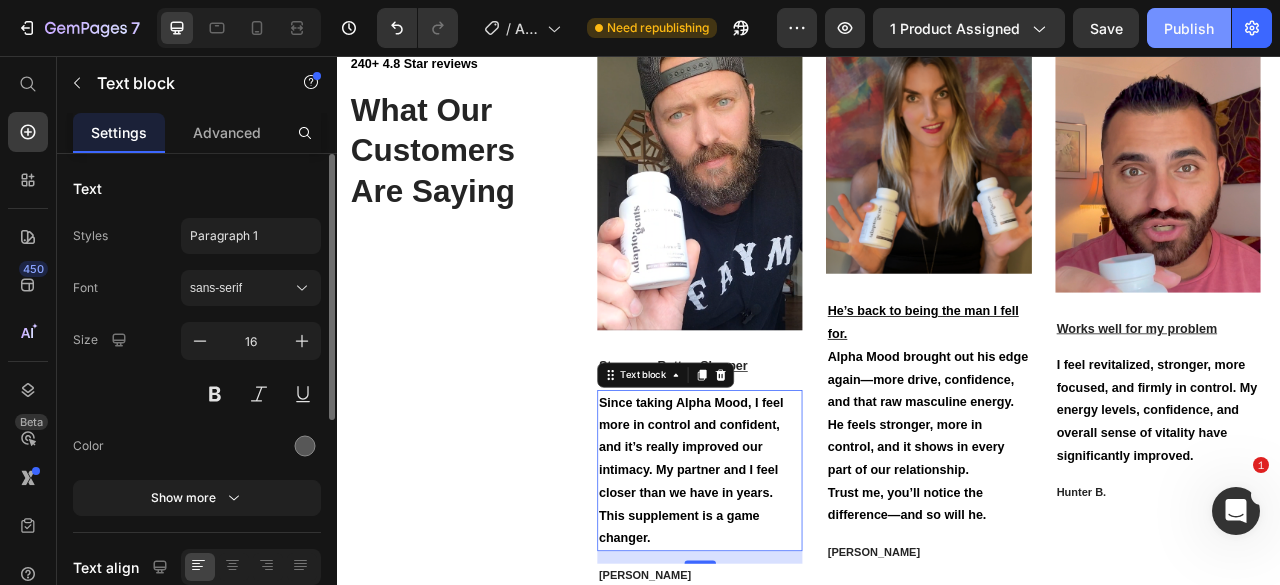 click on "Publish" at bounding box center [1189, 28] 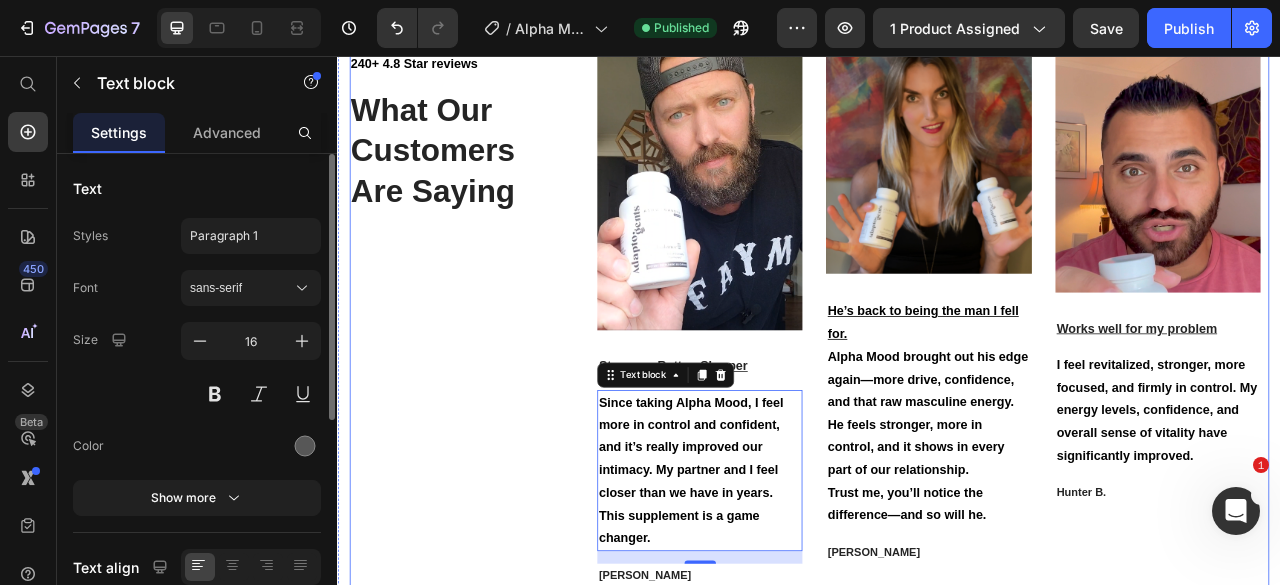 click on "Icon                Icon                Icon                Icon
Icon Icon List Hoz 240+ 4.8 Star reviews Text block What Our Customers Are Saying Heading" at bounding box center (494, 380) 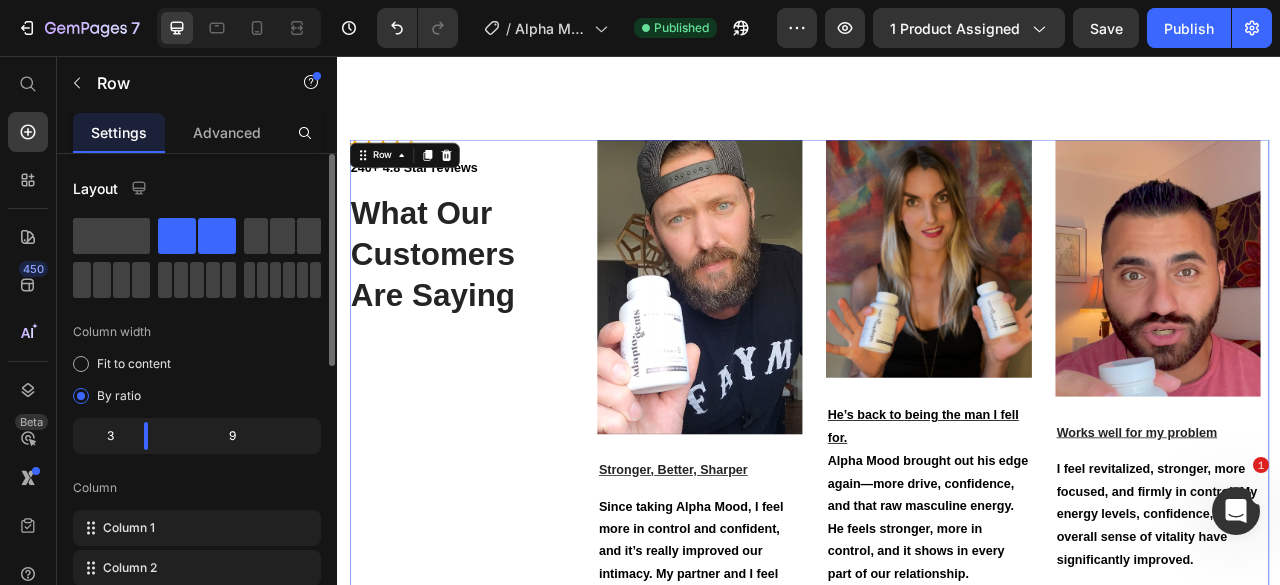 scroll, scrollTop: 2659, scrollLeft: 0, axis: vertical 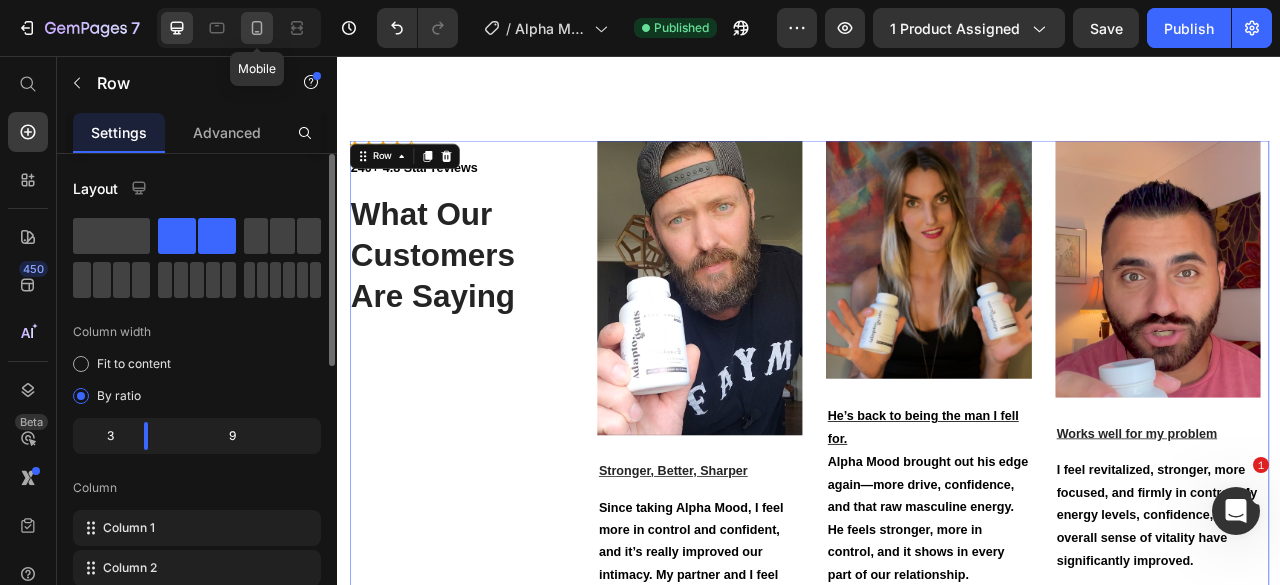 click 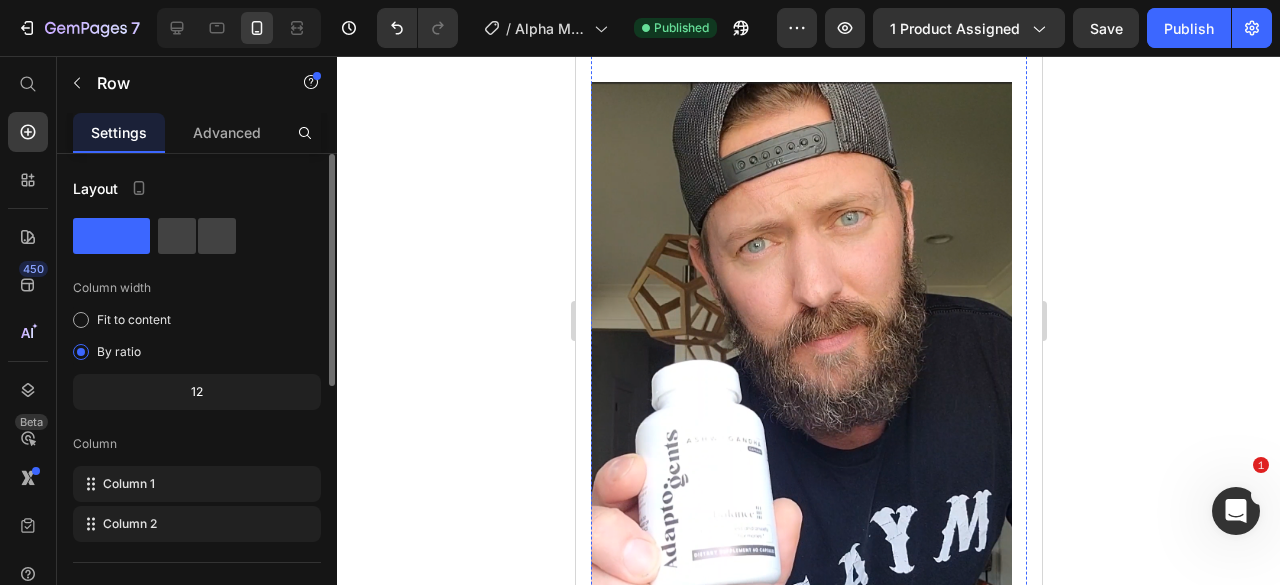 scroll, scrollTop: 3840, scrollLeft: 0, axis: vertical 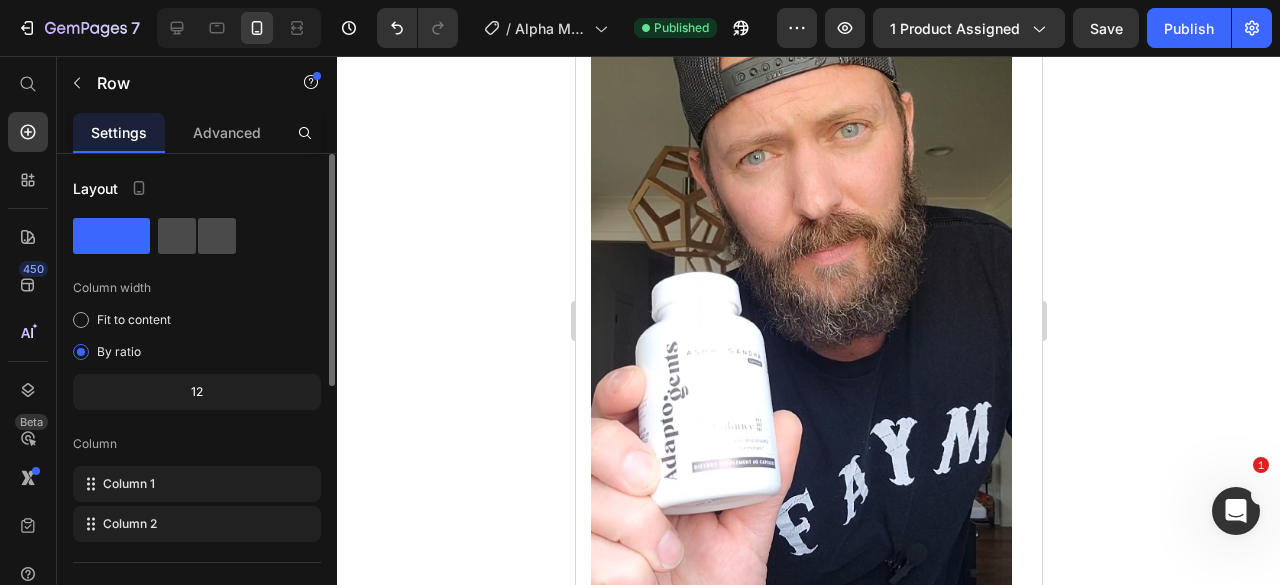 click 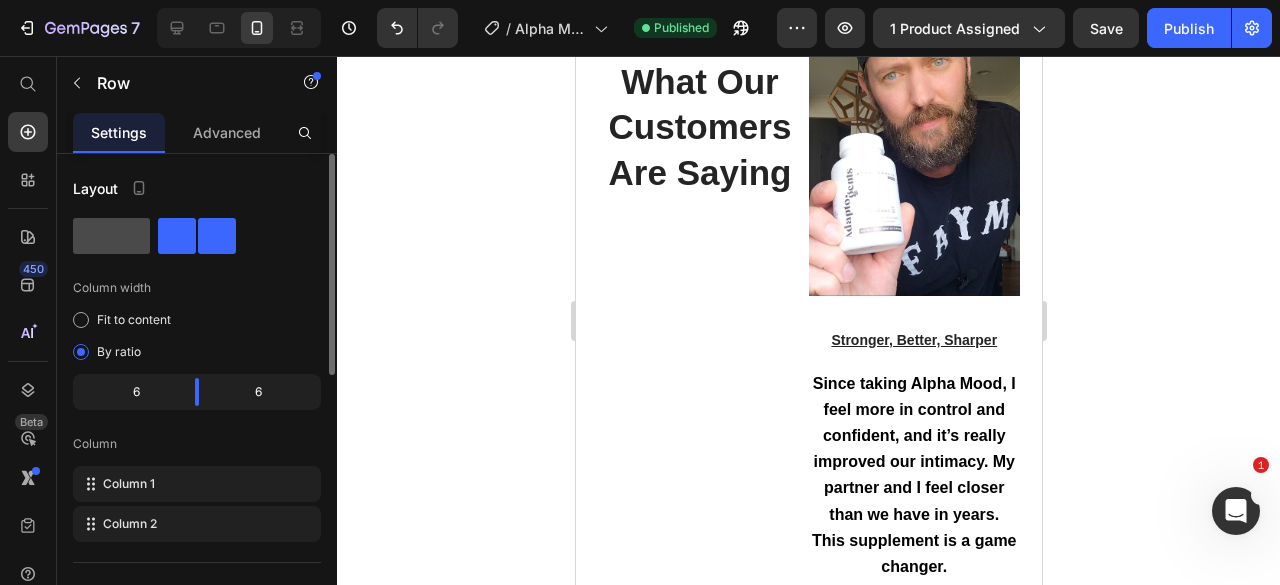 click 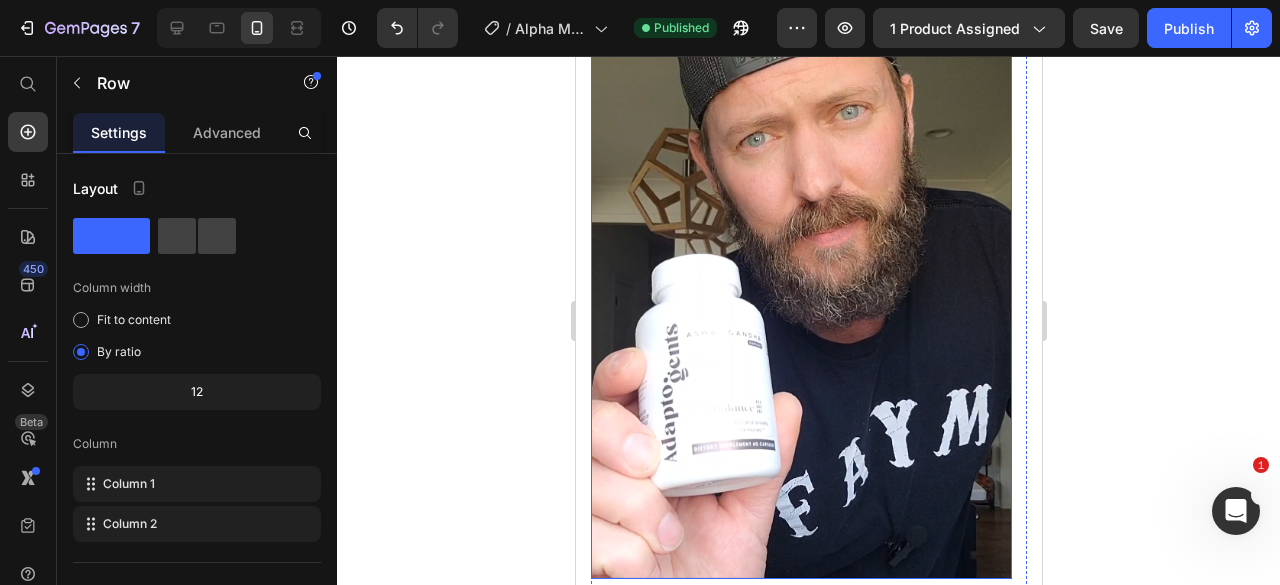 scroll, scrollTop: 3859, scrollLeft: 0, axis: vertical 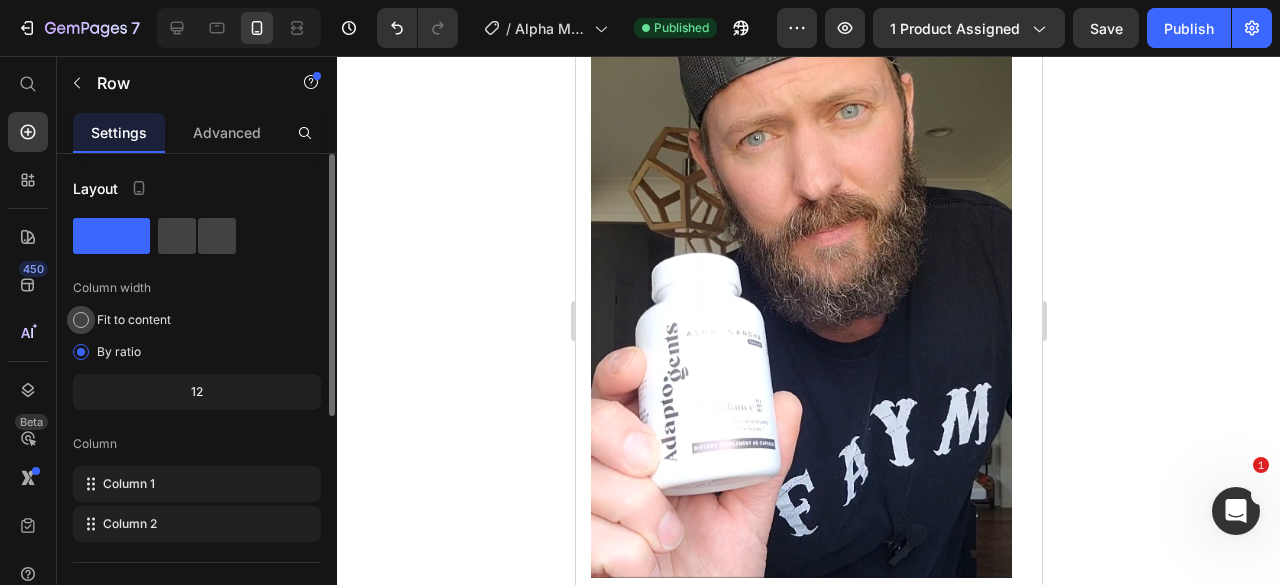 click on "Fit to content" at bounding box center [134, 320] 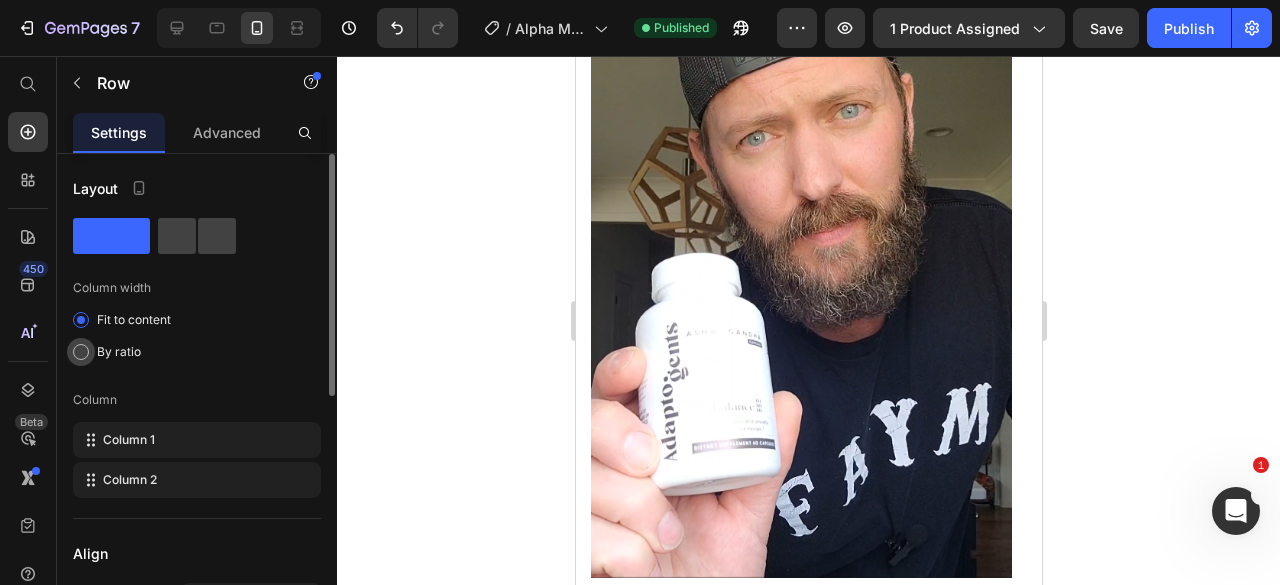 click on "By ratio" at bounding box center [119, 352] 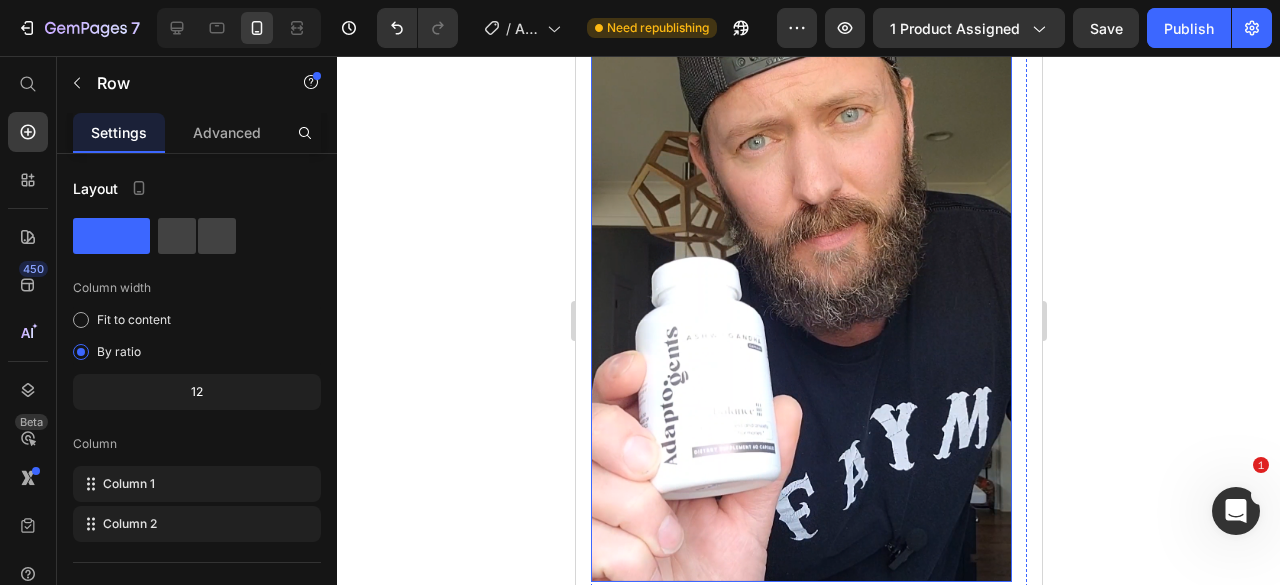 scroll, scrollTop: 3852, scrollLeft: 0, axis: vertical 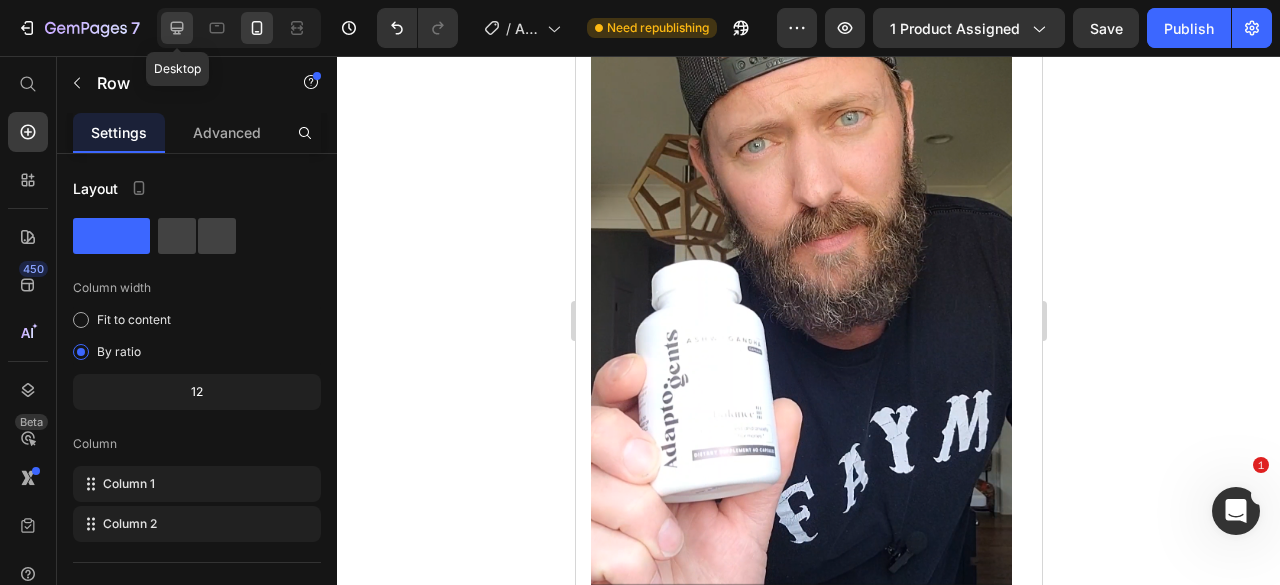 click 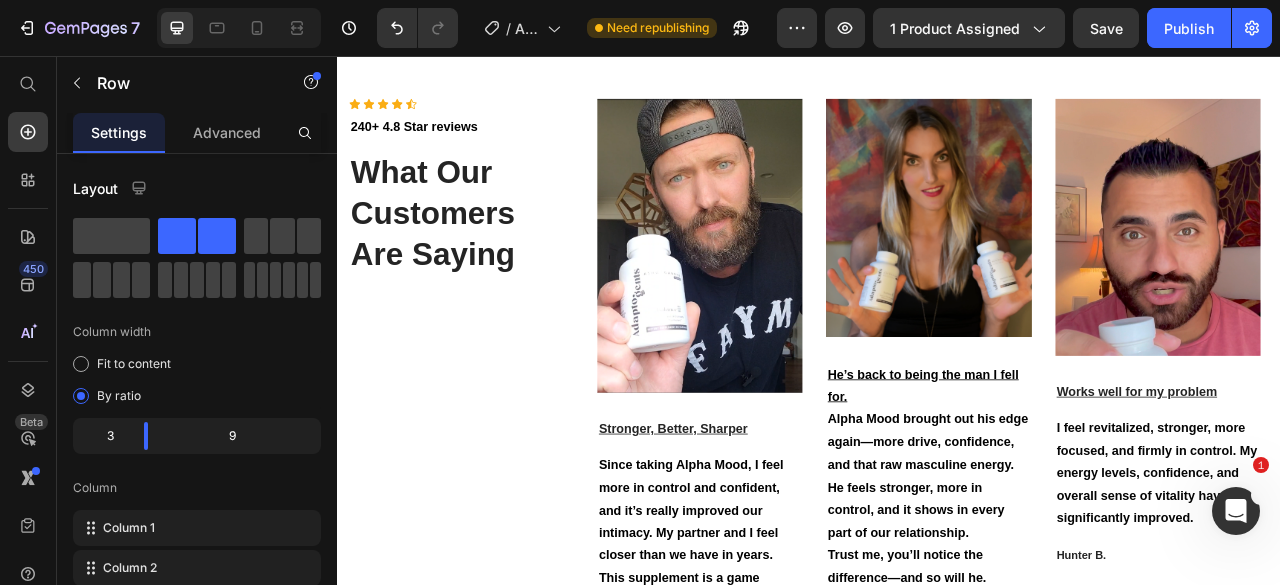scroll, scrollTop: 2684, scrollLeft: 0, axis: vertical 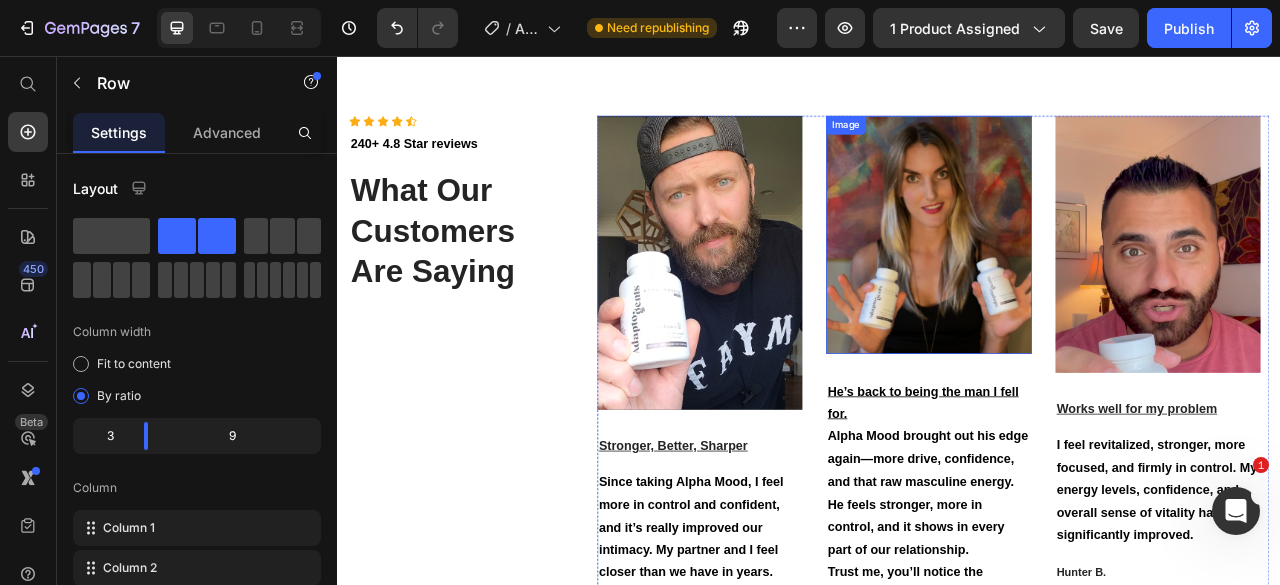 click at bounding box center [1088, 283] 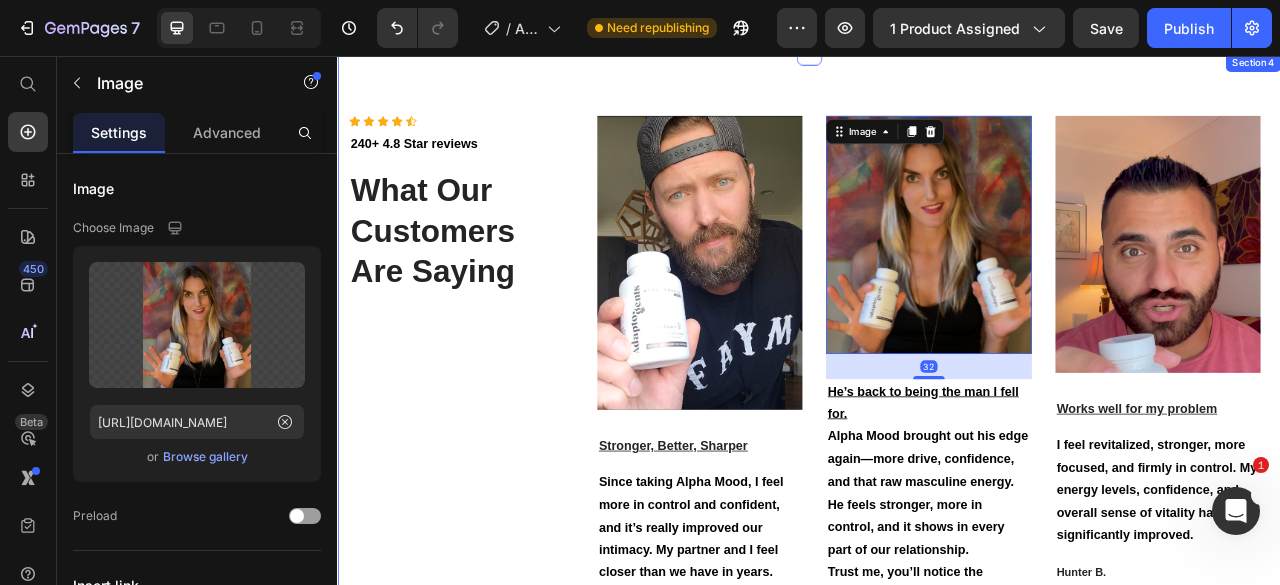click on "Icon                Icon                Icon                Icon
Icon Icon List Hoz 240+ 4.8 Star reviews Text block What Our Customers Are Saying Heading Image Stronger, Better, Sharper Text block Since taking Alpha Mood, I feel more in control and confident, and it’s really improved our intimacy. My partner and I feel closer than we have in years. This supplement is a game changer. Text block Douglas P. Text block Image   32 He’s back to being the man I fell for. Alpha Mood brought out his edge again—more drive, confidence, and that raw masculine energy. He feels stronger, more in control, and it shows in every part of our relationship. Trust me, you’ll notice the difference—and so will he. Text block Andrew V. Text block Image Works well for my problem Text block I feel revitalized, stronger, more focused, and firmly in control. My energy levels, confidence, and overall sense of vitality have significantly improved. Text block Hunter B. Text block Carousel Row" at bounding box center [937, 482] 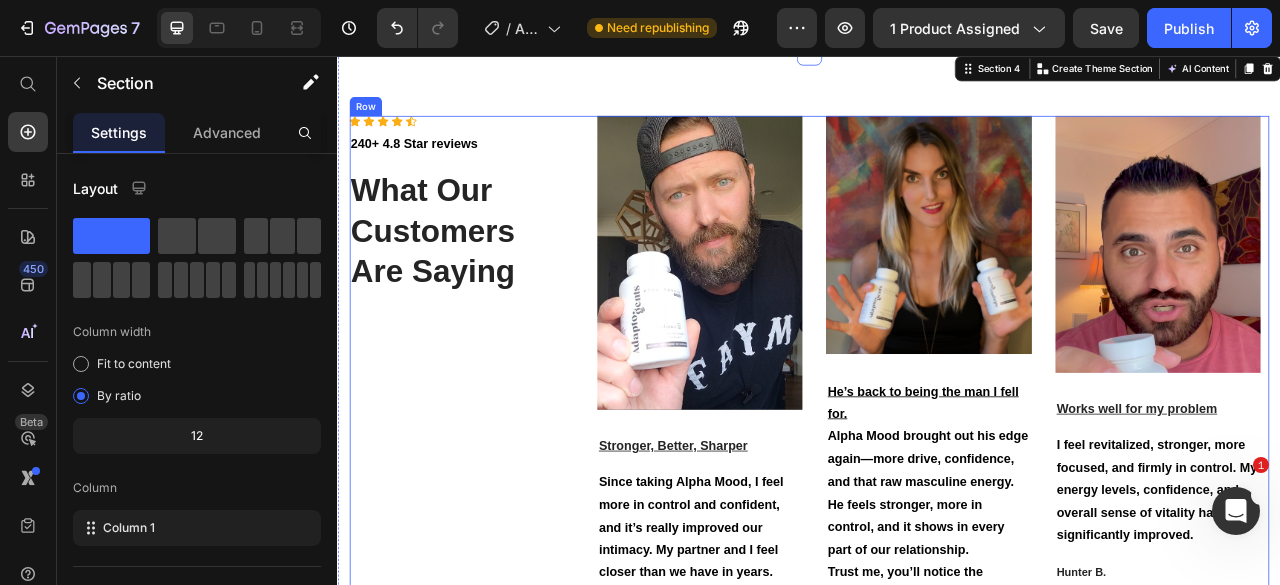 click on "Icon                Icon                Icon                Icon
Icon Icon List Hoz 240+ 4.8 Star reviews Text block What Our Customers Are Saying Heading Image Stronger, Better, Sharper Text block Since taking Alpha Mood, I feel more in control and confident, and it’s really improved our intimacy. My partner and I feel closer than we have in years. This supplement is a game changer. Text block Douglas P. Text block Image He’s back to being the man I fell for. Alpha Mood brought out his edge again—more drive, confidence, and that raw masculine energy. He feels stronger, more in control, and it shows in every part of our relationship. Trust me, you’ll notice the difference—and so will he. Text block Andrew V. Text block Image Works well for my problem Text block I feel revitalized, stronger, more focused, and firmly in control. My energy levels, confidence, and overall sense of vitality have significantly improved. Text block Hunter B. Text block Carousel Row" at bounding box center [937, 482] 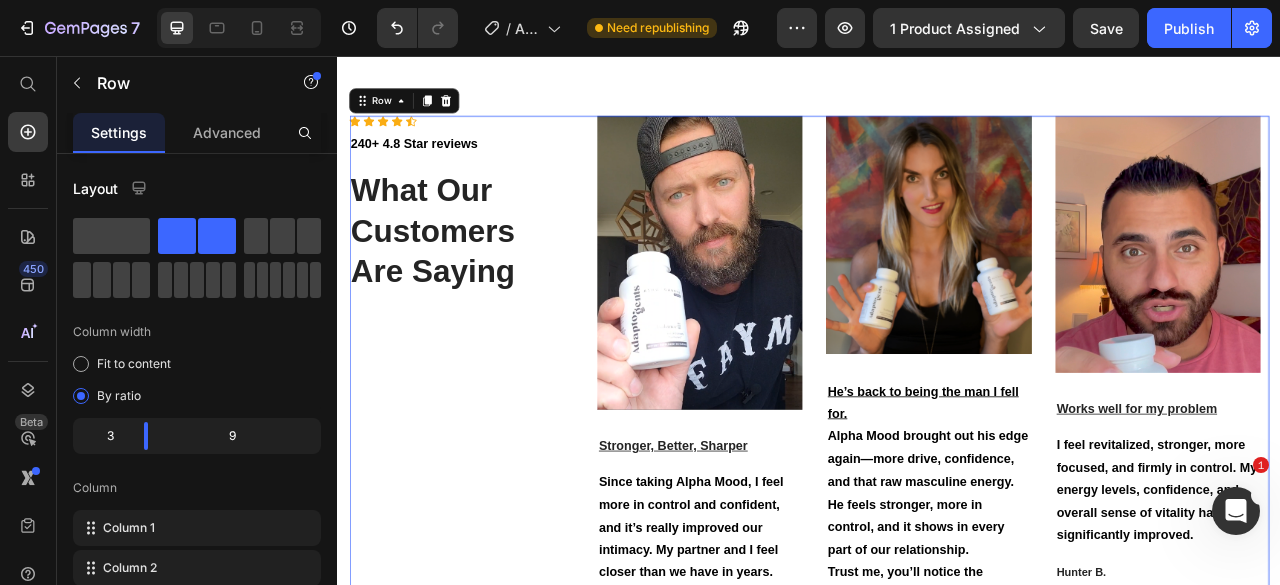 click on "Icon                Icon                Icon                Icon
Icon Icon List Hoz 240+ 4.8 Star reviews Text block What Our Customers Are Saying Heading Image Stronger, Better, Sharper Text block Since taking Alpha Mood, I feel more in control and confident, and it’s really improved our intimacy. My partner and I feel closer than we have in years. This supplement is a game changer. Text block Douglas P. Text block Image He’s back to being the man I fell for. Alpha Mood brought out his edge again—more drive, confidence, and that raw masculine energy. He feels stronger, more in control, and it shows in every part of our relationship. Trust me, you’ll notice the difference—and so will he. Text block Andrew V. Text block Image Works well for my problem Text block I feel revitalized, stronger, more focused, and firmly in control. My energy levels, confidence, and overall sense of vitality have significantly improved. Text block Hunter B. Text block Carousel Row   0" at bounding box center [937, 482] 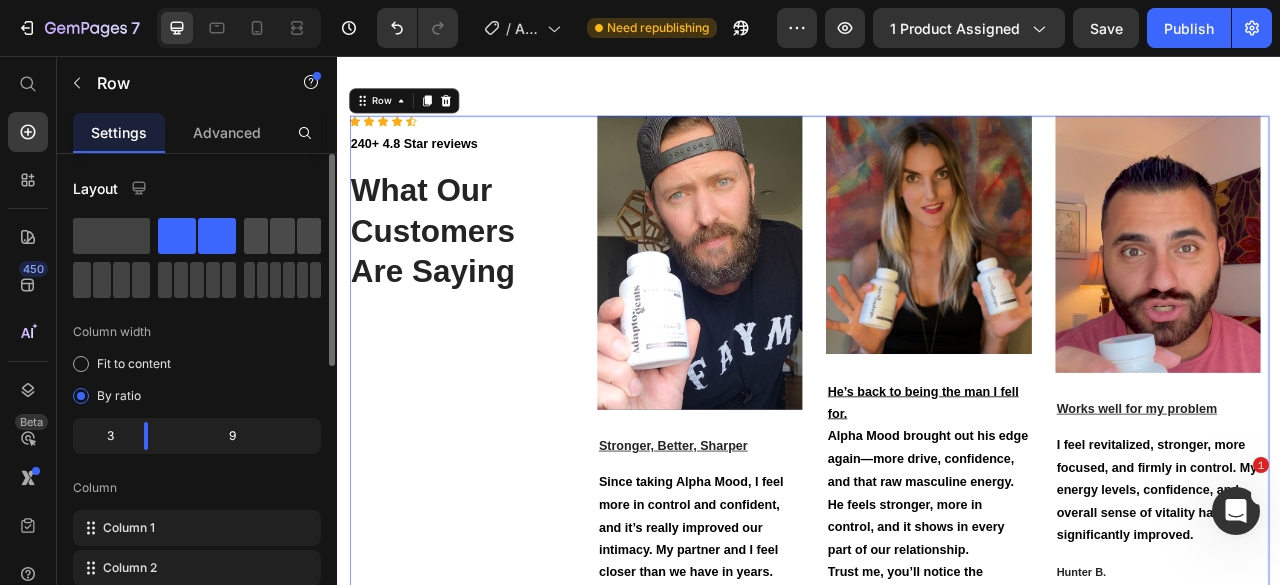 click 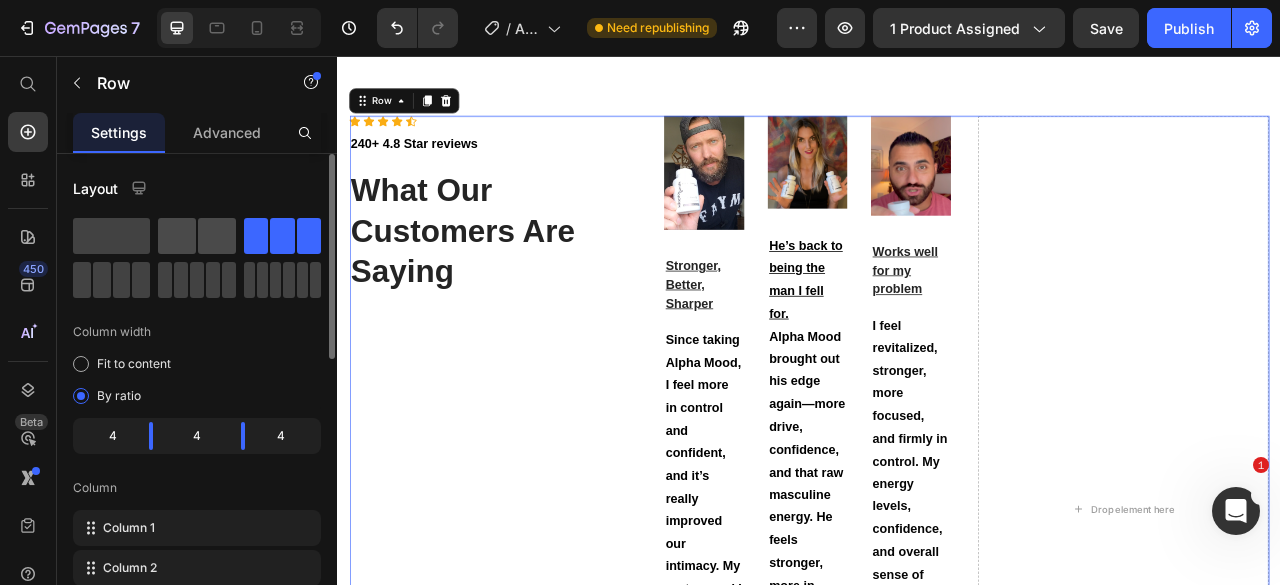 click 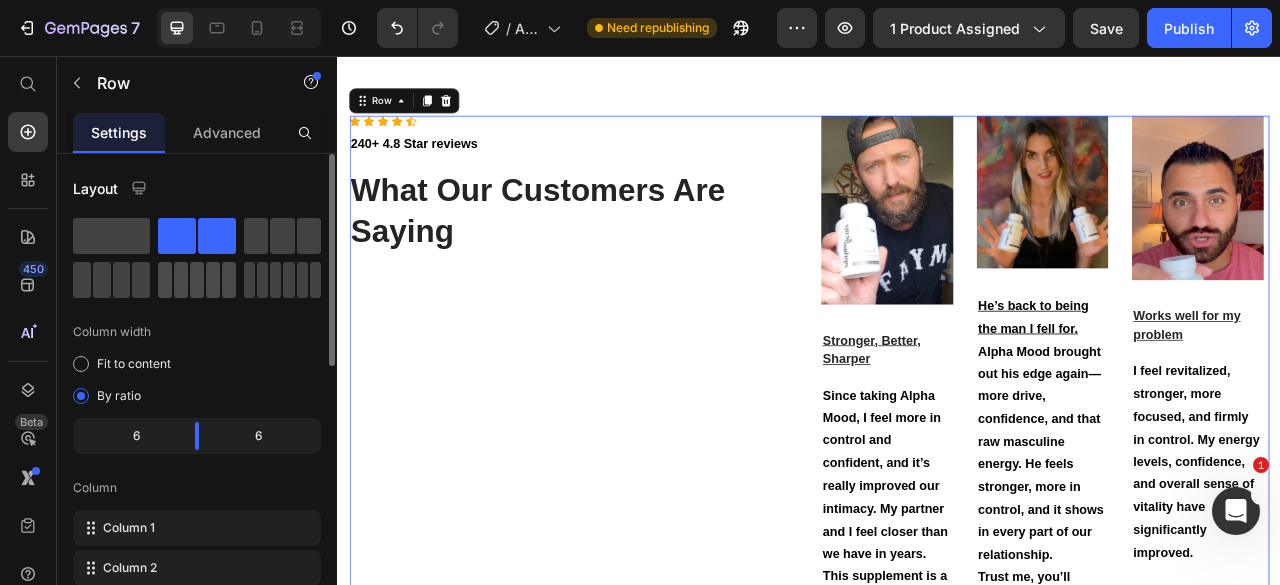 click 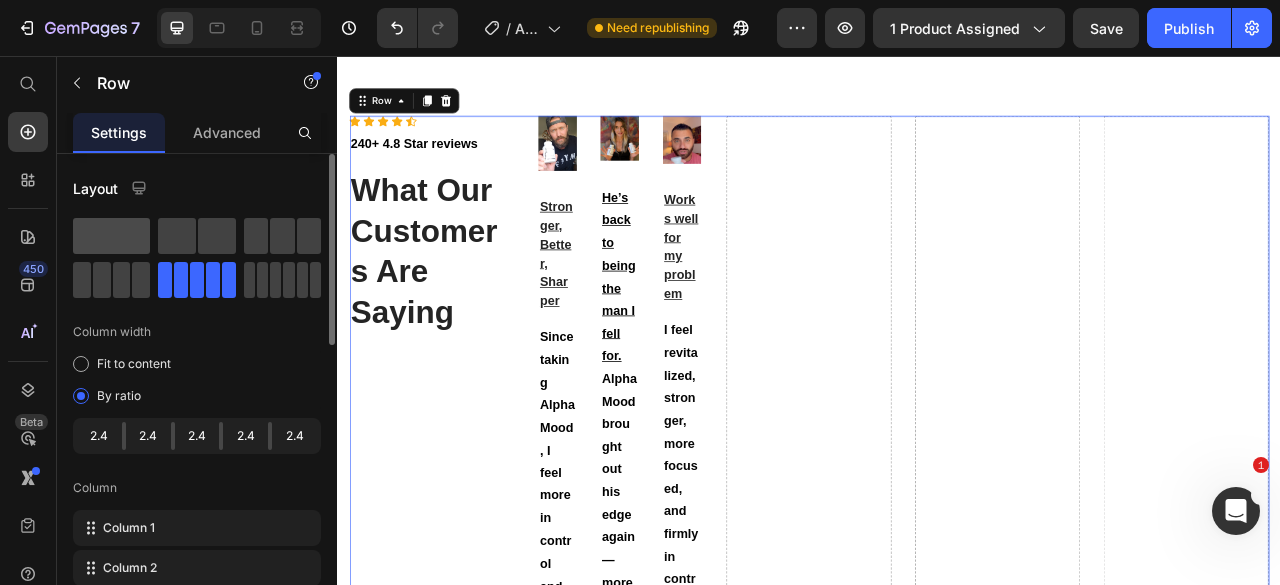 click 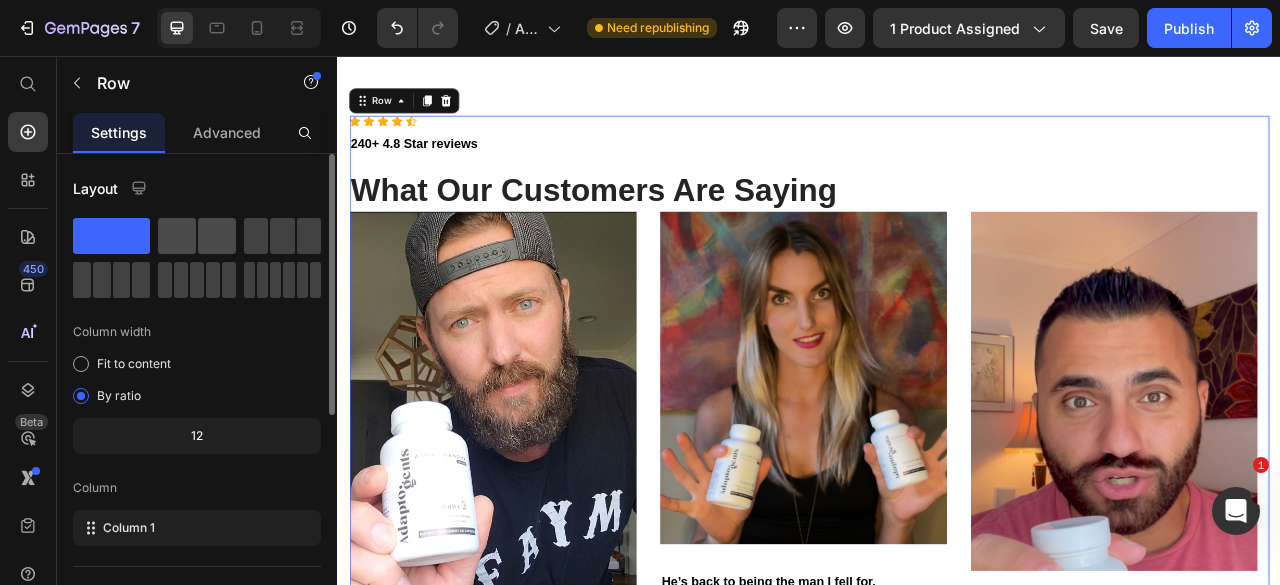 click 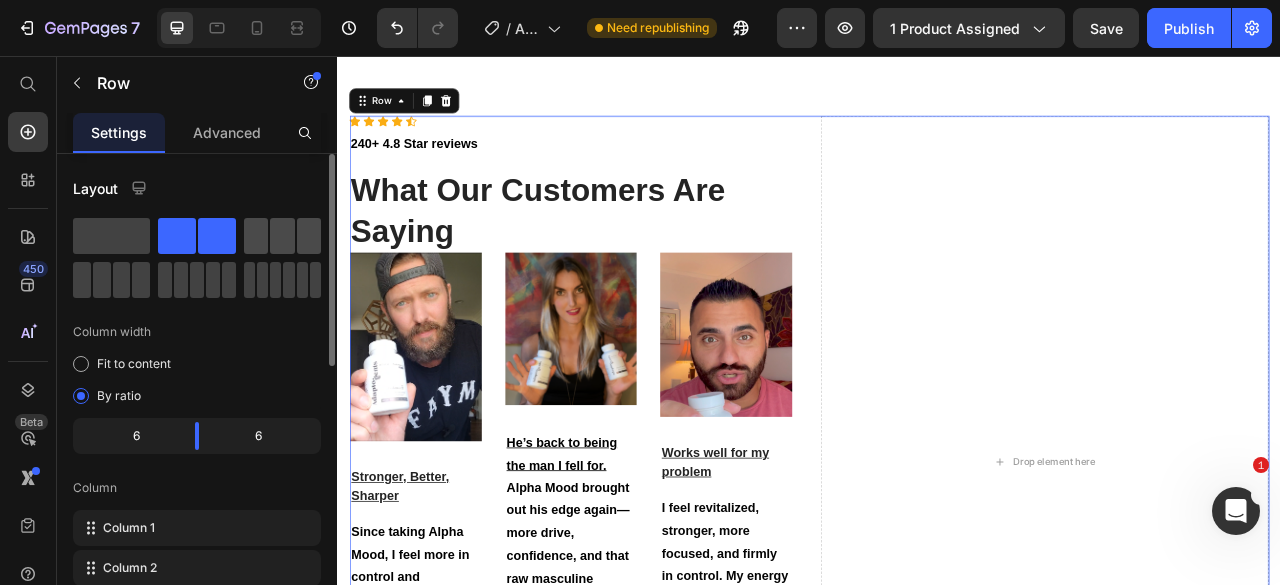 click 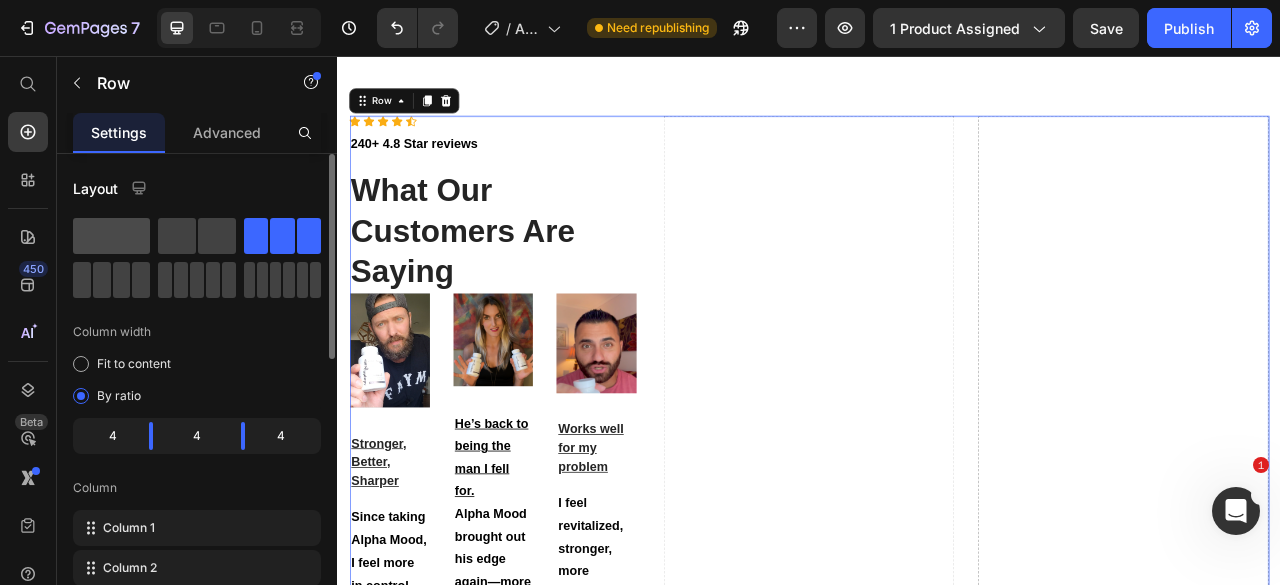click 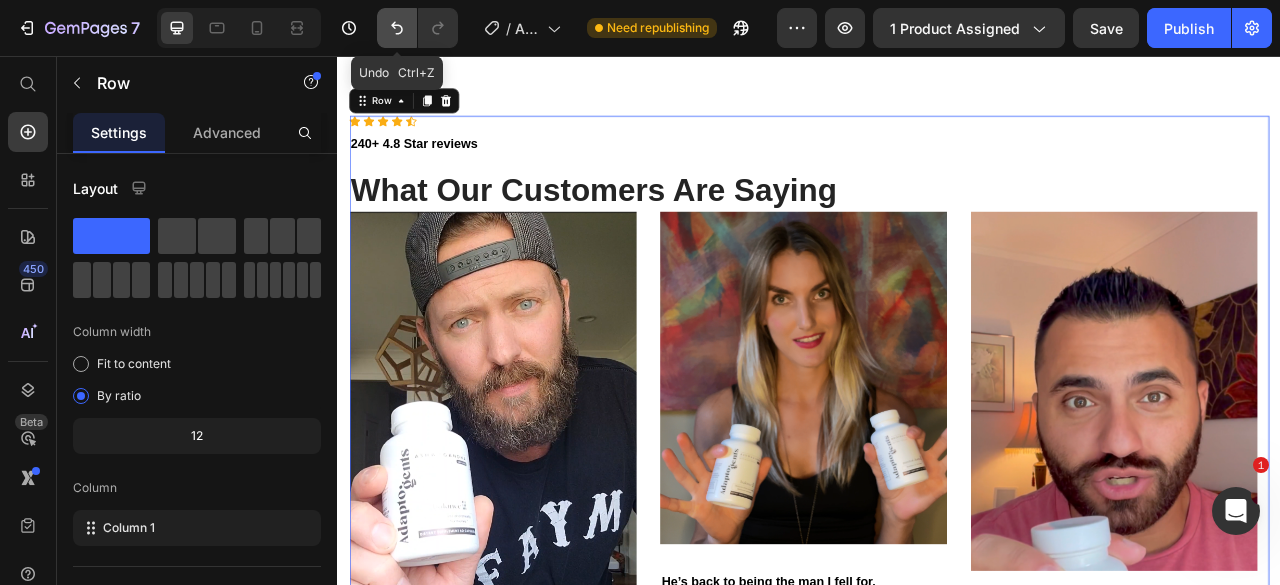 click 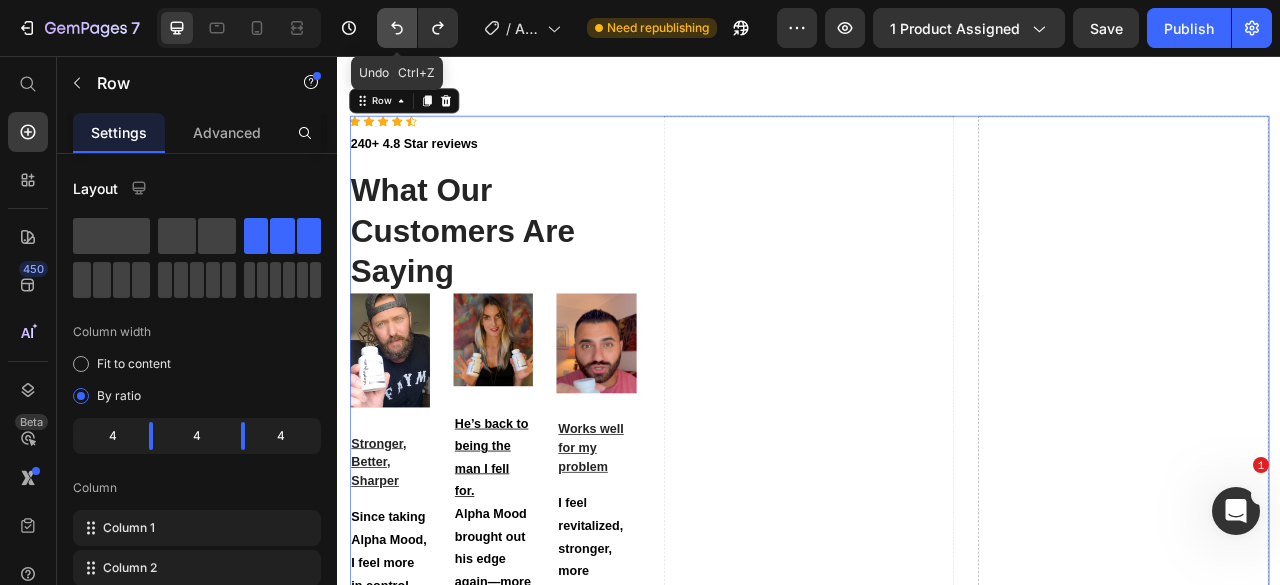 click 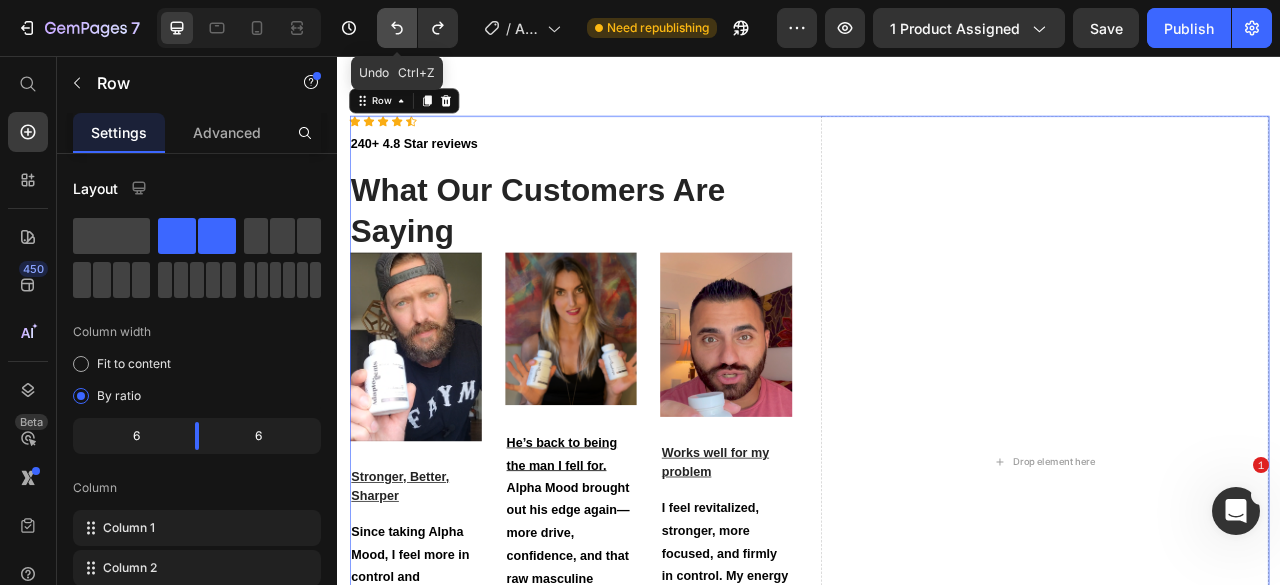 click 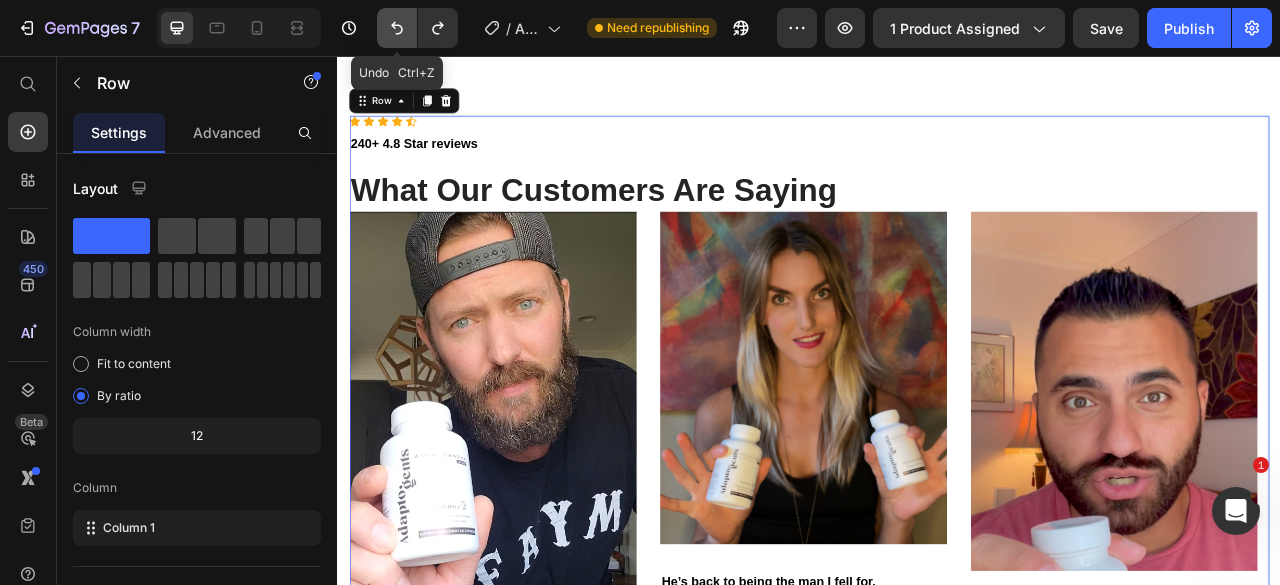 click 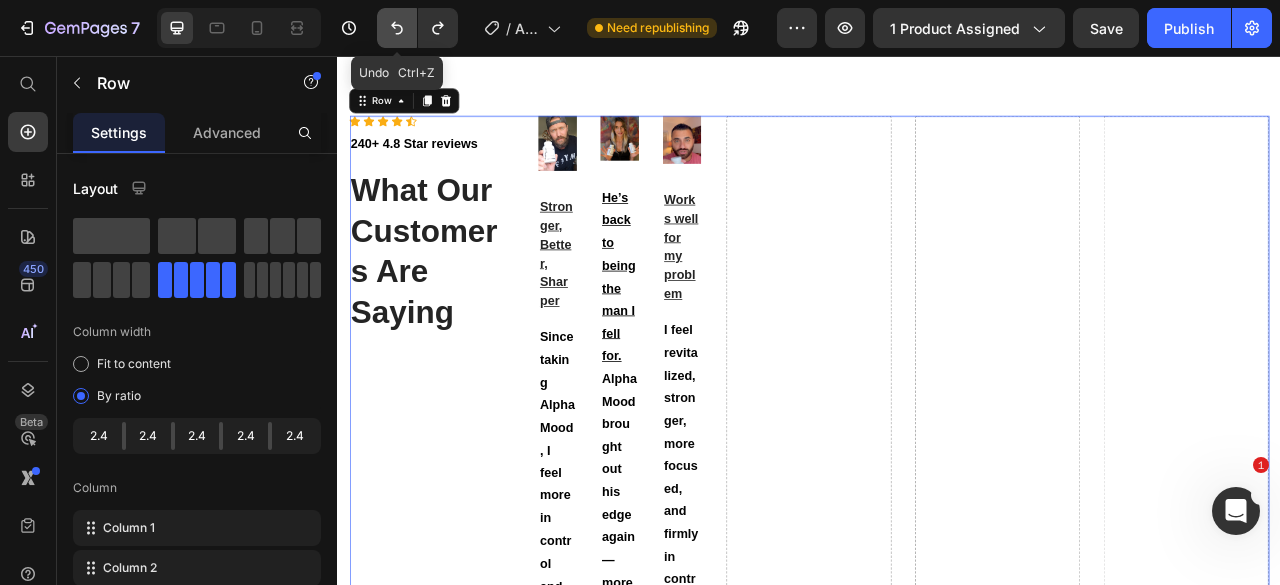 click 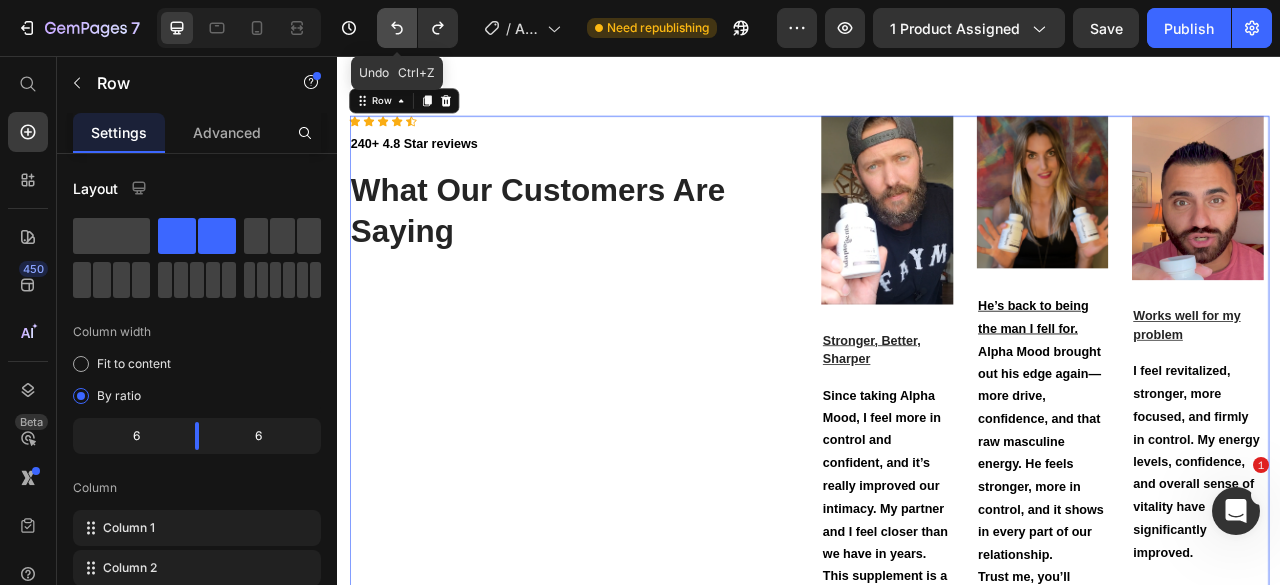 click 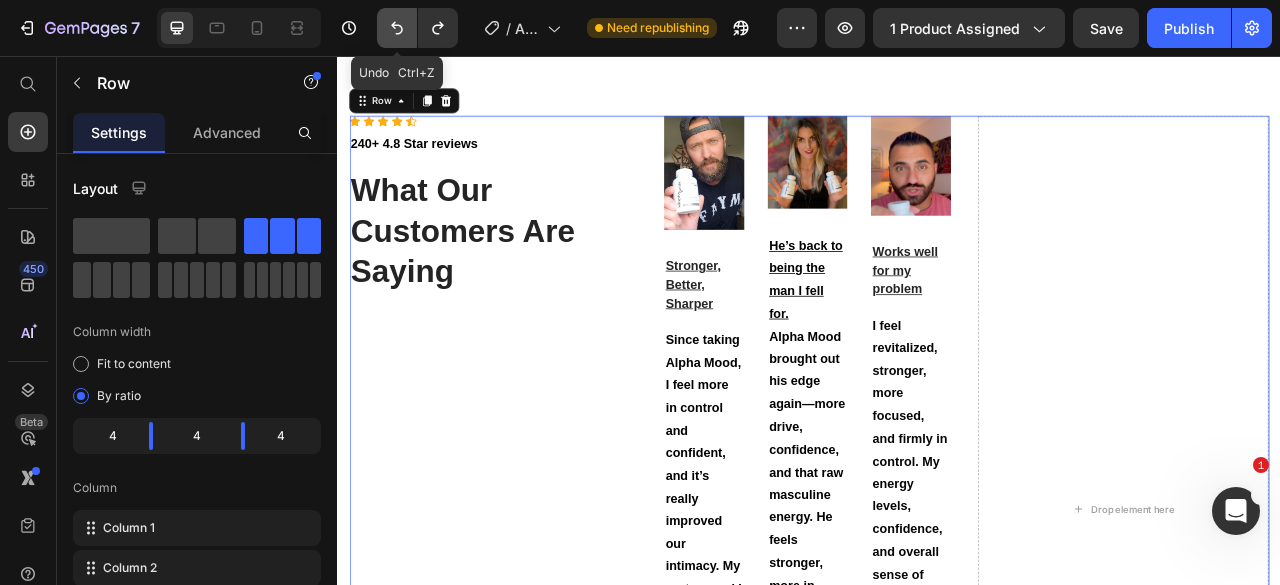 click 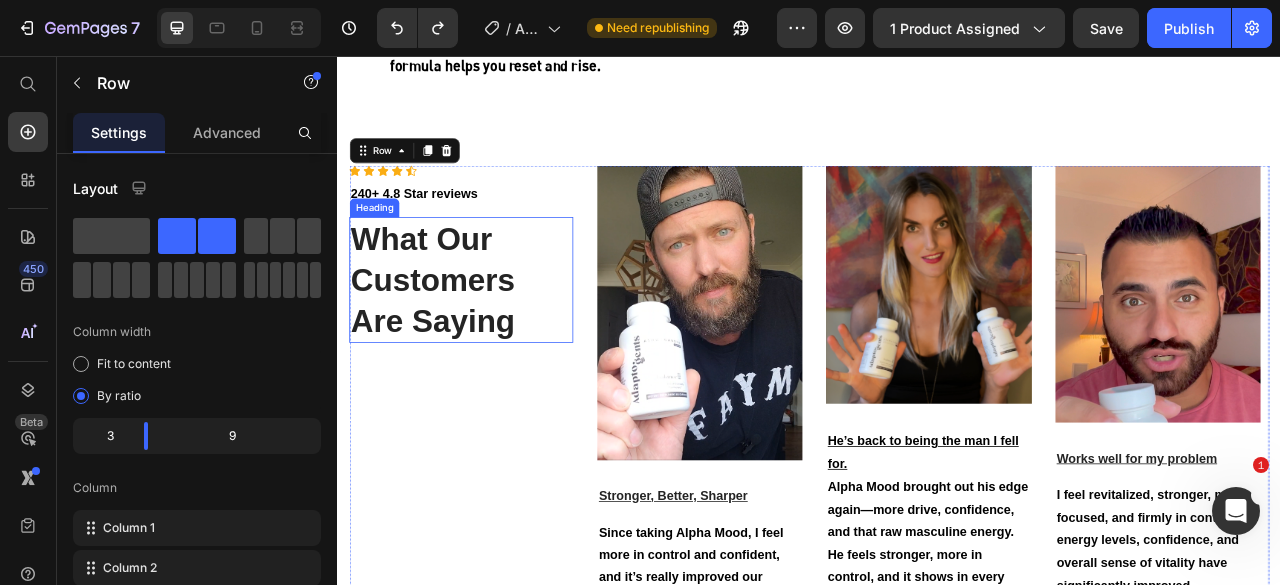 scroll, scrollTop: 2622, scrollLeft: 0, axis: vertical 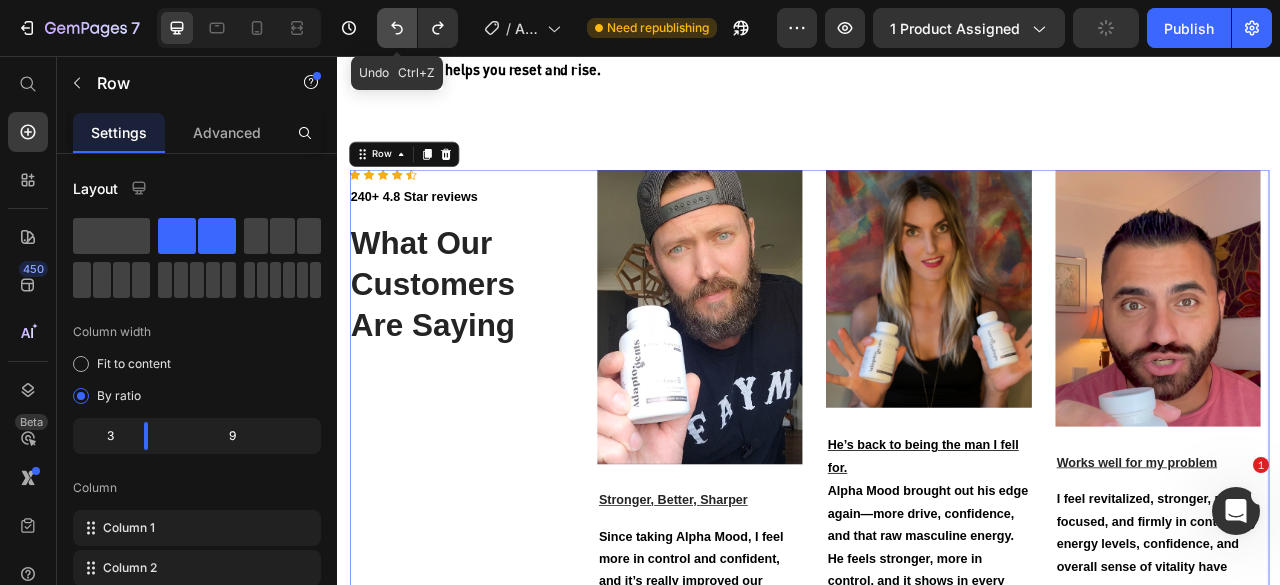 click 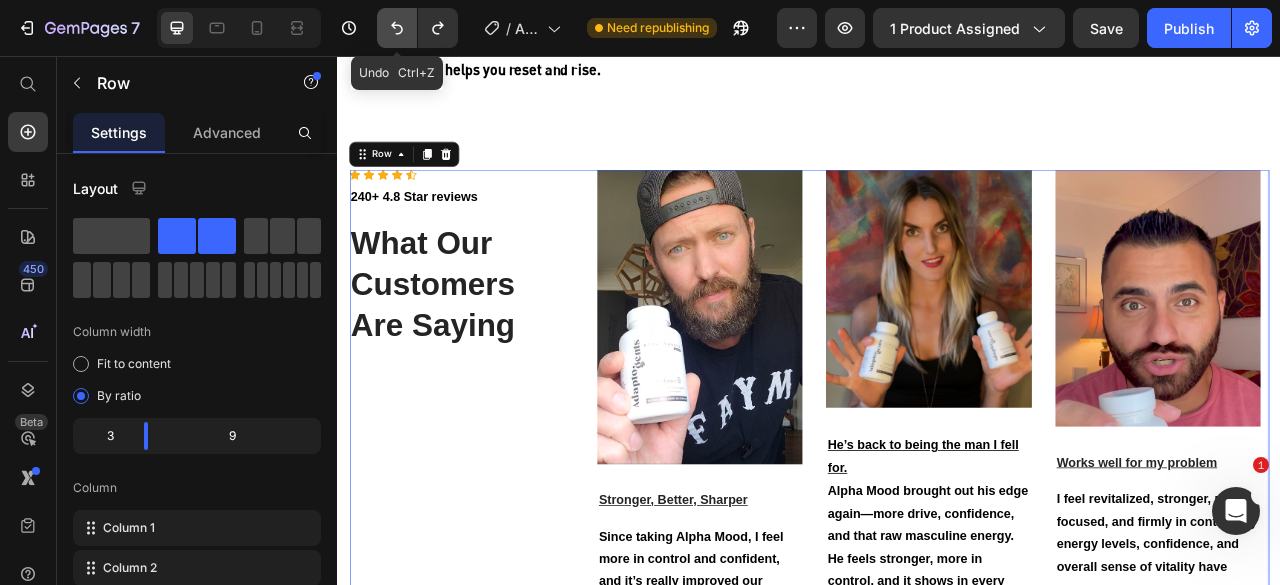 click 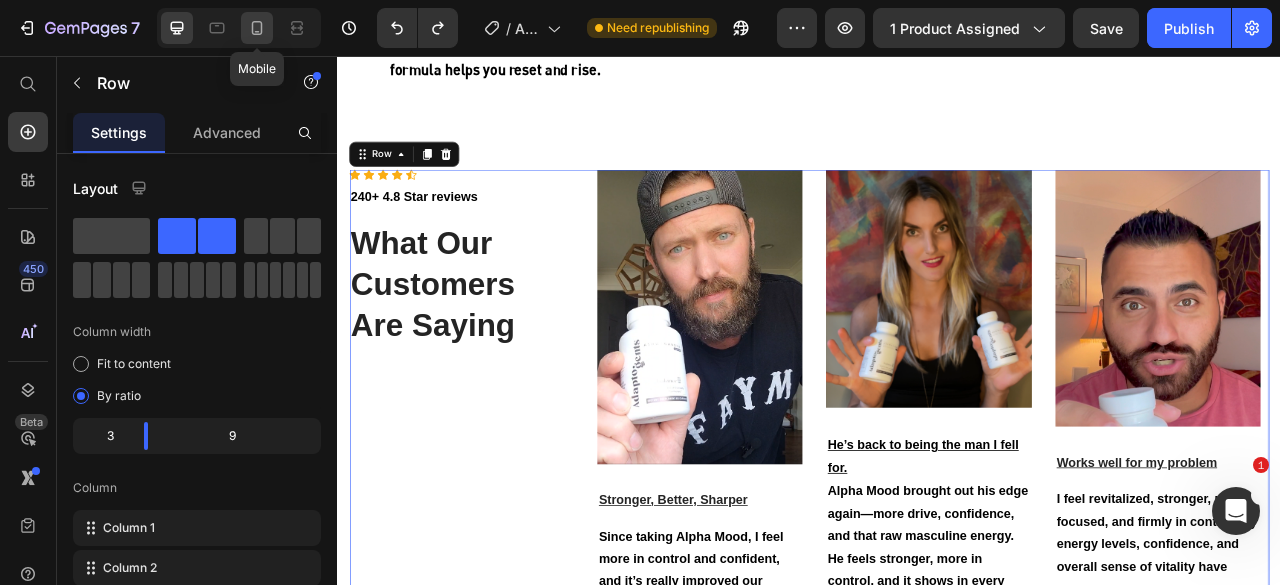 click 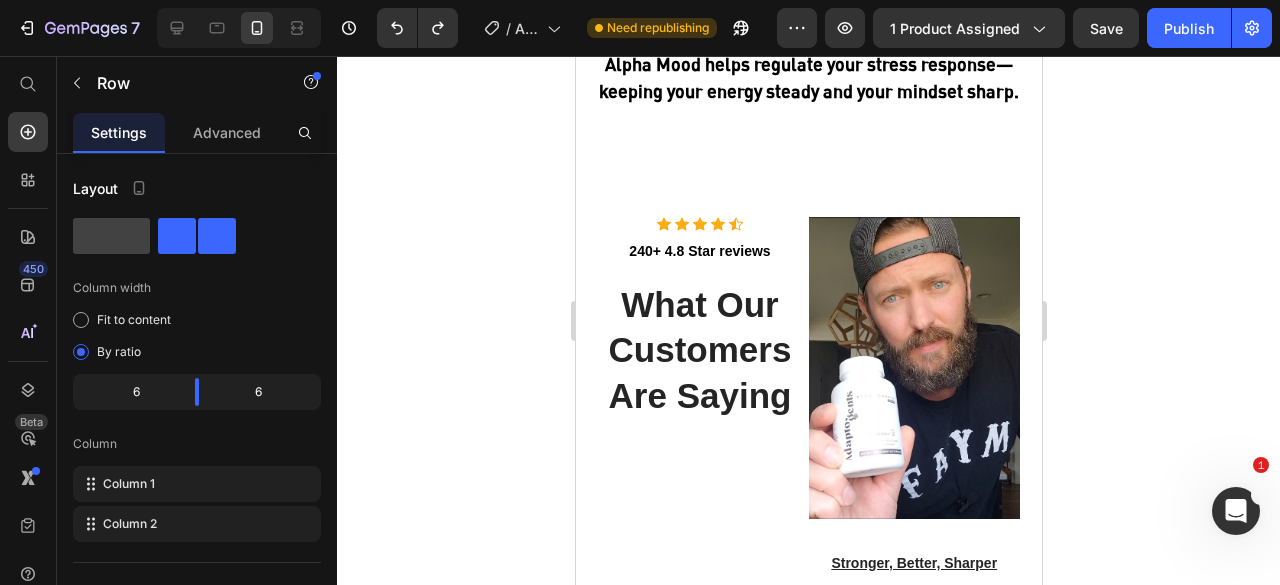 scroll, scrollTop: 3410, scrollLeft: 0, axis: vertical 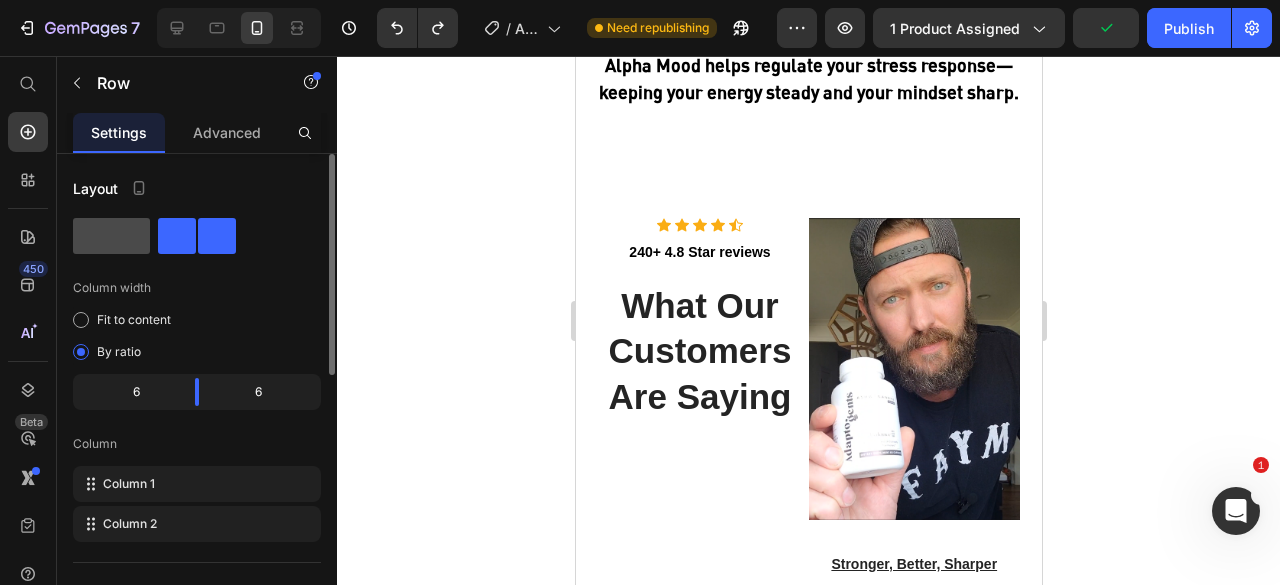 click 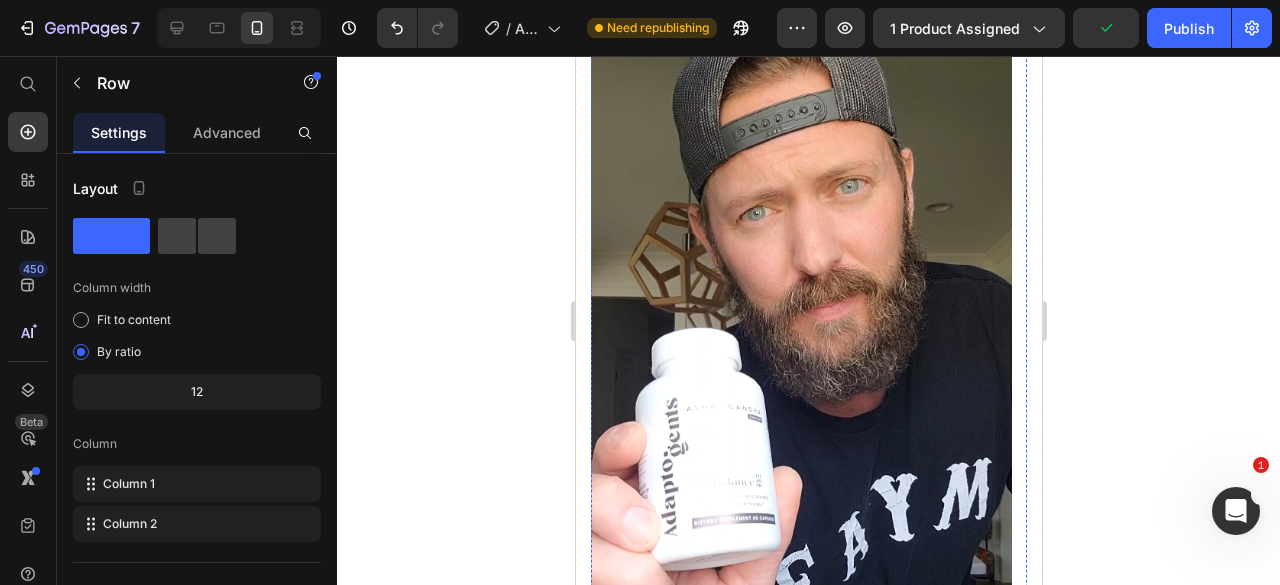 scroll, scrollTop: 3786, scrollLeft: 0, axis: vertical 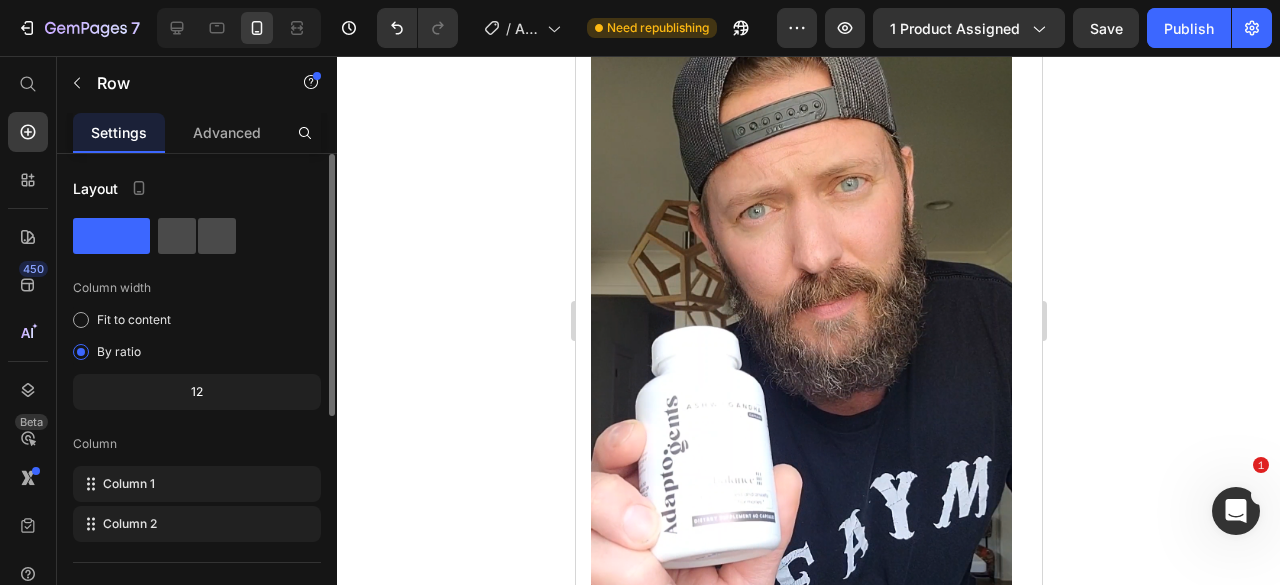 click 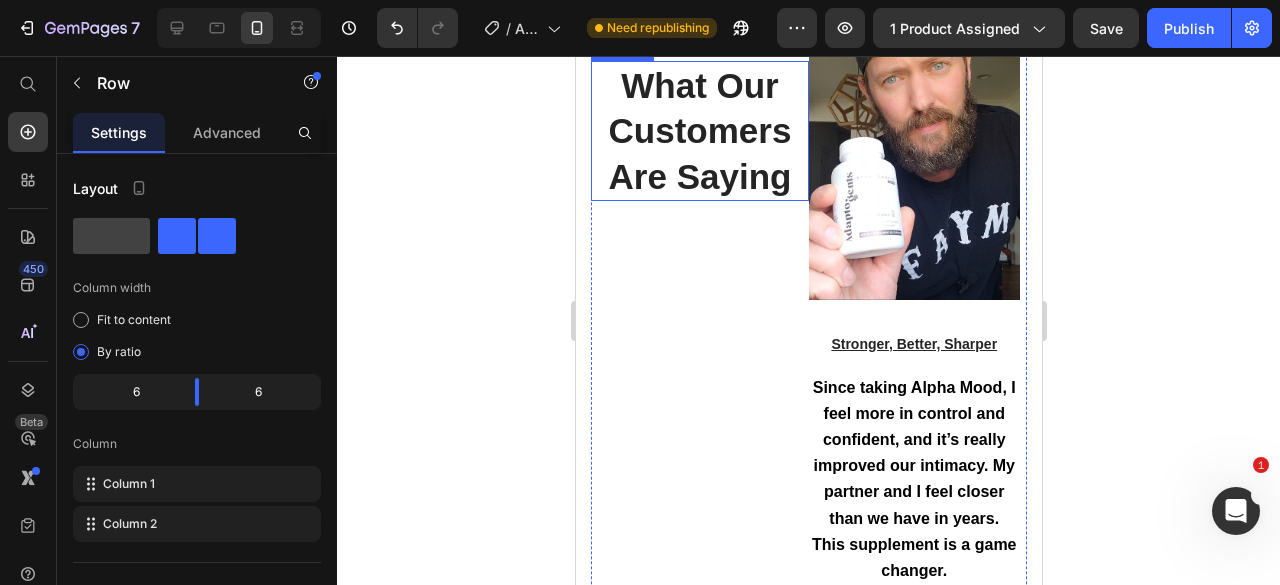 scroll, scrollTop: 3629, scrollLeft: 0, axis: vertical 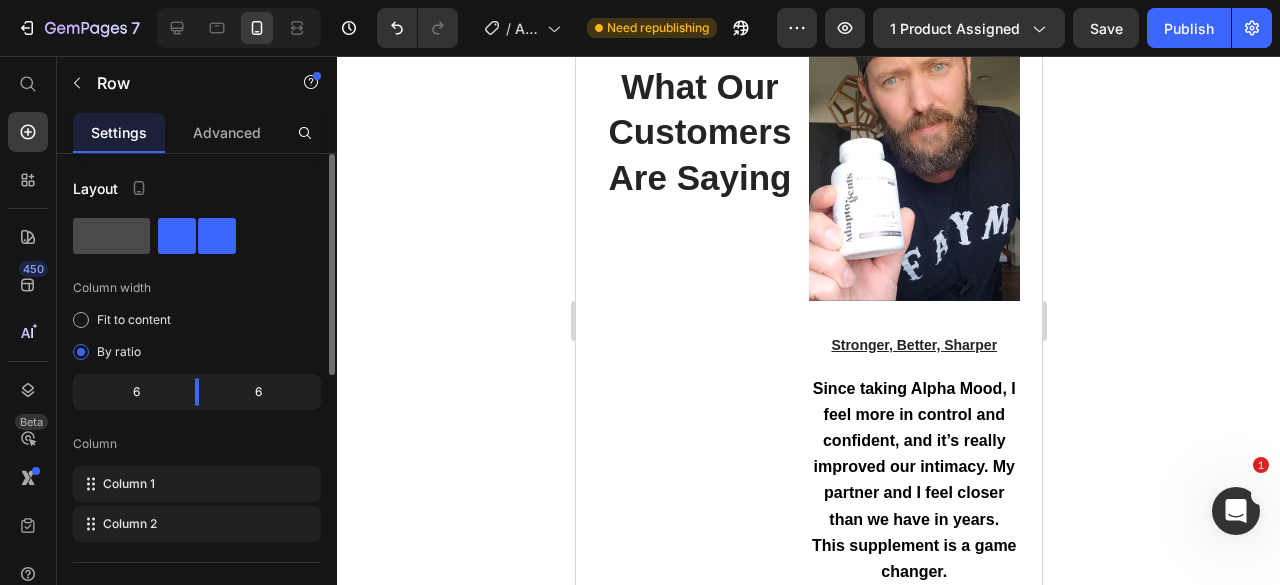 click 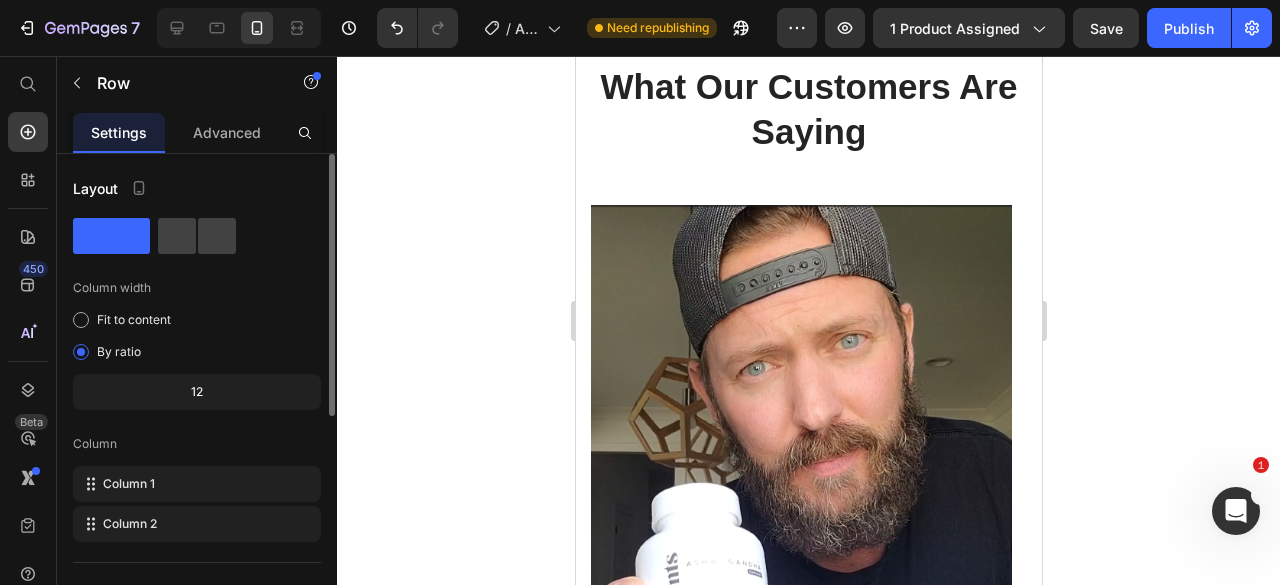 click on "12" 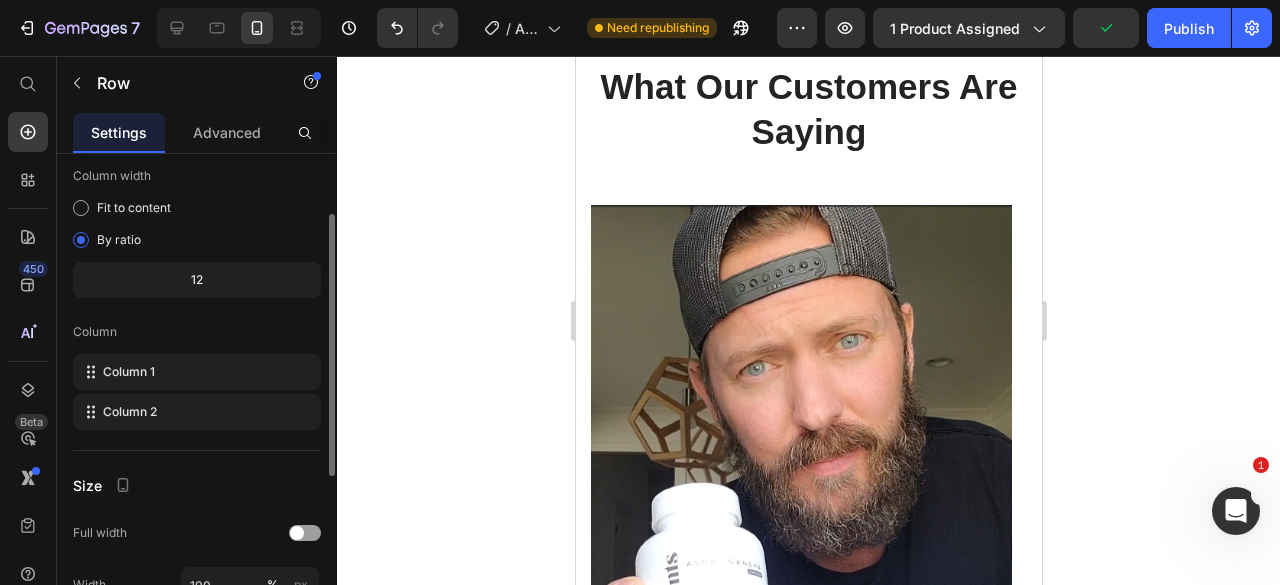 scroll, scrollTop: 115, scrollLeft: 0, axis: vertical 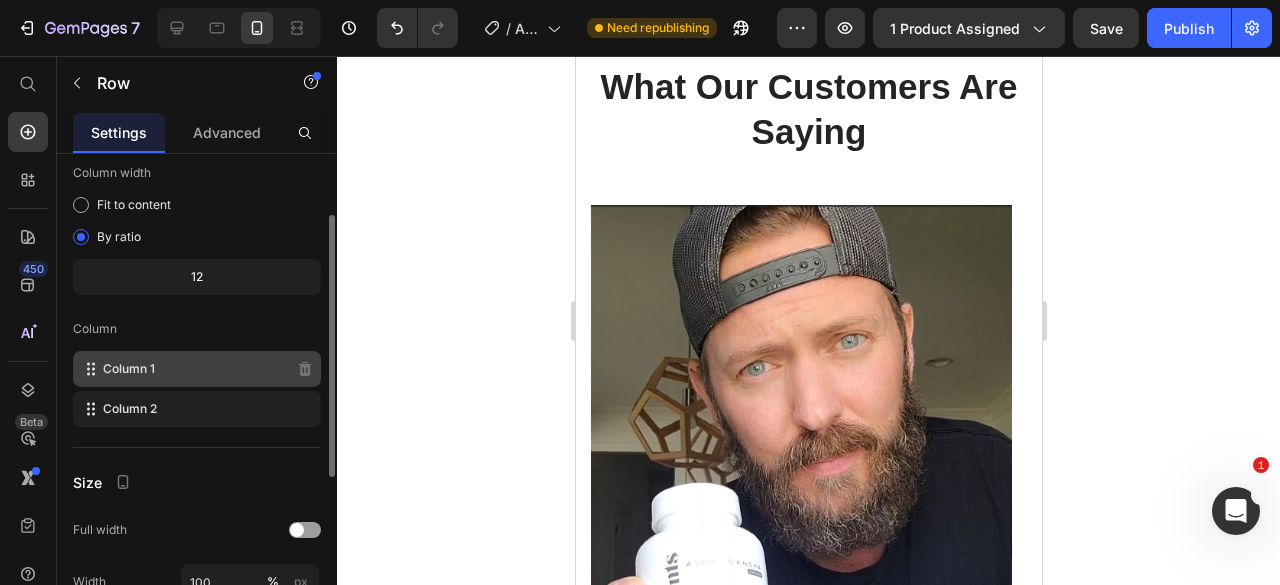 click on "Column 1" at bounding box center (129, 369) 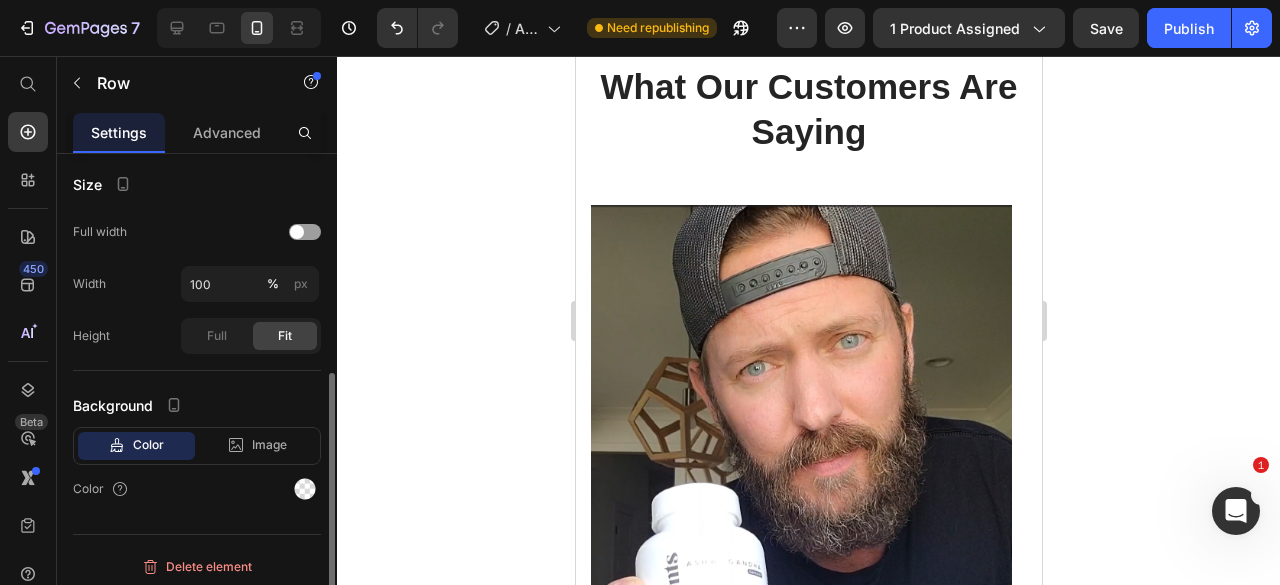 scroll, scrollTop: 414, scrollLeft: 0, axis: vertical 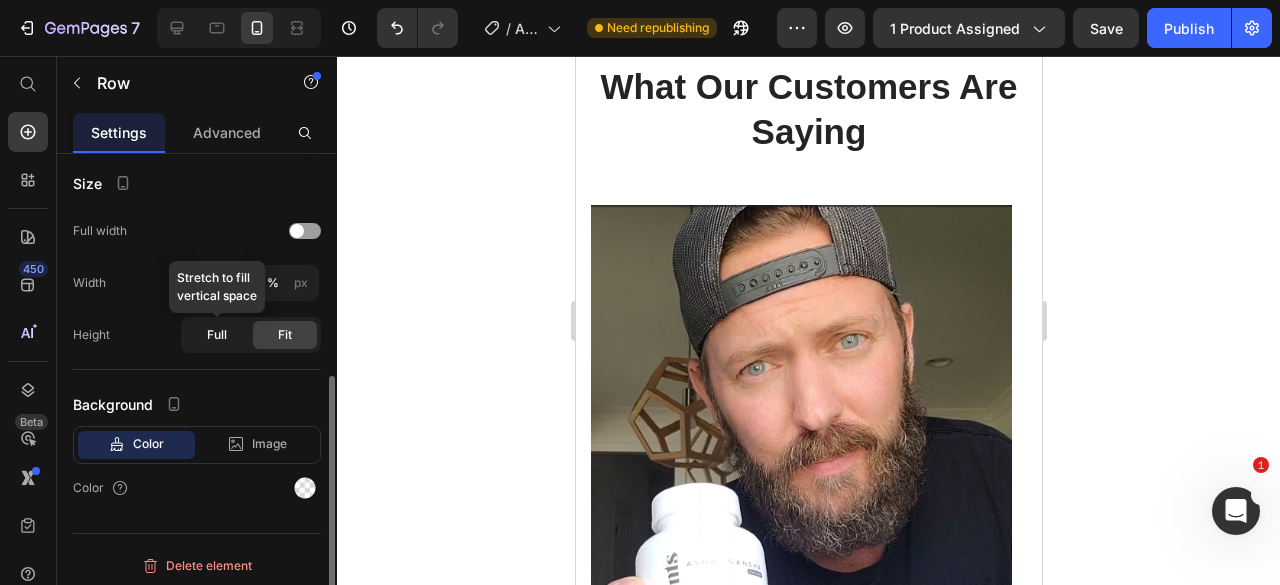 click on "Full" 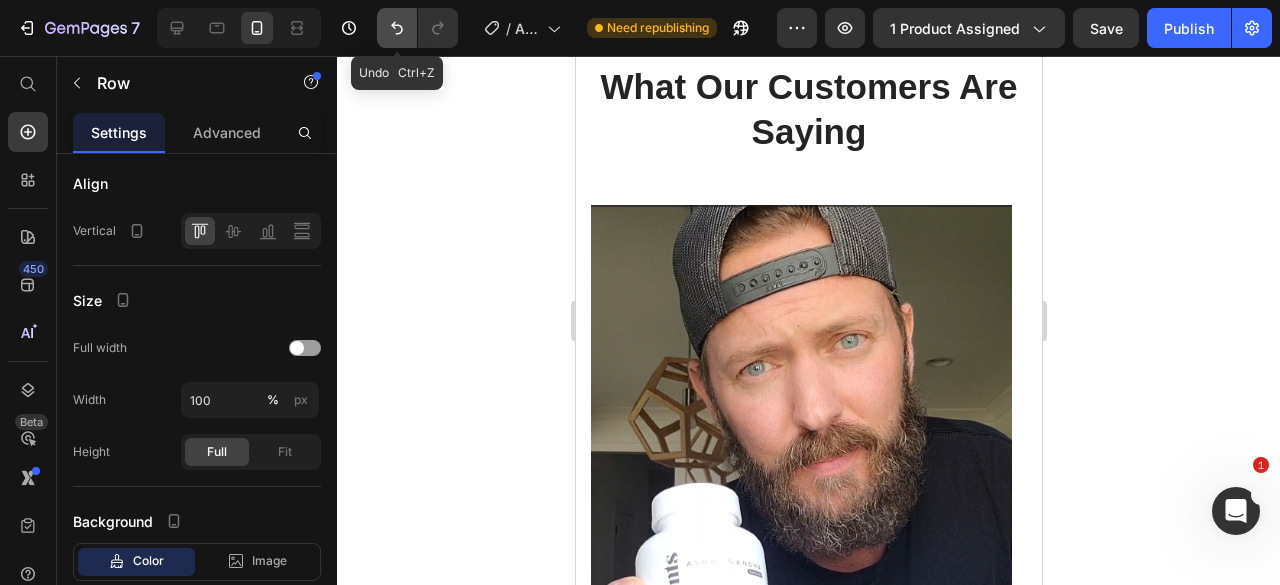 click 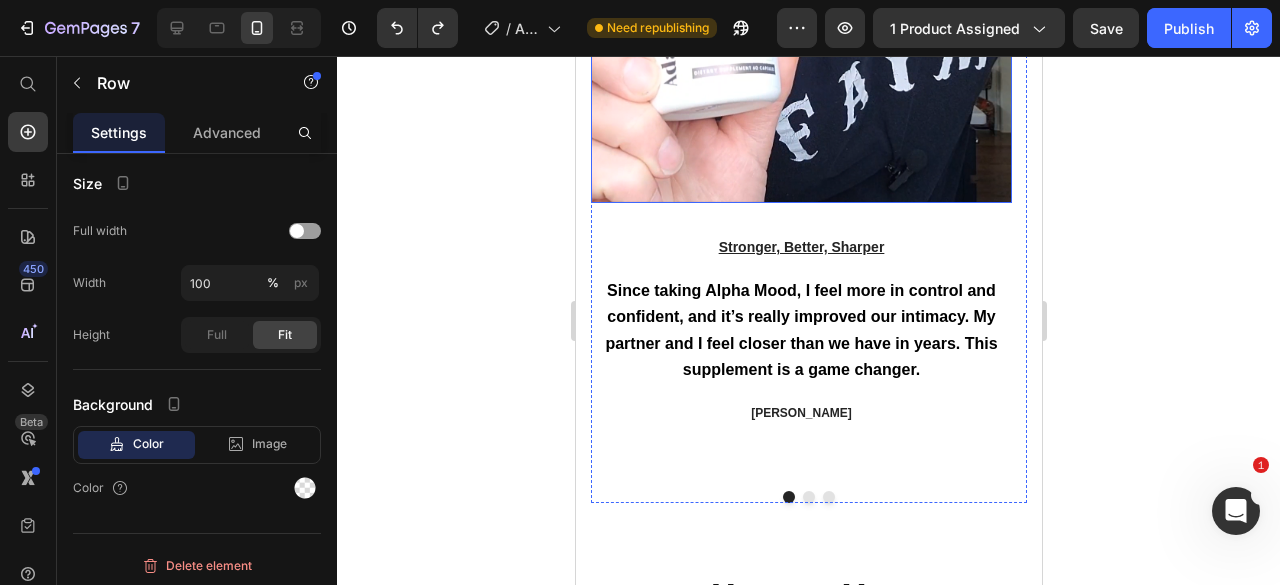 scroll, scrollTop: 4238, scrollLeft: 0, axis: vertical 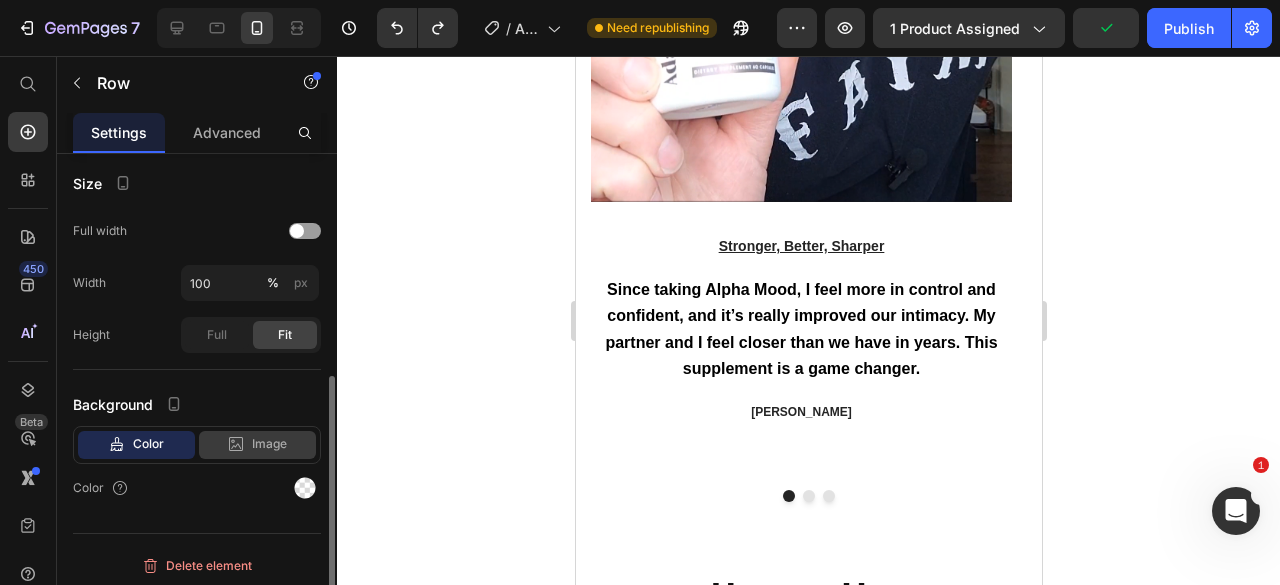 click on "Image" at bounding box center [269, 444] 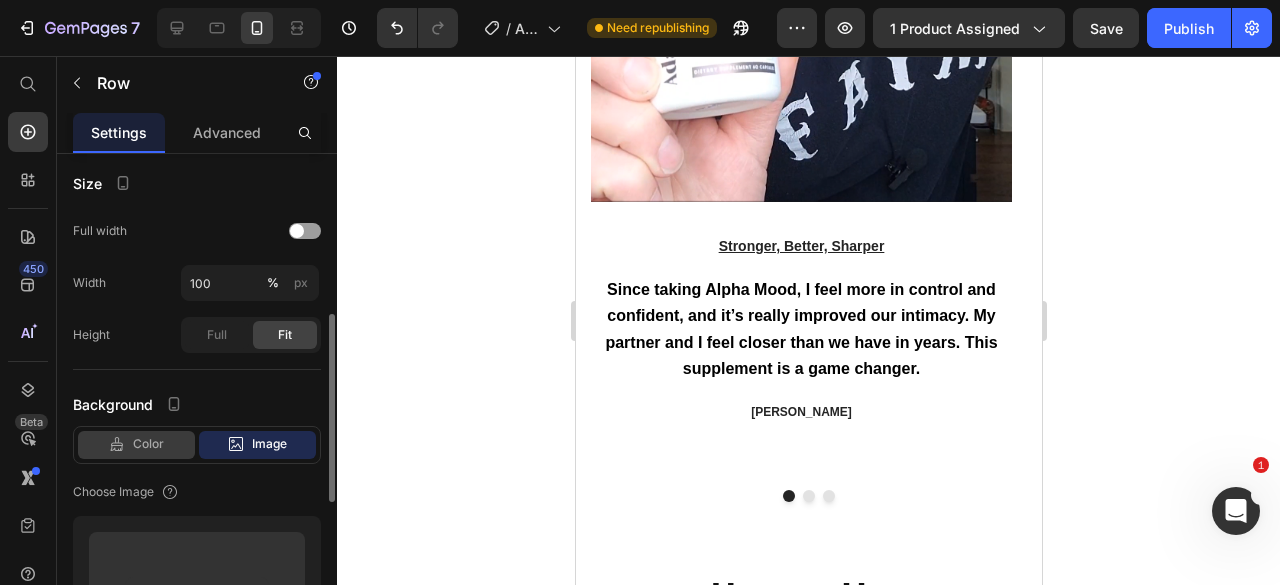 click on "Color" 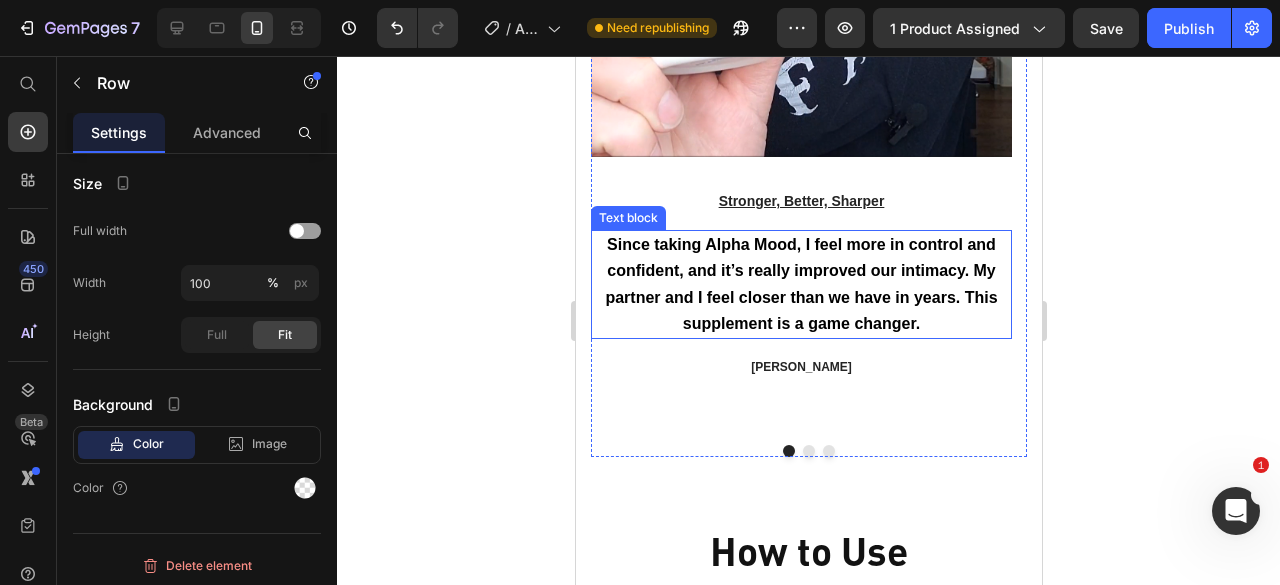 scroll, scrollTop: 4284, scrollLeft: 0, axis: vertical 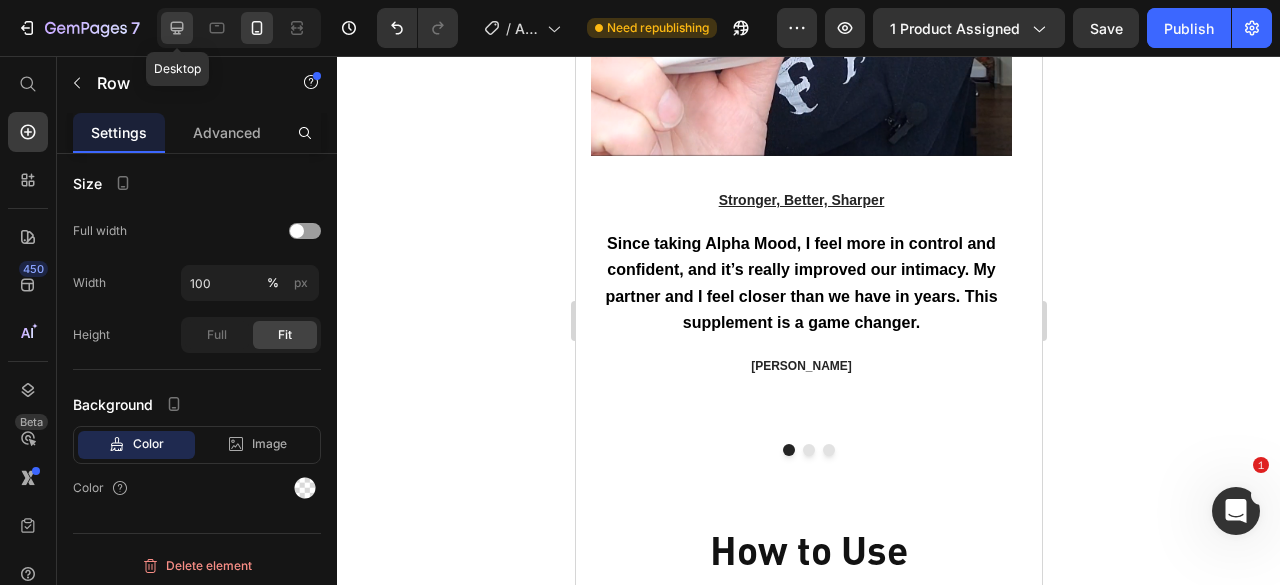 click 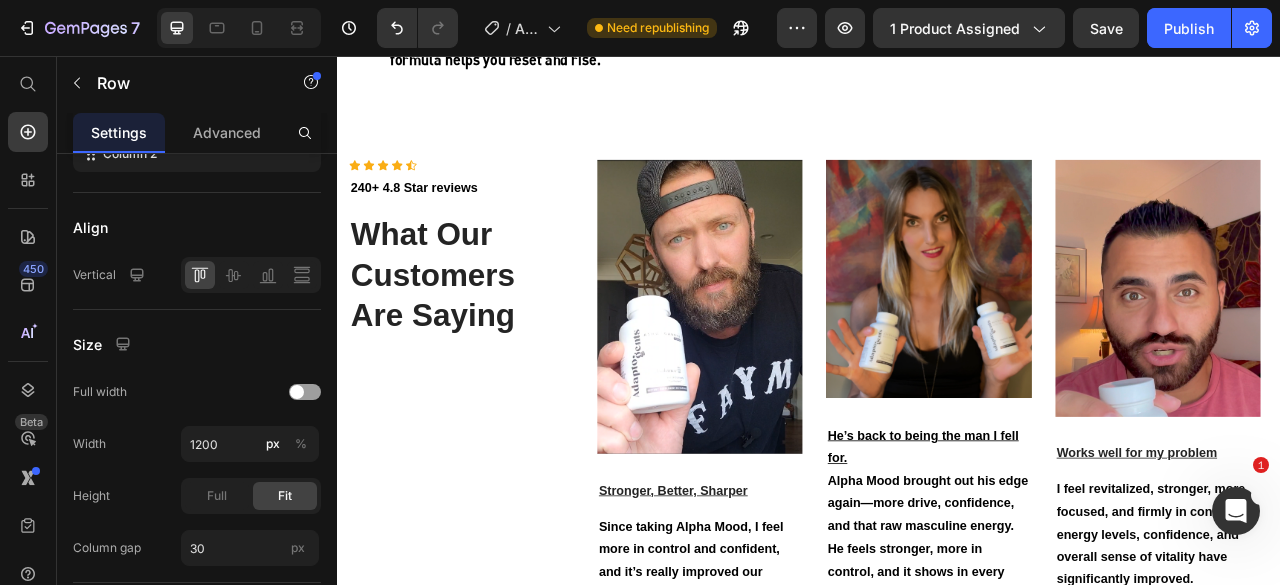 scroll, scrollTop: 2634, scrollLeft: 0, axis: vertical 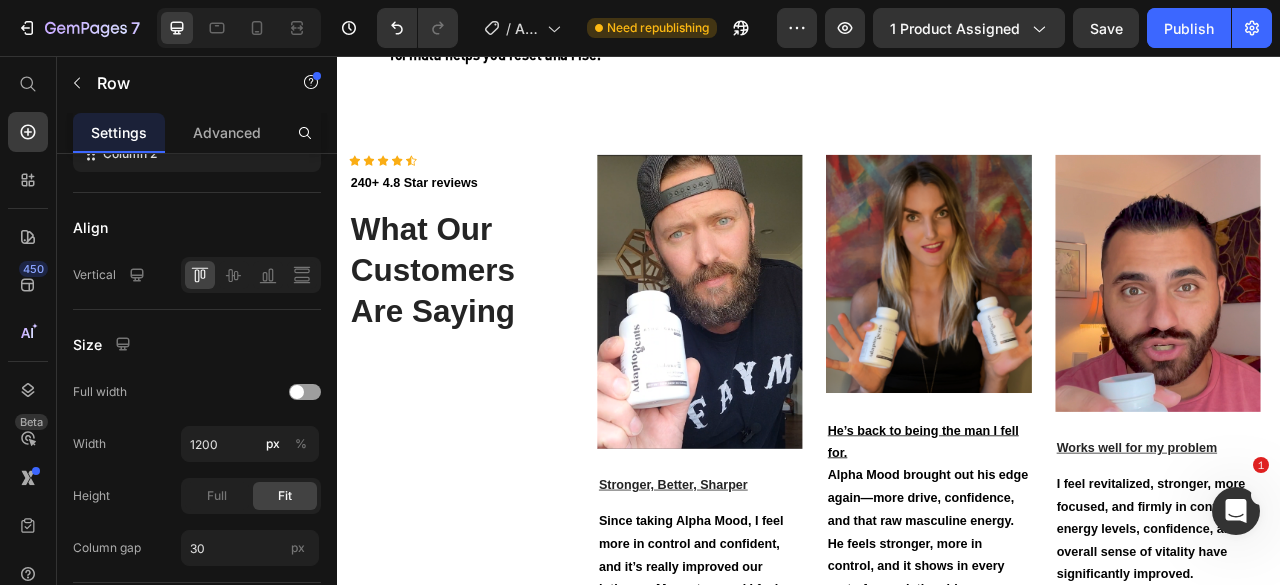 click on "Icon                Icon                Icon                Icon
Icon Icon List Hoz 240+ 4.8 Star reviews Text block What Our Customers Are Saying Heading" at bounding box center (494, 532) 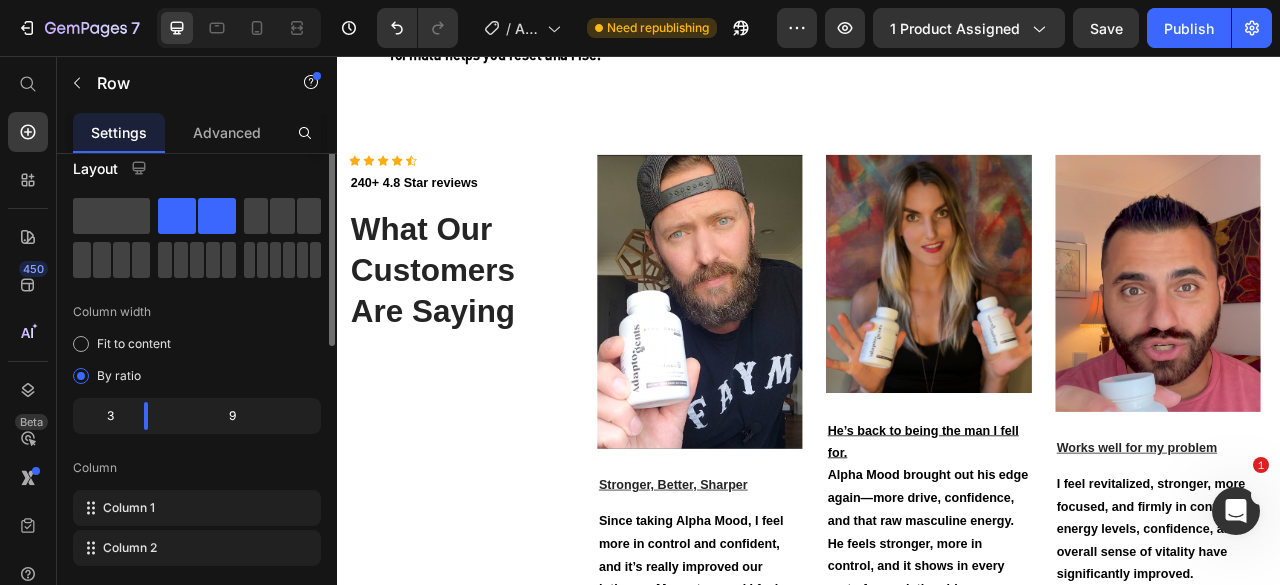 scroll, scrollTop: 0, scrollLeft: 0, axis: both 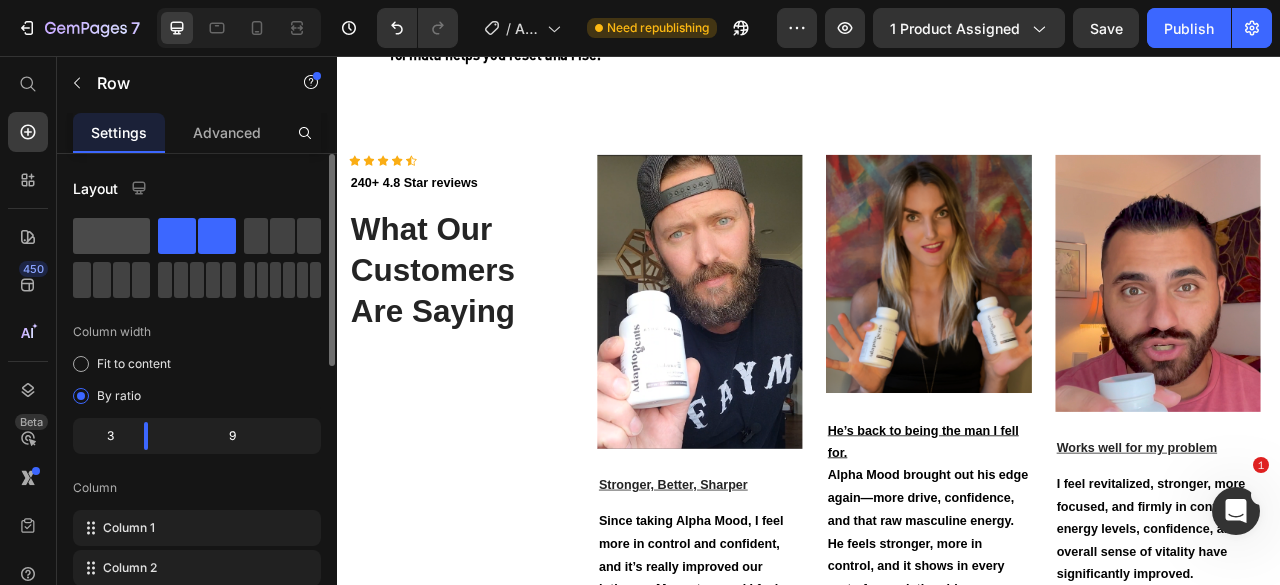 click 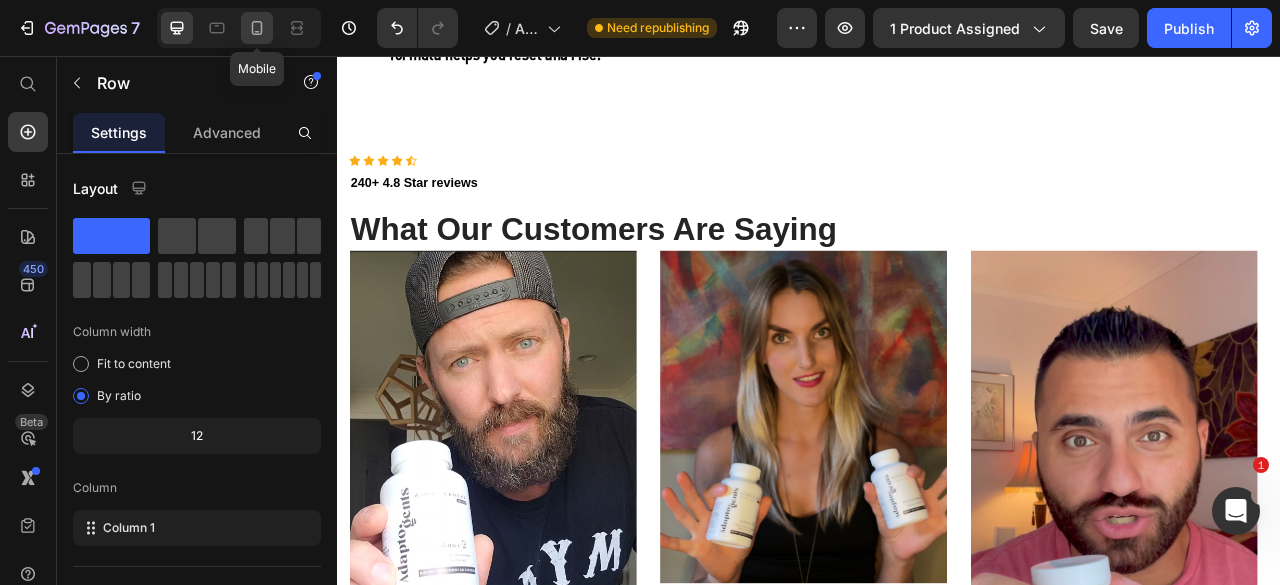 click 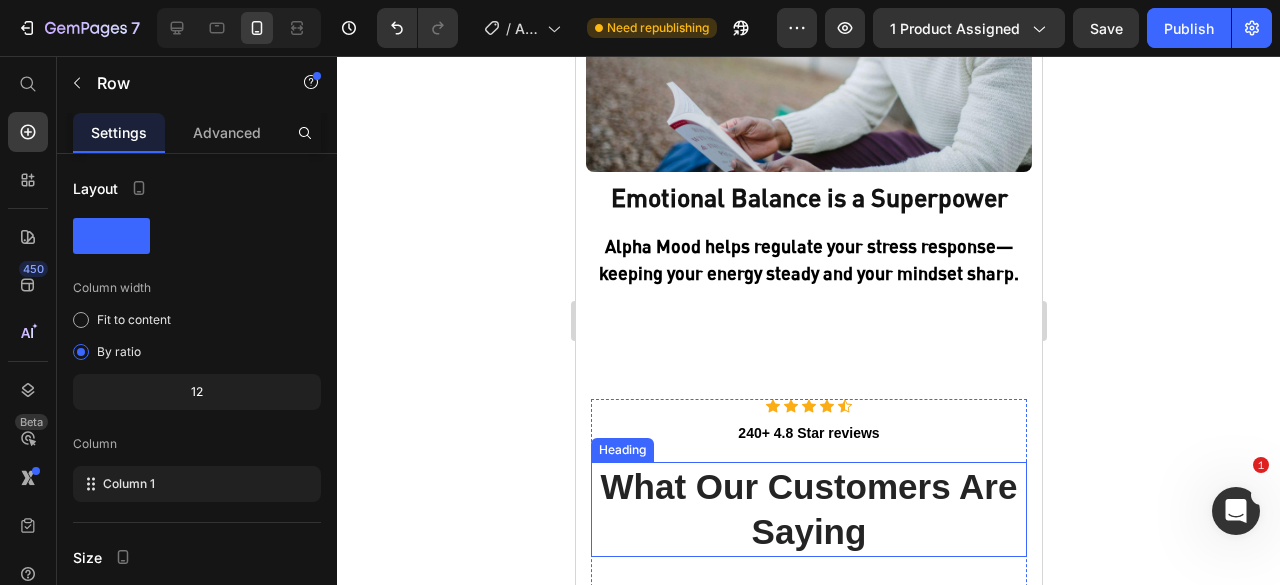 scroll, scrollTop: 3199, scrollLeft: 0, axis: vertical 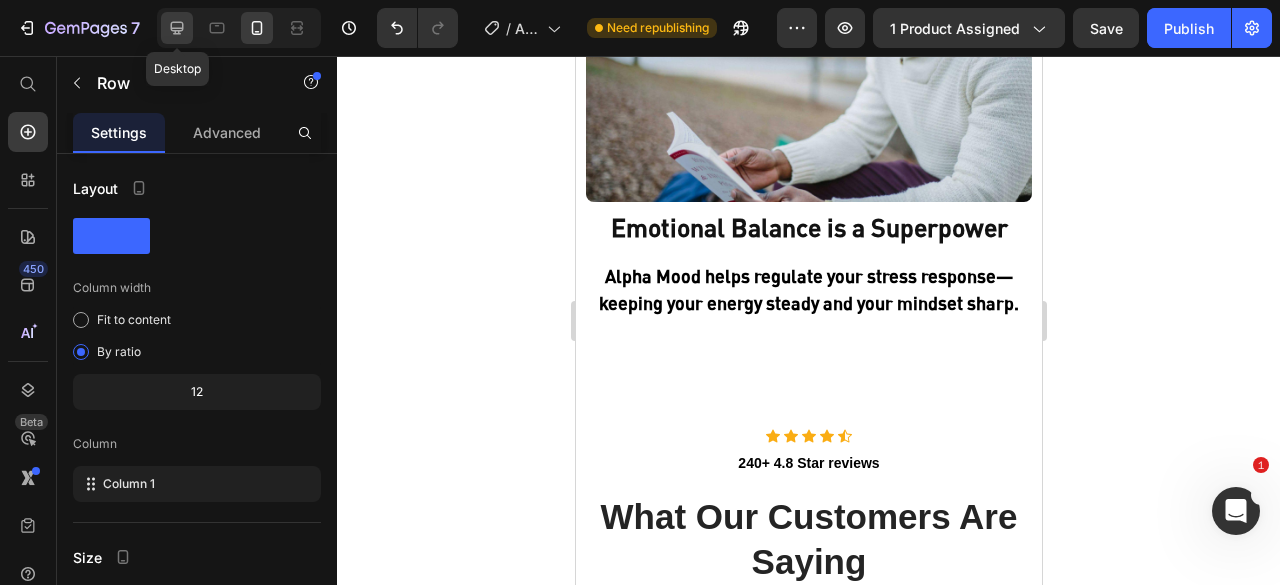 click 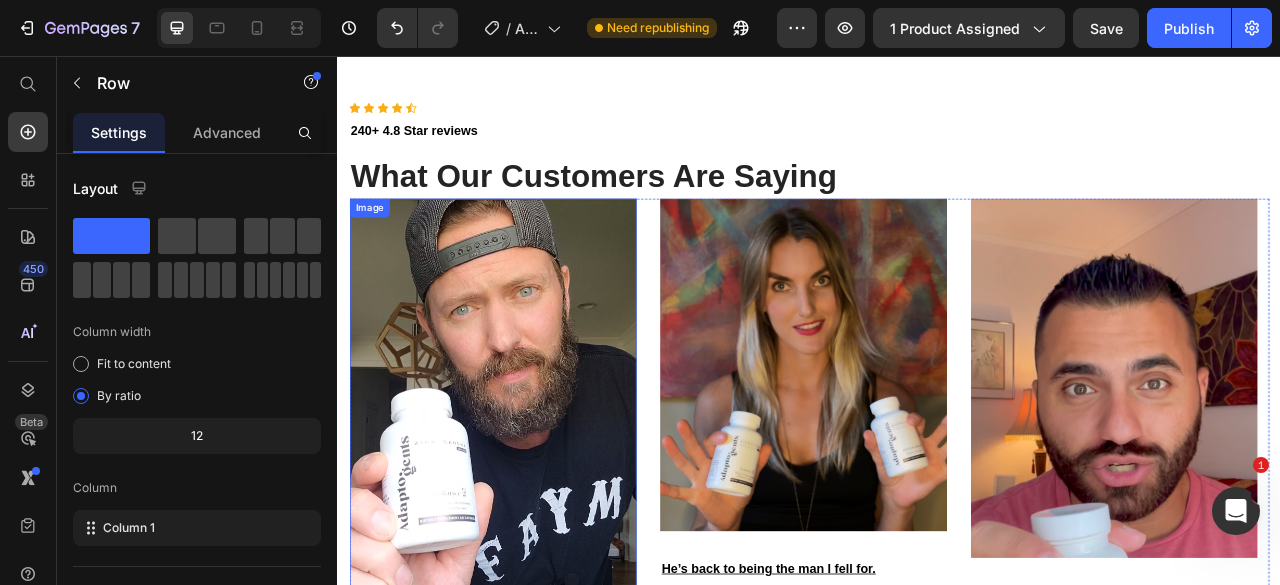 scroll, scrollTop: 2693, scrollLeft: 0, axis: vertical 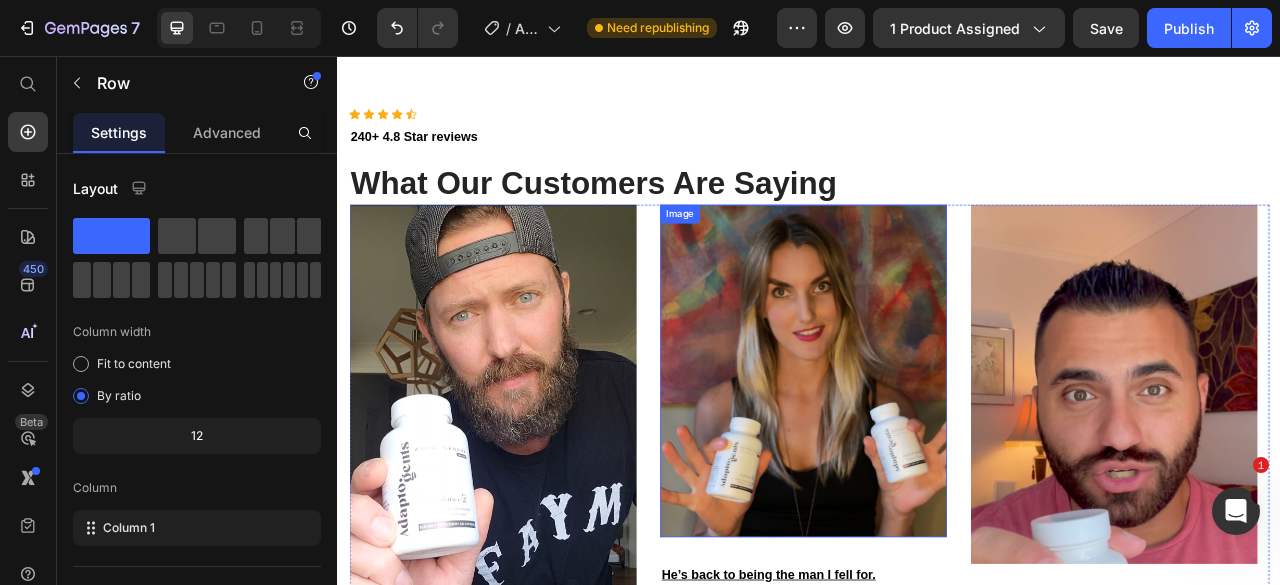 click at bounding box center (929, 456) 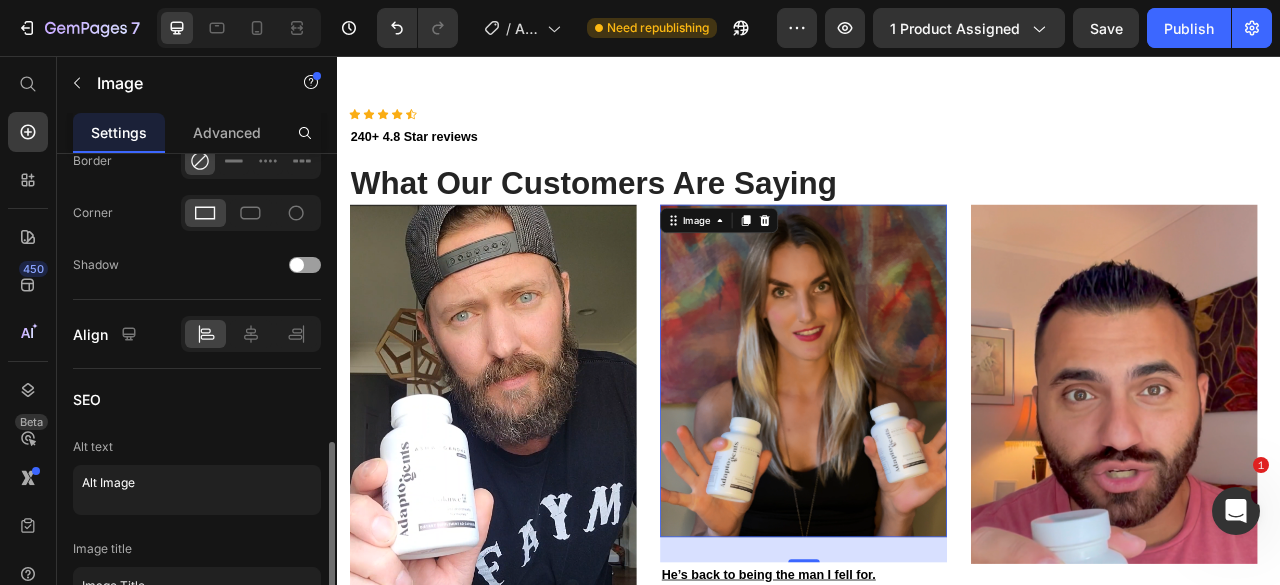 scroll, scrollTop: 856, scrollLeft: 0, axis: vertical 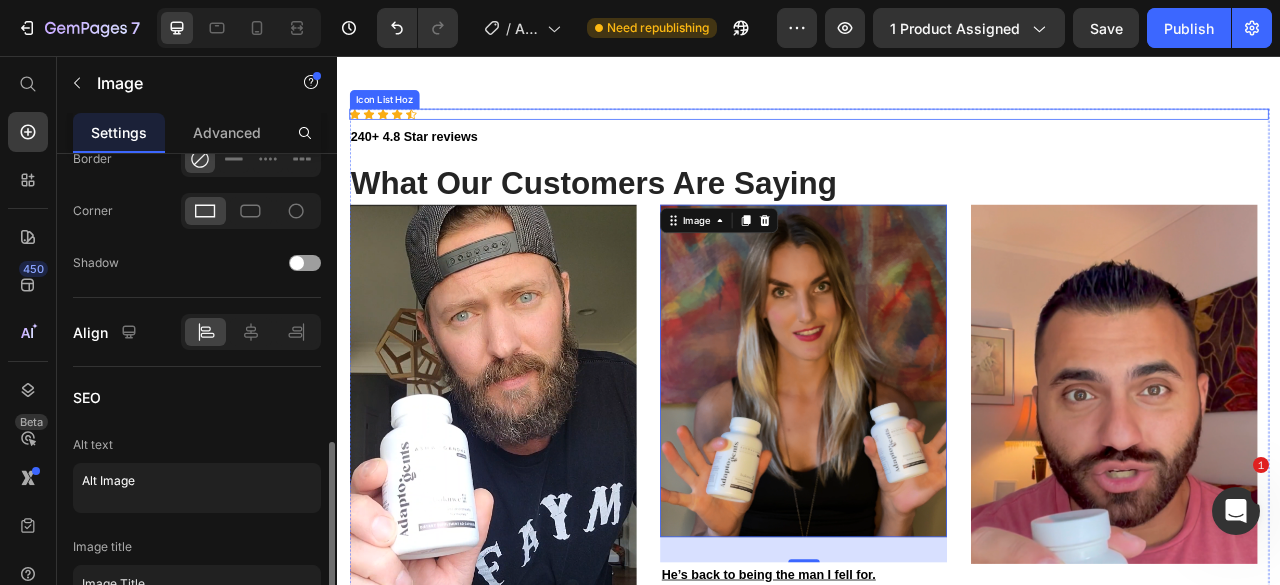 click on "Icon                Icon                Icon                Icon
Icon" at bounding box center (937, 130) 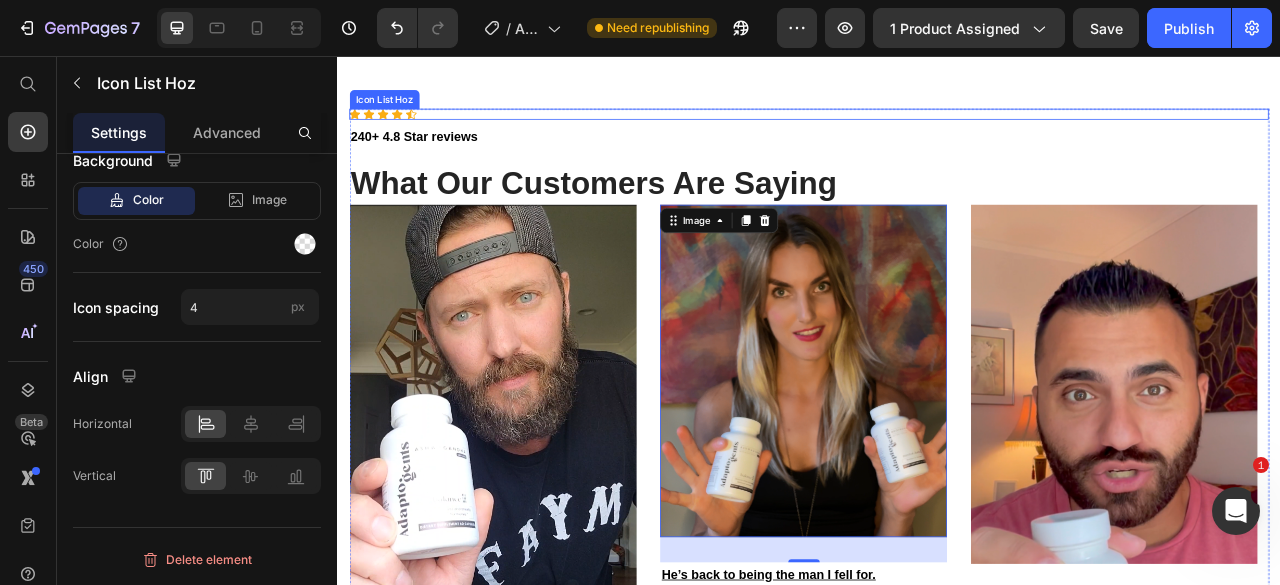 scroll, scrollTop: 0, scrollLeft: 0, axis: both 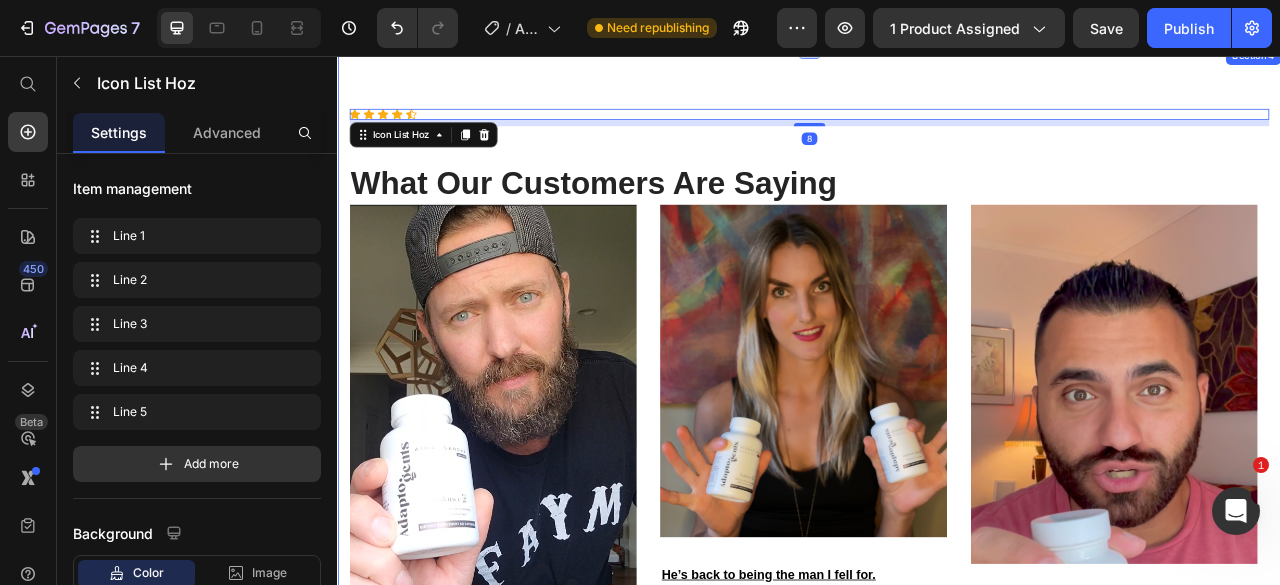 click on "Icon                Icon                Icon                Icon
Icon Icon List Hoz   8 240+ 4.8 Star reviews Text block What Our Customers Are Saying Heading Image Stronger, Better, Sharper Text block Since taking Alpha Mood, I feel more in control and confident, and it’s really improved our intimacy. My partner and I feel closer than we have in years. This supplement is a game changer. Text block Douglas P. Text block Image He’s back to being the man I fell for. Alpha Mood brought out his edge again—more drive, confidence, and that raw masculine energy. He feels stronger, more in control, and it shows in every part of our relationship. Trust me, you’ll notice the difference—and so will he. Text block Andrew V. Text block Image Works well for my problem Text block I feel revitalized, stronger, more focused, and firmly in control. My energy levels, confidence, and overall sense of vitality have significantly improved. Text block Hunter B. Text block Carousel Row" at bounding box center (937, 580) 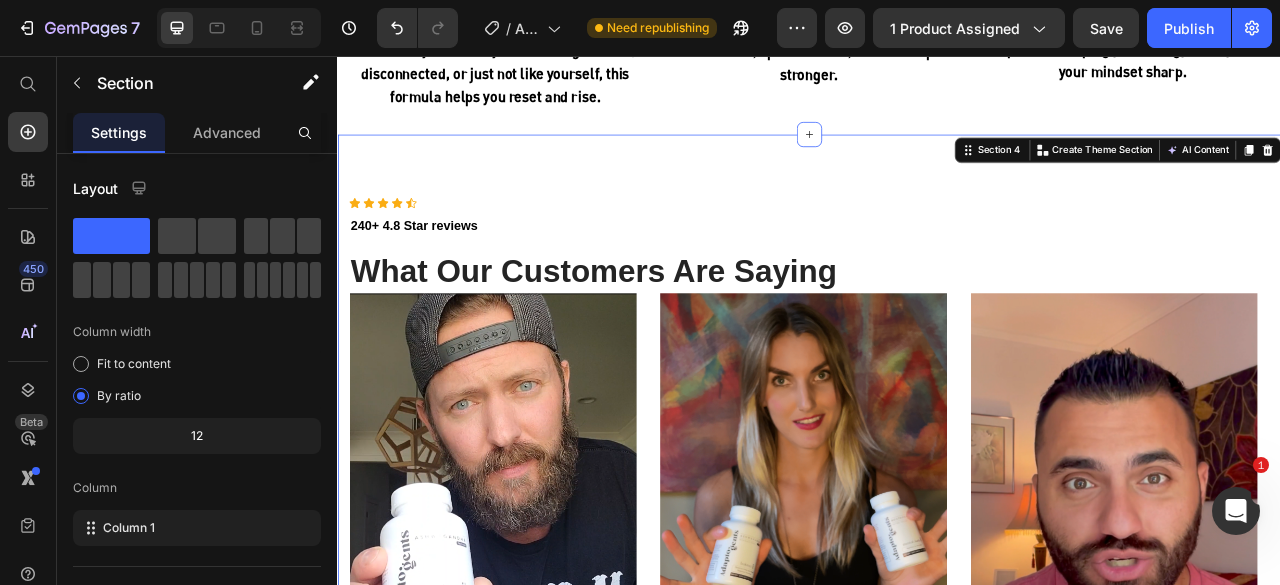 scroll, scrollTop: 2593, scrollLeft: 0, axis: vertical 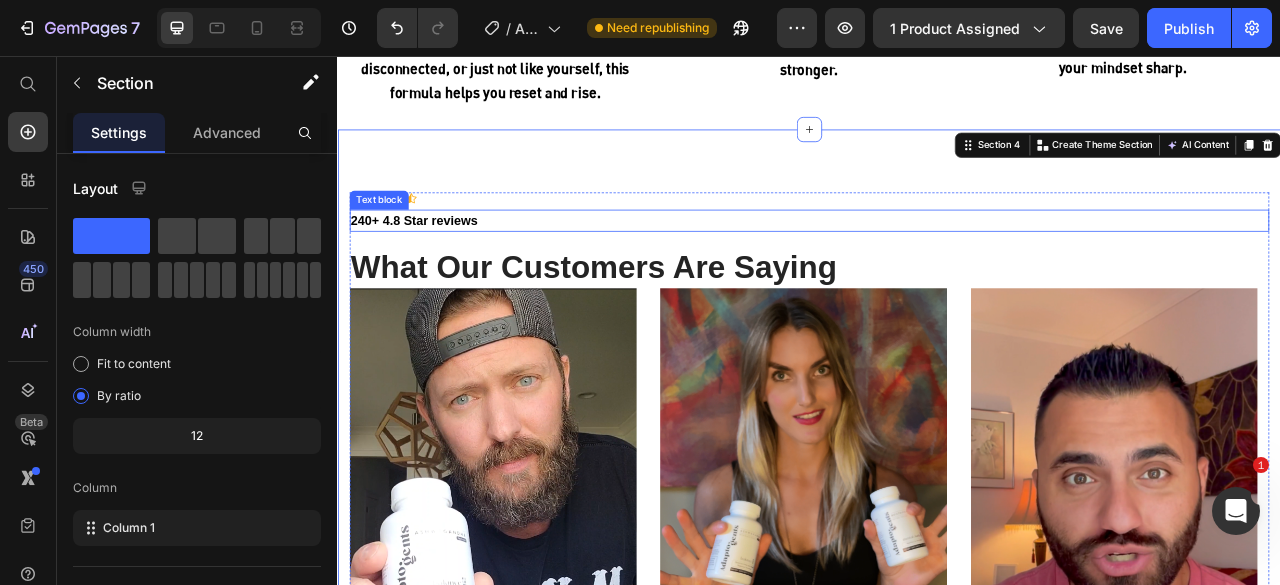 click on "240+ 4.8 Star reviews" at bounding box center [434, 265] 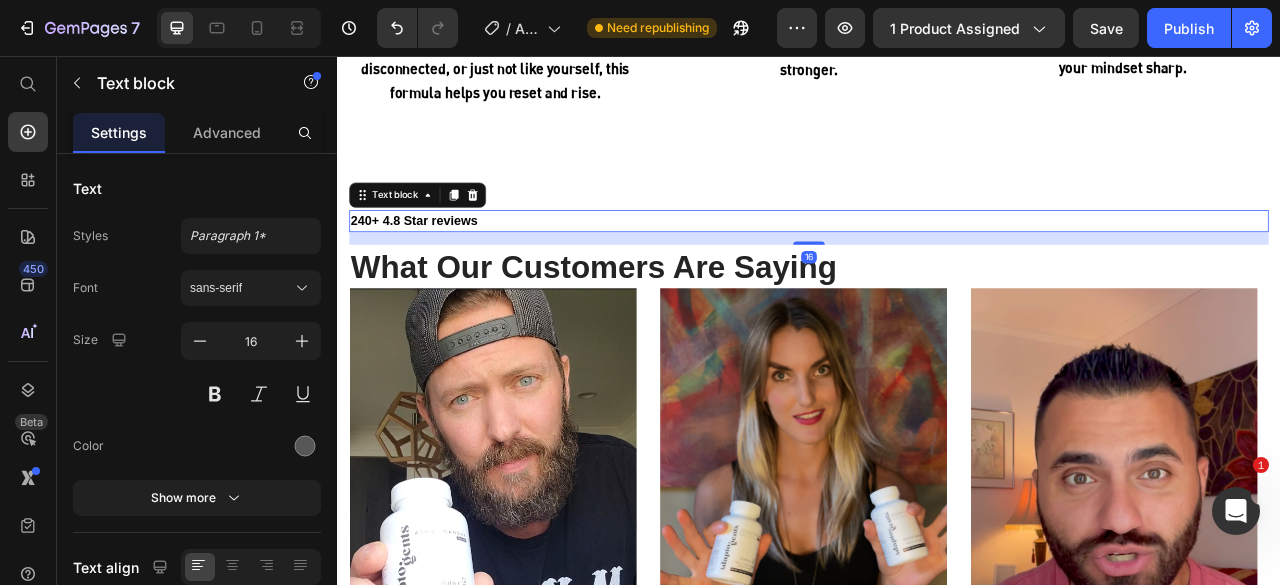 click on "240+ 4.8 Star reviews" at bounding box center (434, 265) 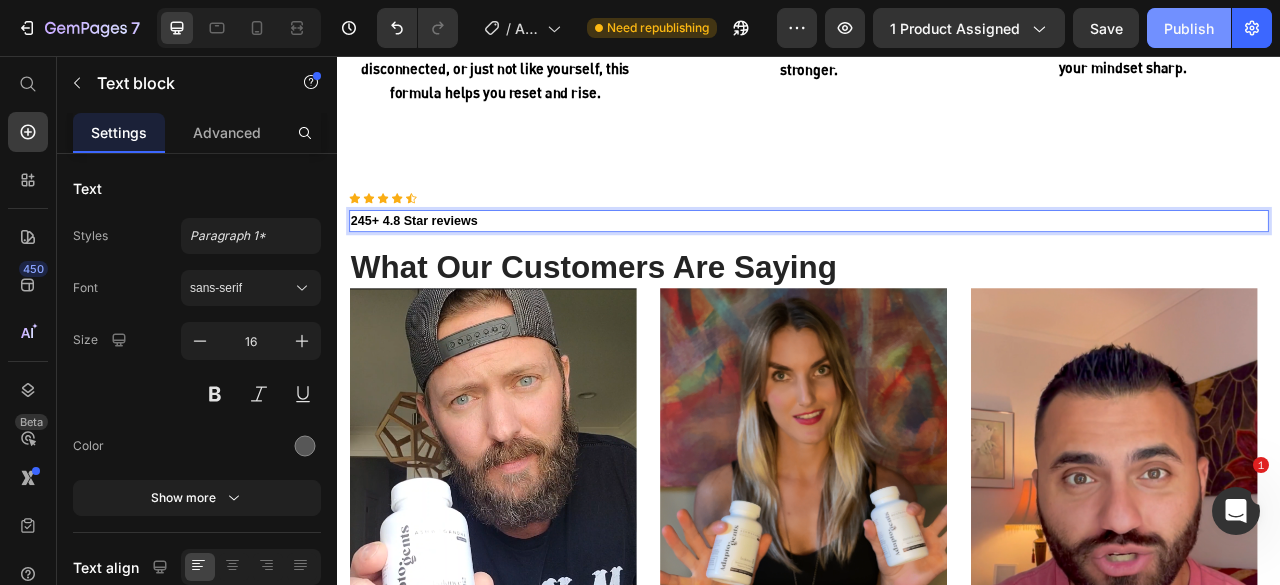 click on "Publish" at bounding box center [1189, 28] 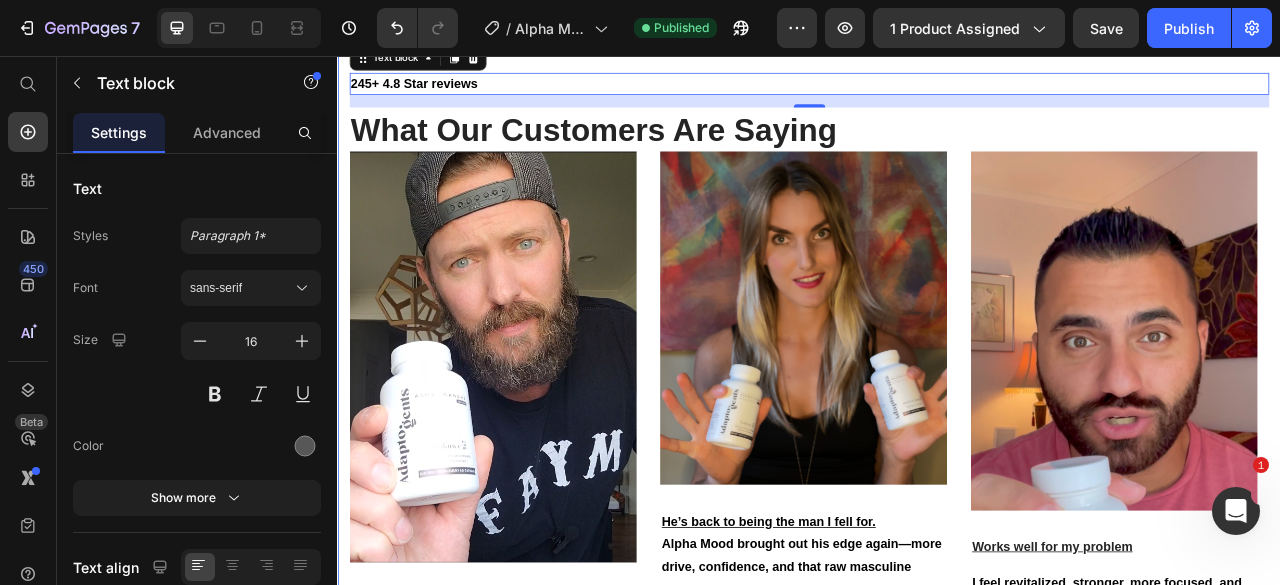 scroll, scrollTop: 2767, scrollLeft: 0, axis: vertical 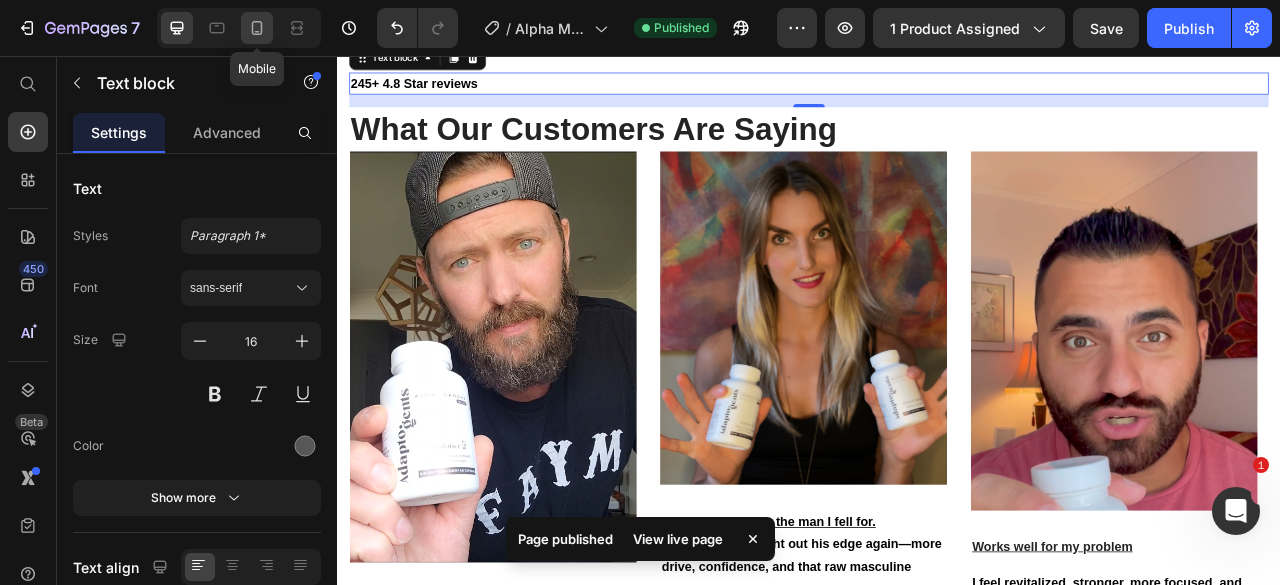 click 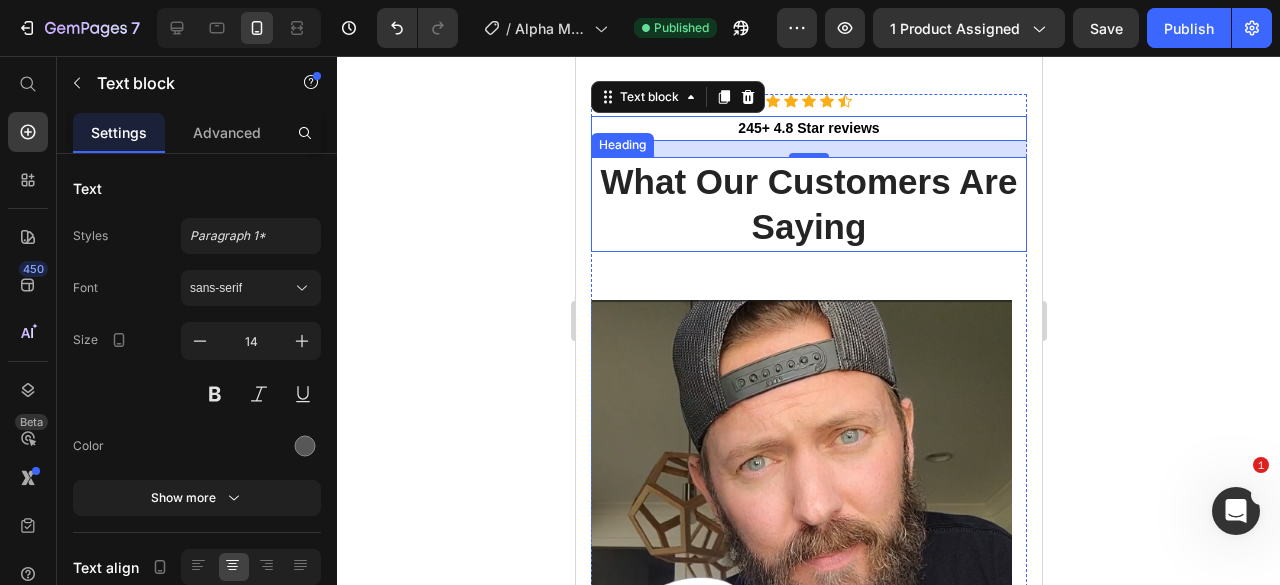 scroll, scrollTop: 3165, scrollLeft: 0, axis: vertical 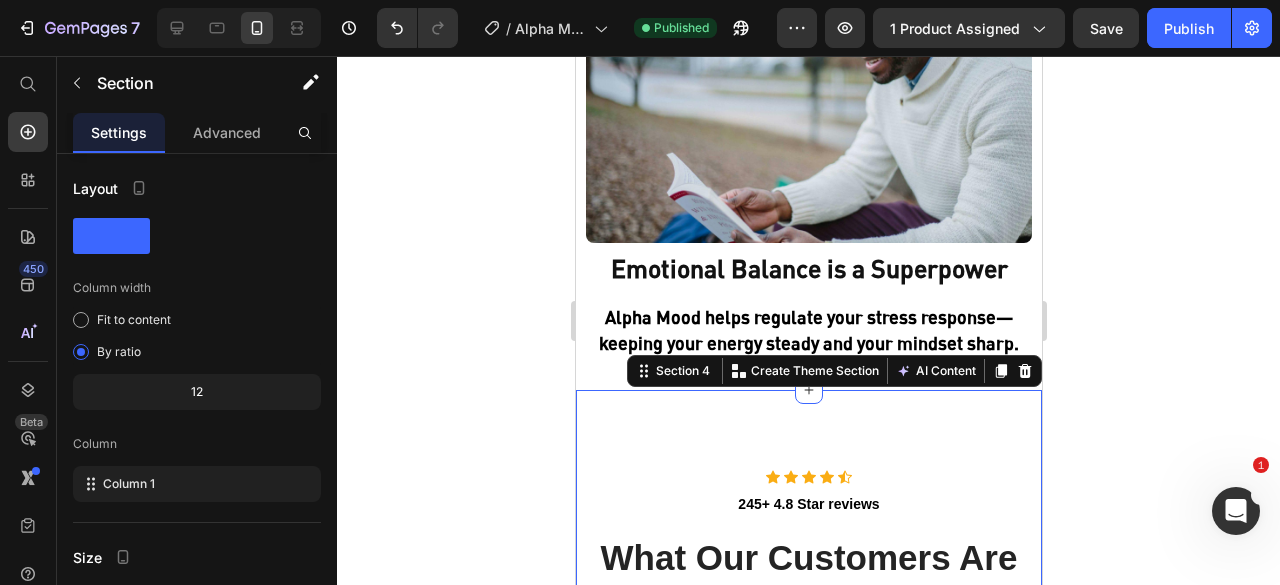 click on "Icon                Icon                Icon                Icon
Icon Icon List Hoz 245+ 4.8 Star reviews Text block What Our Customers Are Saying Heading Image Stronger, Better, Sharper Text block Since taking Alpha Mood, I feel more in control and confident, and it’s really improved our intimacy. My partner and I feel closer than we have in years. This supplement is a game changer. Text block Douglas P. Text block Image He’s back to being the man I fell for. Alpha Mood brought out his edge again—more drive, confidence, and that raw masculine energy. He feels stronger, more in control, and it shows in every part of our relationship. Trust me, you’ll notice the difference—and so will he. Text block Andrew V. Text block Image Works well for my problem Text block I feel revitalized, stronger, more focused, and firmly in control. My energy levels, confidence, and overall sense of vitality have significantly improved. Text block Hunter B. Text block Carousel Row Section 4" at bounding box center (808, 1024) 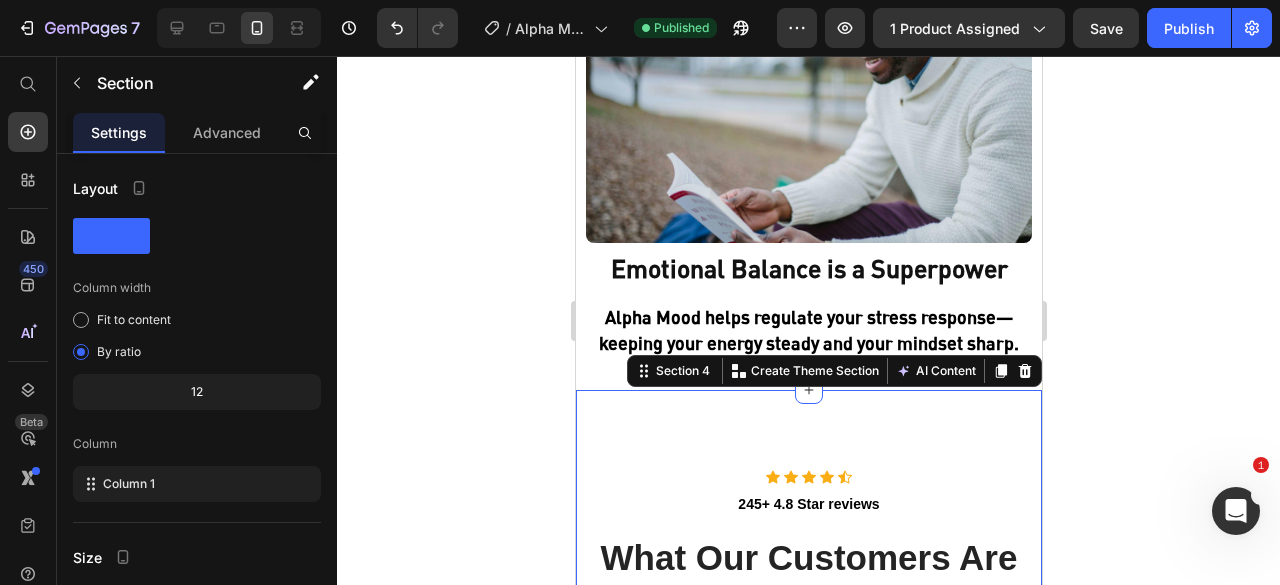 click 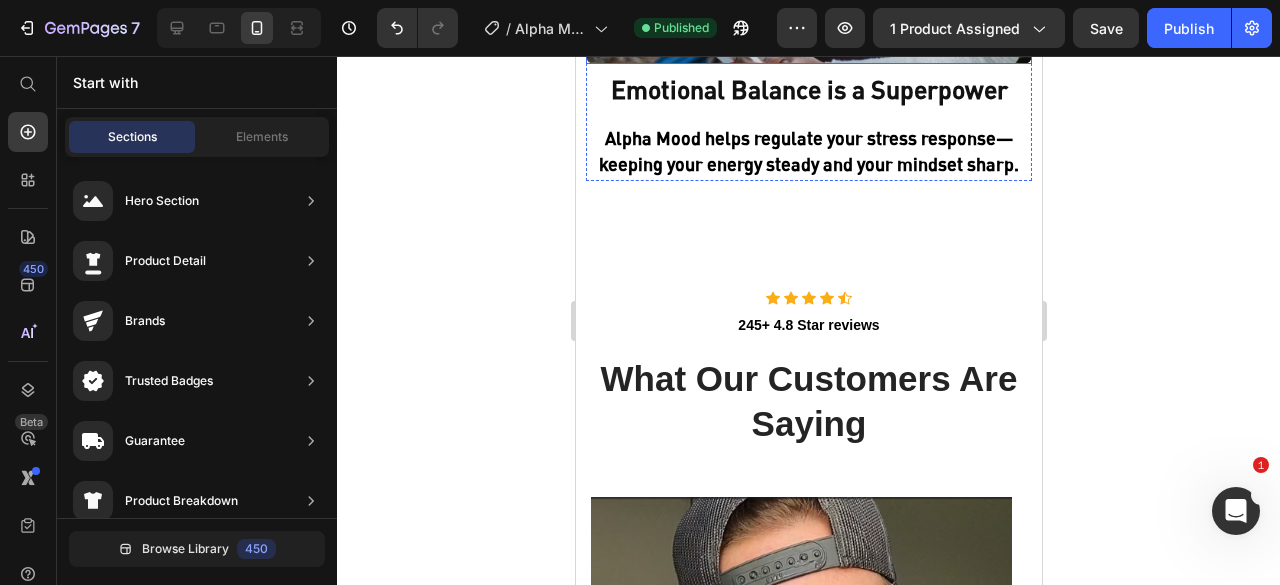 scroll, scrollTop: 3341, scrollLeft: 0, axis: vertical 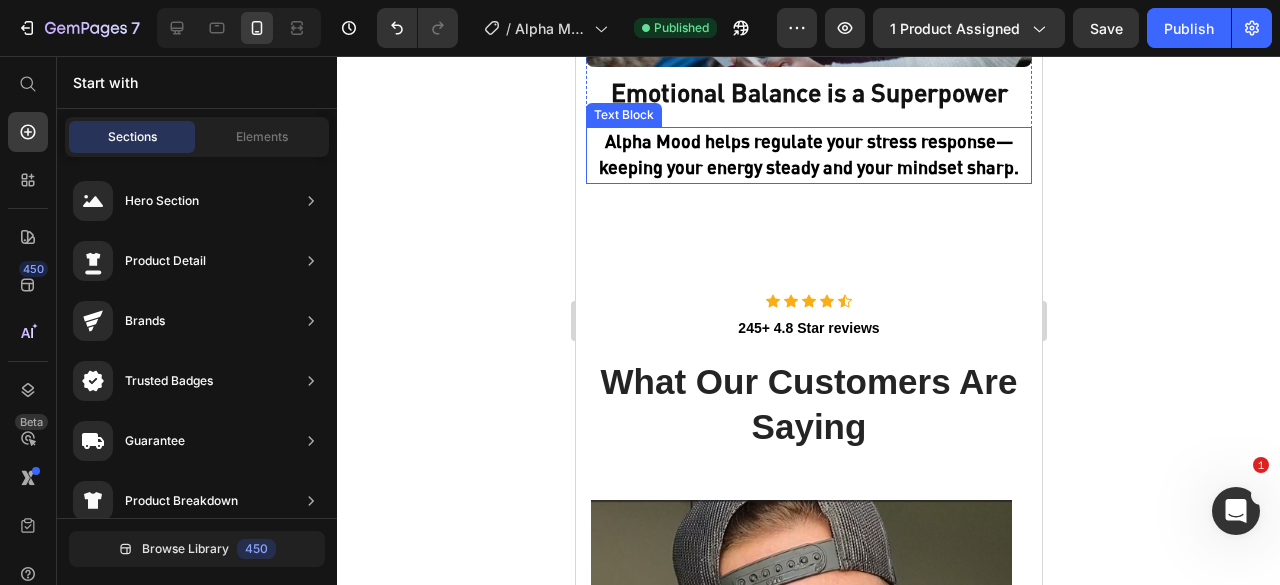 click on "Alpha Mood helps regulate your stress response—keeping your energy steady and your mindset sharp." at bounding box center [808, 155] 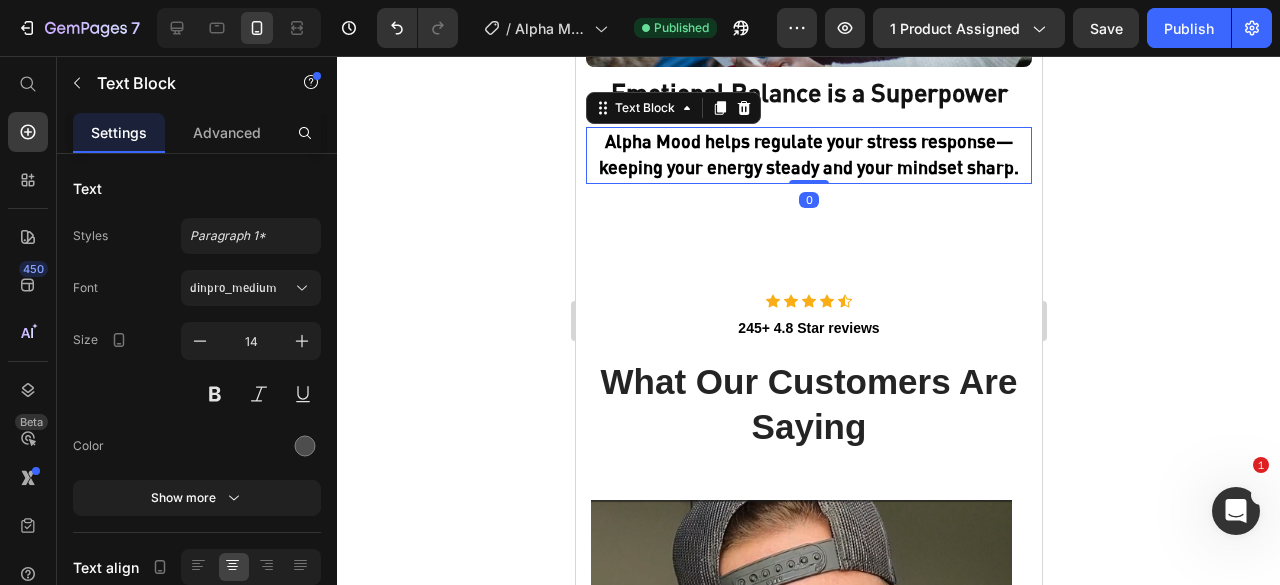 click on "Alpha Mood helps regulate your stress response—keeping your energy steady and your mindset sharp." at bounding box center (808, 155) 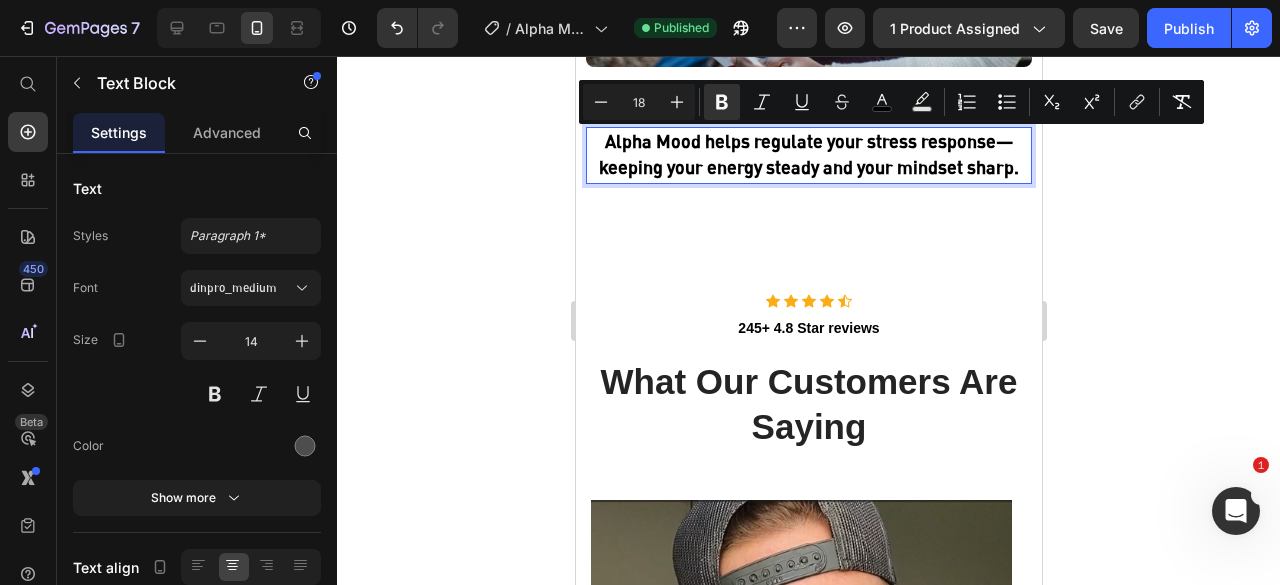 click on "Alpha Mood helps regulate your stress response—keeping your energy steady and your mindset sharp." at bounding box center [808, 154] 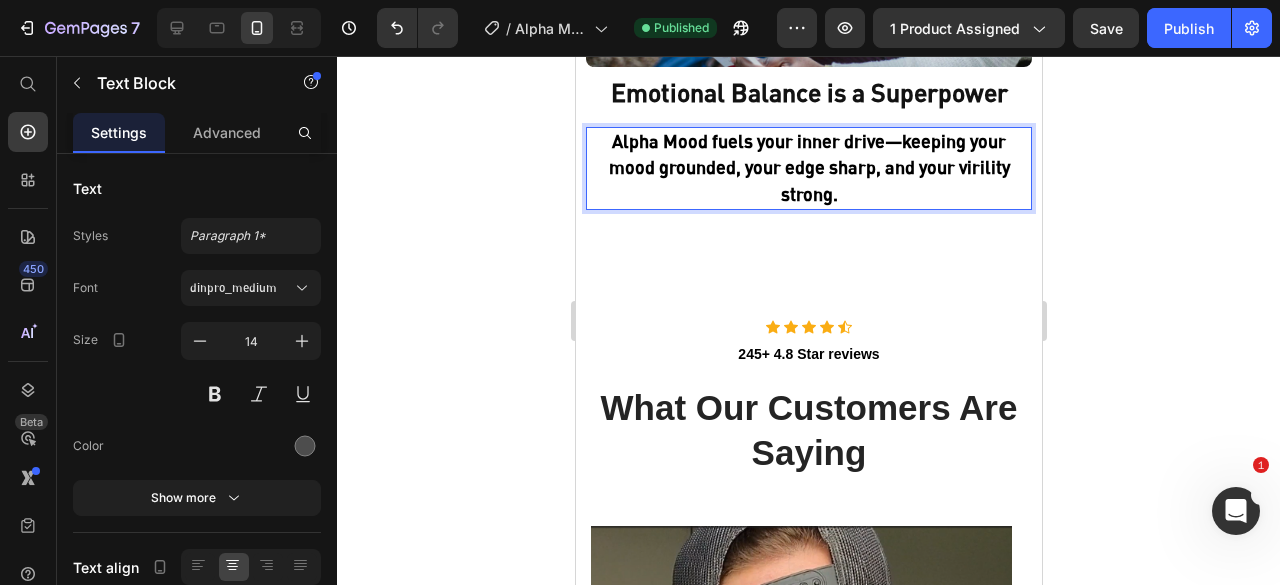 click on "Alpha Mood fuels your inner drive—keeping your mood grounded, your edge sharp, and your virility strong." at bounding box center [808, 167] 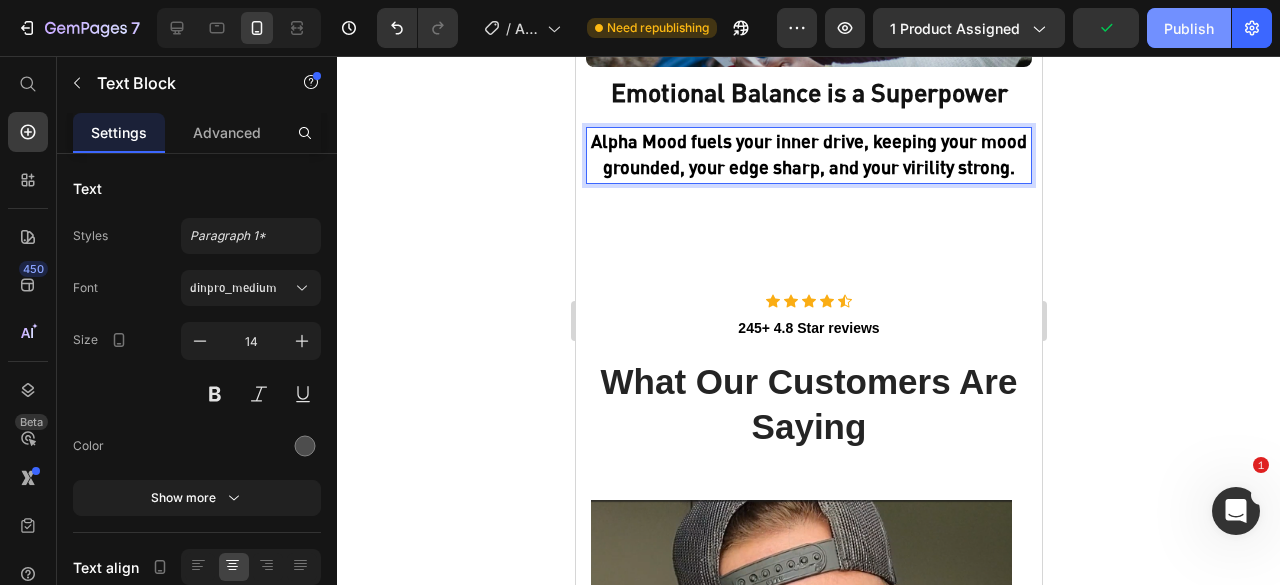 click on "Publish" 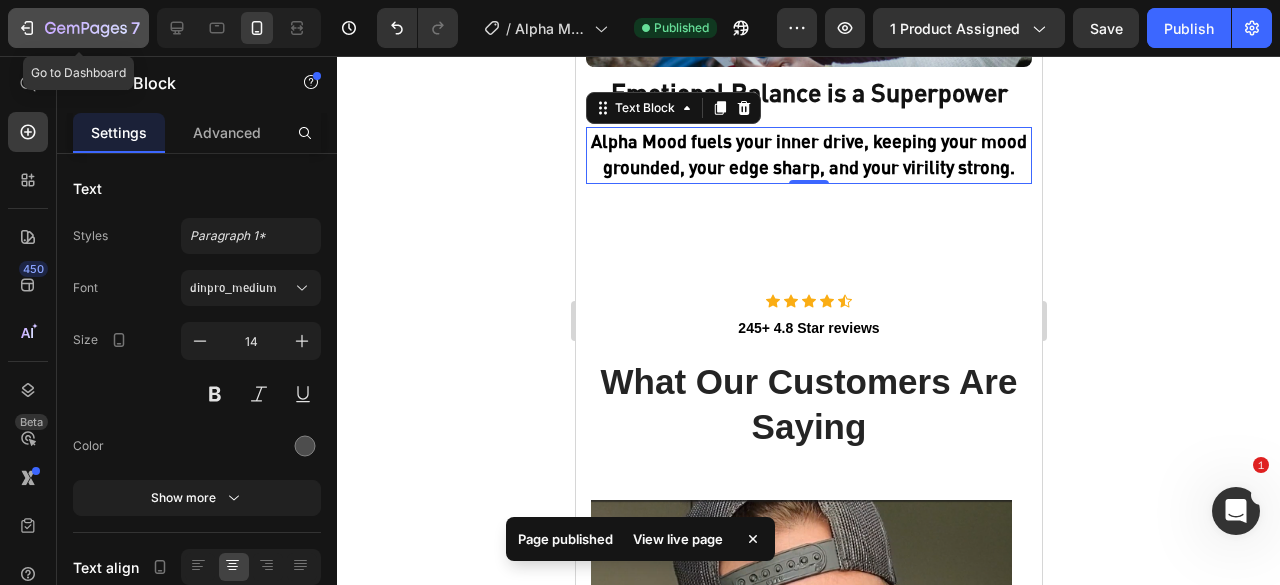 click 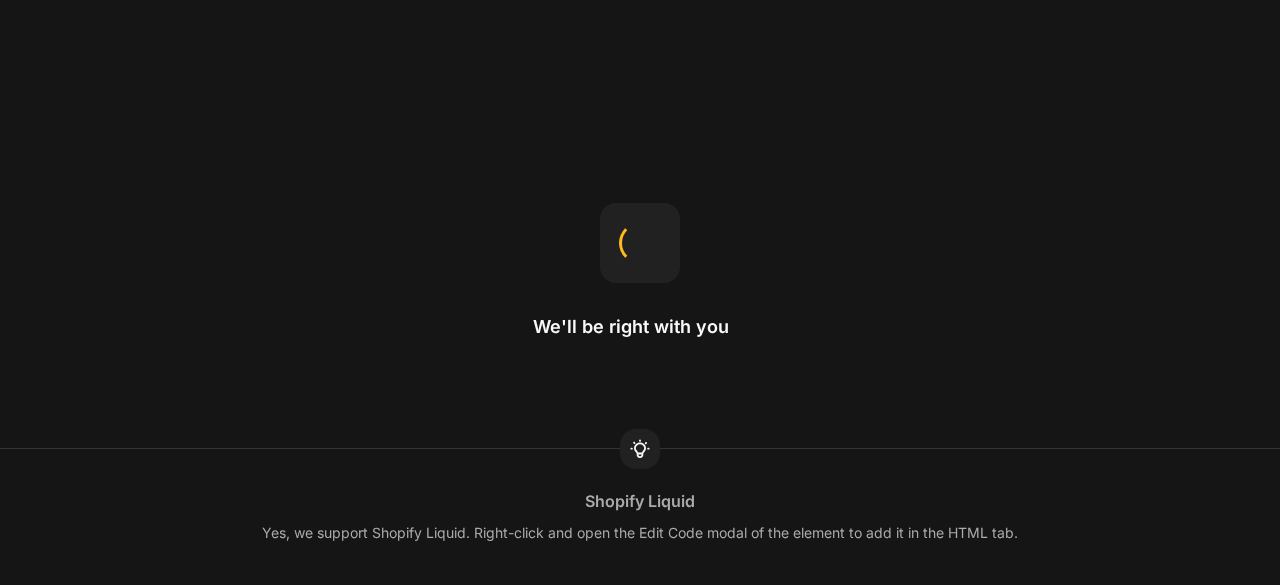scroll, scrollTop: 0, scrollLeft: 0, axis: both 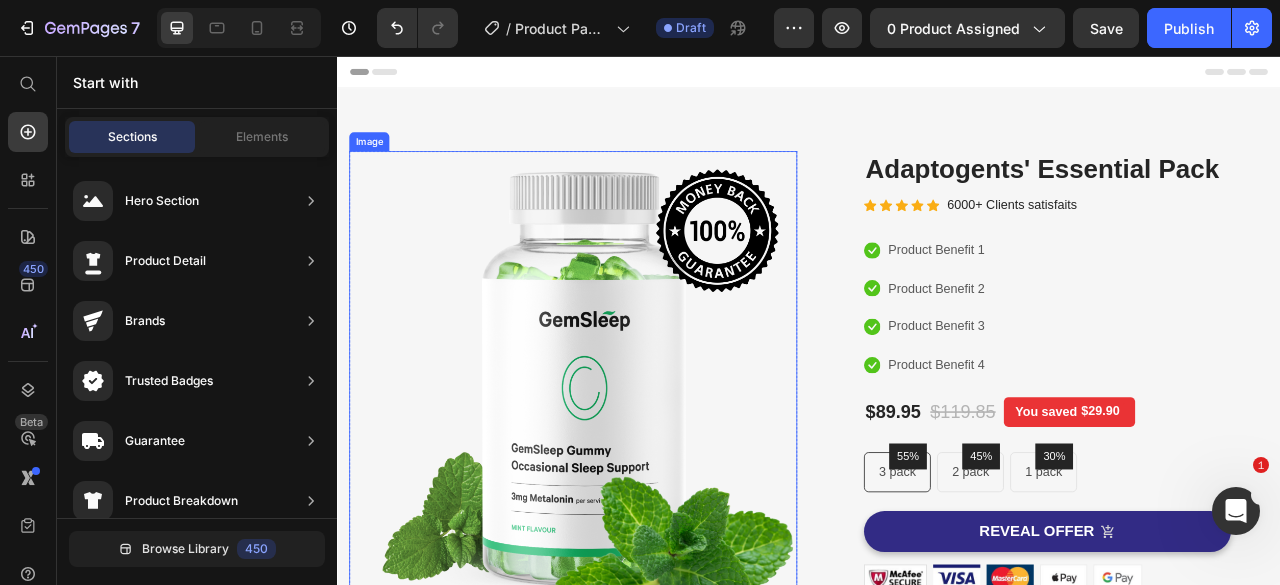 click at bounding box center (637, 475) 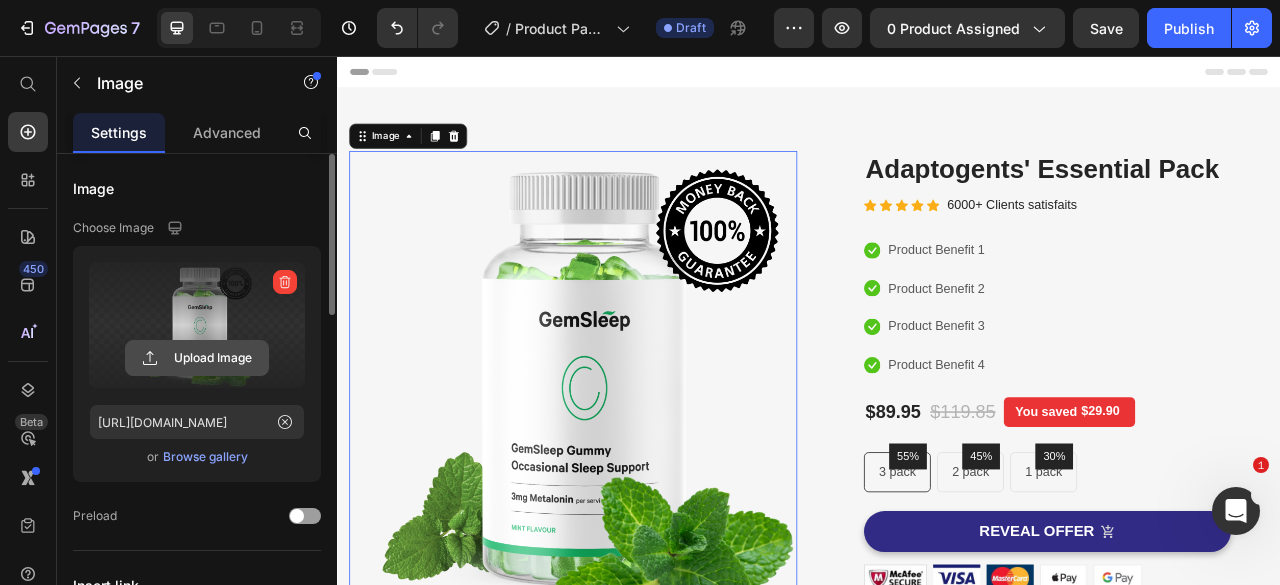 click 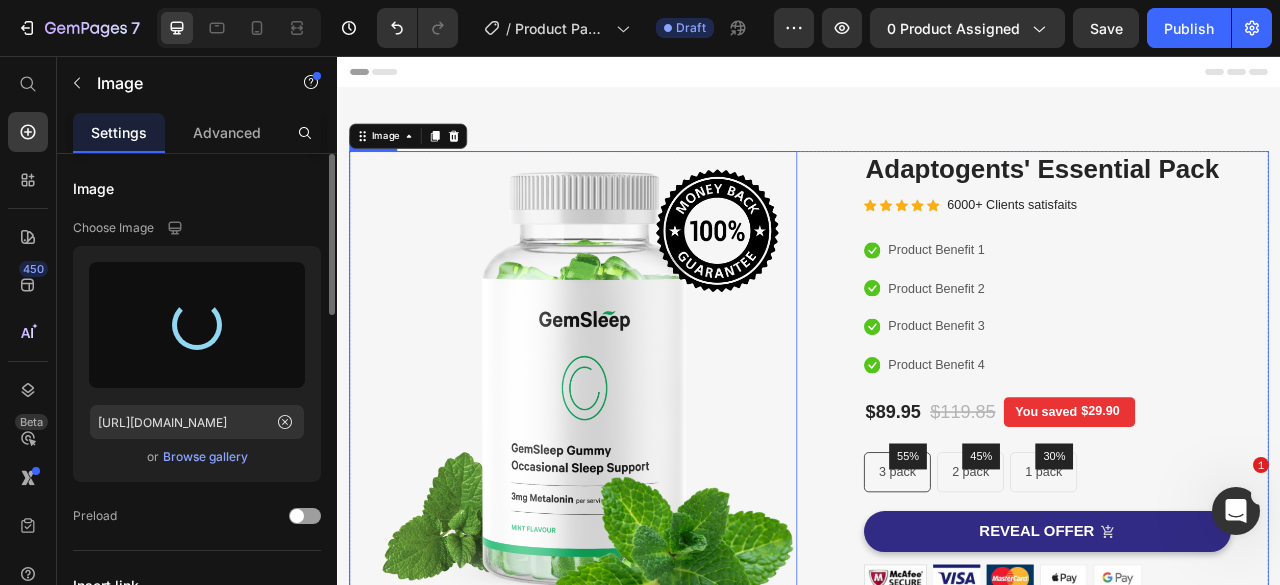 type on "https://cdn.shopify.com/s/files/1/0697/6310/5073/files/gempages_515121096144454500-c0f60a30-6763-4934-aec6-2dcdaa34af1b.png" 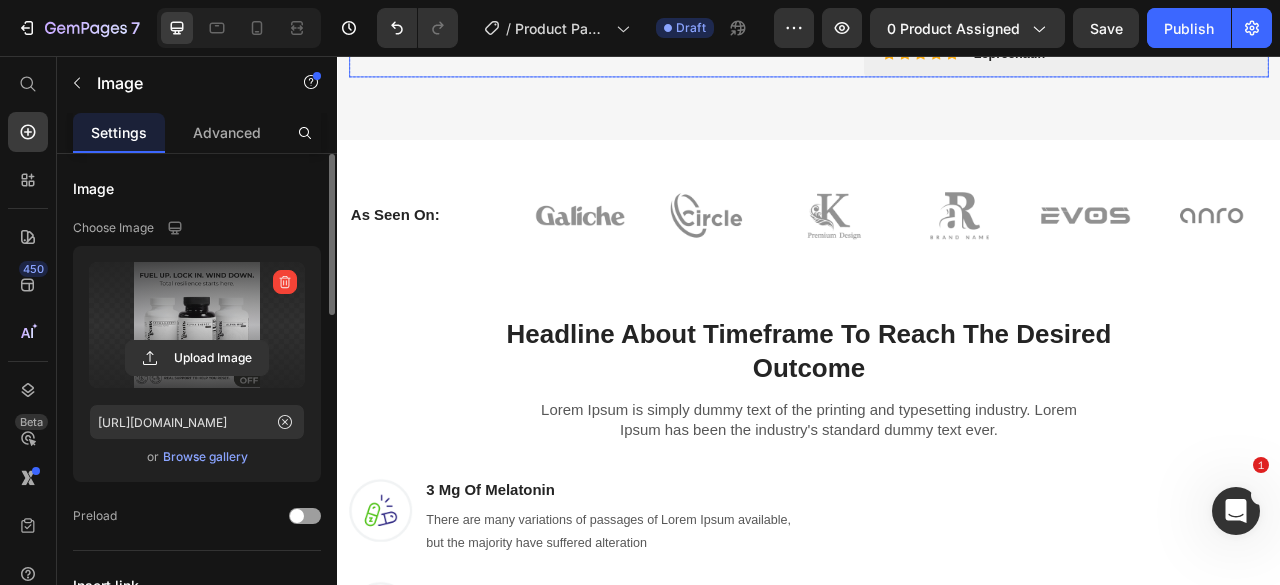 scroll, scrollTop: 851, scrollLeft: 0, axis: vertical 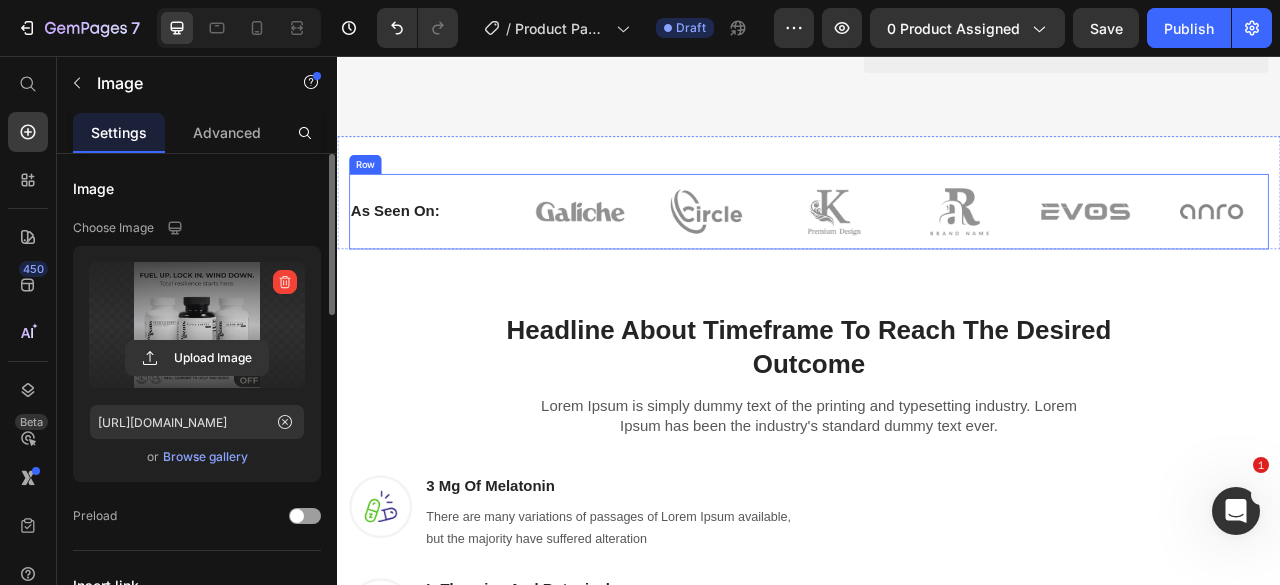 click on "As Seen On: Heading" at bounding box center [447, 254] 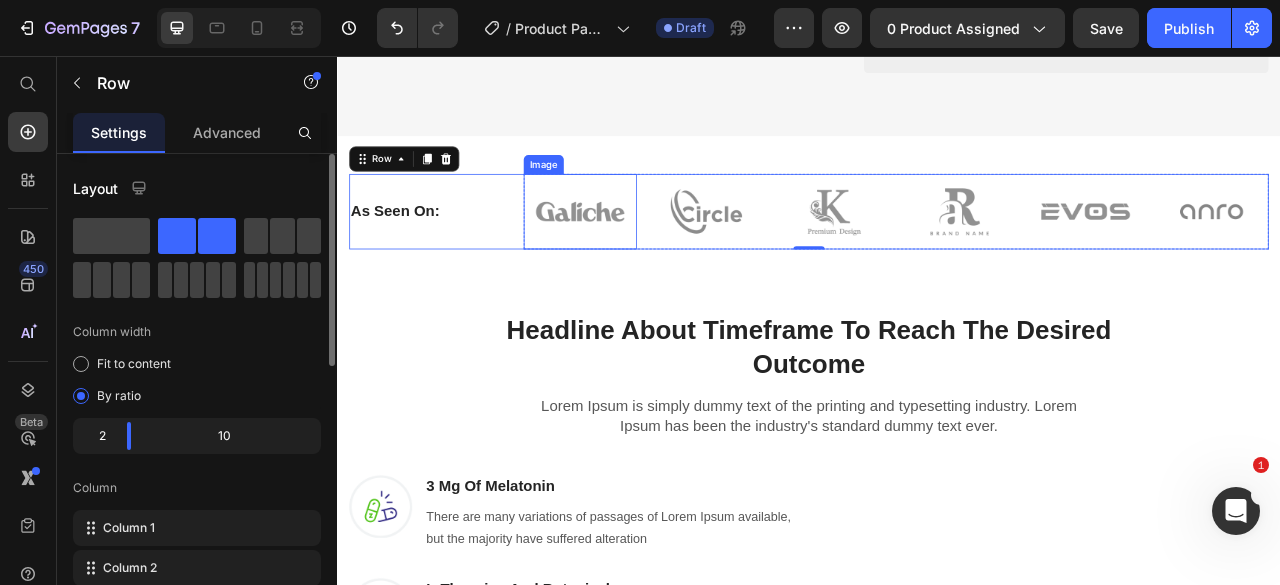 click at bounding box center (646, 254) 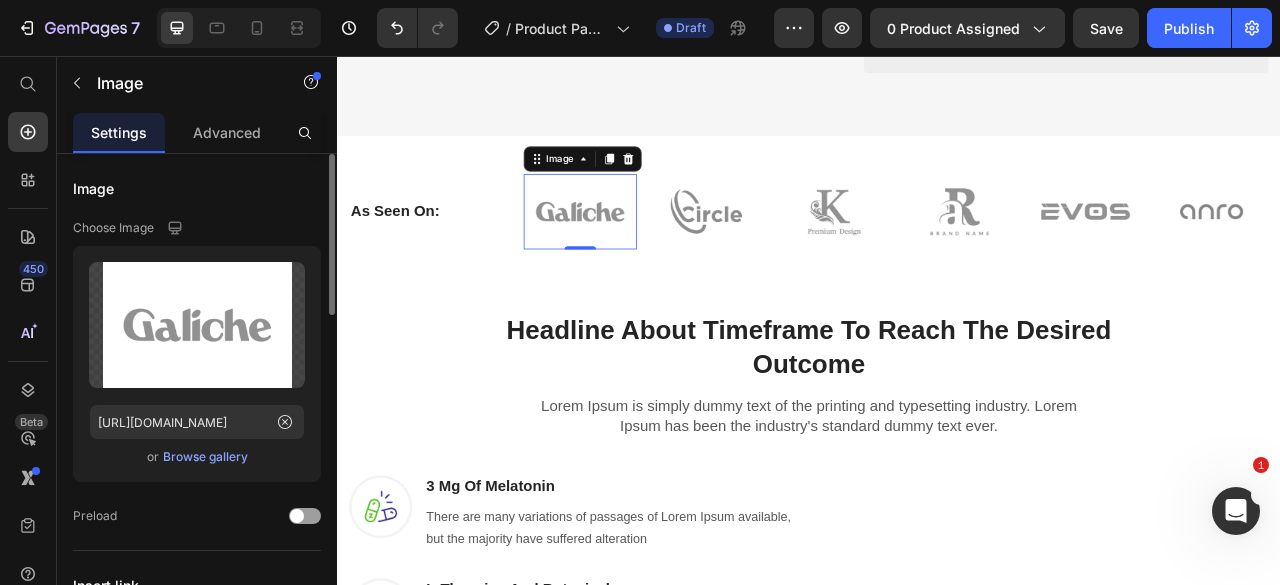 click on "Browse gallery" at bounding box center [205, 457] 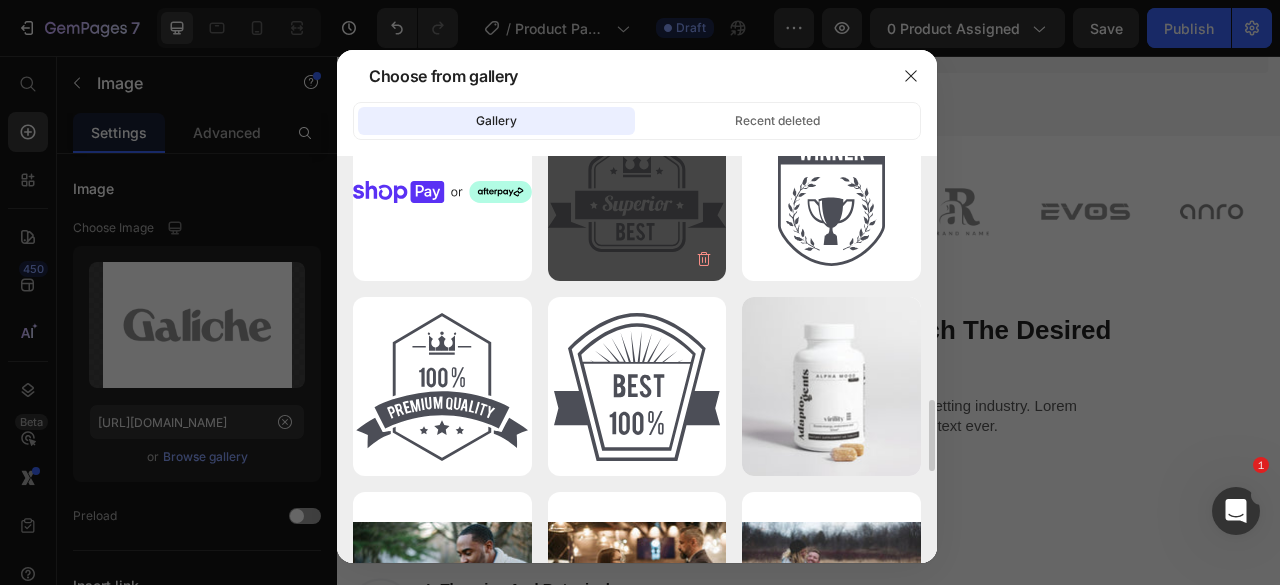scroll, scrollTop: 1436, scrollLeft: 0, axis: vertical 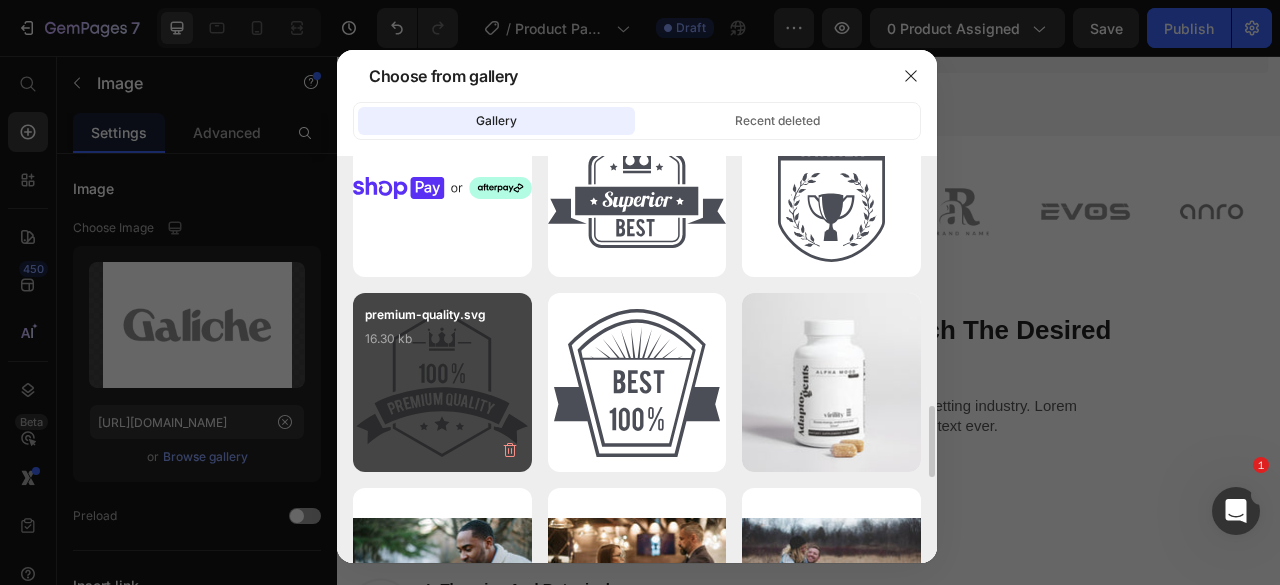 click on "premium-quality.svg 16.30 kb" at bounding box center (442, 382) 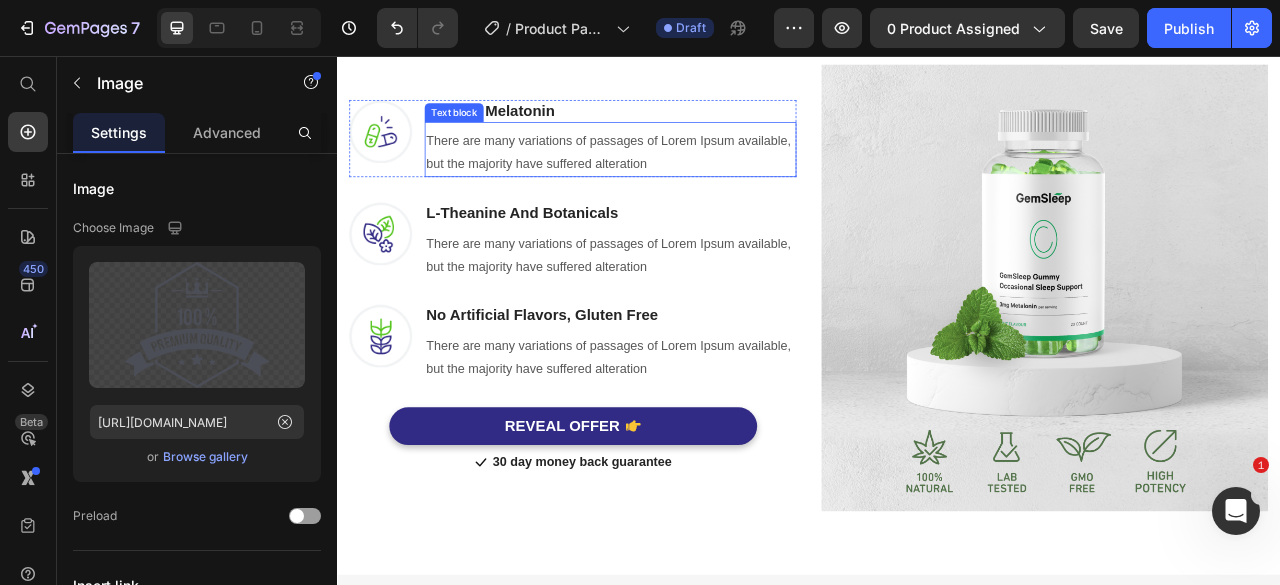 scroll, scrollTop: 1403, scrollLeft: 0, axis: vertical 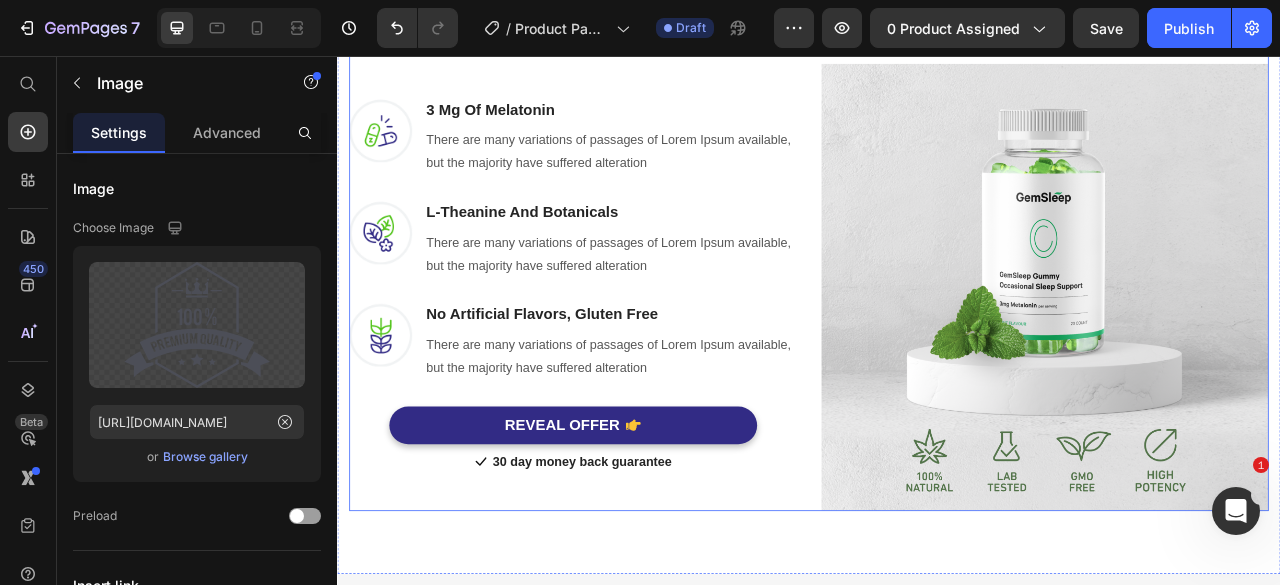 click on "Image 3 Mg Of Melatonin Heading There are many variations of passages of Lorem Ipsum available, but the majority have suffered alteration Text block Row Image L-Theanine And Botanicals Heading There are many variations of passages of Lorem Ipsum available, but the majority have suffered alteration Text block Row Image No Artificial Flavors, Gluten Free Heading There are many variations of passages of Lorem Ipsum available, but the majority have suffered alteration Text block Row  	   REVEAL OFFER Button                Icon 30 day money back guarantee Text block Icon List Row" at bounding box center (636, 350) 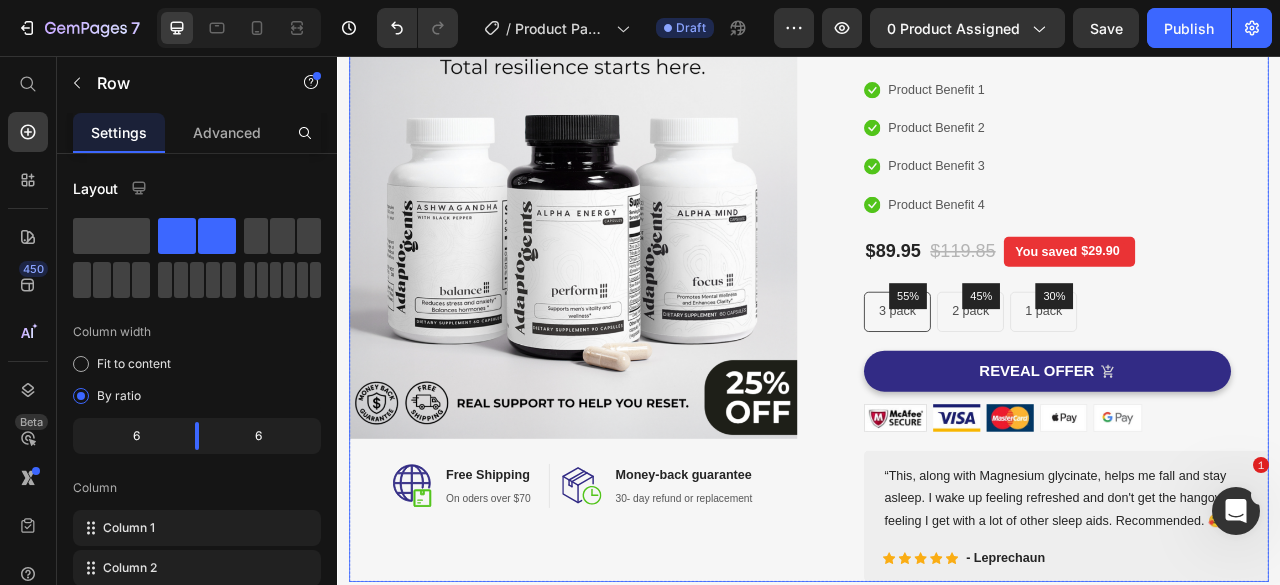 scroll, scrollTop: 0, scrollLeft: 0, axis: both 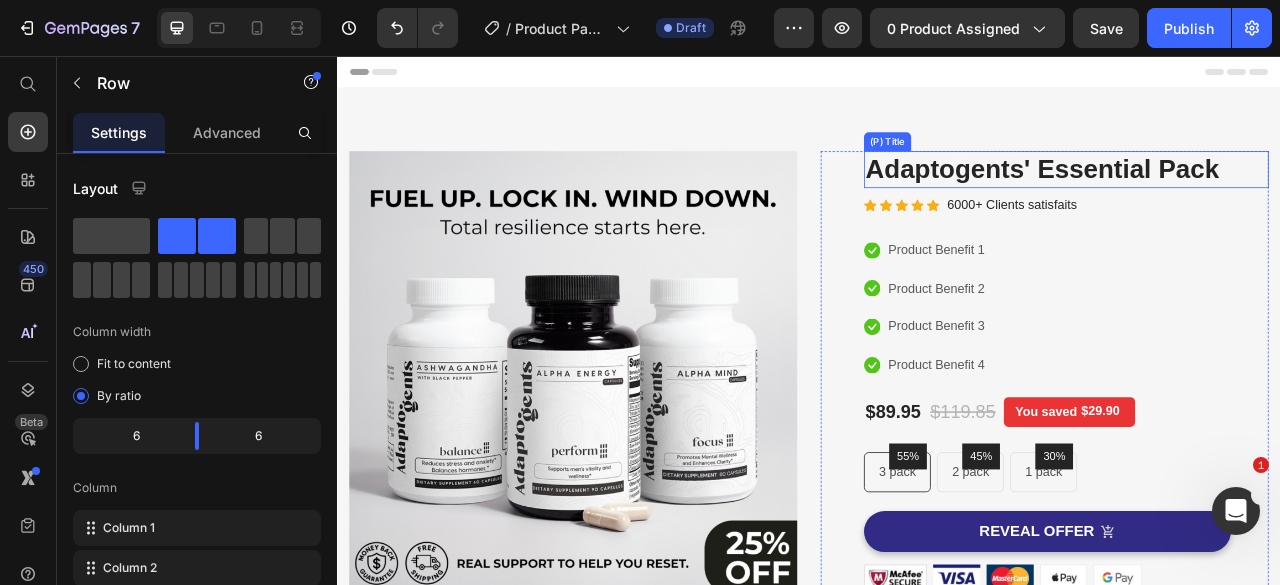 click on "Adaptogents' Essential Pack" at bounding box center (1264, 200) 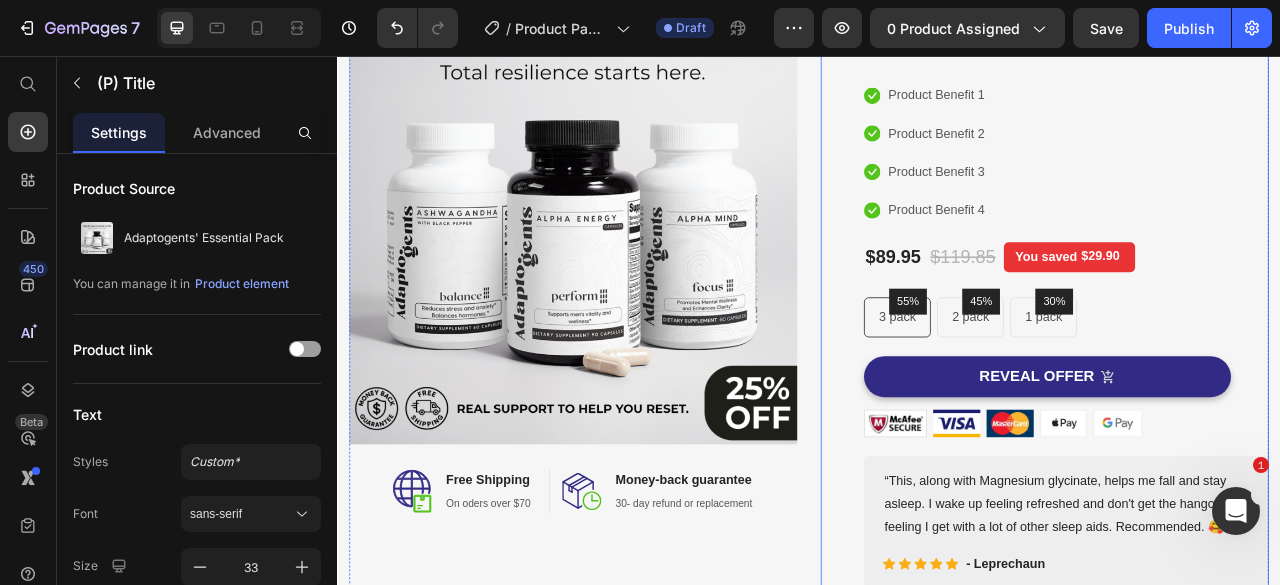 scroll, scrollTop: 294, scrollLeft: 0, axis: vertical 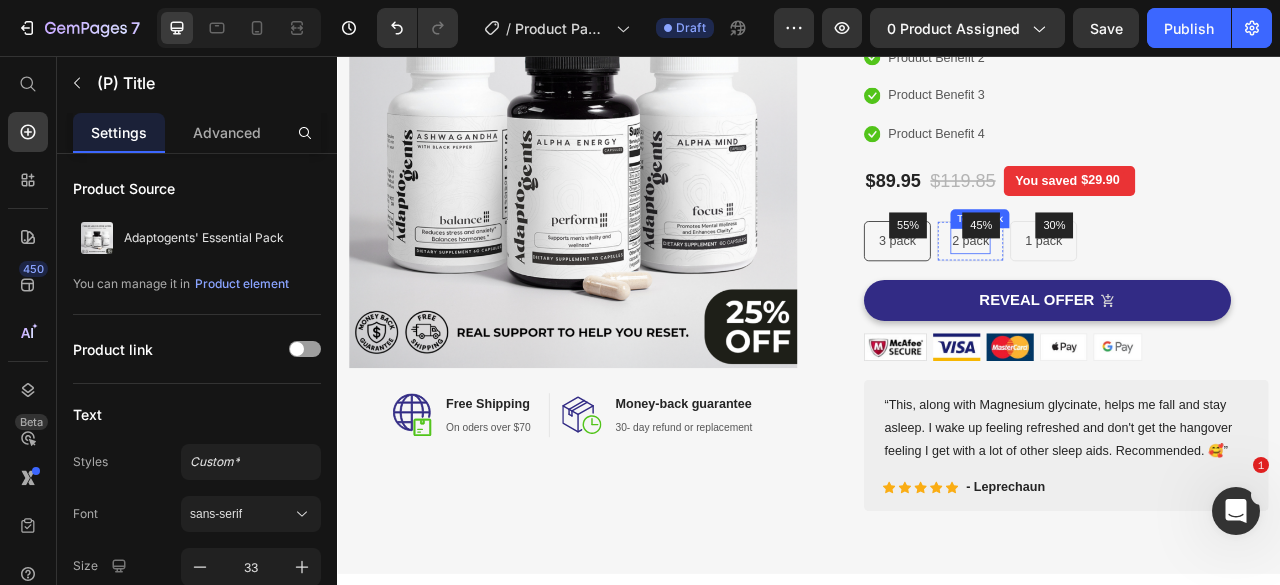 click on "2 pack" at bounding box center [1142, 291] 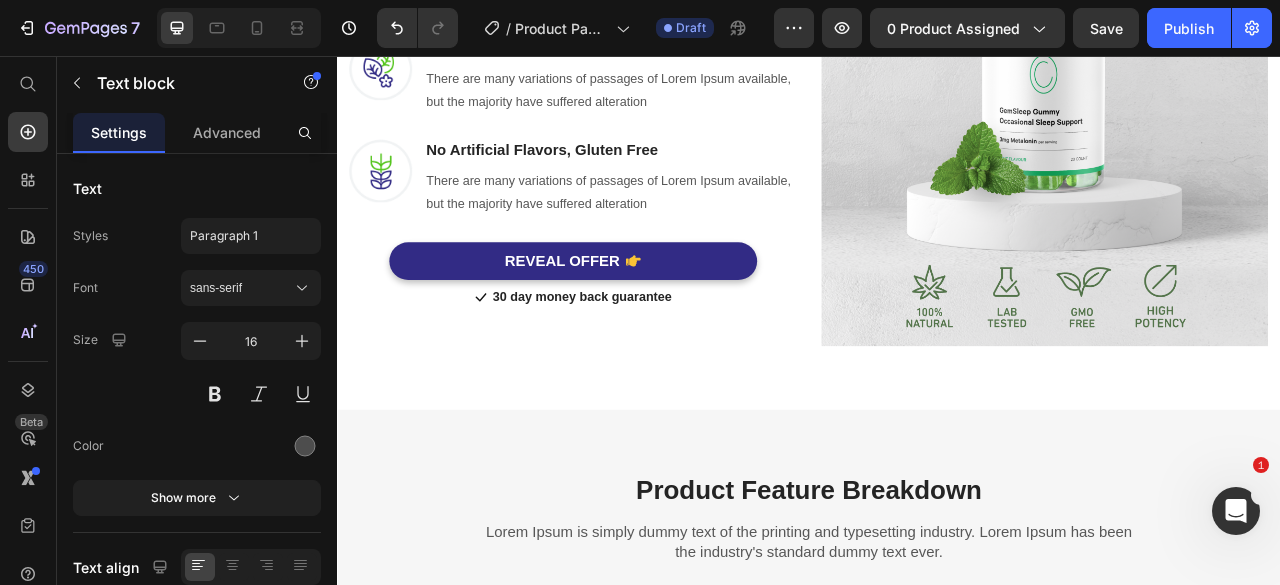 scroll, scrollTop: 1616, scrollLeft: 0, axis: vertical 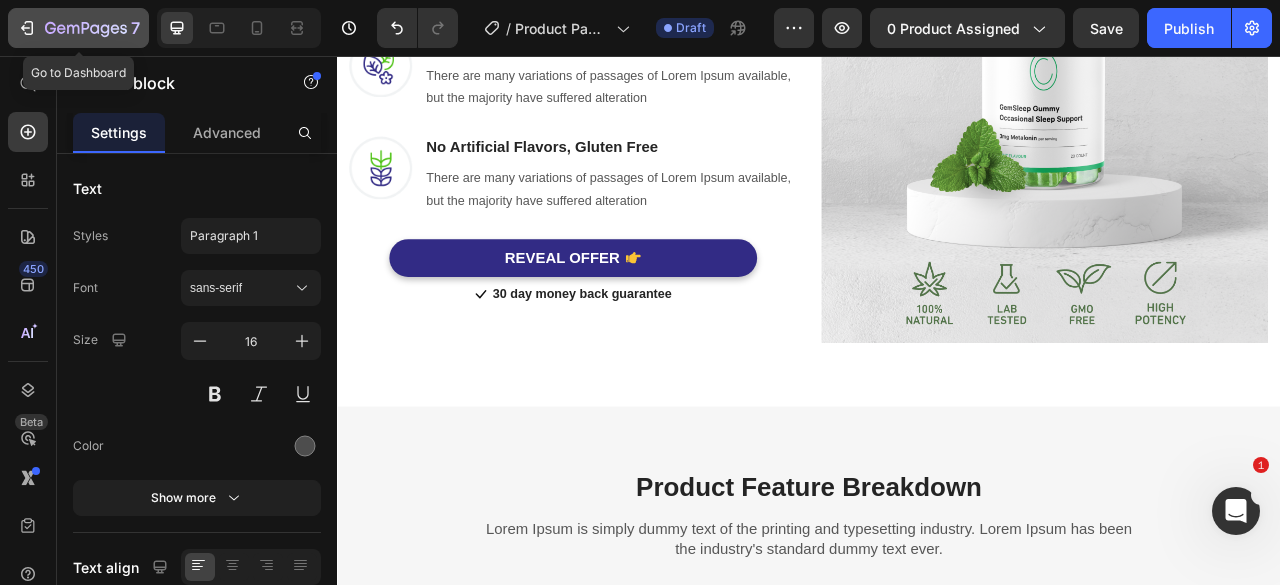 click 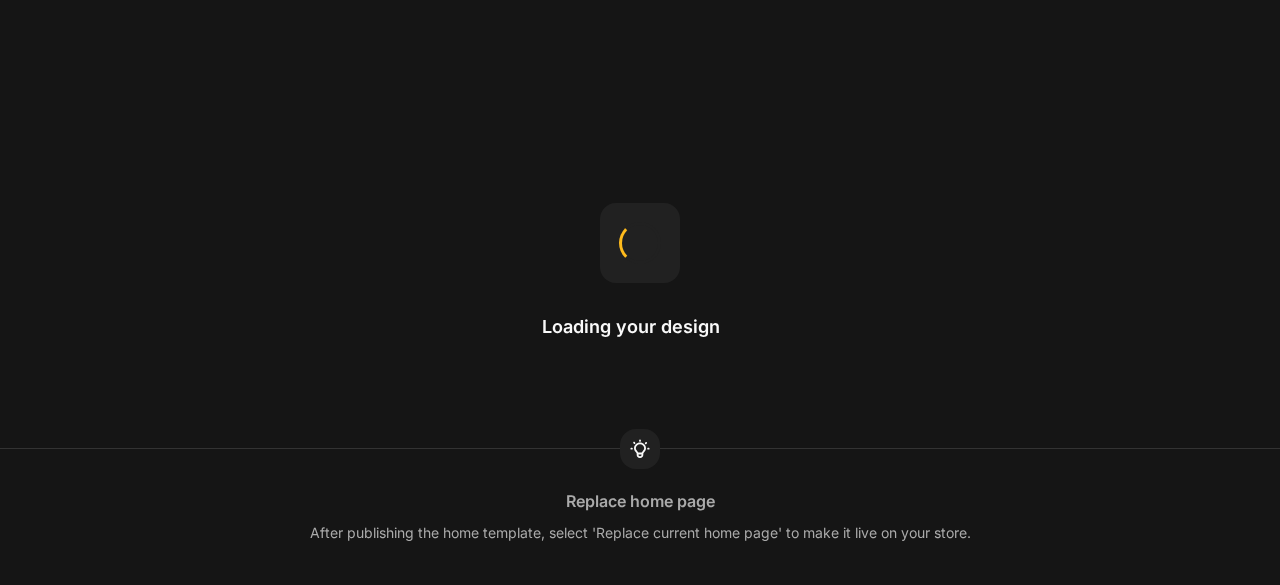 scroll, scrollTop: 0, scrollLeft: 0, axis: both 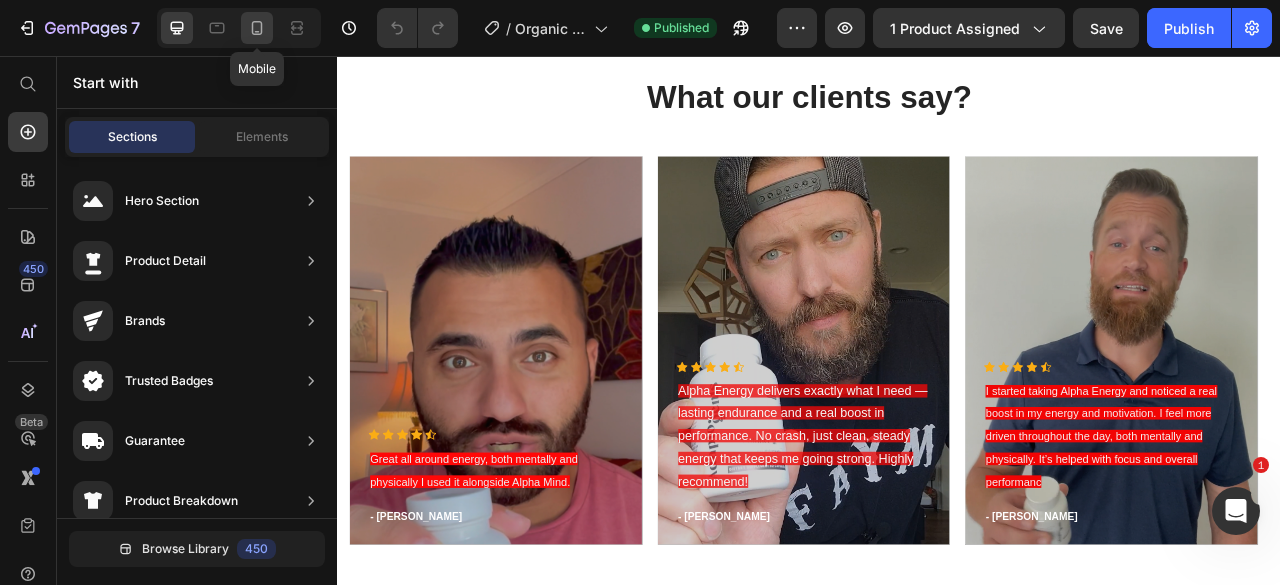 click 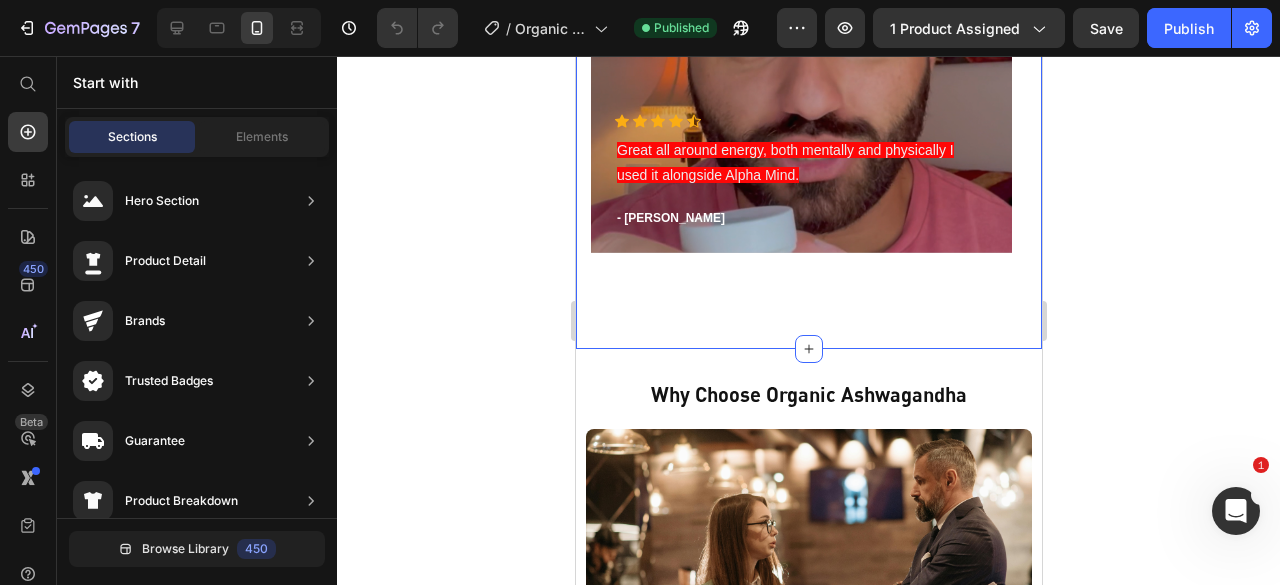 scroll, scrollTop: 2744, scrollLeft: 0, axis: vertical 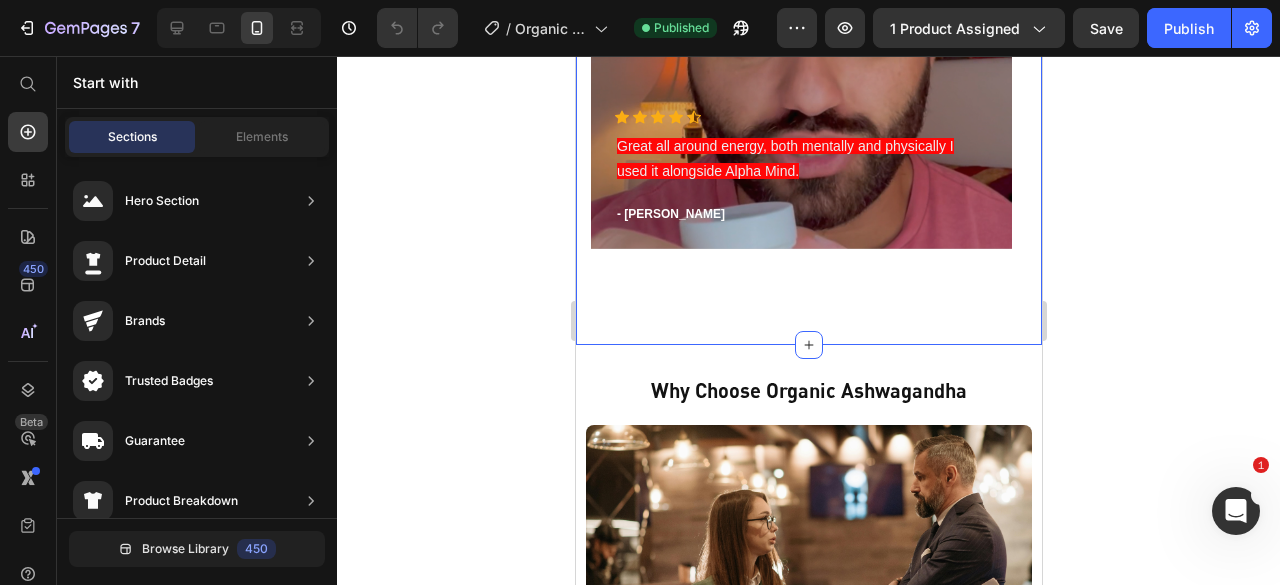 click on "What our clients say? Heading                Icon                Icon                Icon                Icon
Icon Icon List Hoz Great all around energy, both mentally and physically I used it alongside Alpha Mind. Text block - Timothy A. Text block Row Hero Banner                Icon                Icon                Icon                Icon
Icon Icon List Hoz Alpha Energy delivers exactly what I need — lasting endurance and a real boost in performance. No crash, just clean, steady energy that keeps me going strong. Highly recommend! Text block - Olivia P. Text block Row Hero Banner                Icon                Icon                Icon                Icon
Icon Icon List Hoz I started taking Alpha Energy and noticed a real boost in my energy and motivation. I feel more driven throughout the day, both mentally and physically. It’s helped with focus and overall performanc Text block - Ryan S. Text block Row Hero Banner Carousel Row Section 3" at bounding box center (808, -22) 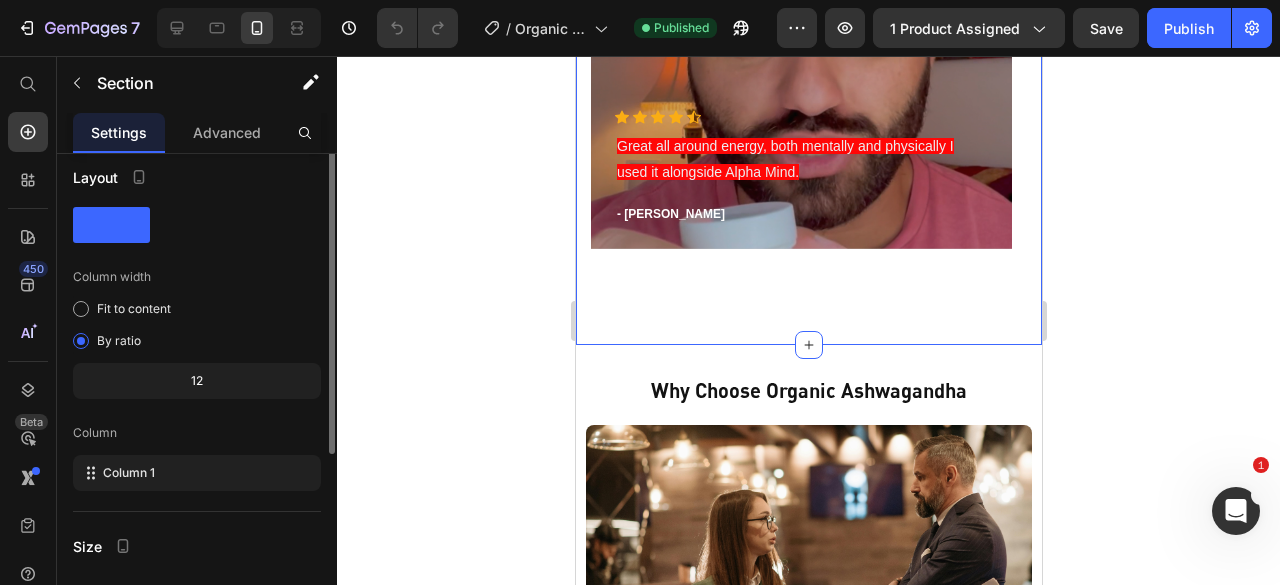 scroll, scrollTop: 0, scrollLeft: 0, axis: both 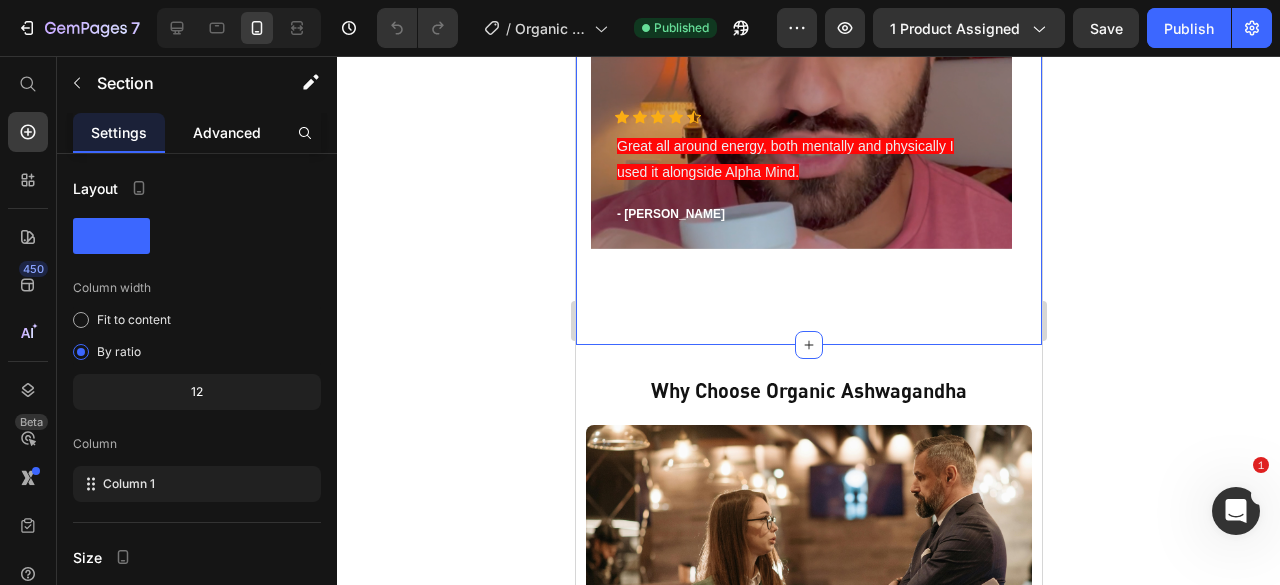 click on "Advanced" 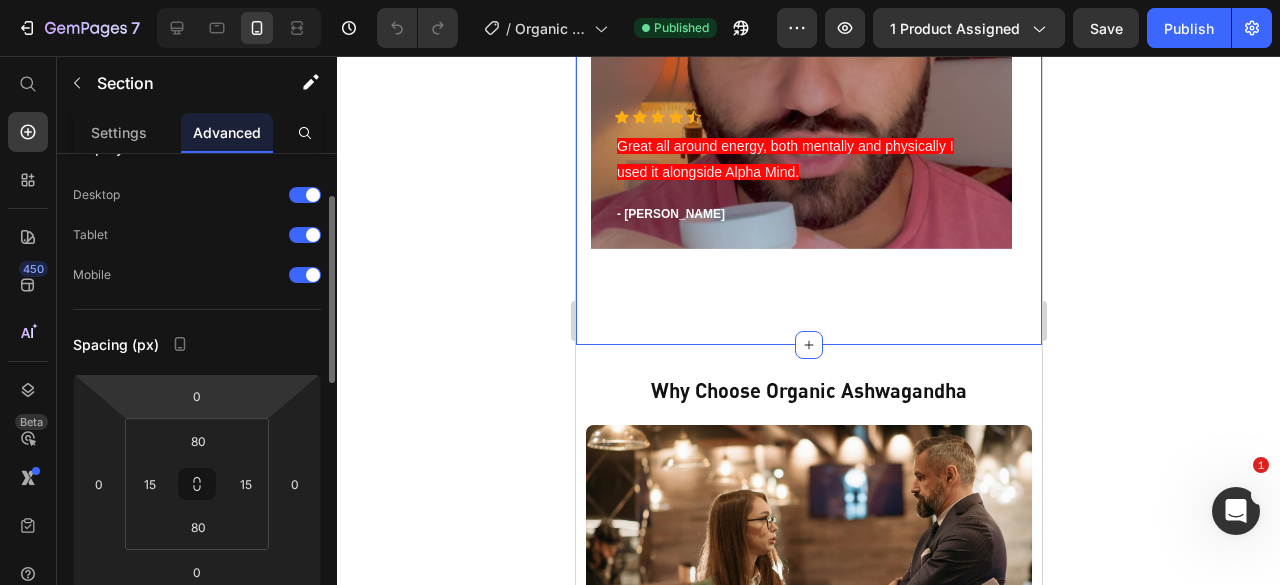 scroll, scrollTop: 0, scrollLeft: 0, axis: both 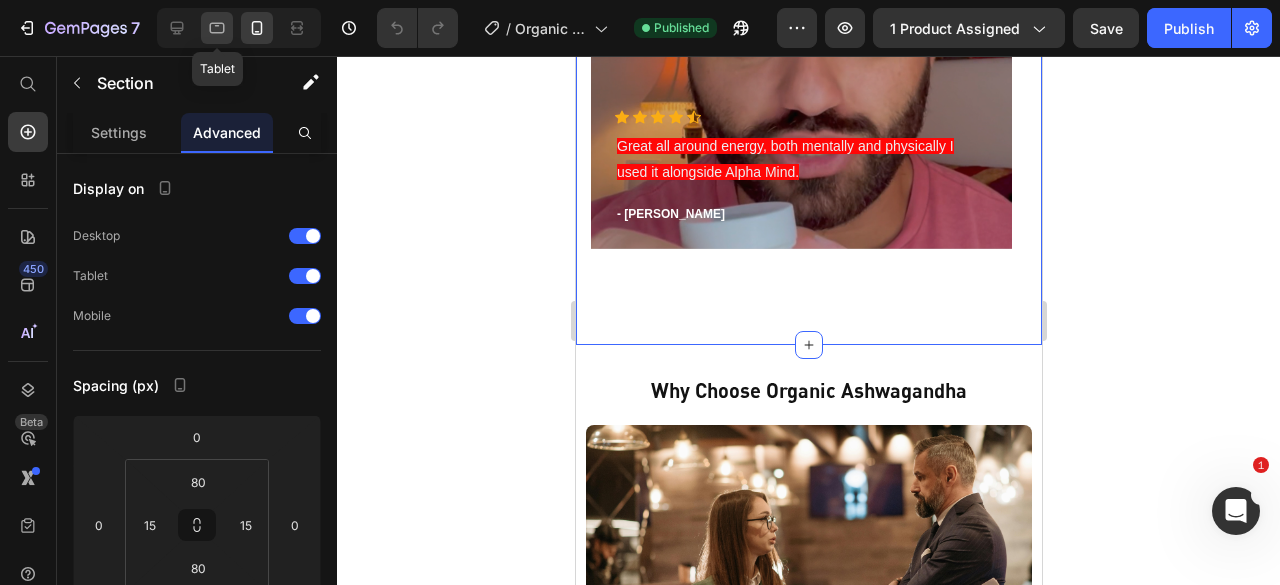 click 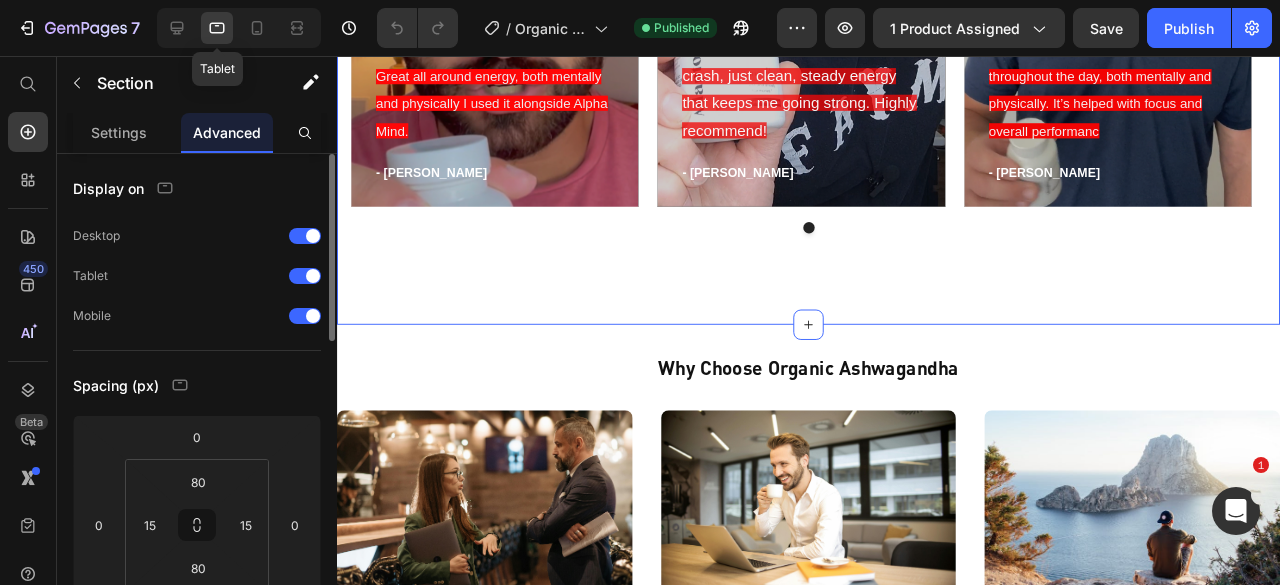 scroll, scrollTop: 2010, scrollLeft: 0, axis: vertical 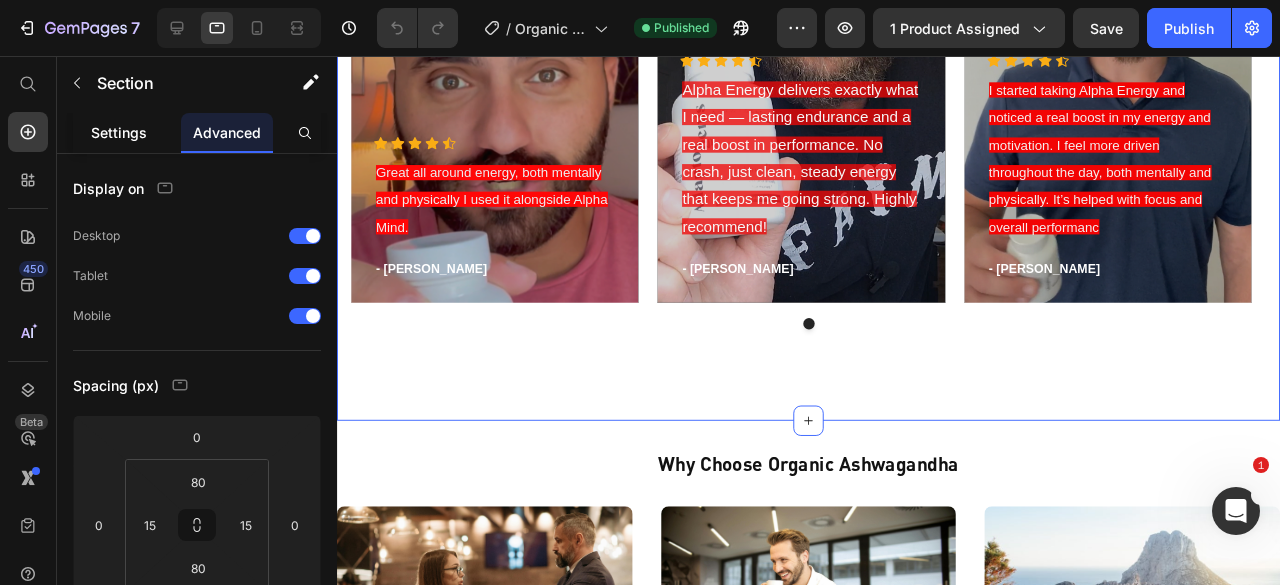 click on "Settings" at bounding box center (119, 132) 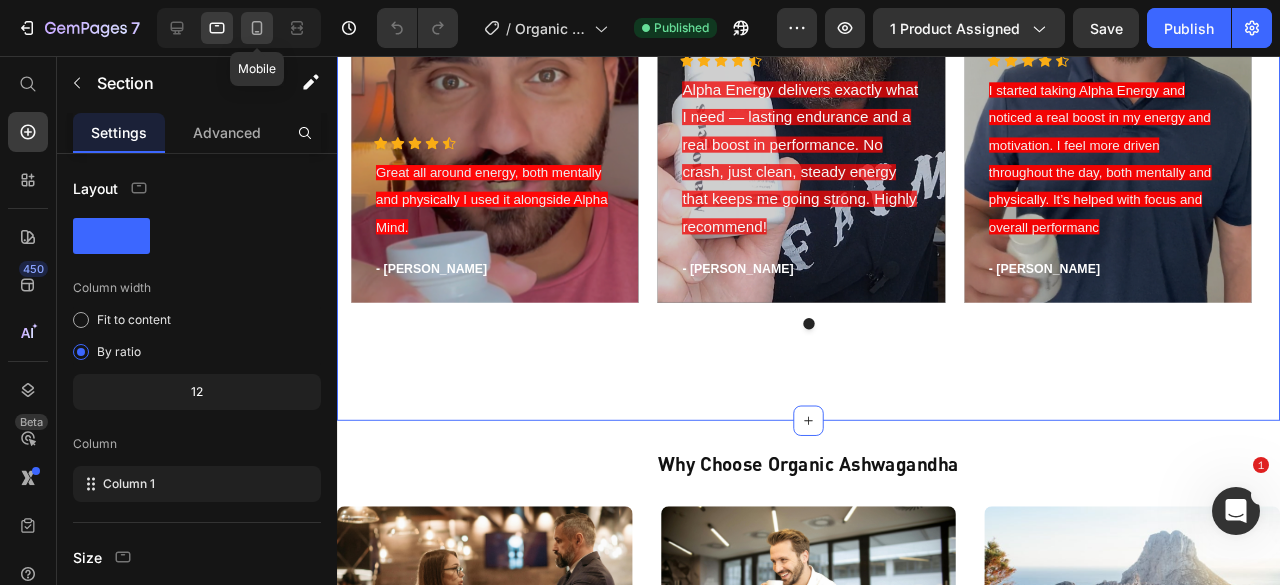 click 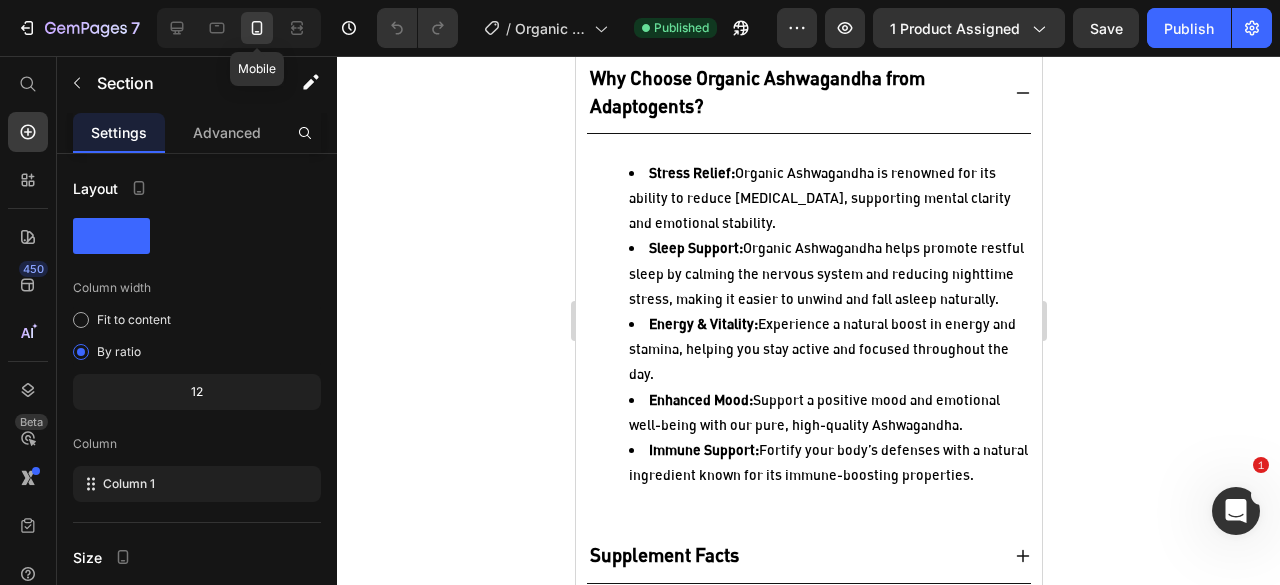 scroll, scrollTop: 1481, scrollLeft: 0, axis: vertical 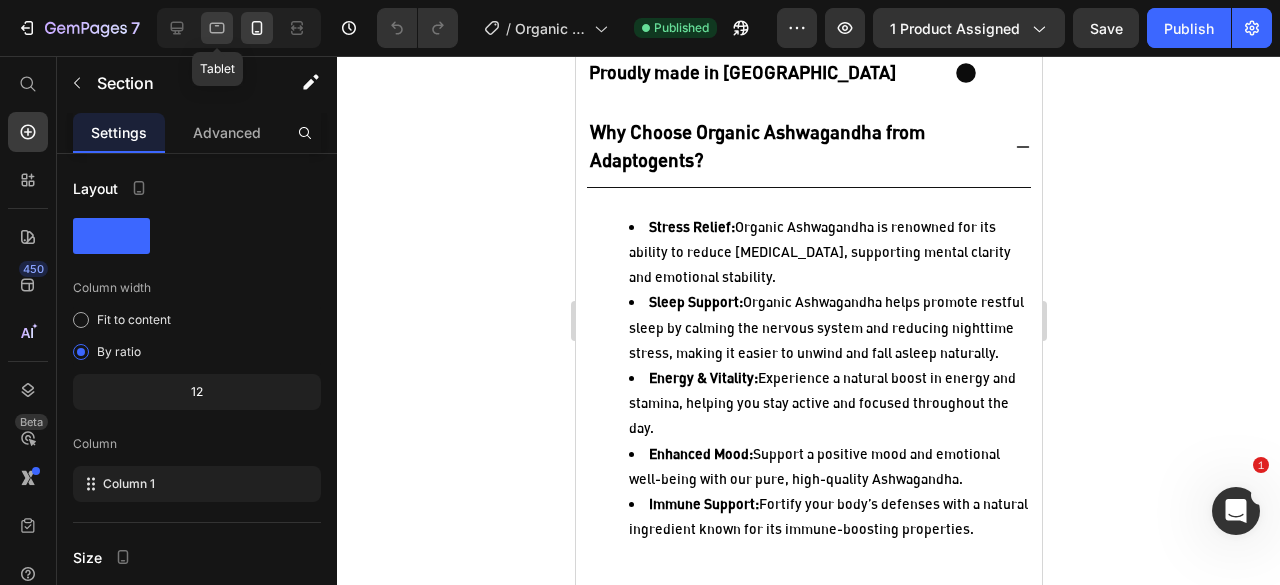 click 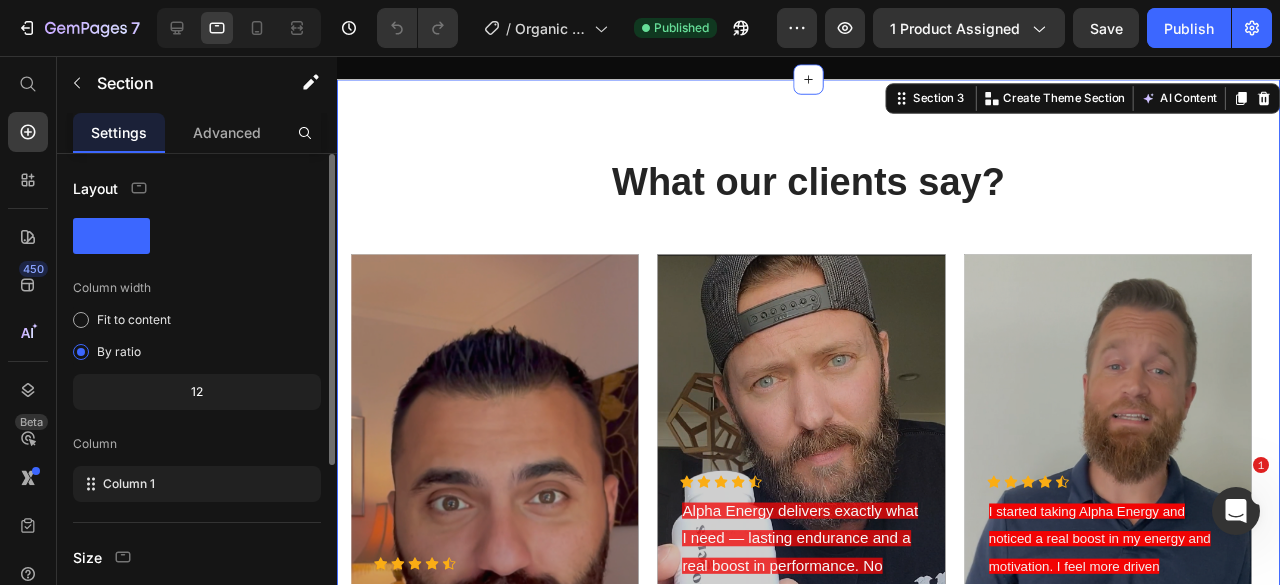 scroll, scrollTop: 2010, scrollLeft: 0, axis: vertical 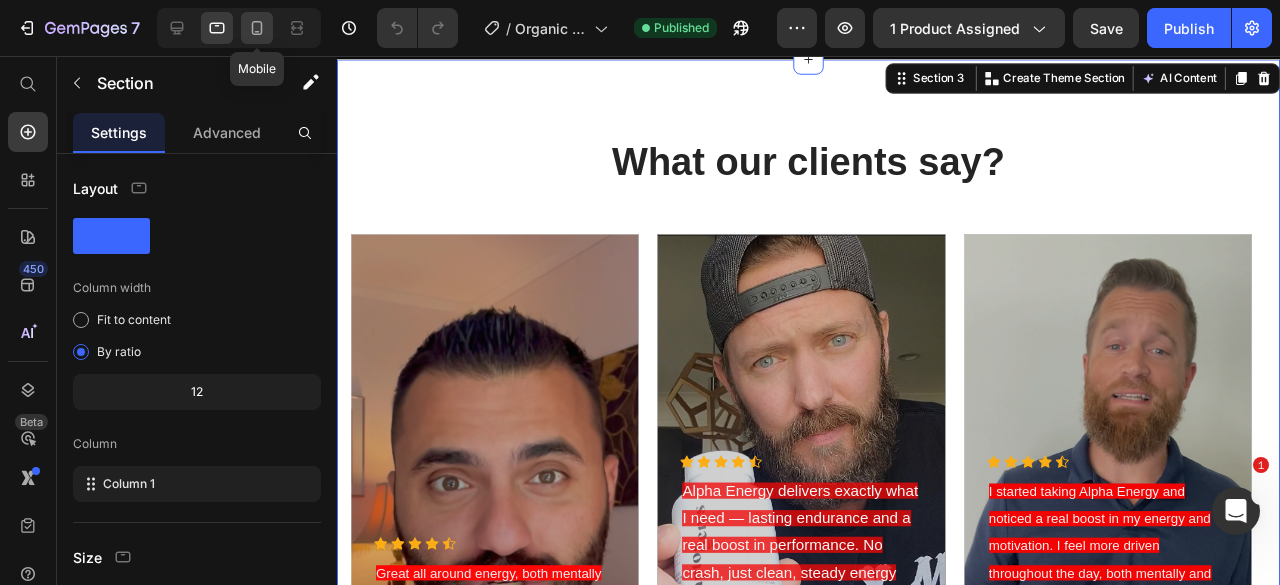 click 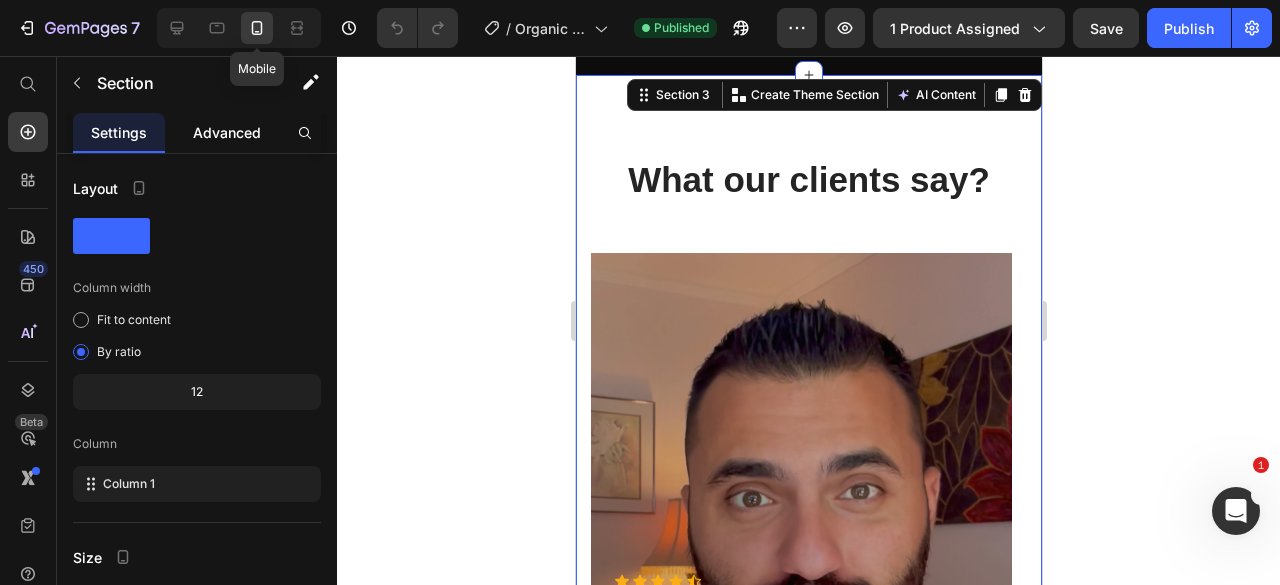 scroll, scrollTop: 2303, scrollLeft: 0, axis: vertical 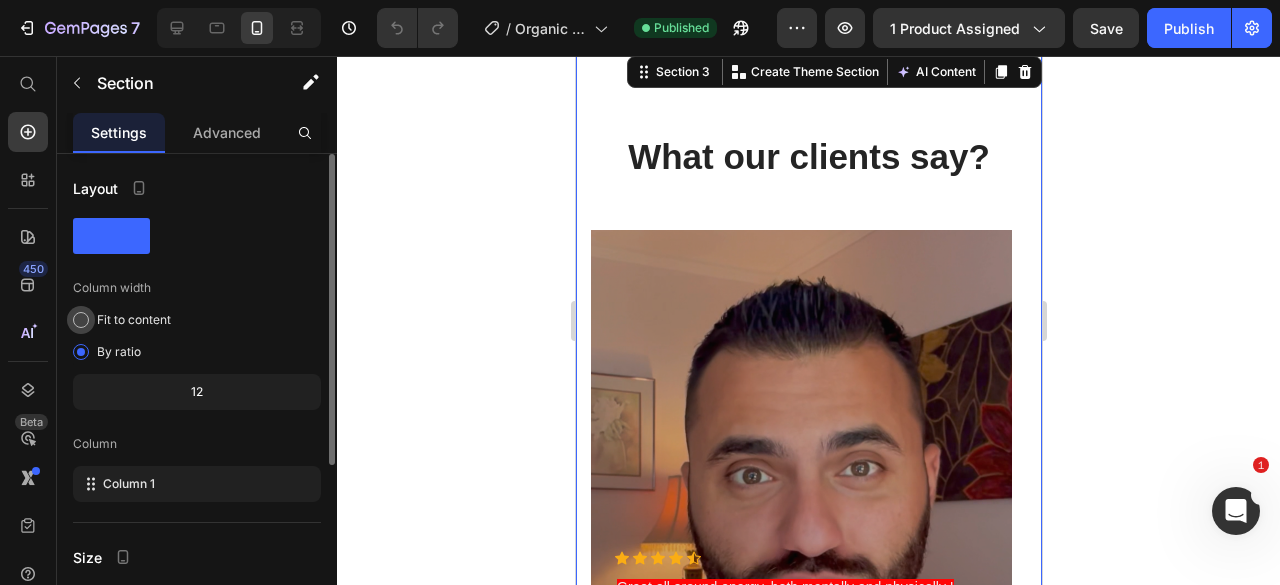 click on "Fit to content" at bounding box center (134, 320) 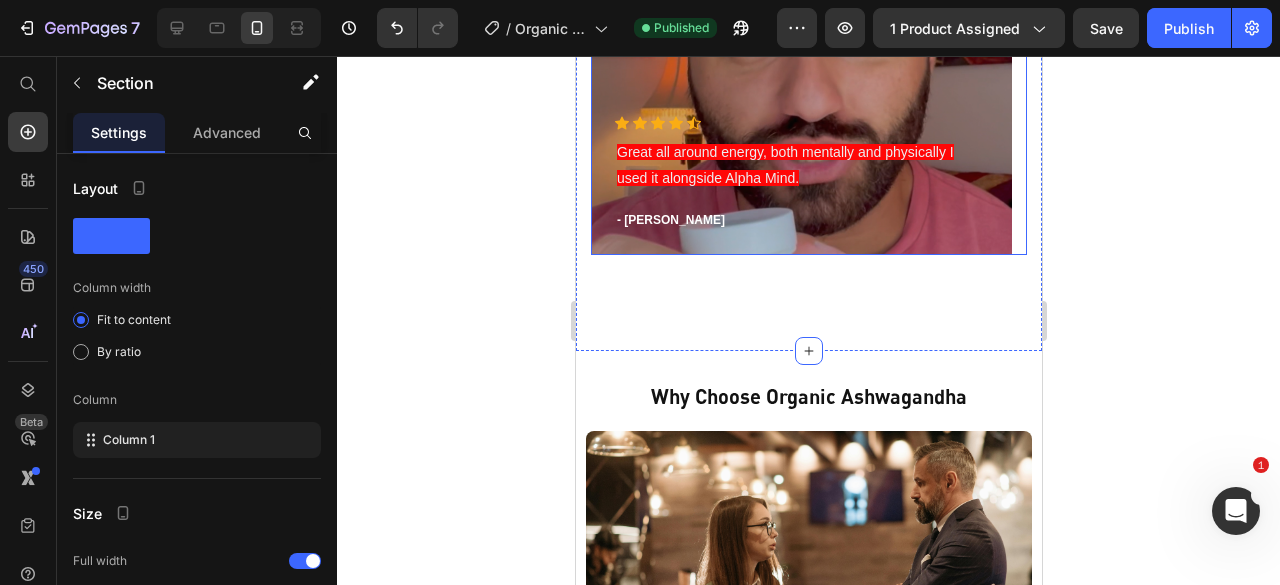 scroll, scrollTop: 2737, scrollLeft: 0, axis: vertical 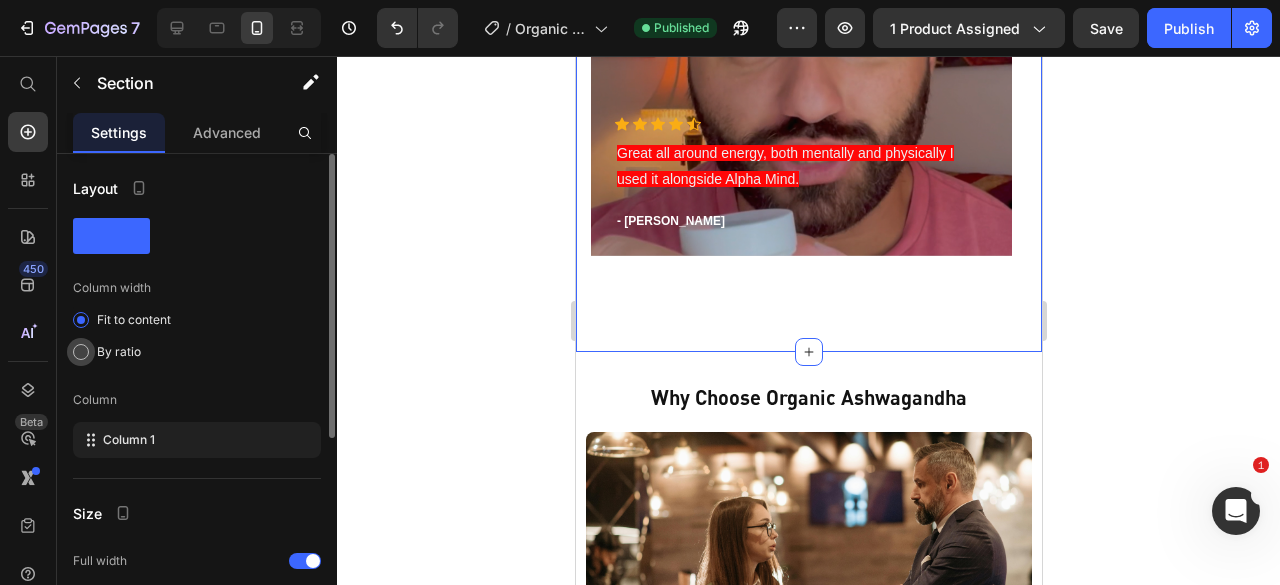 click on "By ratio" at bounding box center (119, 352) 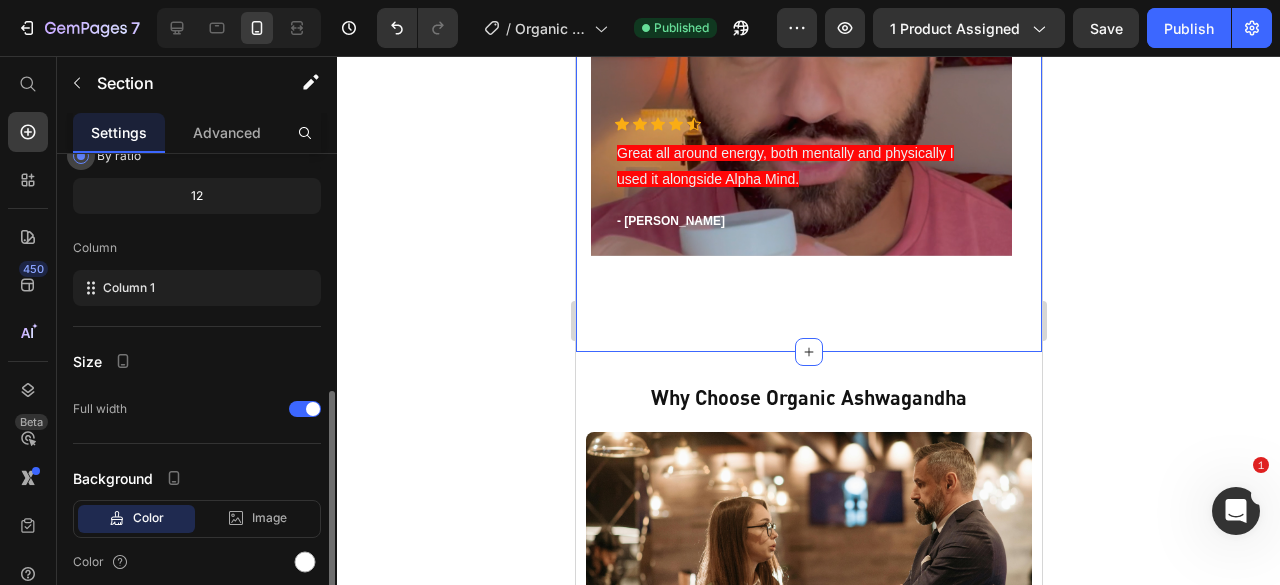 scroll, scrollTop: 276, scrollLeft: 0, axis: vertical 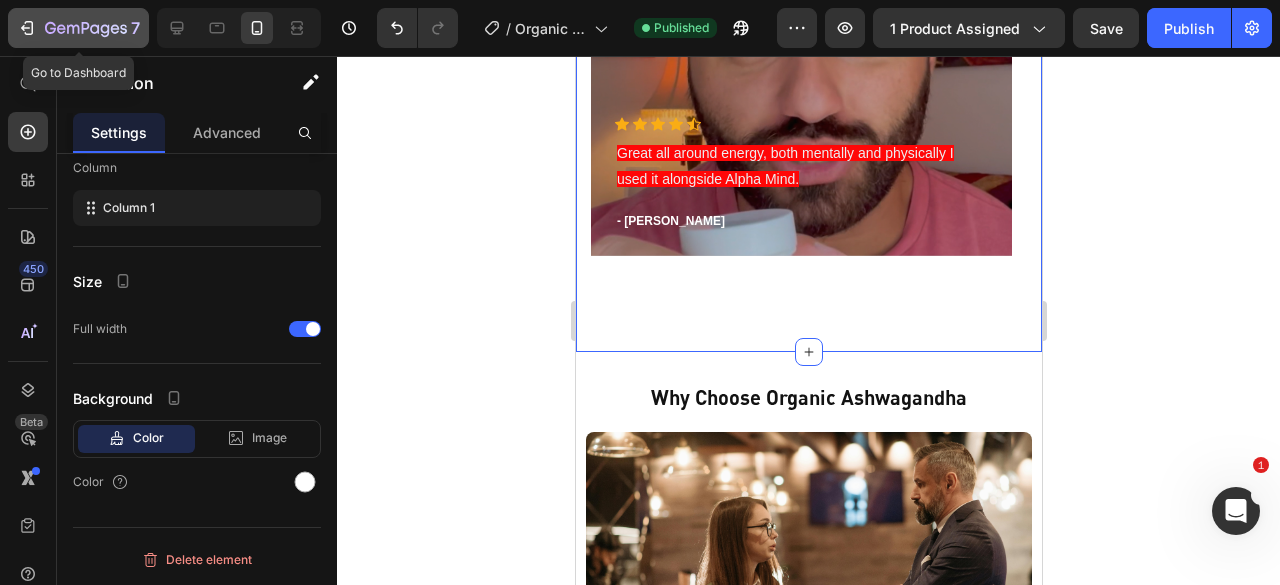 click on "7" at bounding box center [78, 28] 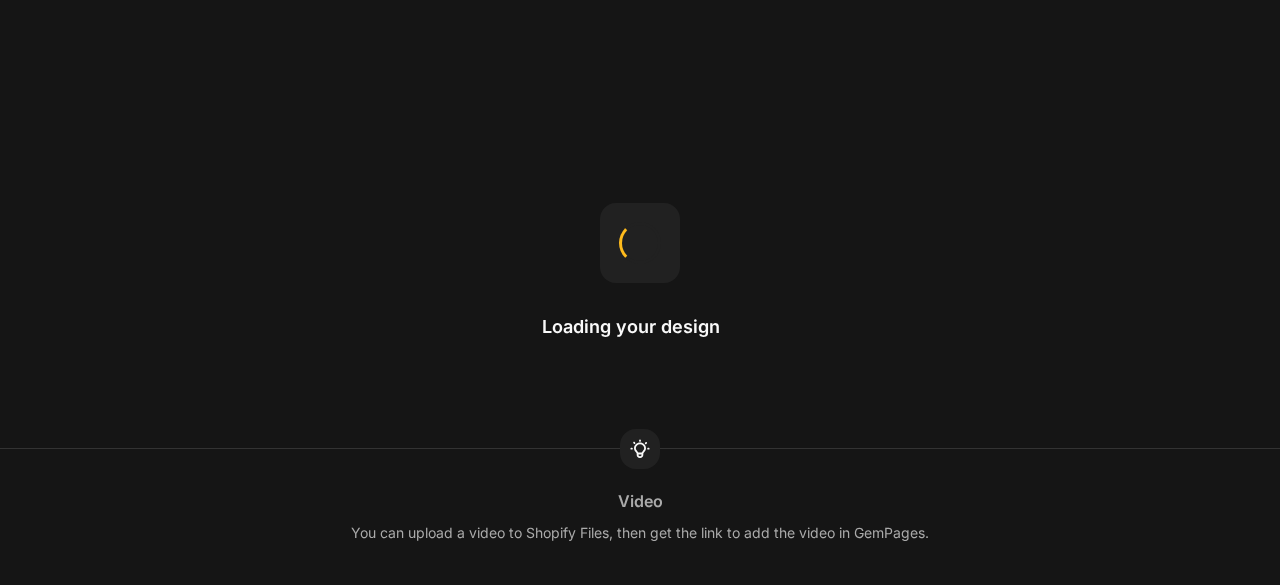 scroll, scrollTop: 0, scrollLeft: 0, axis: both 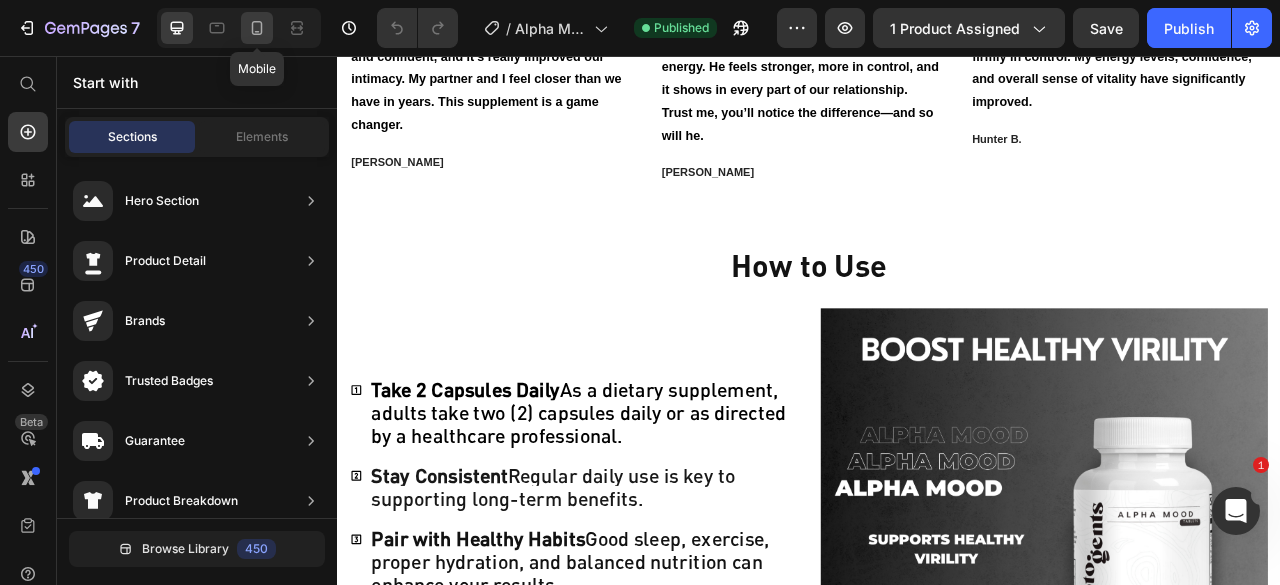 click 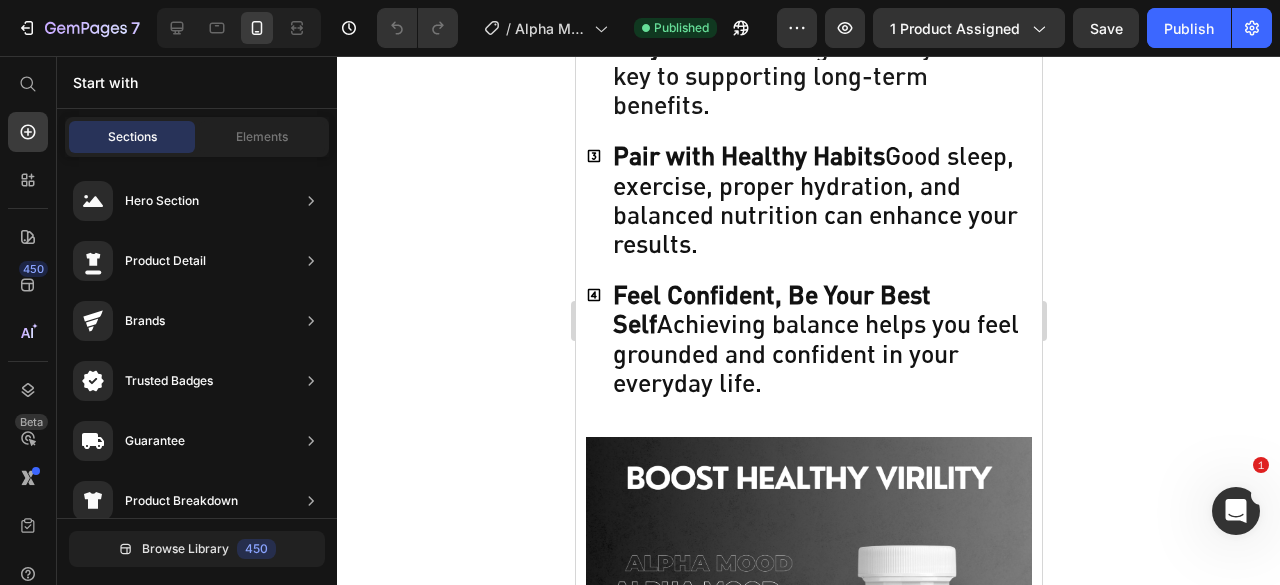 scroll, scrollTop: 4884, scrollLeft: 0, axis: vertical 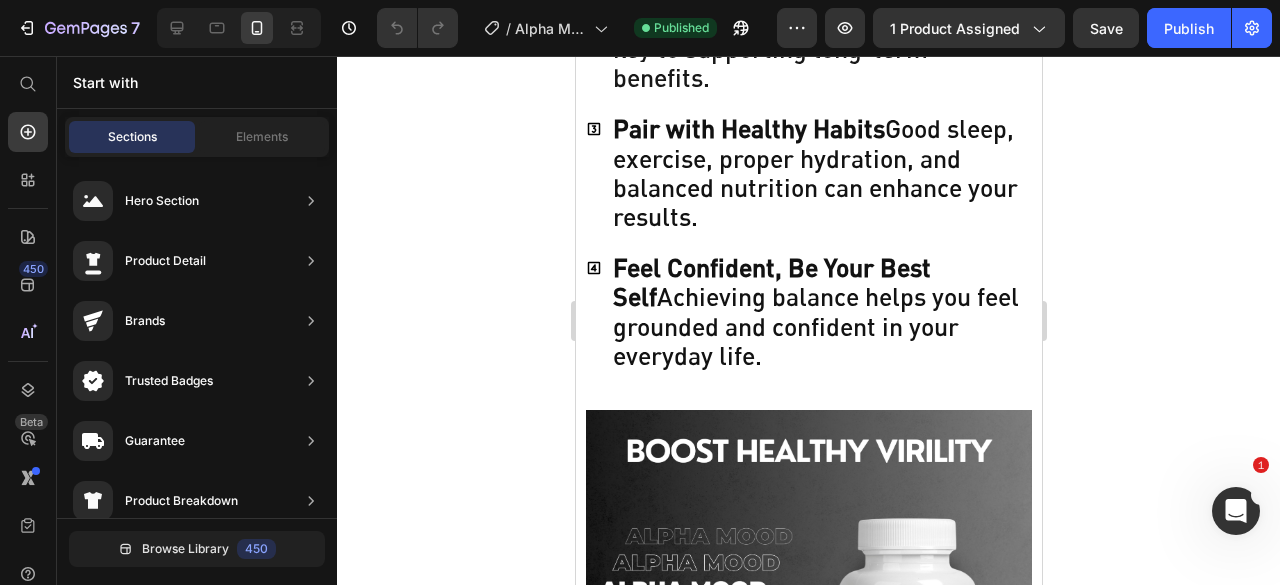 click on "Image Stronger, Better, Sharper Text block Since taking Alpha Mood, I feel more in control and confident, and it’s really improved our intimacy. My partner and I feel closer than we have in years. This supplement is a game changer. Text block [PERSON_NAME] Text block" at bounding box center [800, -446] 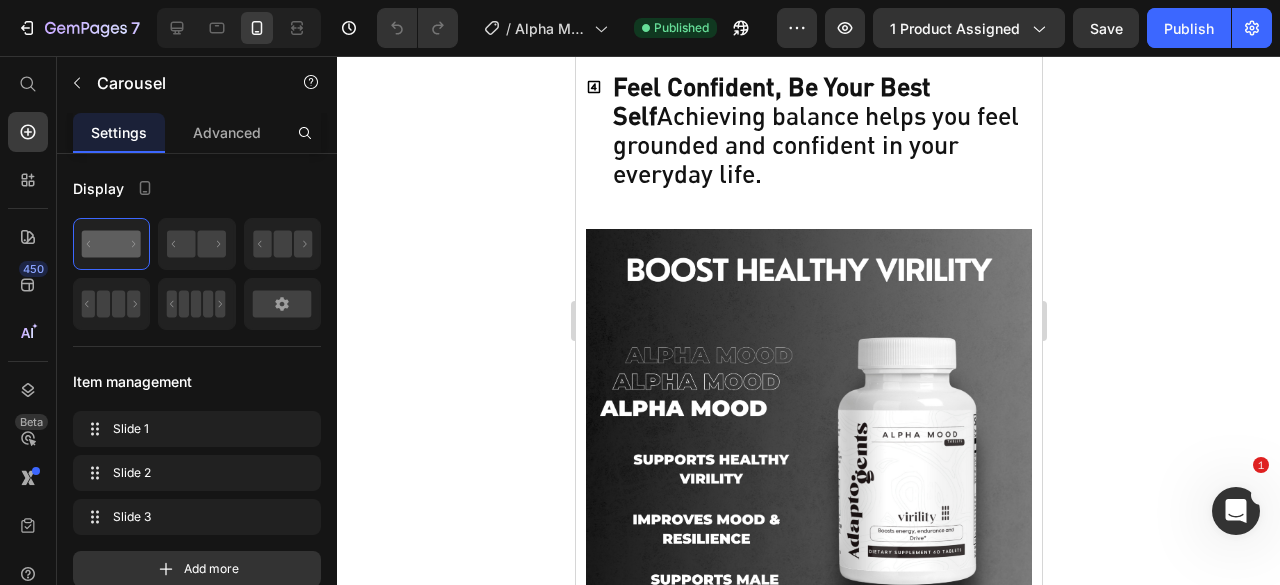 scroll, scrollTop: 4118, scrollLeft: 0, axis: vertical 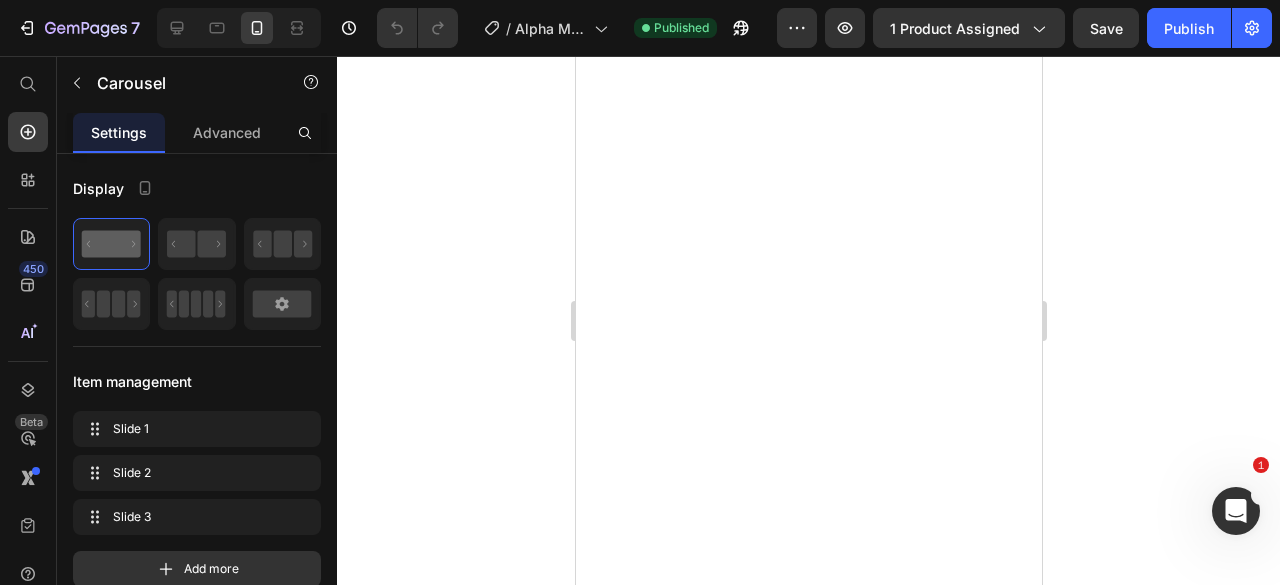 click at bounding box center (800, -737) 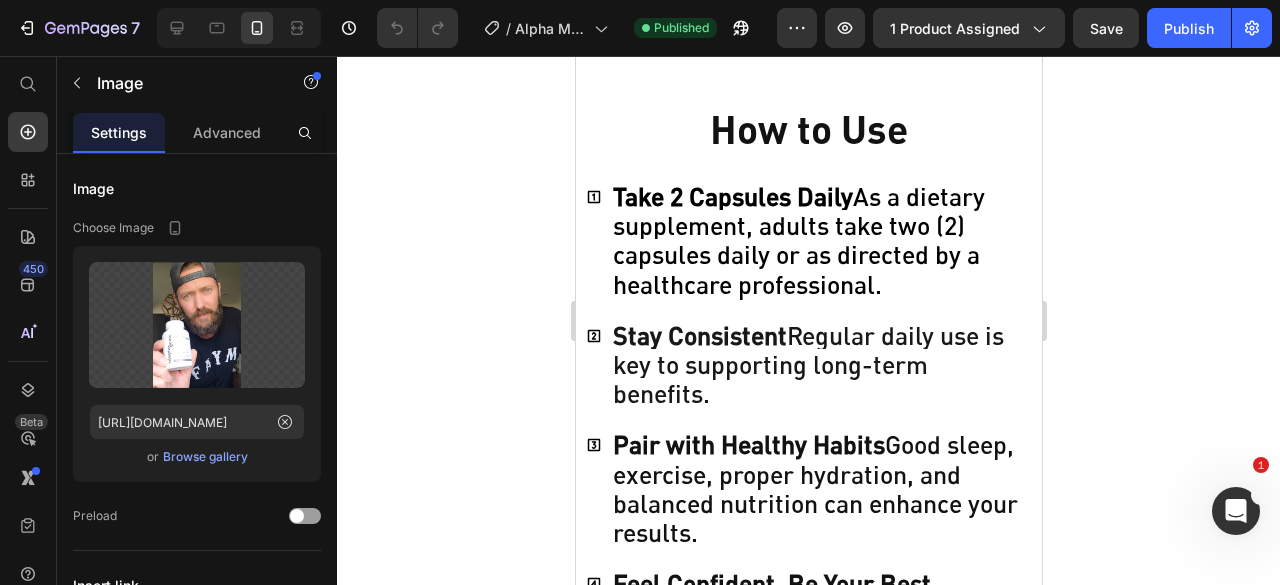 scroll, scrollTop: 4577, scrollLeft: 0, axis: vertical 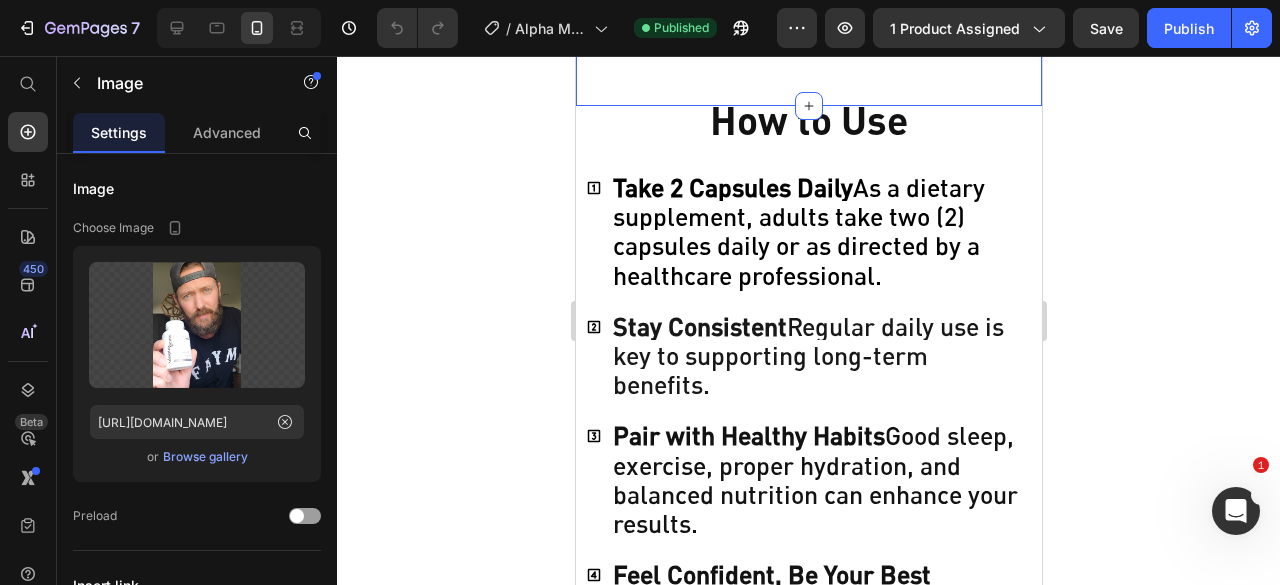 click on "Icon                Icon                Icon                Icon
Icon Icon List Hoz 245+ 4.8 Star reviews Text block What Our Customers Are Saying Heading Image   32 Stronger, Better, Sharper Text block Since taking Alpha Mood, I feel more in control and confident, and it’s really improved our intimacy. My partner and I feel closer than we have in years. This supplement is a game changer. Text block [PERSON_NAME] Text block Image He’s back to being the man I fell for. [PERSON_NAME] brought out his edge again—more drive, confidence, and that raw masculine energy. He feels stronger, more in control, and it shows in every part of our relationship. Trust me, you’ll notice the difference—and so will he. Text block [PERSON_NAME] Text block Image Works well for my problem Text block I feel revitalized, stronger, more focused, and firmly in control. My energy levels, confidence, and overall sense of vitality have significantly improved. Text block Hunter B. Text block Carousel Row" at bounding box center (808, -228) 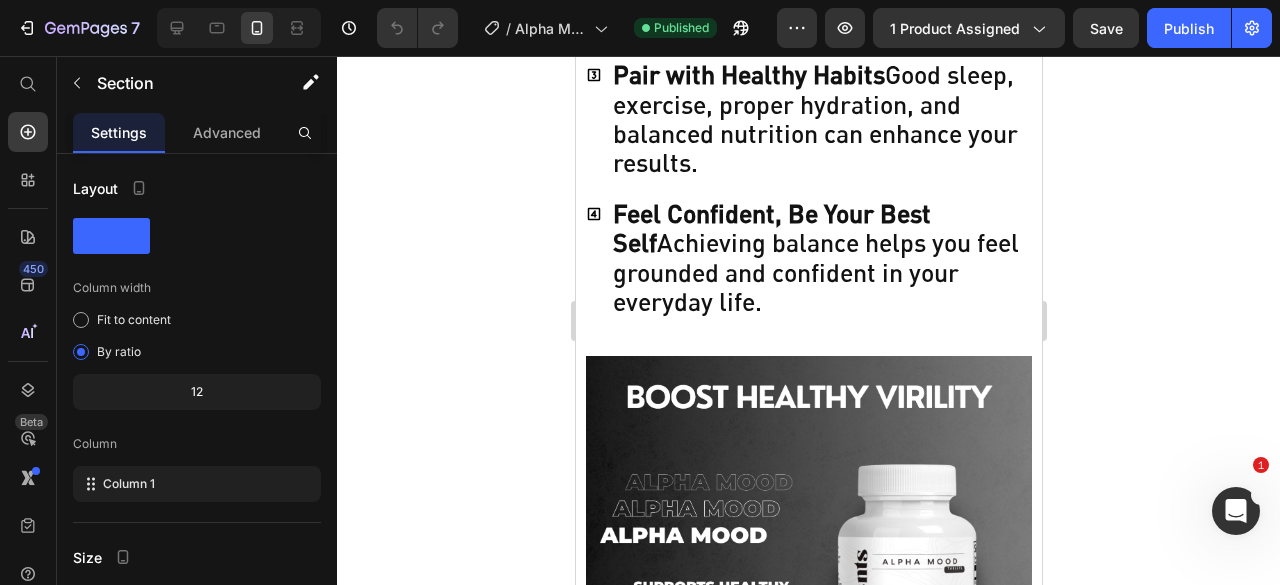 scroll, scrollTop: 4939, scrollLeft: 0, axis: vertical 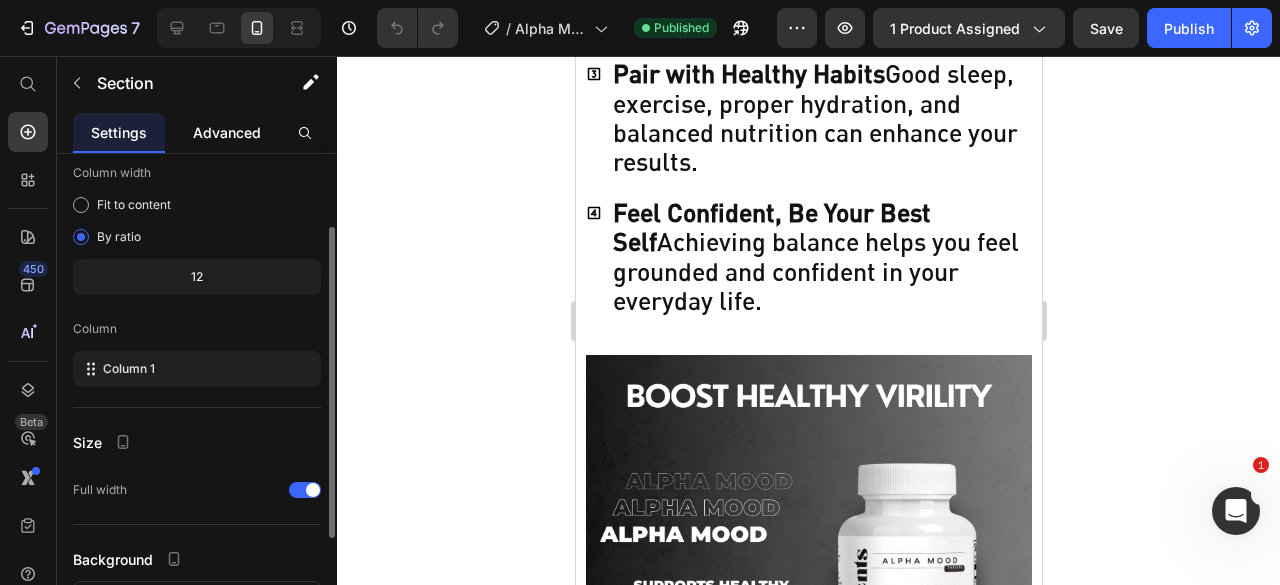 click on "Advanced" at bounding box center [227, 132] 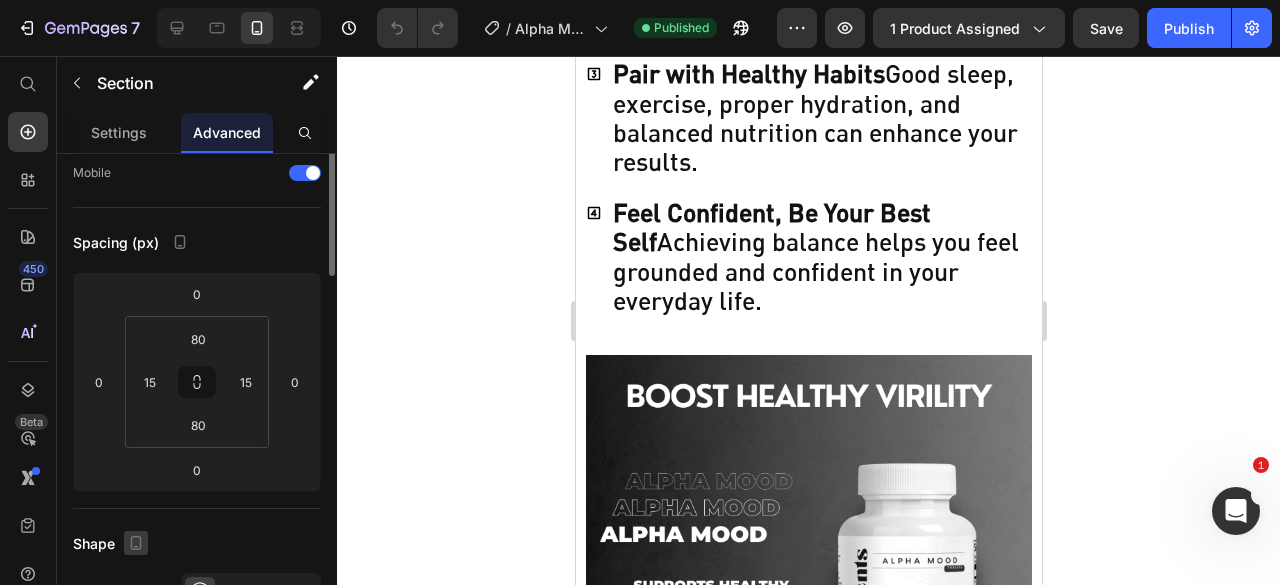 scroll, scrollTop: 0, scrollLeft: 0, axis: both 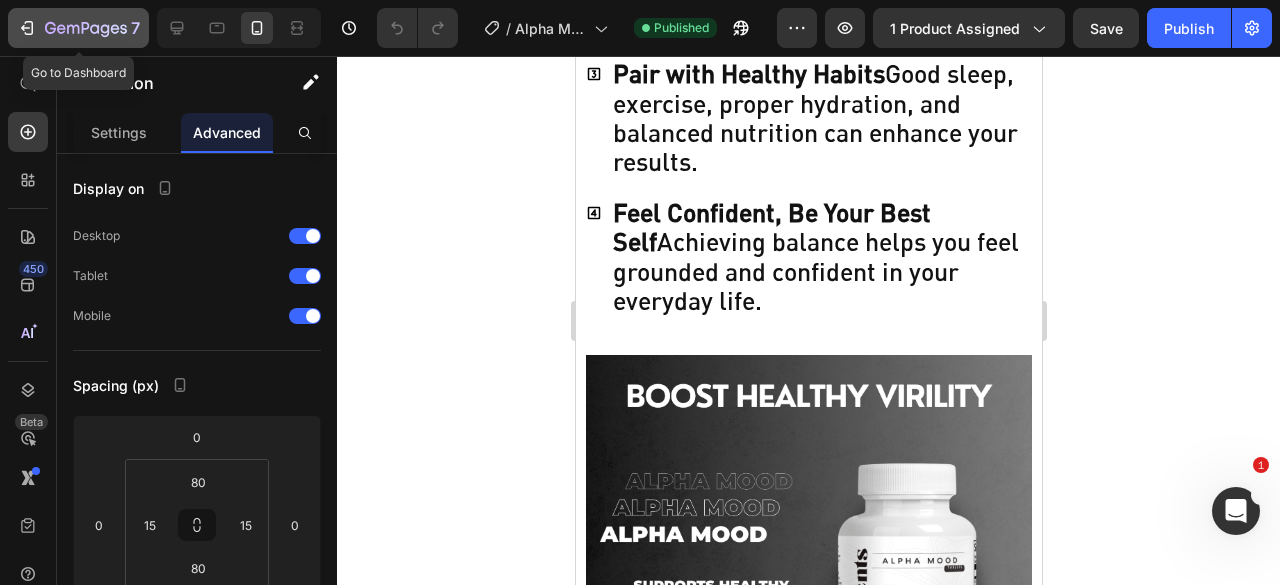 click 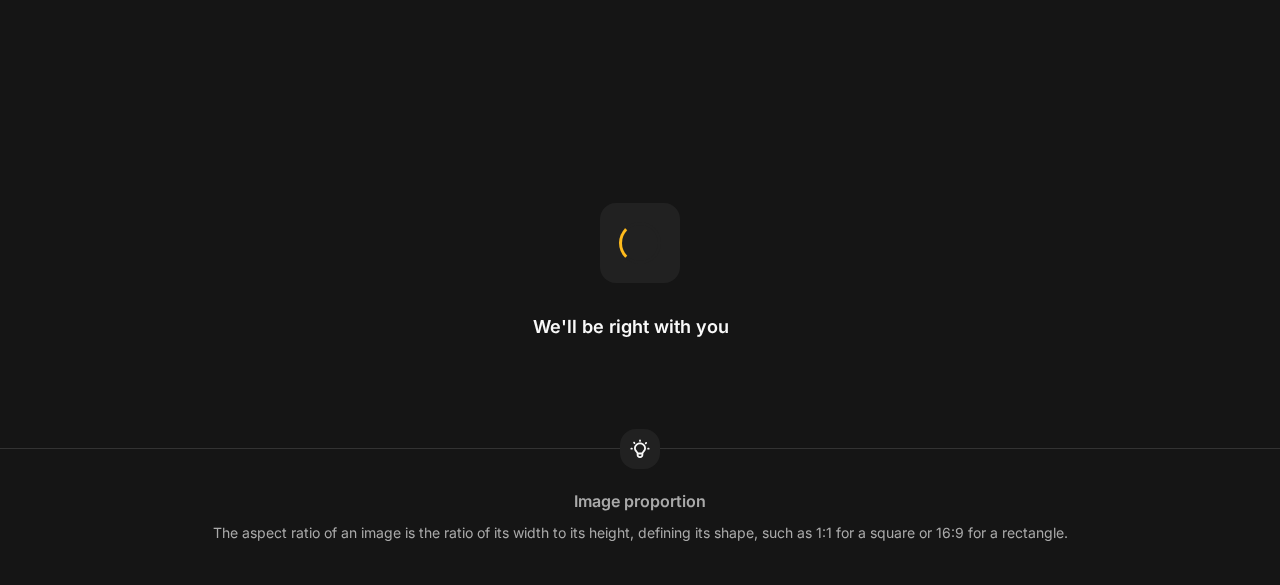 scroll, scrollTop: 0, scrollLeft: 0, axis: both 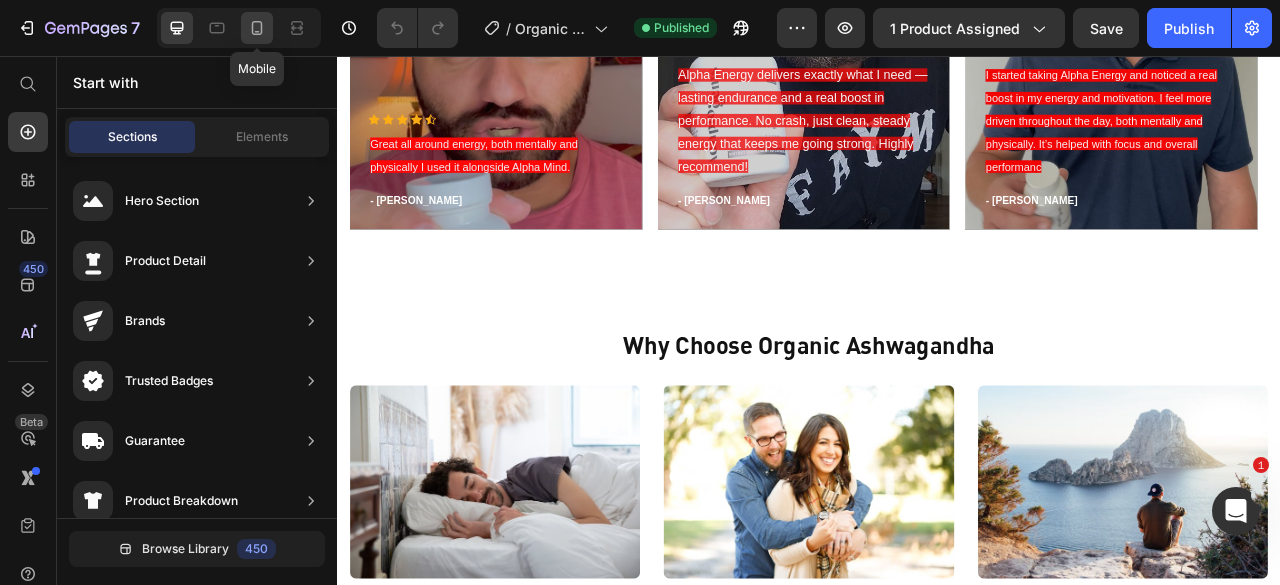click 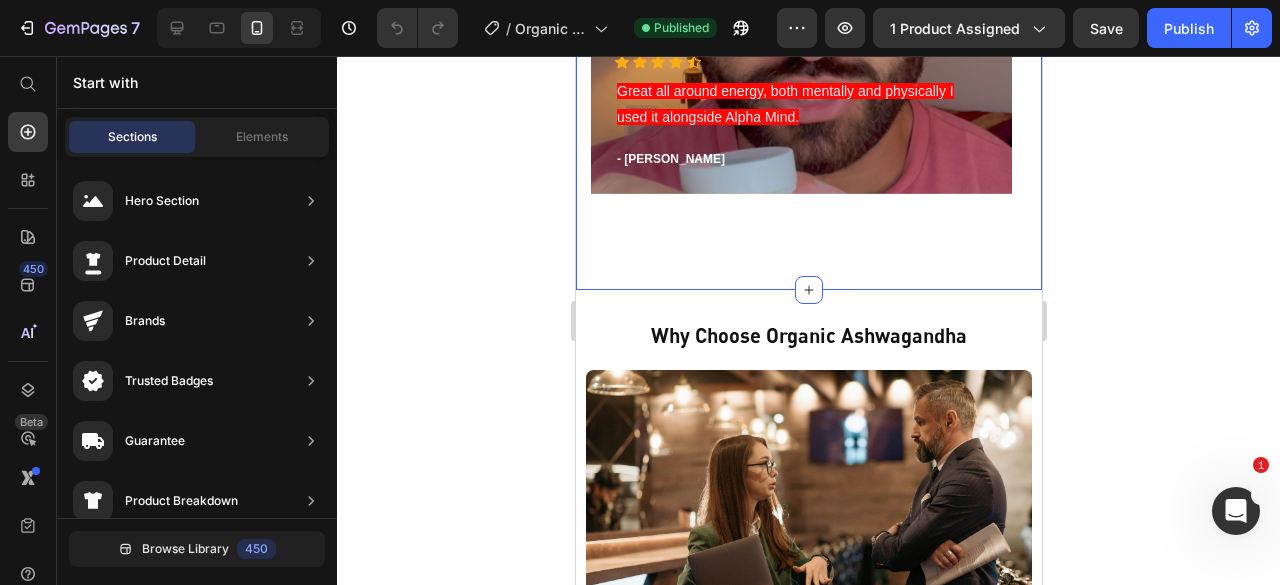click on "What our clients say? Heading                Icon                Icon                Icon                Icon
Icon Icon List Hoz Great all around energy, both mentally and physically I used it alongside Alpha Mind. Text block - [PERSON_NAME] Text block Row Hero Banner                Icon                Icon                Icon                Icon
Icon Icon List Hoz Alpha Energy delivers exactly what I need — lasting endurance and a real boost in performance. No crash, just clean, steady energy that keeps me going strong. Highly recommend! Text block - [PERSON_NAME] Text block Row Hero Banner                Icon                Icon                Icon                Icon
Icon Icon List Hoz I started taking Alpha Energy and noticed a real boost in my energy and motivation. I feel more driven throughout the day, both mentally and physically. It’s helped with focus and overall performanc Text block - [PERSON_NAME] Text block Row Hero Banner Carousel Row Section 3" at bounding box center (808, -77) 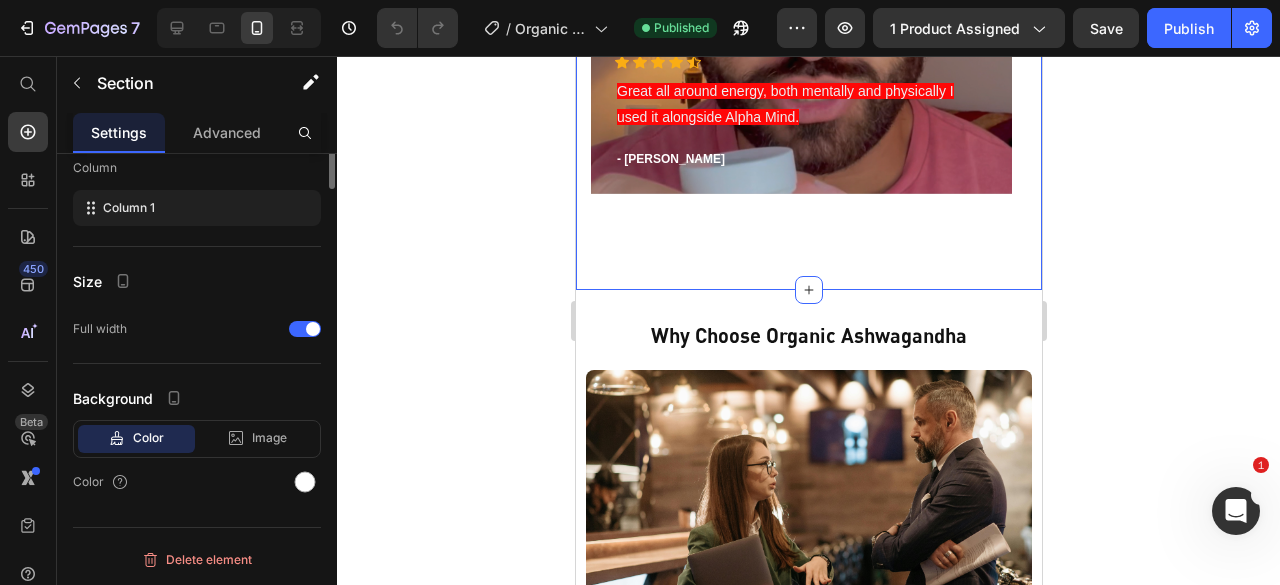 scroll, scrollTop: 0, scrollLeft: 0, axis: both 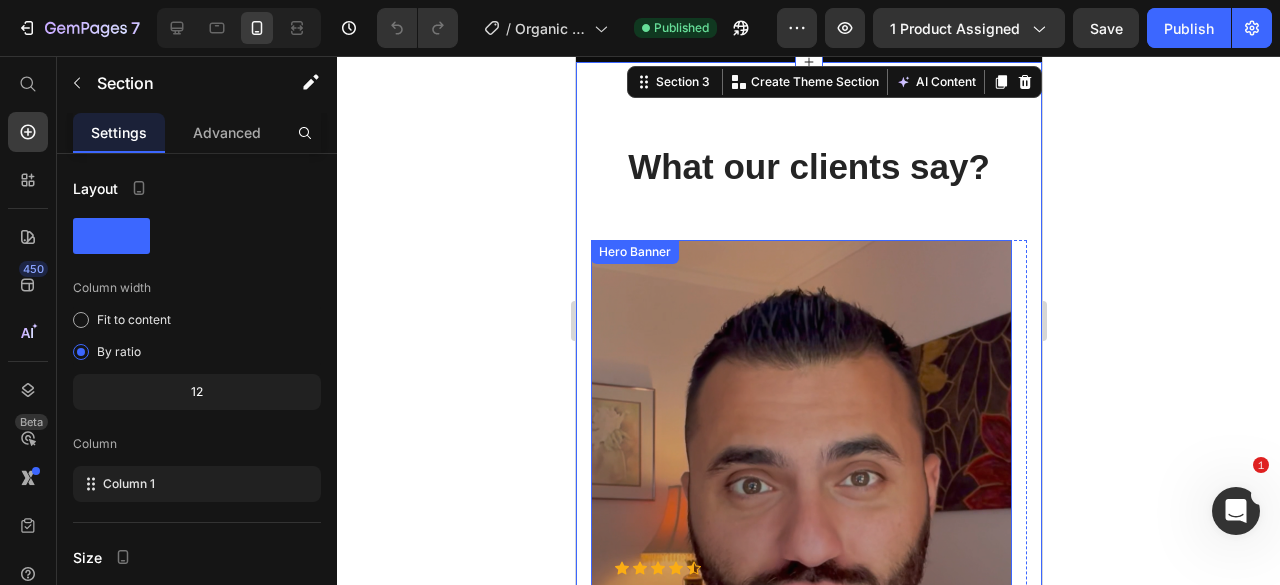 click on "What our clients say? Heading                Icon                Icon                Icon                Icon
Icon Icon List Hoz Great all around energy, both mentally and physically I used it alongside Alpha Mind. Text block - [PERSON_NAME] Text block Row Hero Banner                Icon                Icon                Icon                Icon
Icon Icon List Hoz Alpha Energy delivers exactly what I need — lasting endurance and a real boost in performance. No crash, just clean, steady energy that keeps me going strong. Highly recommend! Text block - [PERSON_NAME] Text block Row Hero Banner                Icon                Icon                Icon                Icon
Icon Icon List Hoz I started taking Alpha Energy and noticed a real boost in my energy and motivation. I feel more driven throughout the day, both mentally and physically. It’s helped with focus and overall performanc Text block - [PERSON_NAME] Text block Row Hero Banner Carousel" at bounding box center [808, 421] 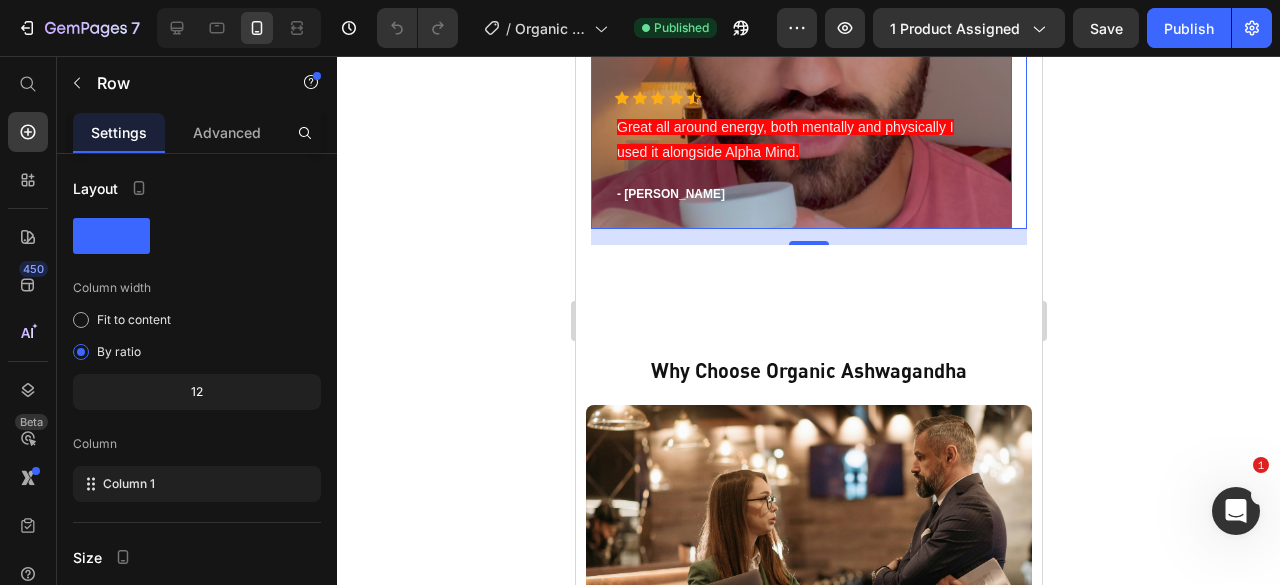 scroll, scrollTop: 2840, scrollLeft: 0, axis: vertical 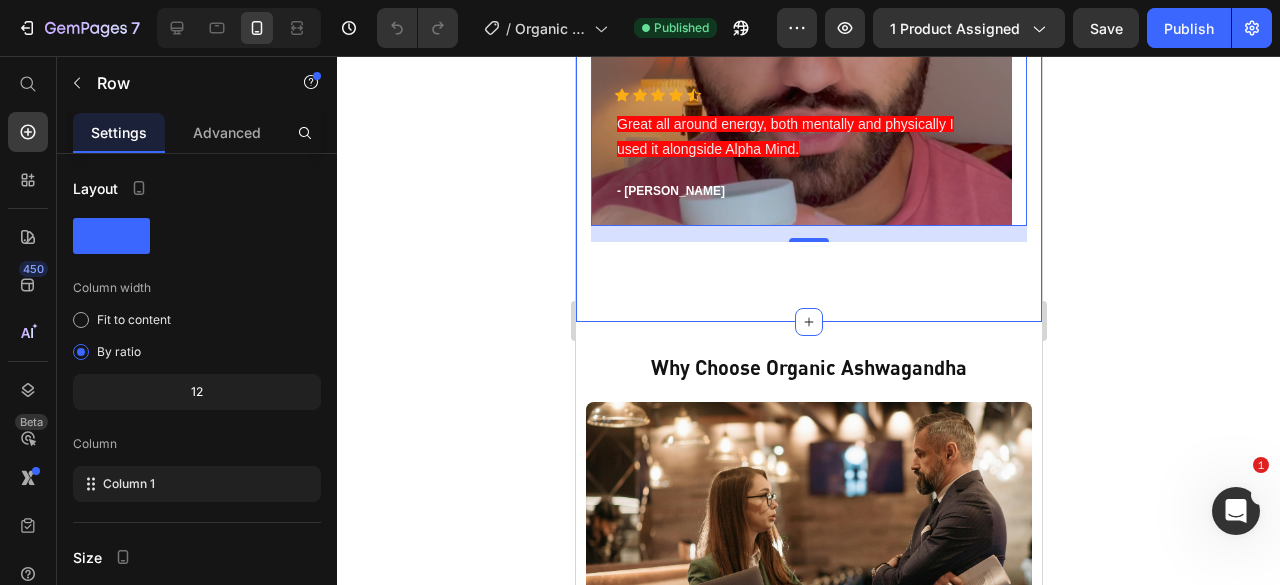 click on "What our clients say? Heading                Icon                Icon                Icon                Icon
Icon Icon List Hoz Great all around energy, both mentally and physically I used it alongside Alpha Mind. Text block - [PERSON_NAME] Text block Row Hero Banner                Icon                Icon                Icon                Icon
Icon Icon List Hoz Alpha Energy delivers exactly what I need — lasting endurance and a real boost in performance. No crash, just clean, steady energy that keeps me going strong. Highly recommend! Text block - [PERSON_NAME] Text block Row Hero Banner                Icon                Icon                Icon                Icon
Icon Icon List Hoz I started taking Alpha Energy and noticed a real boost in my energy and motivation. I feel more driven throughout the day, both mentally and physically. It’s helped with focus and overall performanc Text block - [PERSON_NAME] Text block Row Hero Banner Carousel Row   16 Section 3" at bounding box center (808, -44) 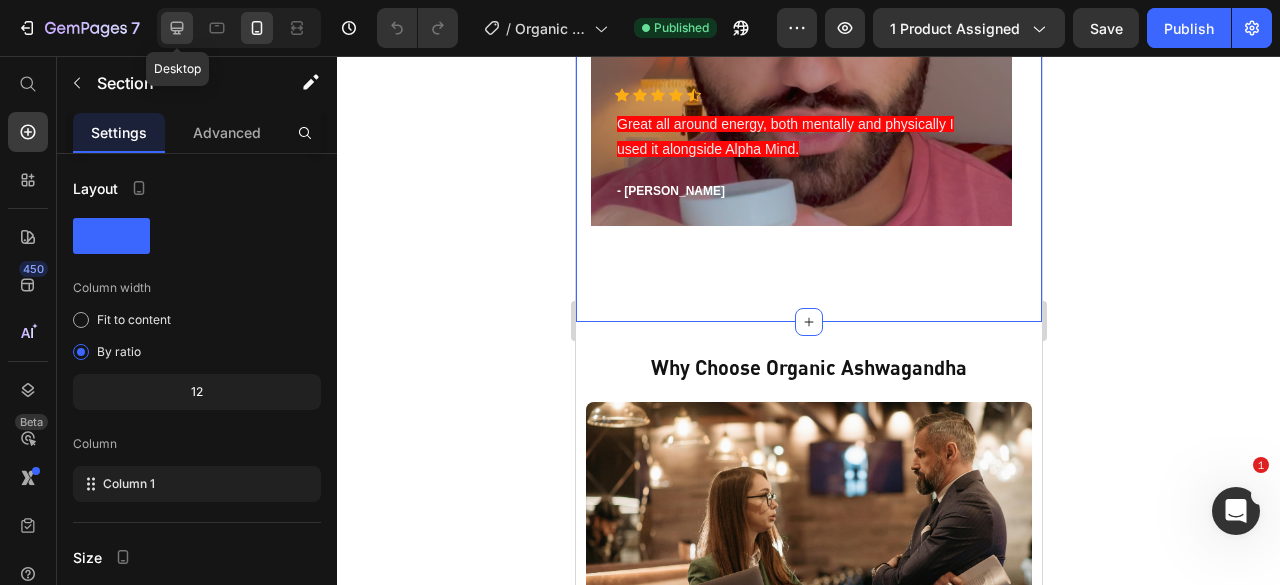 click 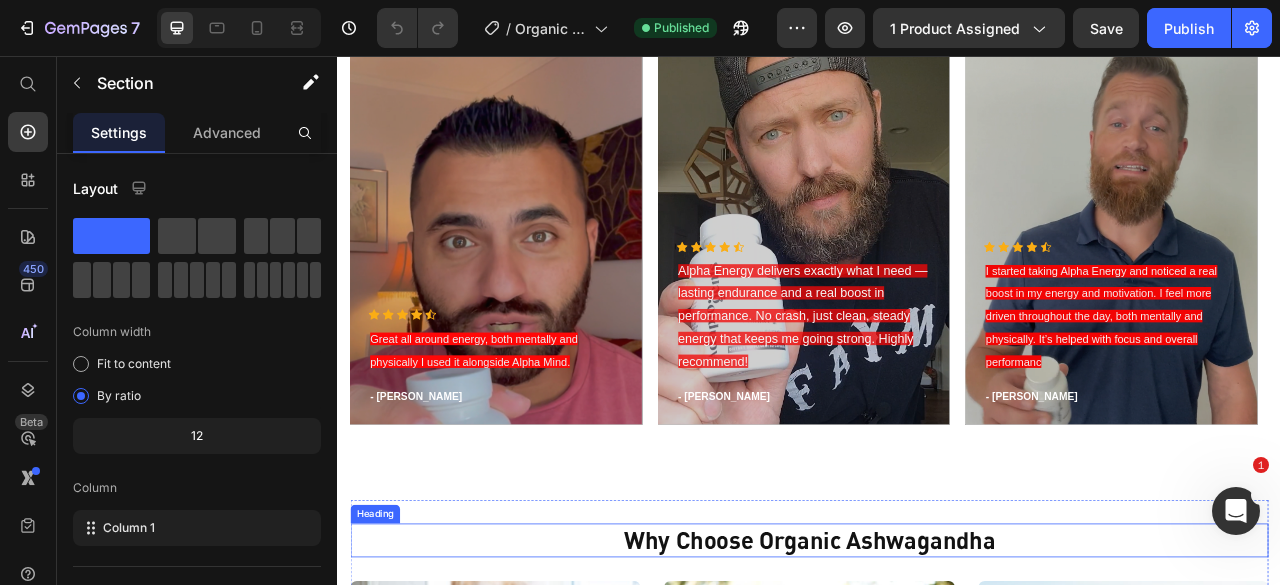 scroll, scrollTop: 1993, scrollLeft: 0, axis: vertical 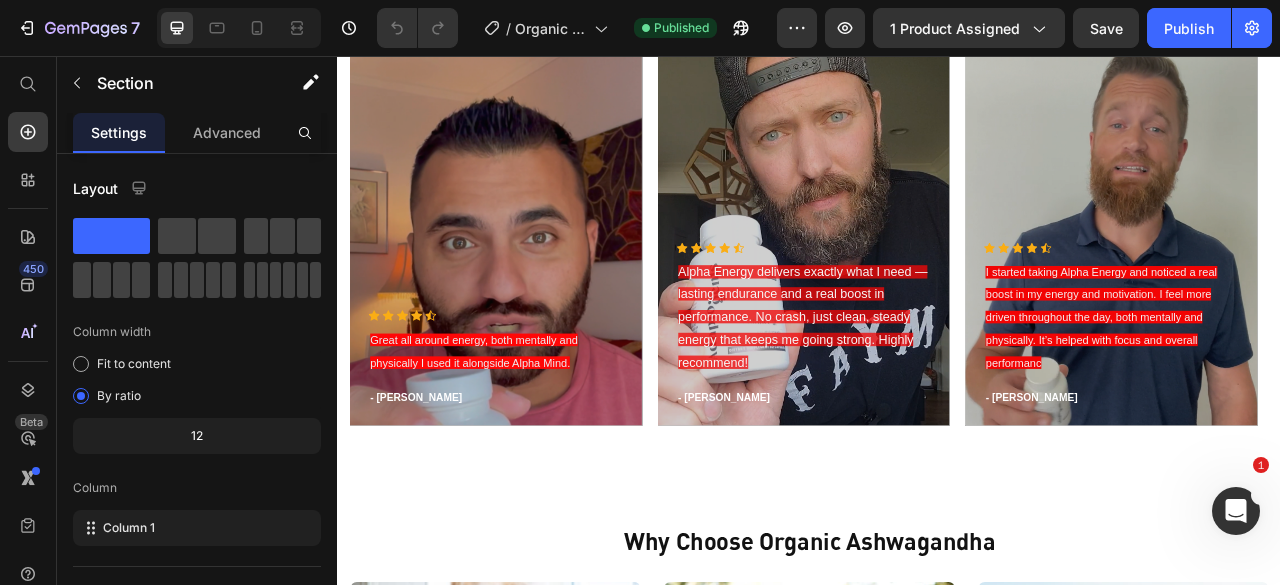 click on "What our clients say? Heading                Icon                Icon                Icon                Icon
Icon Icon List Hoz Great all around energy, both mentally and physically I used it alongside Alpha Mind. Text block - [PERSON_NAME] Text block Row Hero Banner                Icon                Icon                Icon                Icon
Icon Icon List Hoz Alpha Energy delivers exactly what I need — lasting endurance and a real boost in performance. No crash, just clean, steady energy that keeps me going strong. Highly recommend! Text block - [PERSON_NAME] Text block Row Hero Banner                Icon                Icon                Icon                Icon
Icon Icon List Hoz I started taking Alpha Energy and noticed a real boost in my energy and motivation. I feel more driven throughout the day, both mentally and physically. It’s helped with focus and overall performanc Text block - [PERSON_NAME] Text block Row Hero Banner Carousel Row Section 3" at bounding box center (937, 235) 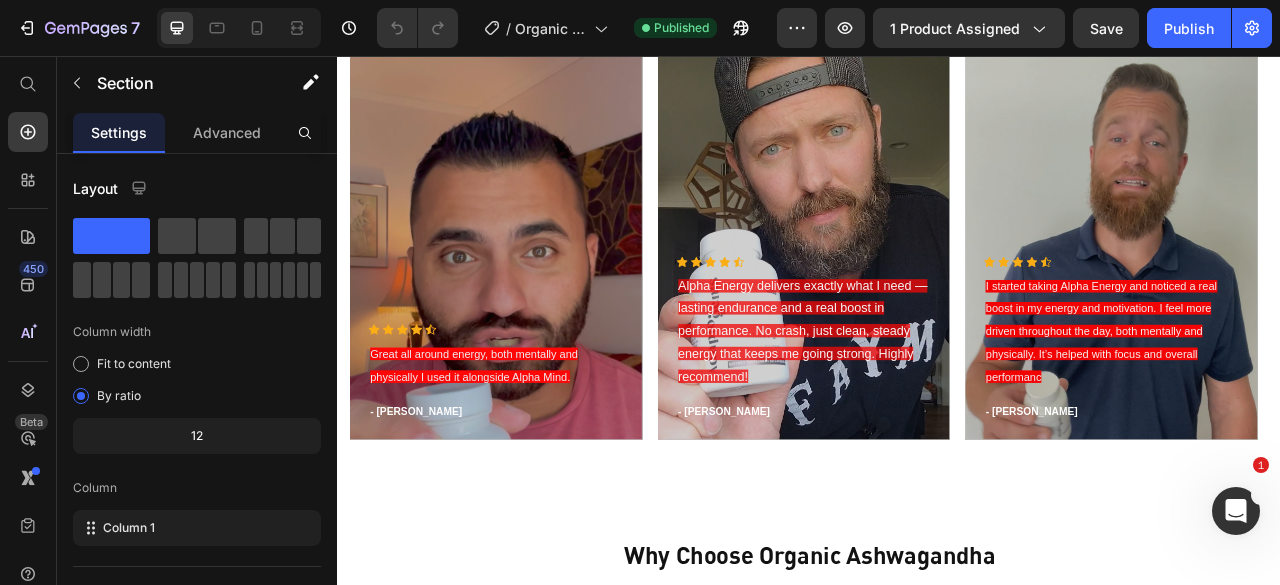 scroll, scrollTop: 1976, scrollLeft: 0, axis: vertical 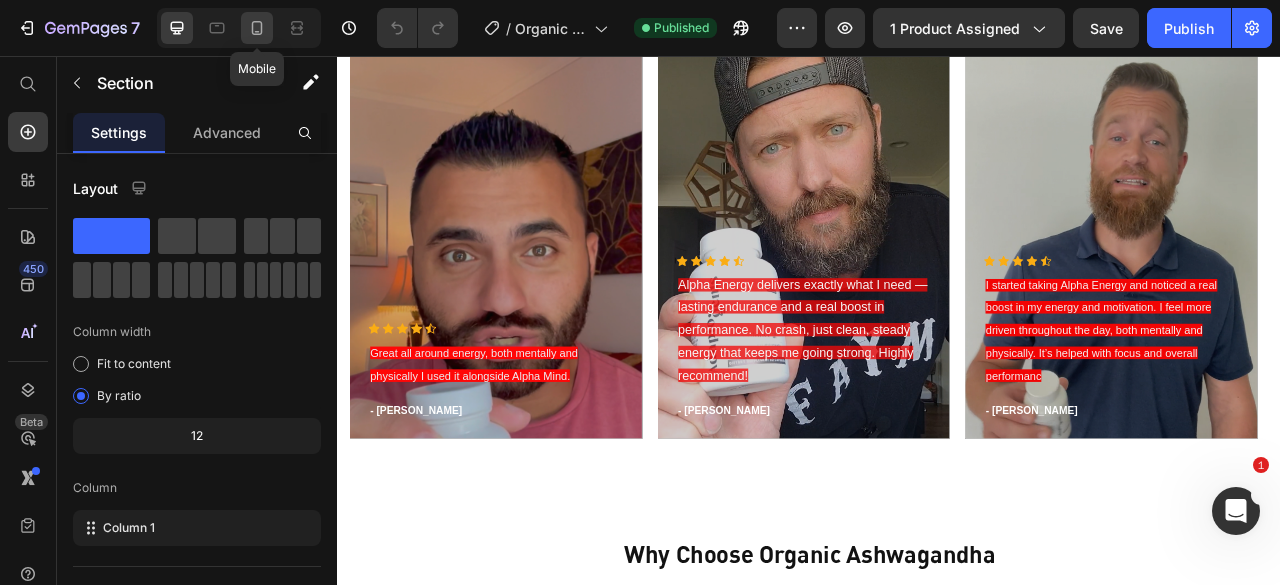 click 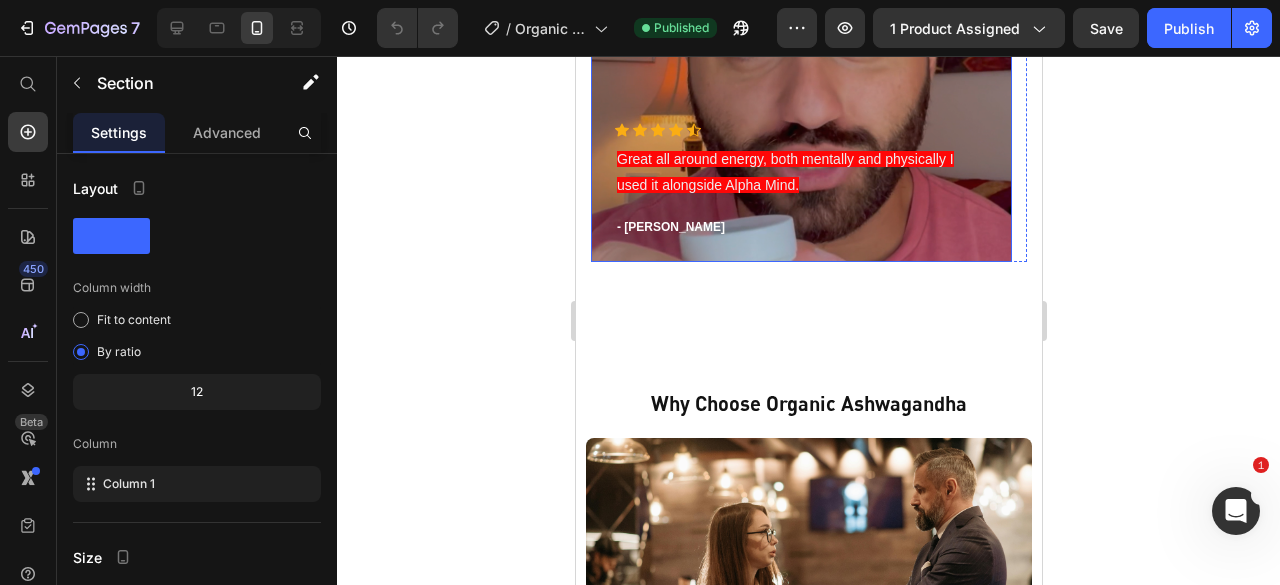 scroll, scrollTop: 2732, scrollLeft: 0, axis: vertical 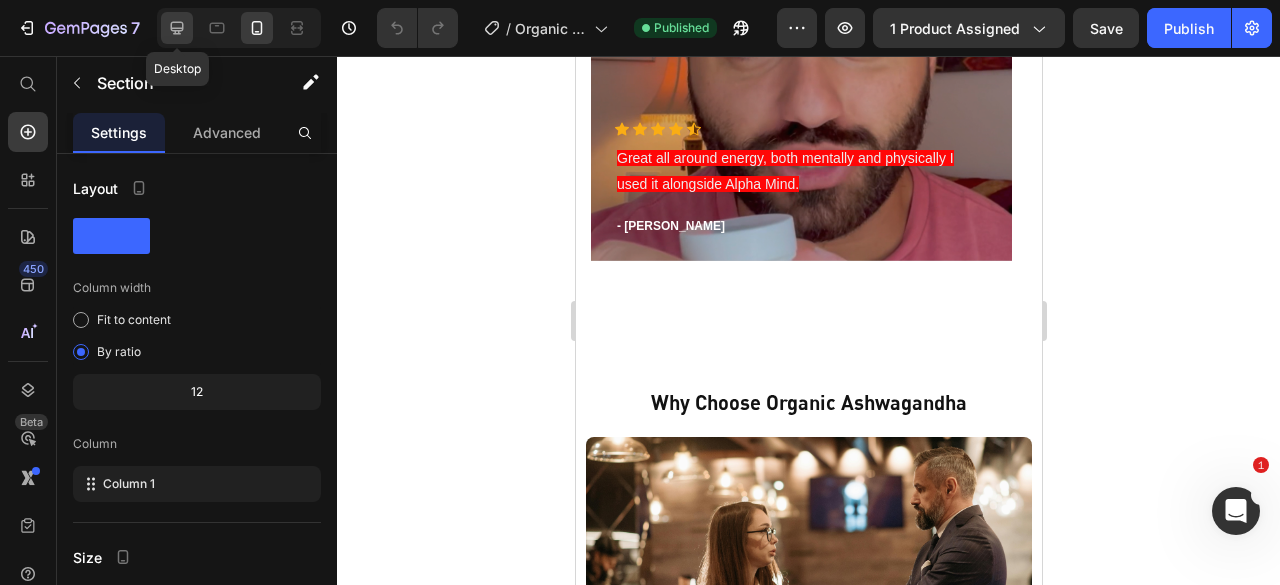 click 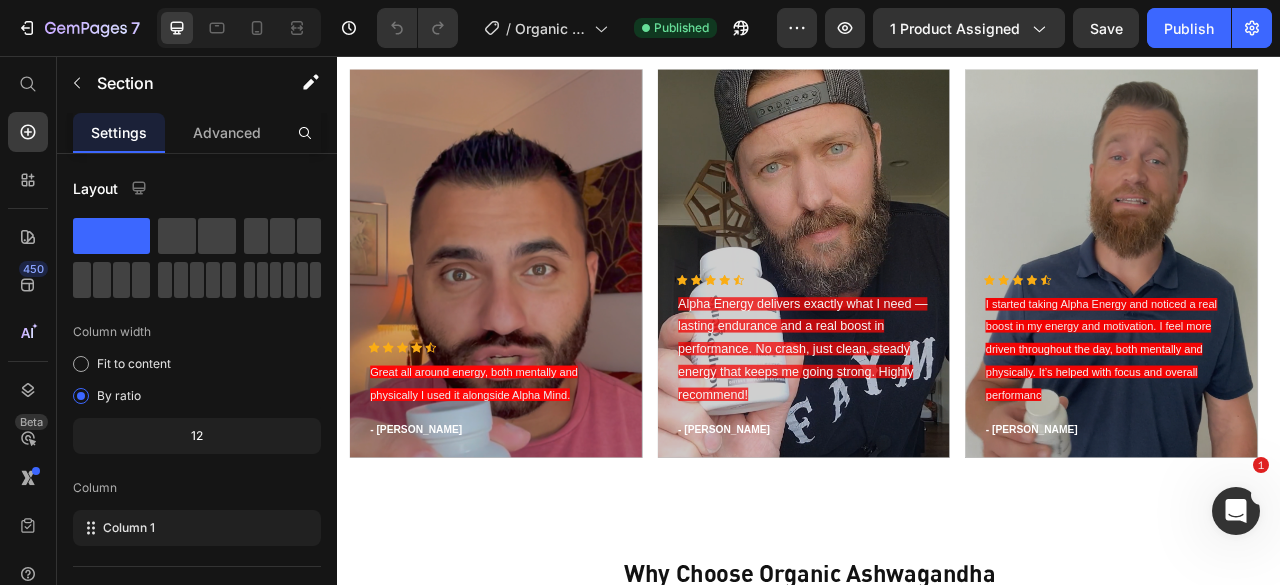 scroll, scrollTop: 1967, scrollLeft: 0, axis: vertical 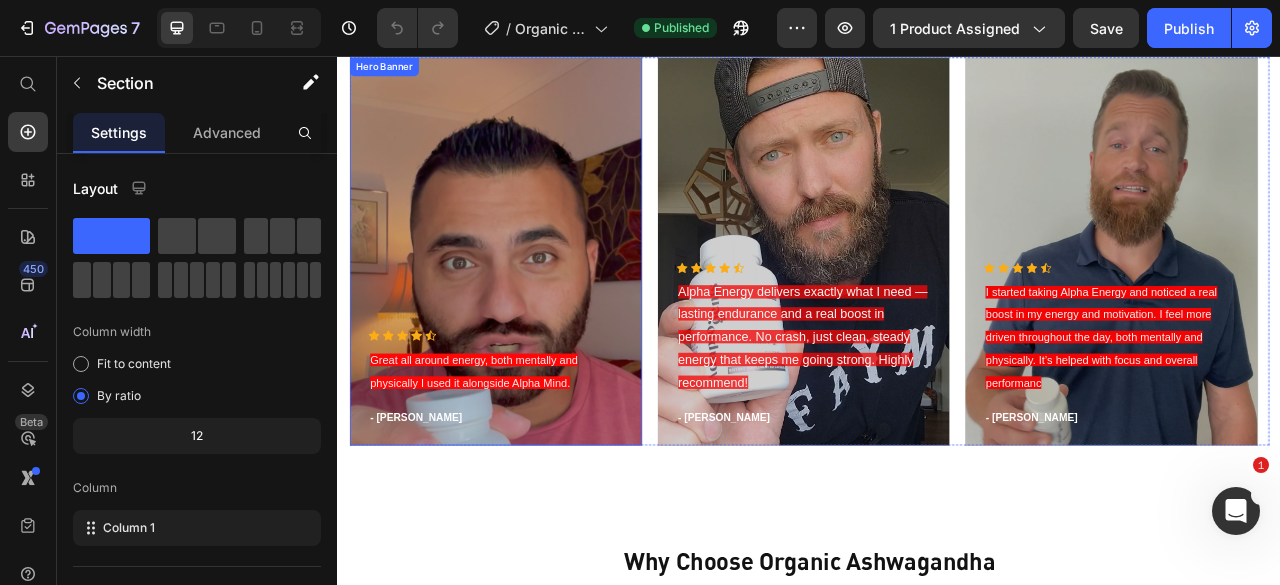 click at bounding box center [538, 305] 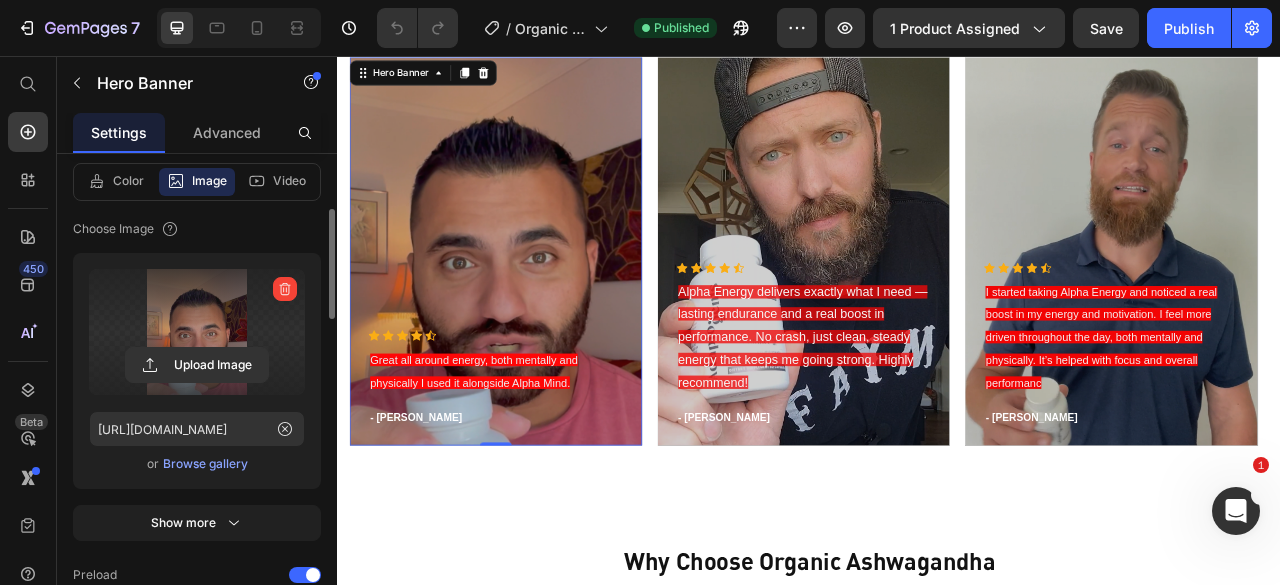 scroll, scrollTop: 239, scrollLeft: 0, axis: vertical 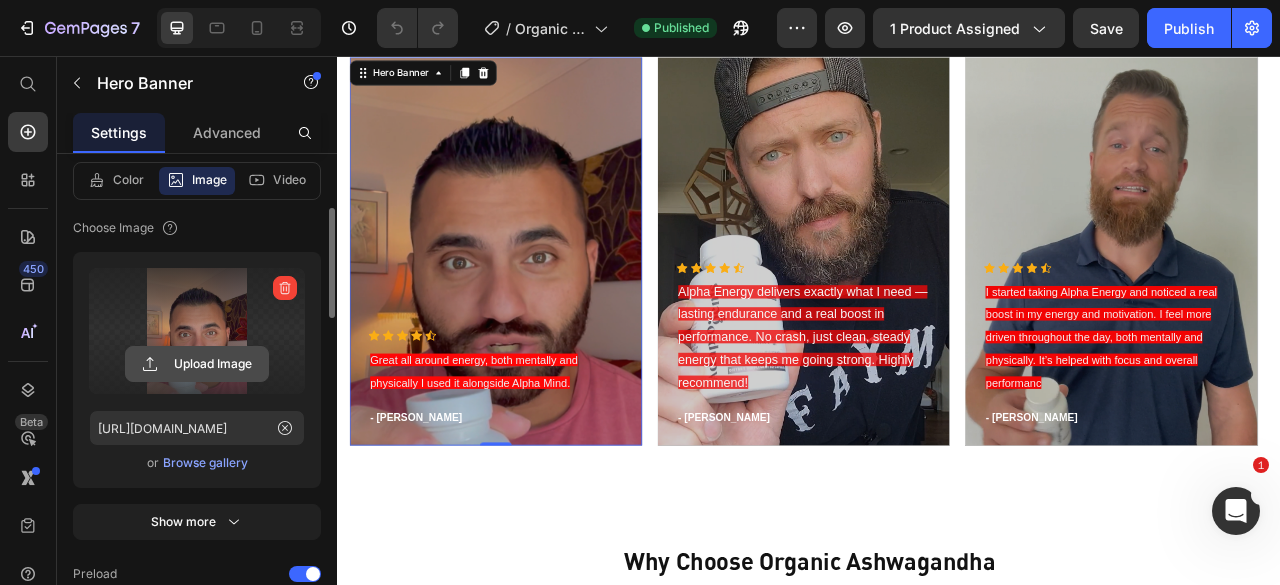 click 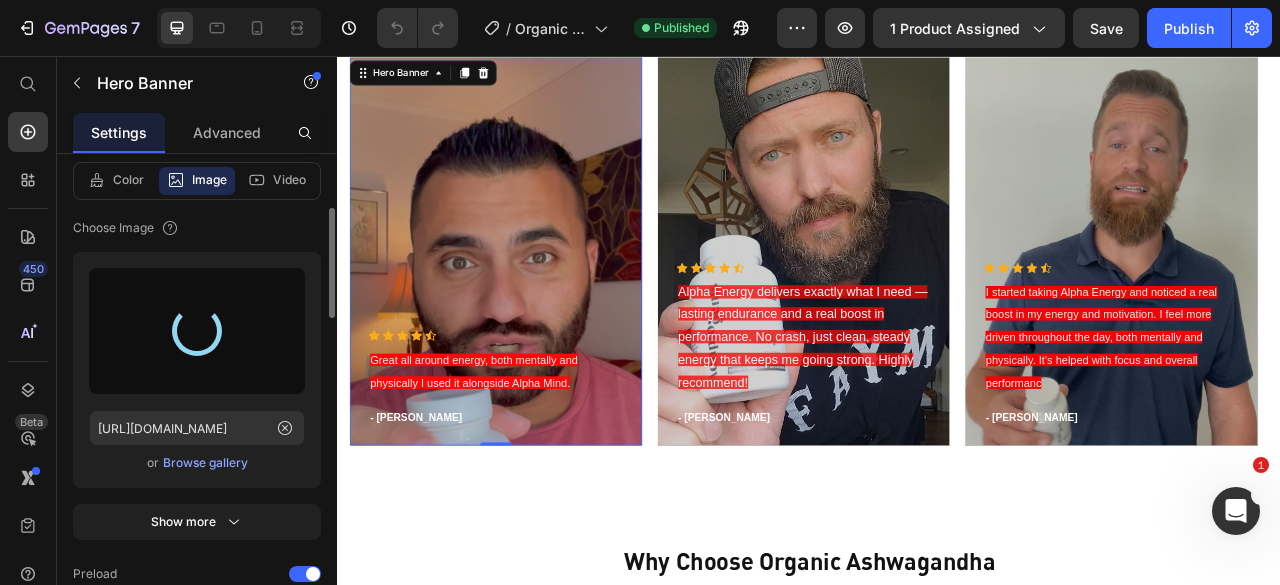 type on "https://cdn.shopify.com/s/files/1/0697/6310/5073/files/gempages_515121096144454500-a4c24a64-8b18-4391-8a9d-186d0af4fdf8.png" 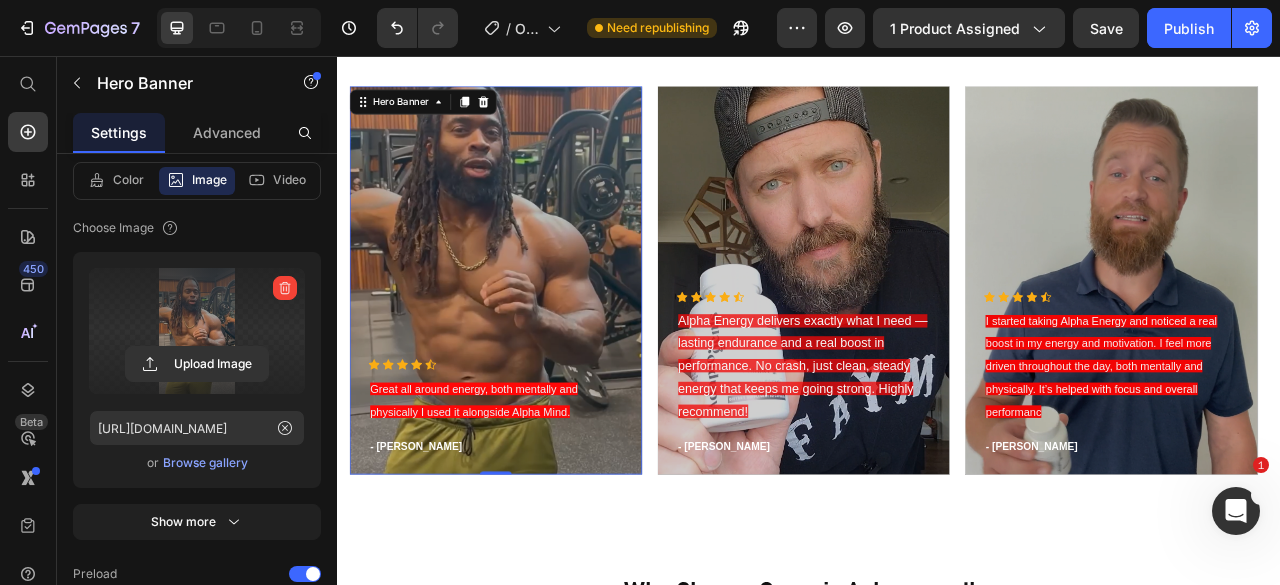 scroll, scrollTop: 1927, scrollLeft: 0, axis: vertical 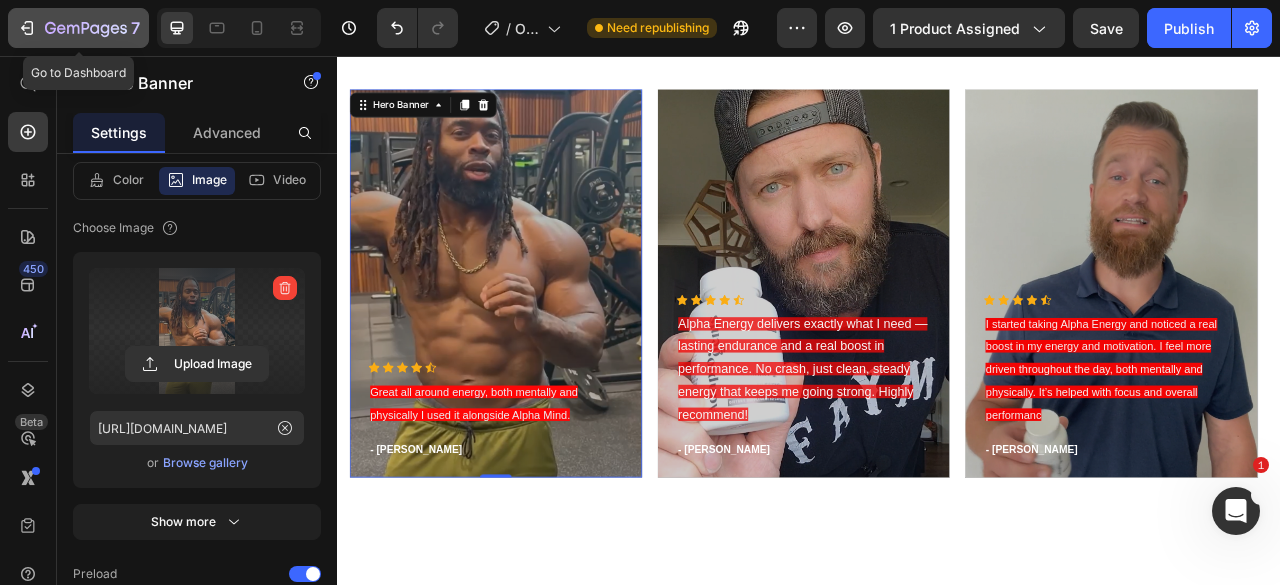 click 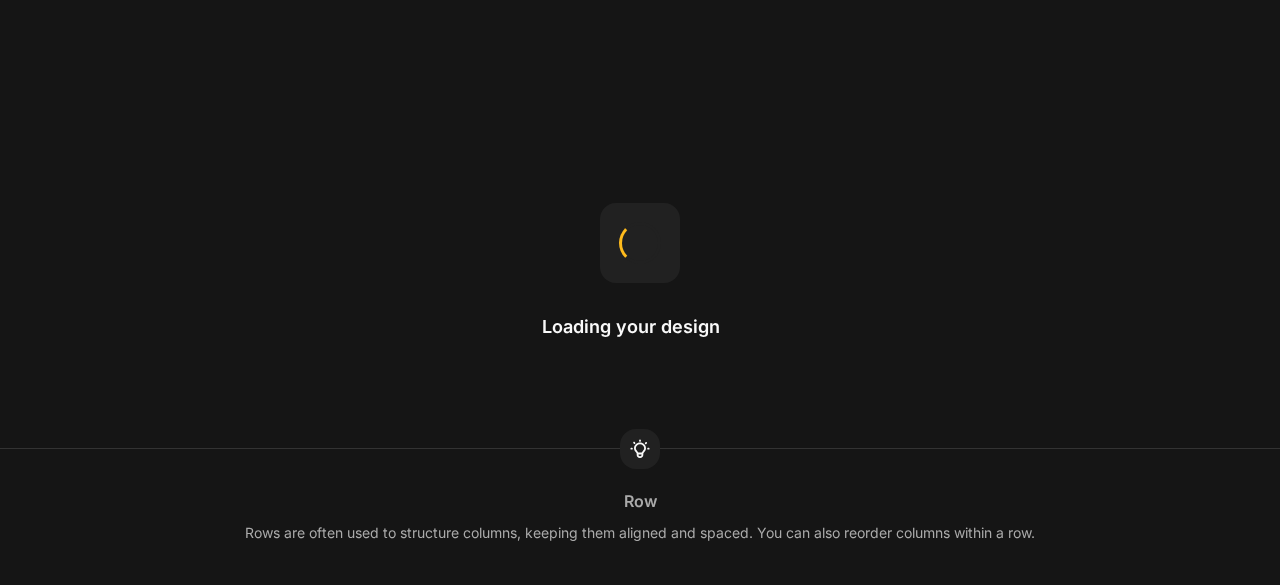 scroll, scrollTop: 0, scrollLeft: 0, axis: both 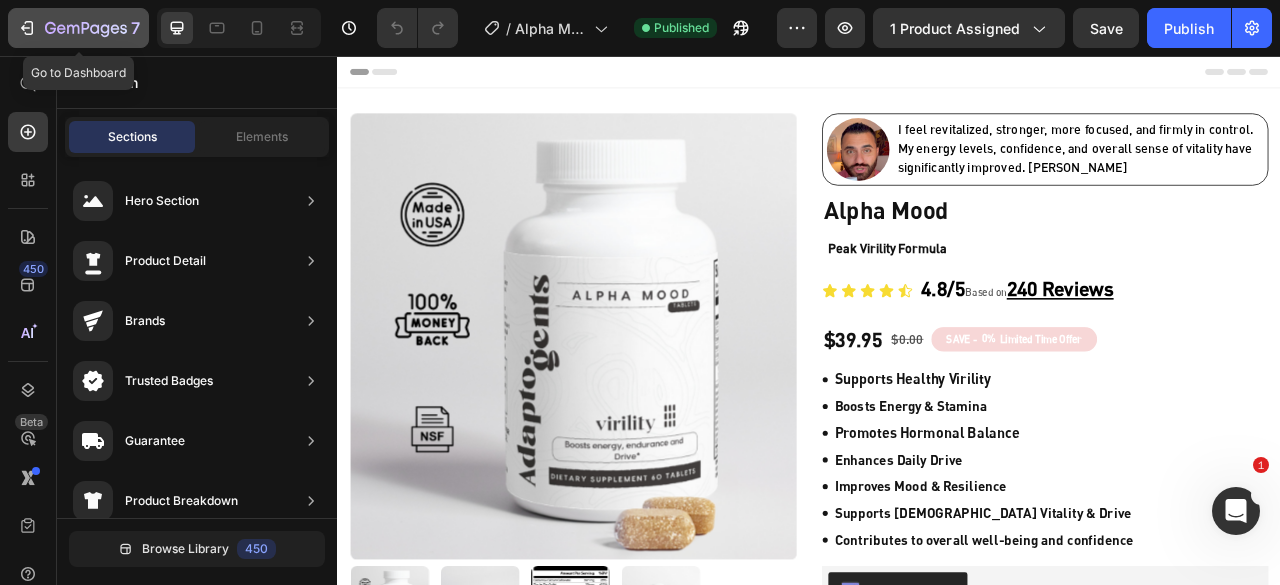 click 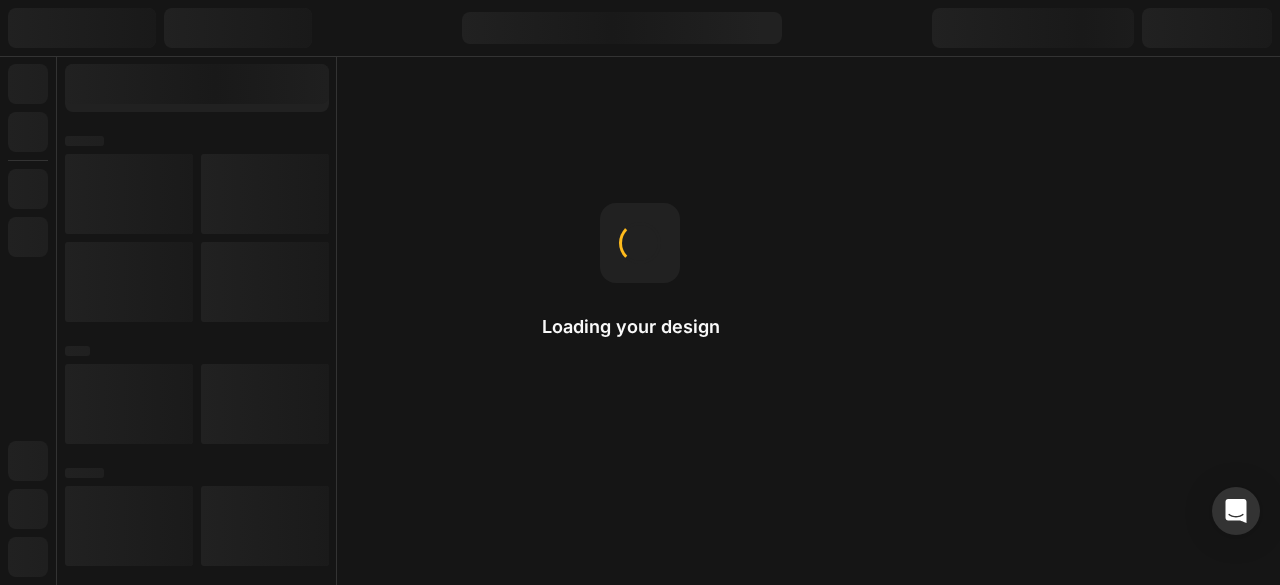scroll, scrollTop: 0, scrollLeft: 0, axis: both 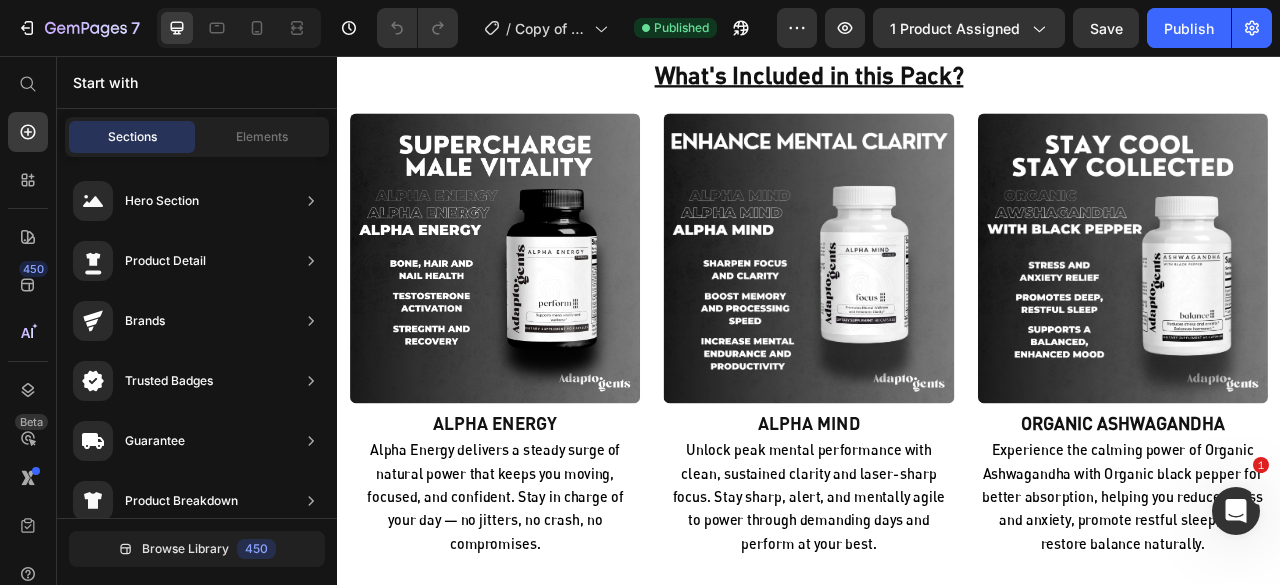 click on "I’m blown away by how well these supplements work in combination.  Alpha Mind  keeps me focused,  Alpha Energy  fuels my day without crashes, and the  Organic Ashwagandha  helps me stay calm and sleep better. The quality is outstanding. Highly recommend." at bounding box center (1322, -184) 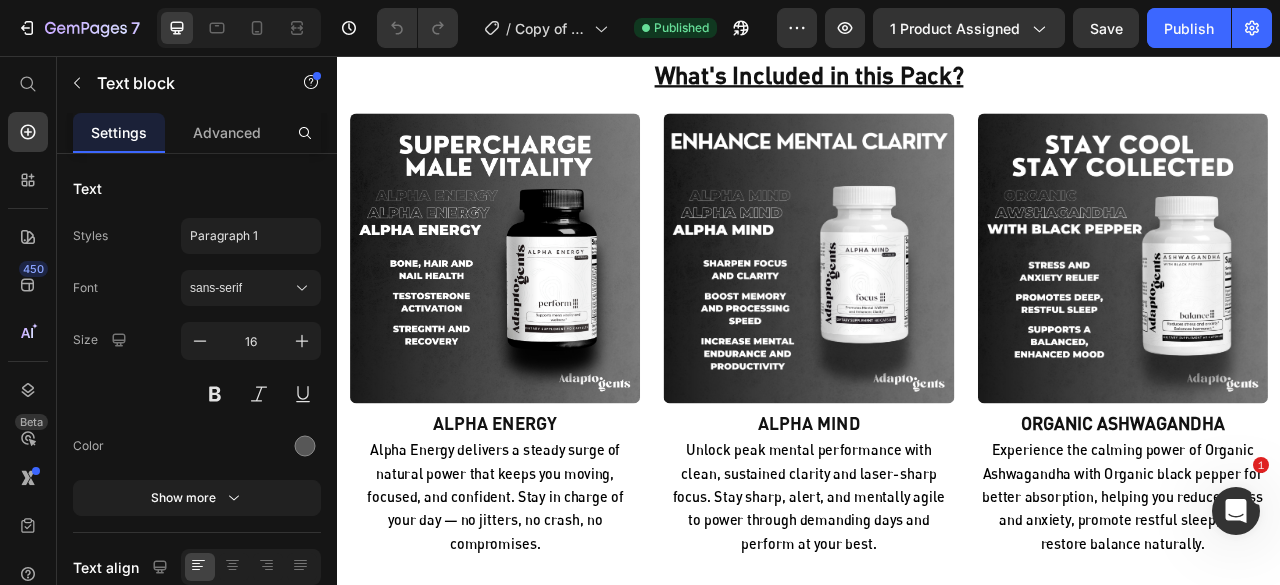 click on "I’m blown away by how well these supplements work in combination.  Alpha Mind  keeps me focused,  Alpha Energy  fuels my day without crashes, and the  Organic Ashwagandha  helps me stay calm and sleep better. The quality is outstanding. Highly recommend." at bounding box center (1322, -184) 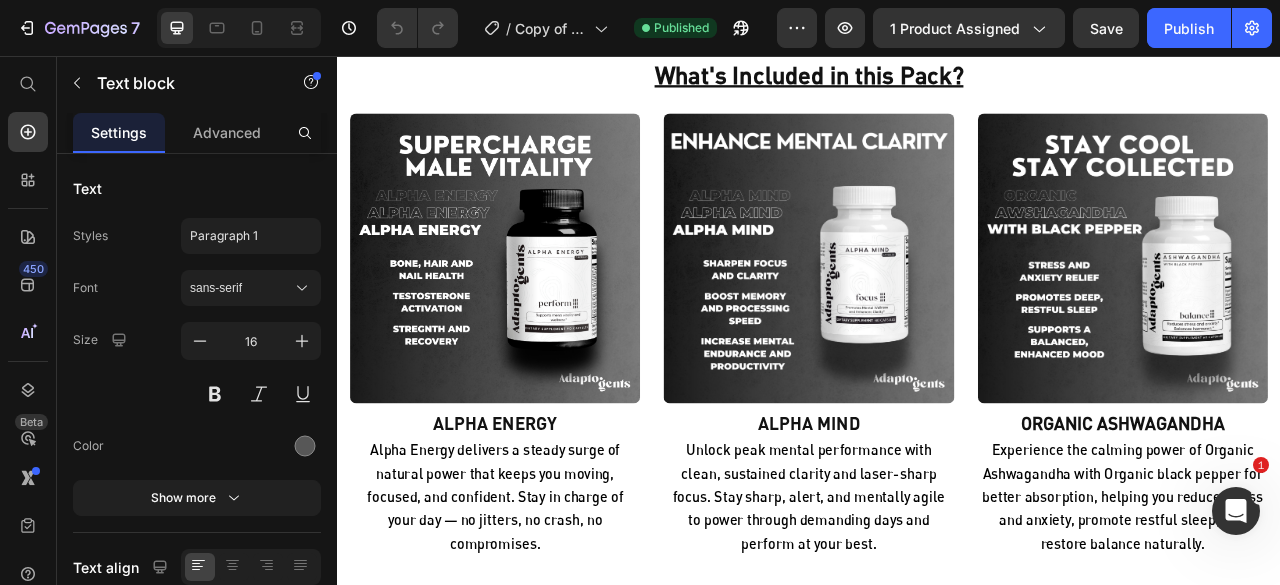 click on "I’m blown away by how well these supplements work in combination.  Alpha Mind  keeps me focused,  Alpha Energy  fuels my day without crashes, and the  Organic Ashwagandha  helps me stay calm and sleep better. The quality is outstanding. Highly recommend." at bounding box center (1322, -184) 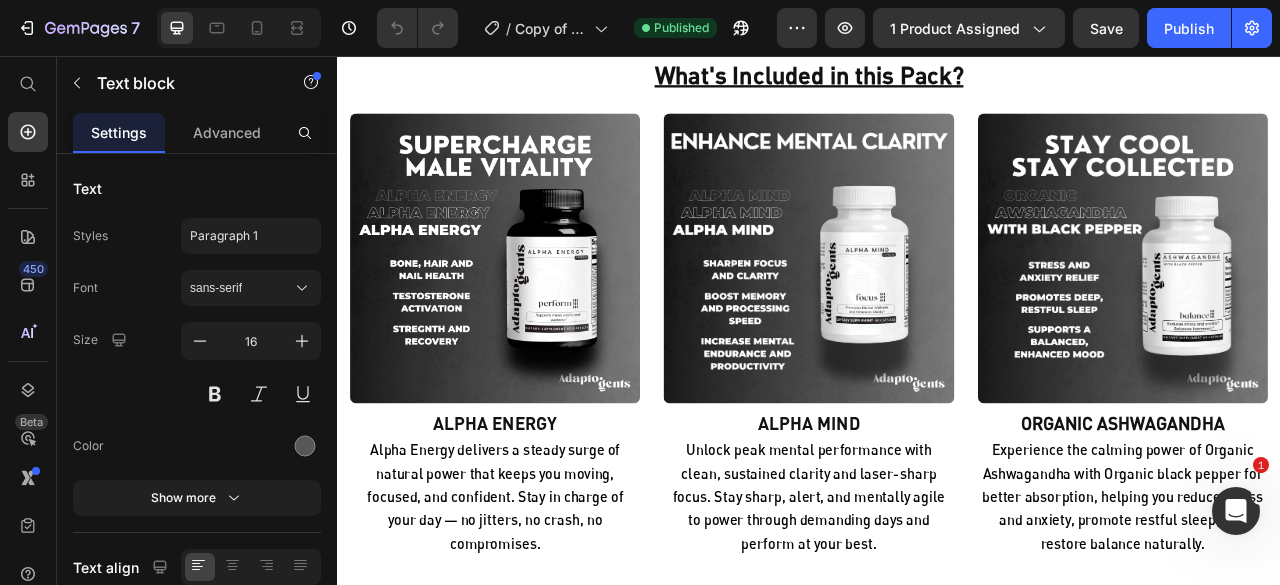 click on "Mentor/Digital currency investor" at bounding box center [1285, -65] 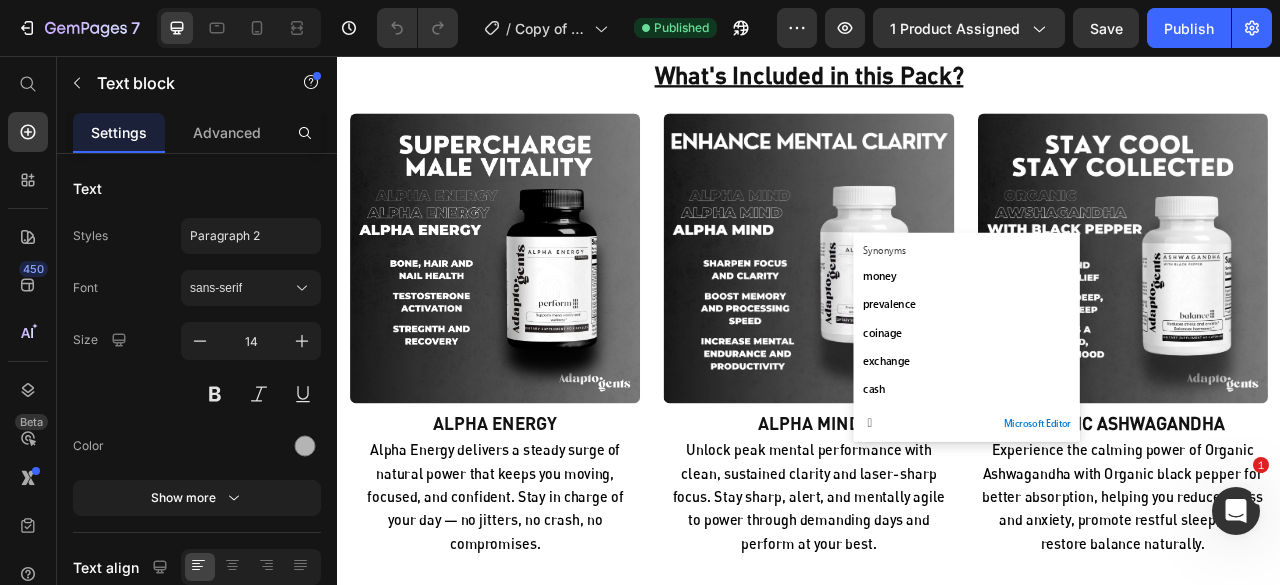 click on ""Made a significant difference''" at bounding box center [1324, -301] 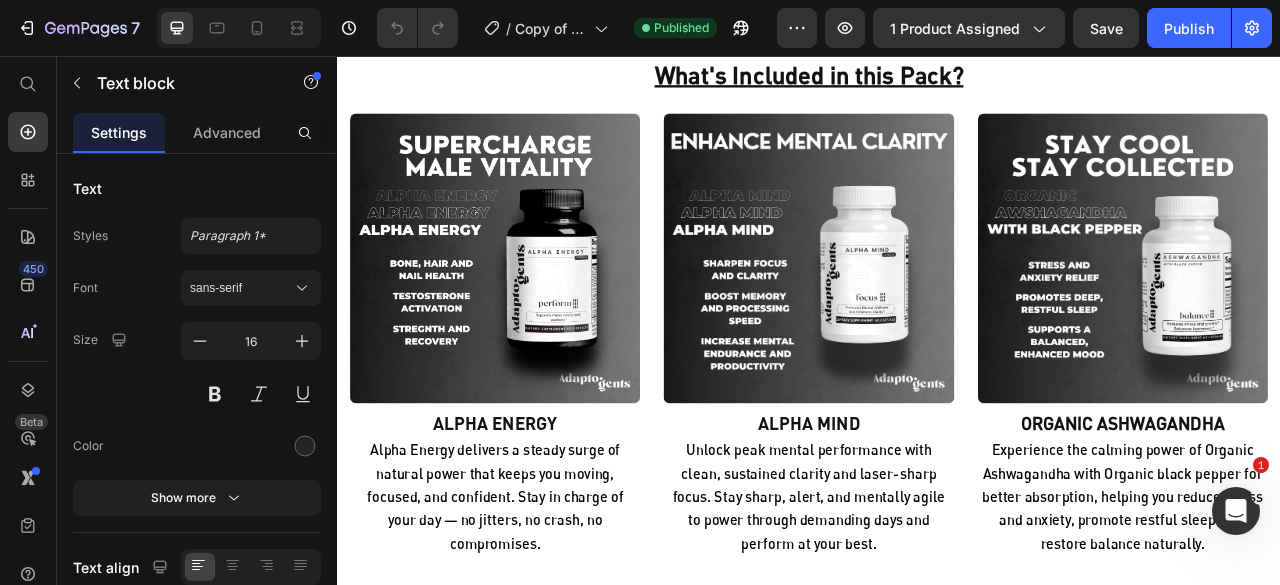 click on ""Made a significant difference''" at bounding box center (1324, -301) 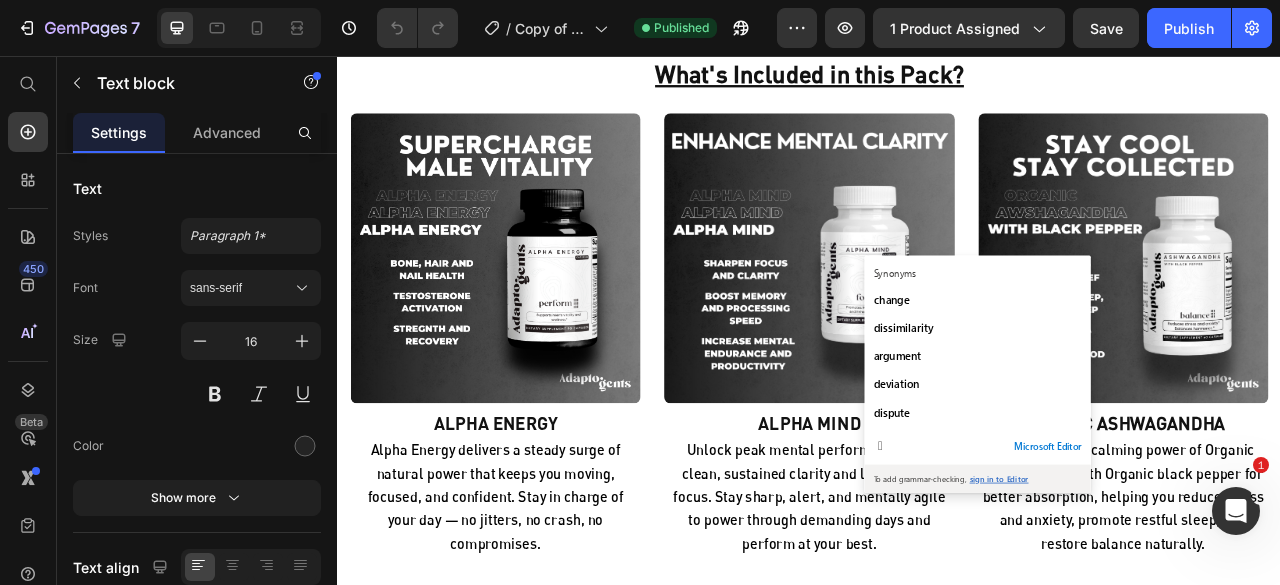 click on "Icon                Icon                Icon                Icon
Icon Icon List Hoz 285+ 4.8 Star reviews Text block What Our Customers Are Saying Heading Image “This brought my edge back.” Text block Running a business takes everything out of you, mentally and physically. I was burning out fast. This bundle gave me the reset I needed. My energy’s up, my focus is sharp, and I’m handling stress way better. I feel like I’m in control again Text block Hunter B. Text block Image “My family’s getting the best version of me again.” Text block As a dad, I was running on fumes, no energy, short fuse, always exhausted. This bundle changed that. I’m more patient, more focused, and finally feel like myself again. I’ve got the energy to show up fully, for my kids, my wife, and myself. Text block Douglas P Text block Image "Made a significant difference'' Text block   16 I’m blown away by how well these supplements work in combination.  Alpha Mind  keeps me focused," at bounding box center [937, -263] 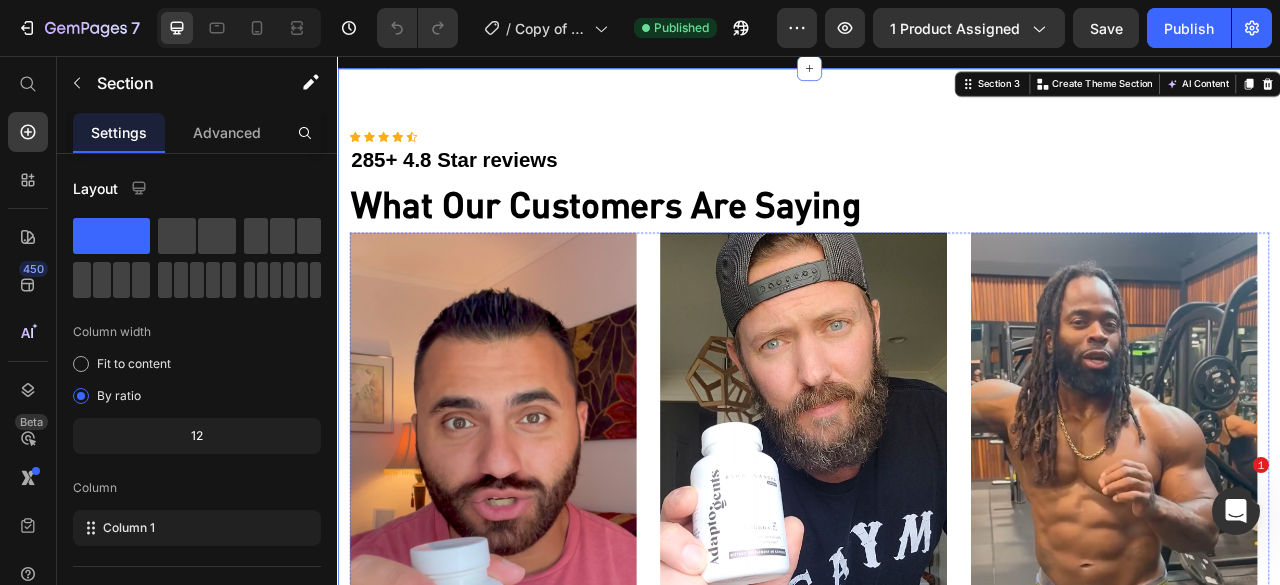 scroll, scrollTop: 1419, scrollLeft: 0, axis: vertical 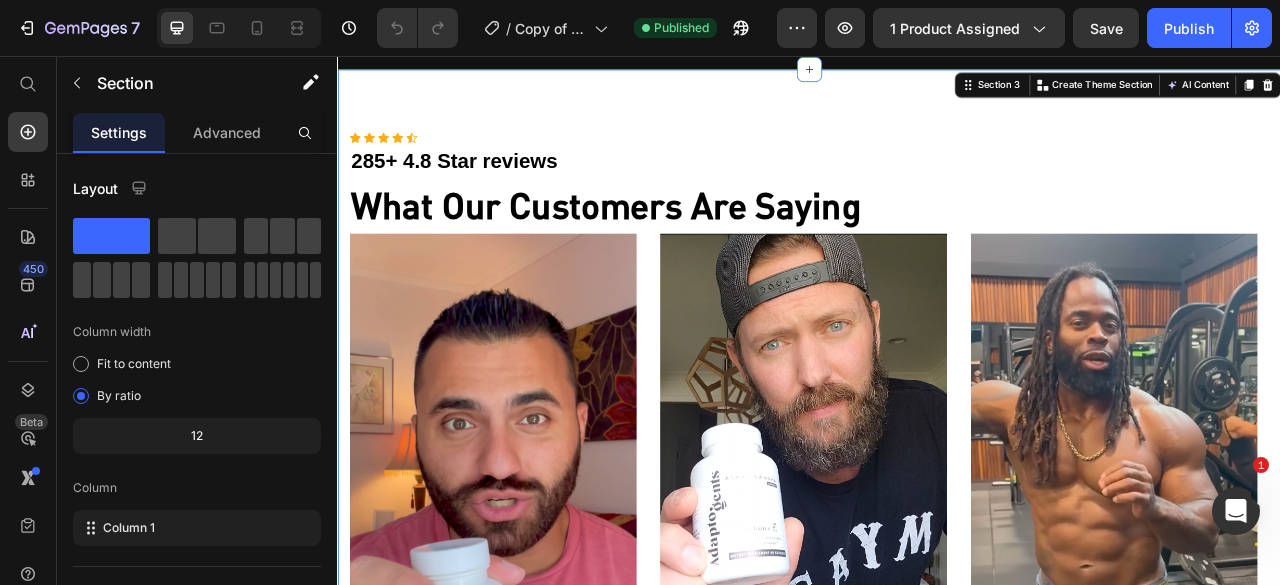 click on "Icon                Icon                Icon                Icon
Icon Icon List Hoz 285+ 4.8 Star reviews Text block What Our Customers Are Saying Heading Image “This brought my edge back.” Text block Running a business takes everything out of you, mentally and physically. I was burning out fast. This bundle gave me the reset I needed. My energy’s up, my focus is sharp, and I’m handling stress way better. I feel like I’m in control again Text block Hunter B. Text block Image “My family’s getting the best version of me again.” Text block As a dad, I was running on fumes, no energy, short fuse, always exhausted. This bundle changed that. I’m more patient, more focused, and finally feel like myself again. I’ve got the energy to show up fully, for my kids, my wife, and myself. Text block Douglas P Text block Image "Made a significant difference'' Text block I’m blown away by how well these supplements work in combination.  Alpha Mind  keeps me focused,  Ace A." at bounding box center [937, 668] 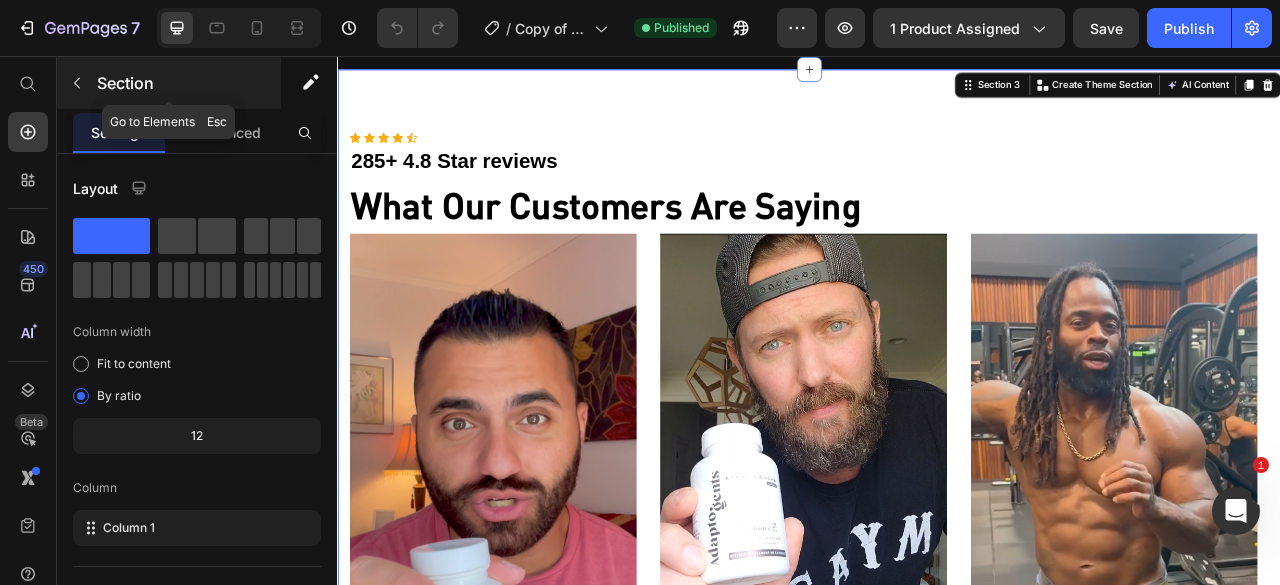 click 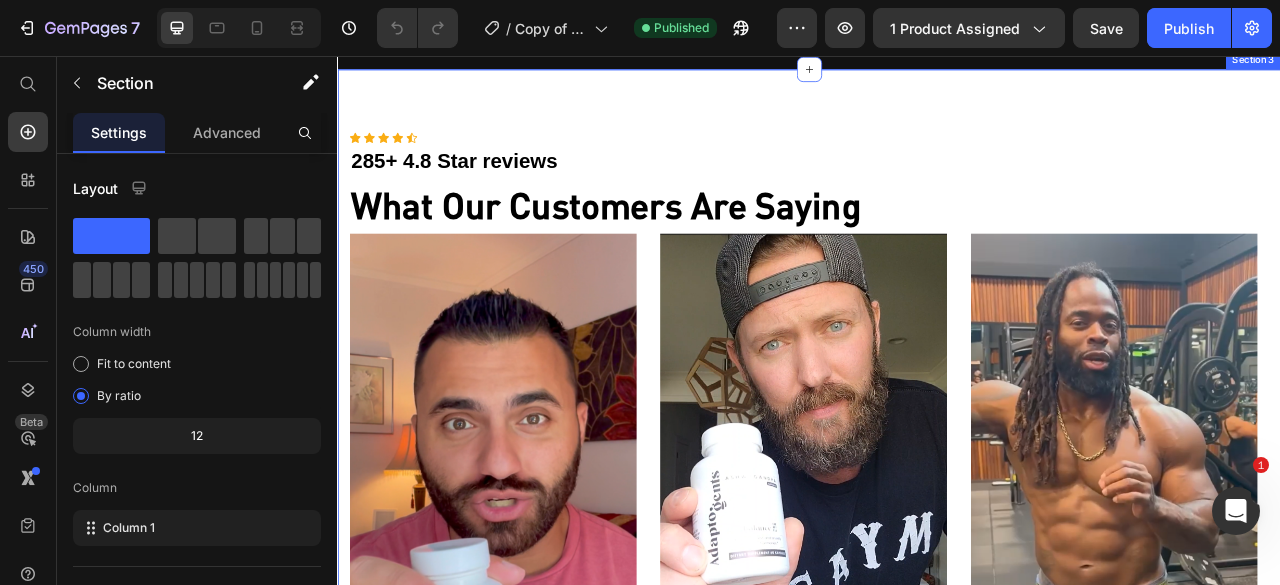 click on "Icon                Icon                Icon                Icon
Icon Icon List Hoz 285+ 4.8 Star reviews Text block What Our Customers Are Saying Heading Image “This brought my edge back.” Text block Running a business takes everything out of you, mentally and physically. I was burning out fast. This bundle gave me the reset I needed. My energy’s up, my focus is sharp, and I’m handling stress way better. I feel like I’m in control again Text block Hunter B. Text block Image “My family’s getting the best version of me again.” Text block As a dad, I was running on fumes, no energy, short fuse, always exhausted. This bundle changed that. I’m more patient, more focused, and finally feel like myself again. I’ve got the energy to show up fully, for my kids, my wife, and myself. Text block Douglas P Text block Image "Made a significant difference'' Text block I’m blown away by how well these supplements work in combination.  Alpha Mind  keeps me focused,  Ace A." at bounding box center (937, 668) 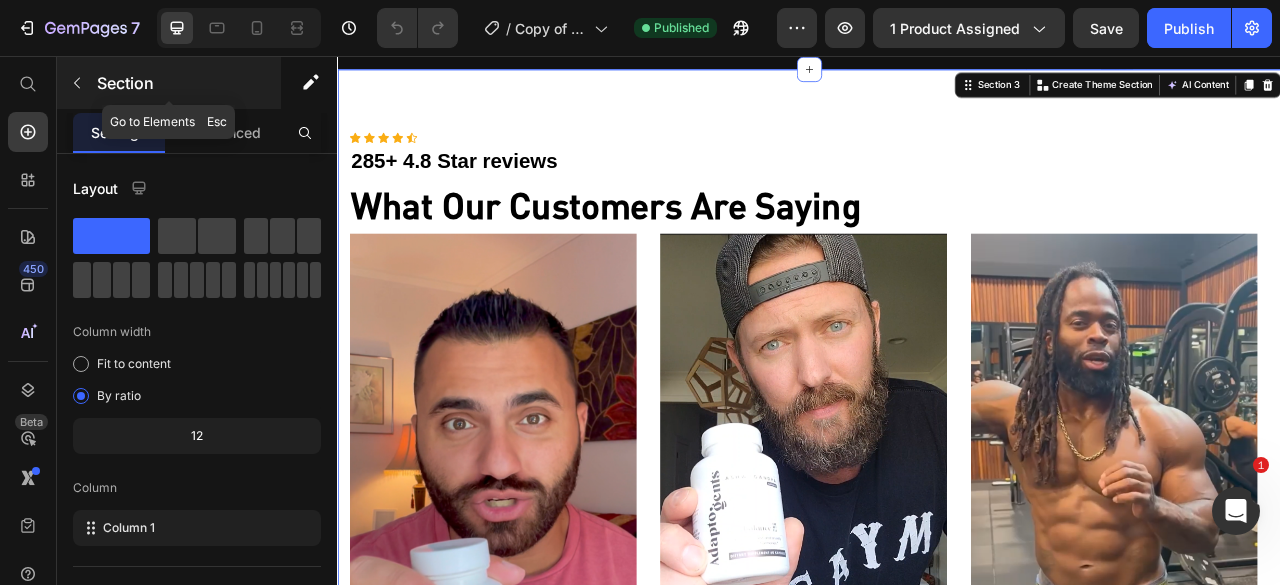 click 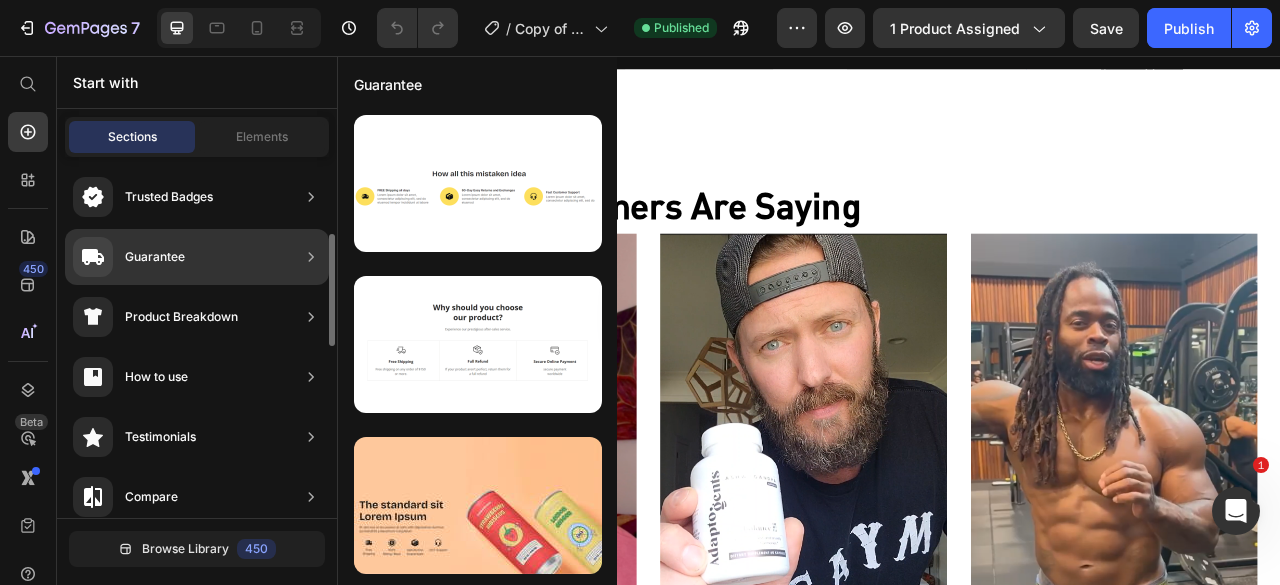 scroll, scrollTop: 213, scrollLeft: 0, axis: vertical 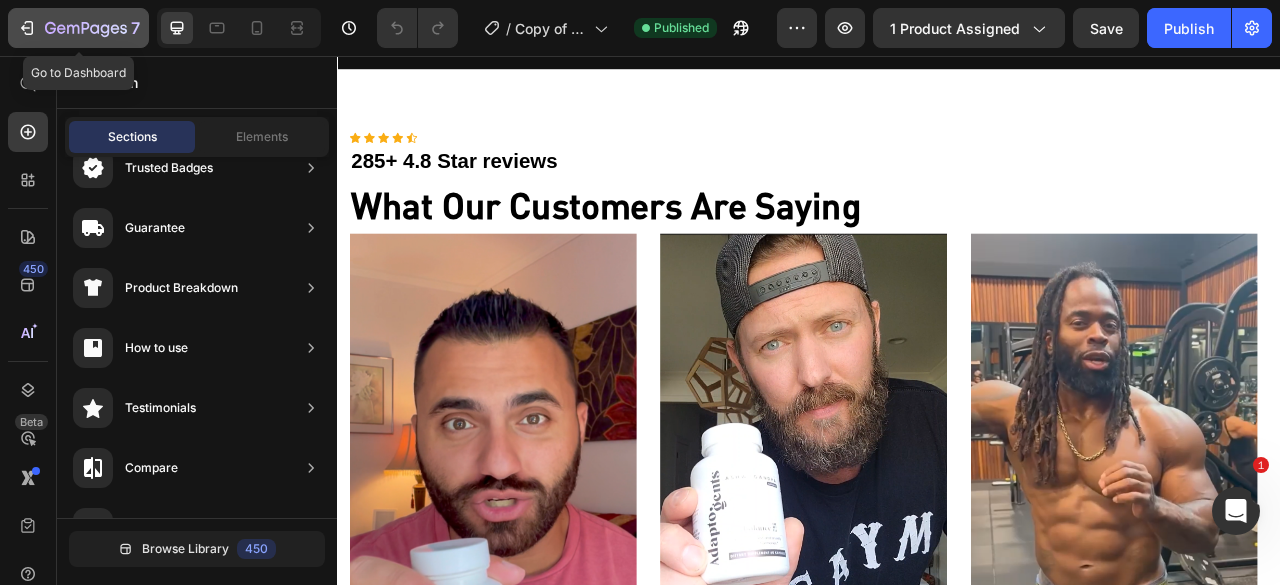 click on "7" at bounding box center (78, 28) 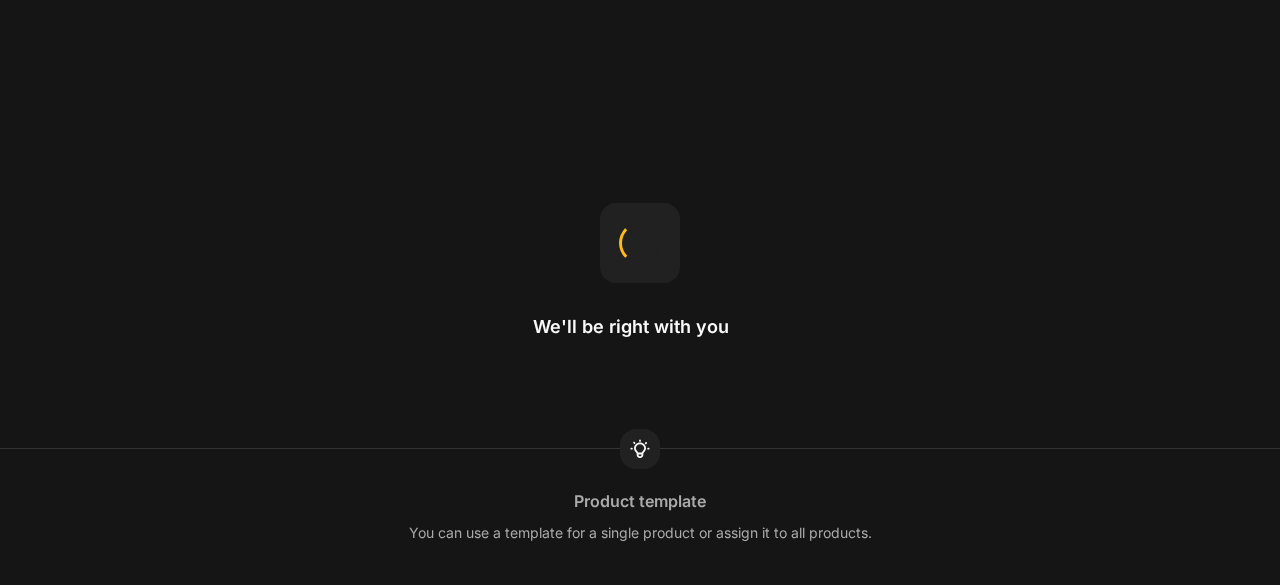 scroll, scrollTop: 0, scrollLeft: 0, axis: both 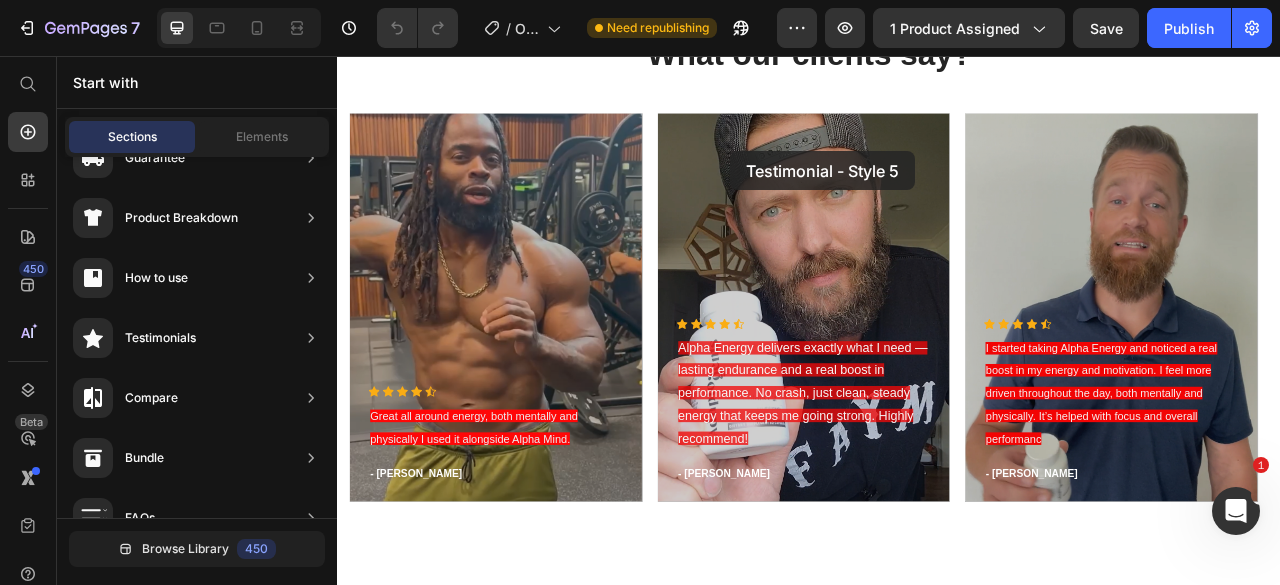 drag, startPoint x: 816, startPoint y: 418, endPoint x: 837, endPoint y: 177, distance: 241.91321 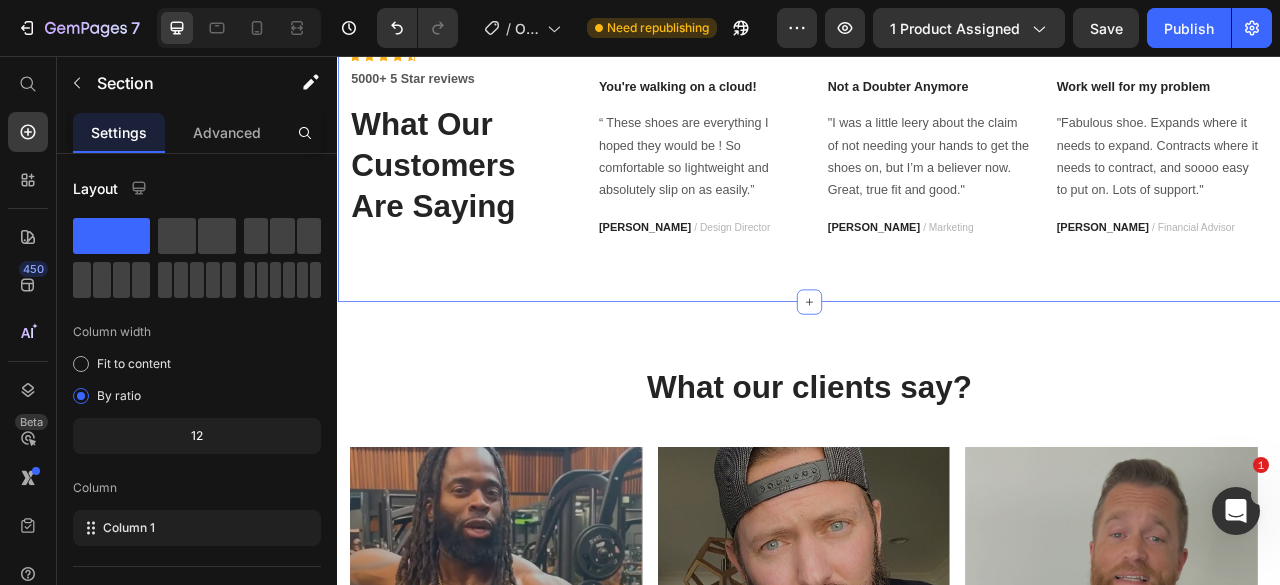scroll, scrollTop: 1871, scrollLeft: 0, axis: vertical 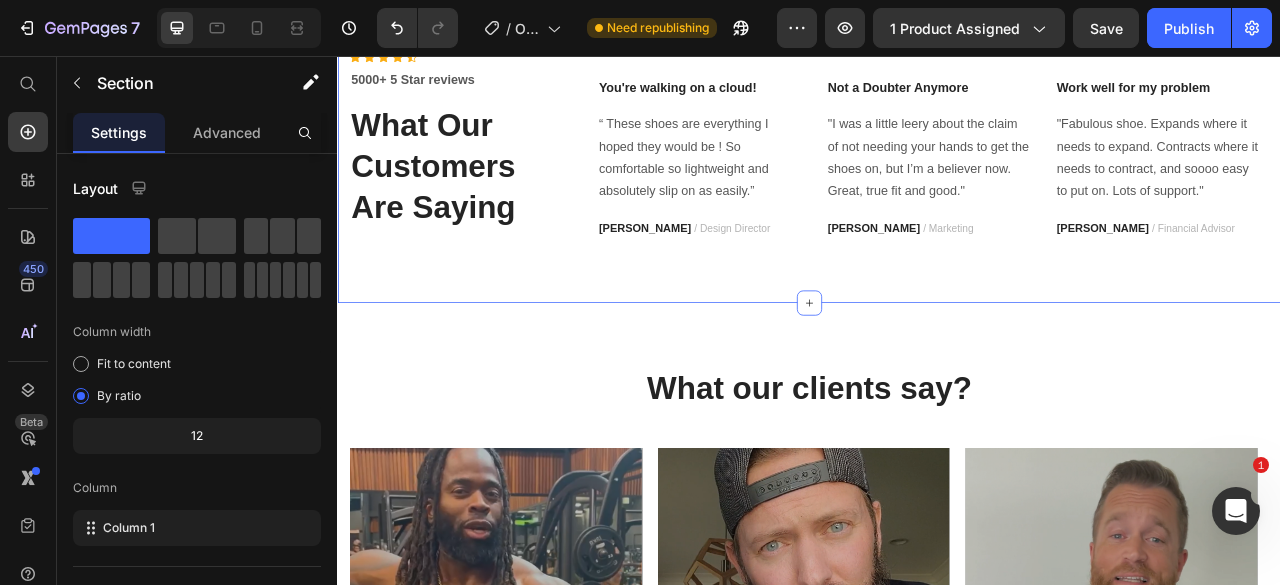 click at bounding box center (797, 50) 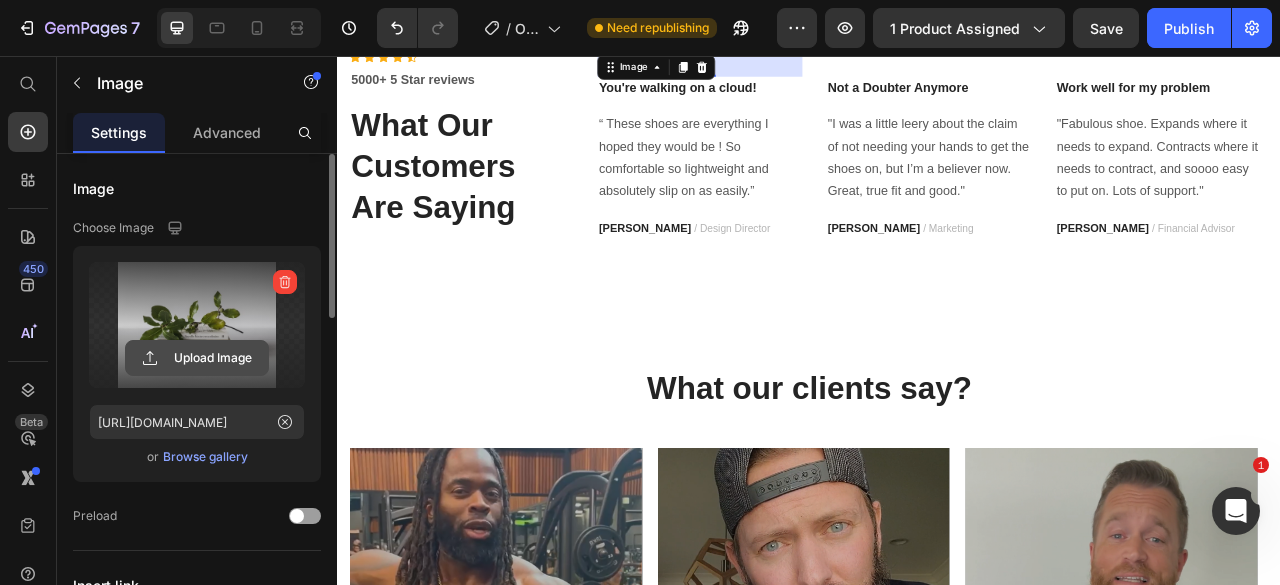 click 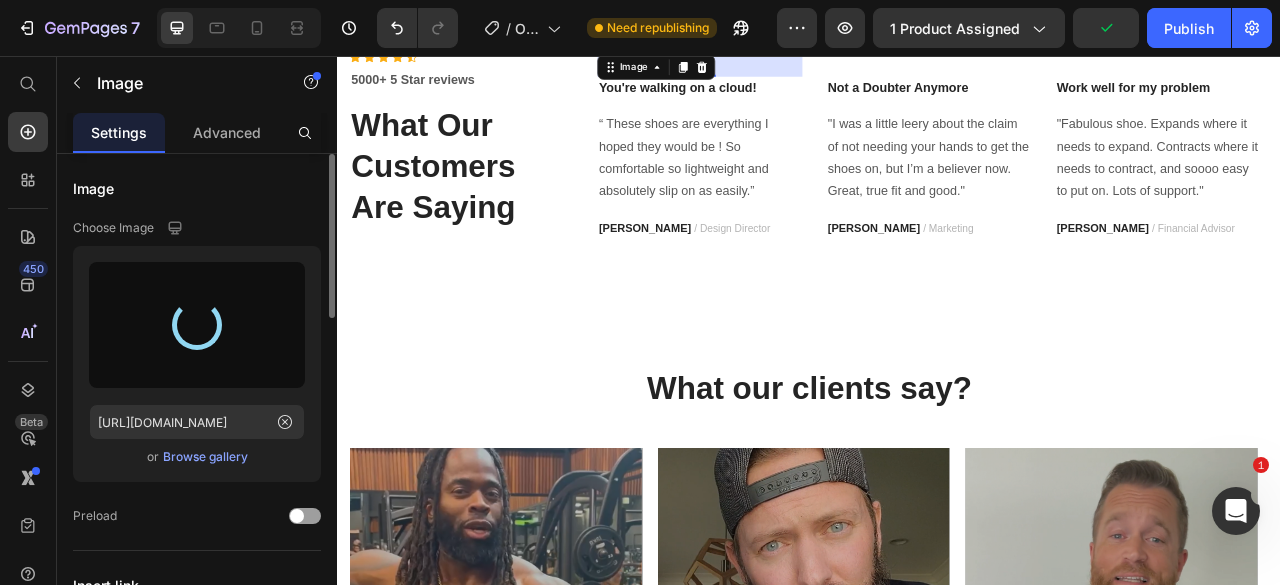 type on "[URL][DOMAIN_NAME]" 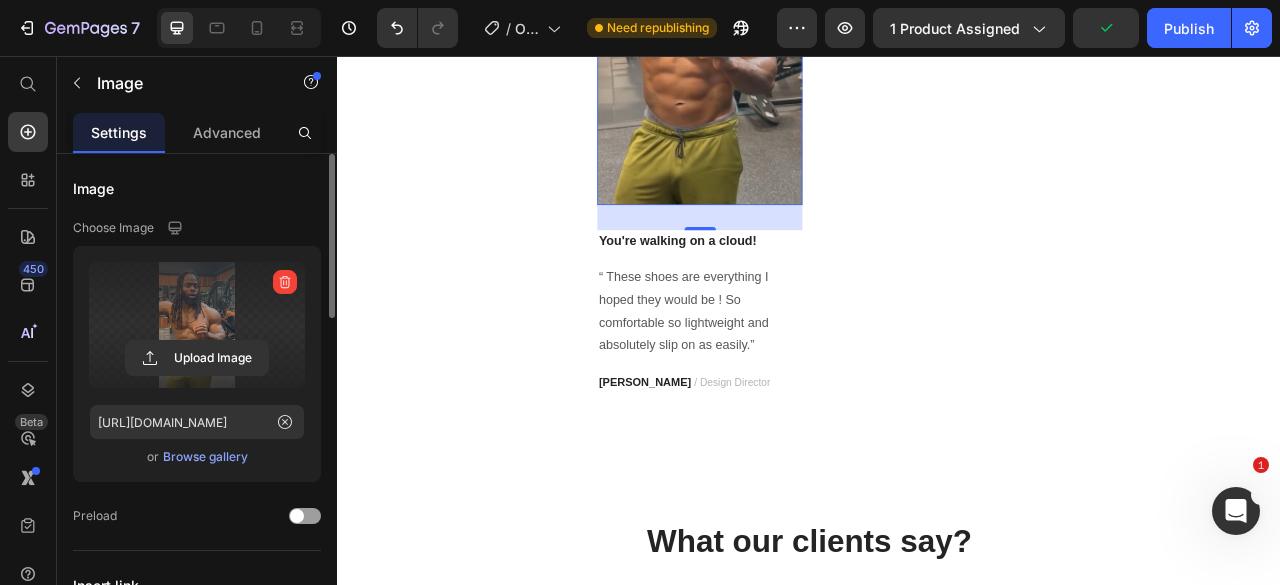 scroll, scrollTop: 2109, scrollLeft: 0, axis: vertical 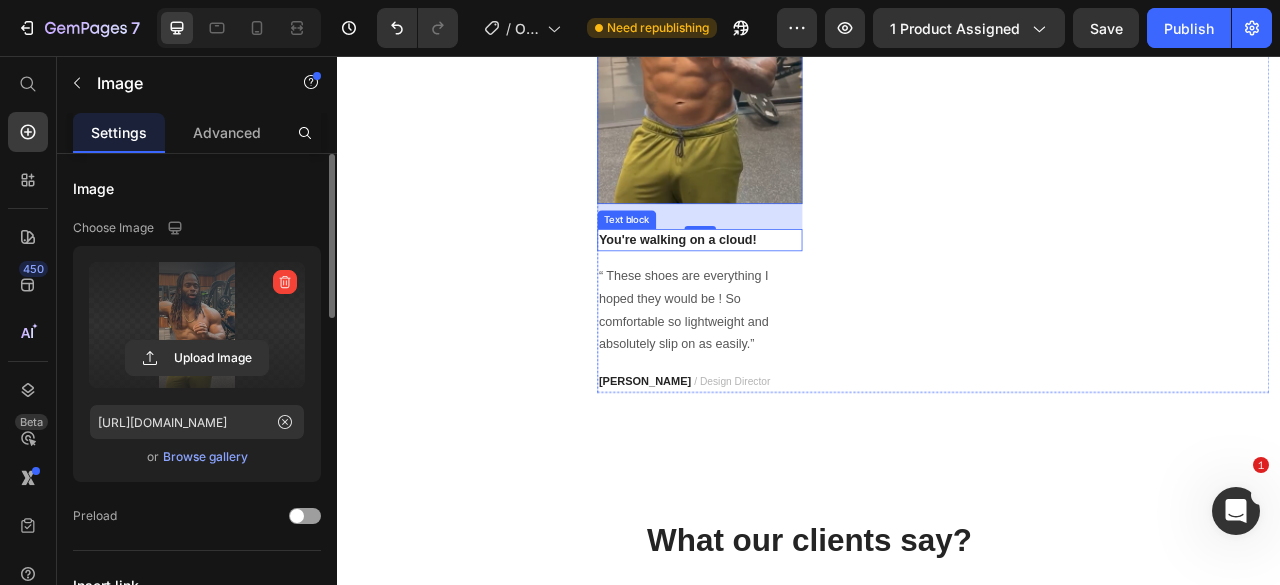 click on "You're walking on a cloud!" at bounding box center [797, 290] 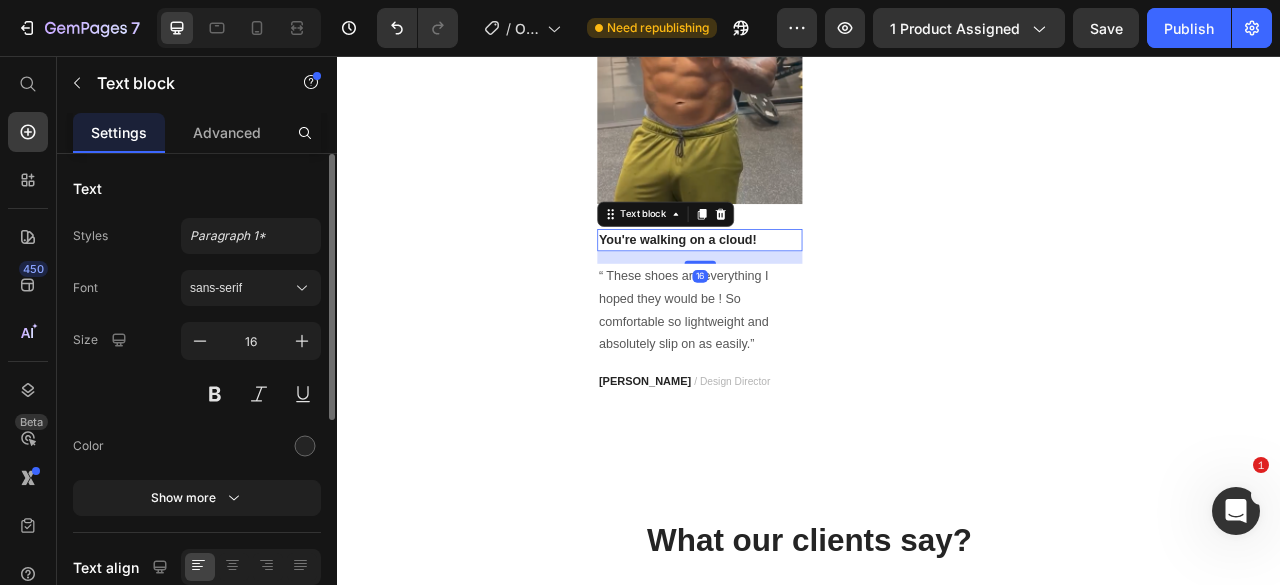 click on "You're walking on a cloud!" at bounding box center [797, 290] 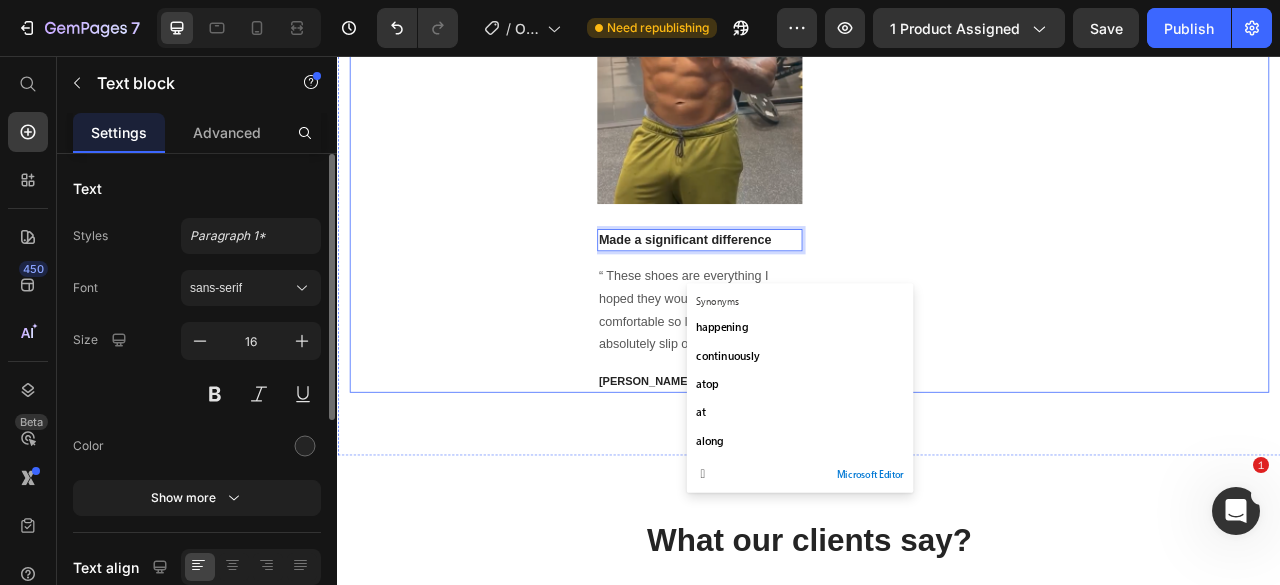 click on "Icon                Icon                Icon                Icon
Icon Icon List Hoz 5000+ 5 Star reviews Text block What Our Customers Are Saying Heading" at bounding box center [494, 148] 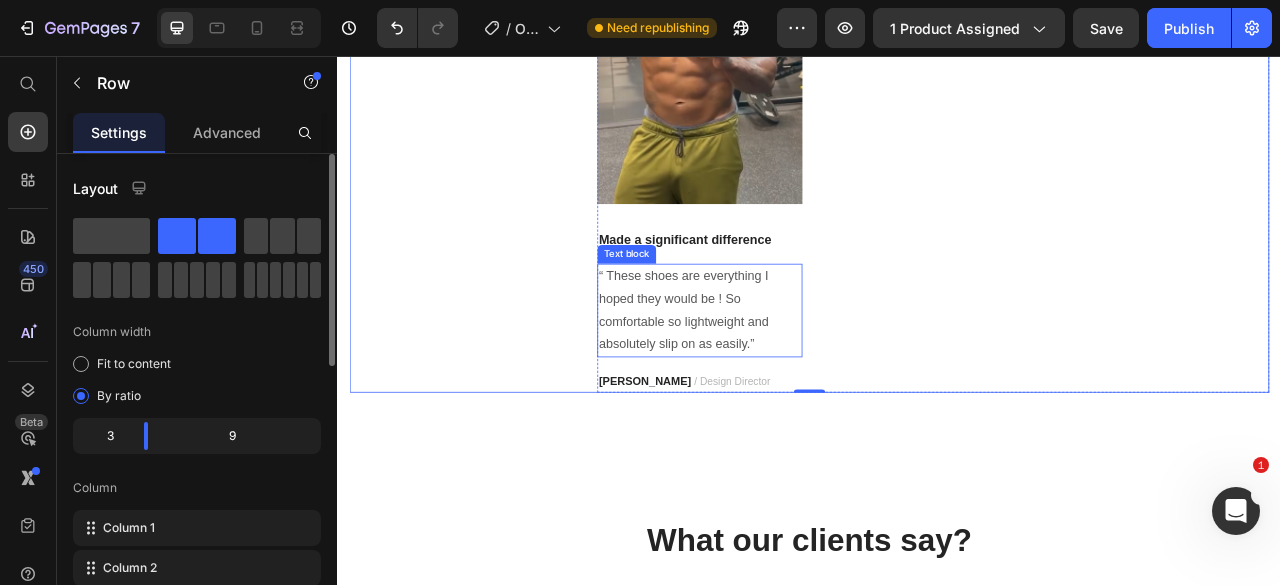 click on "“ These shoes are everything I hoped they would be ! So comfortable so lightweight and absolutely slip on as easily.”" at bounding box center (797, 379) 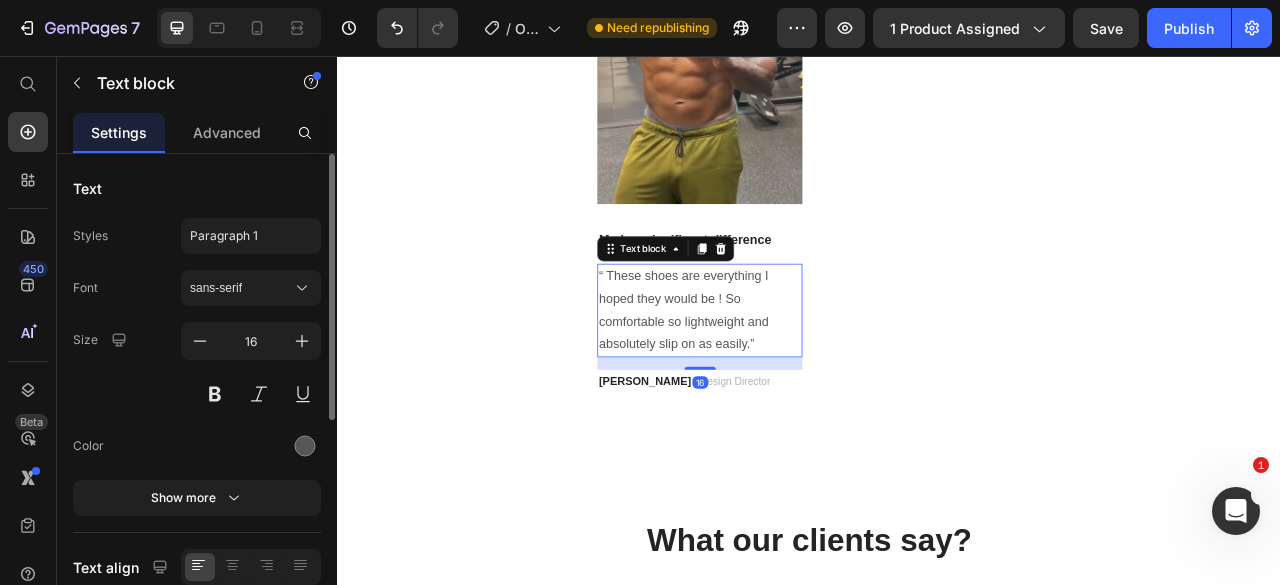click on "“ These shoes are everything I hoped they would be ! So comfortable so lightweight and absolutely slip on as easily.”" at bounding box center [797, 379] 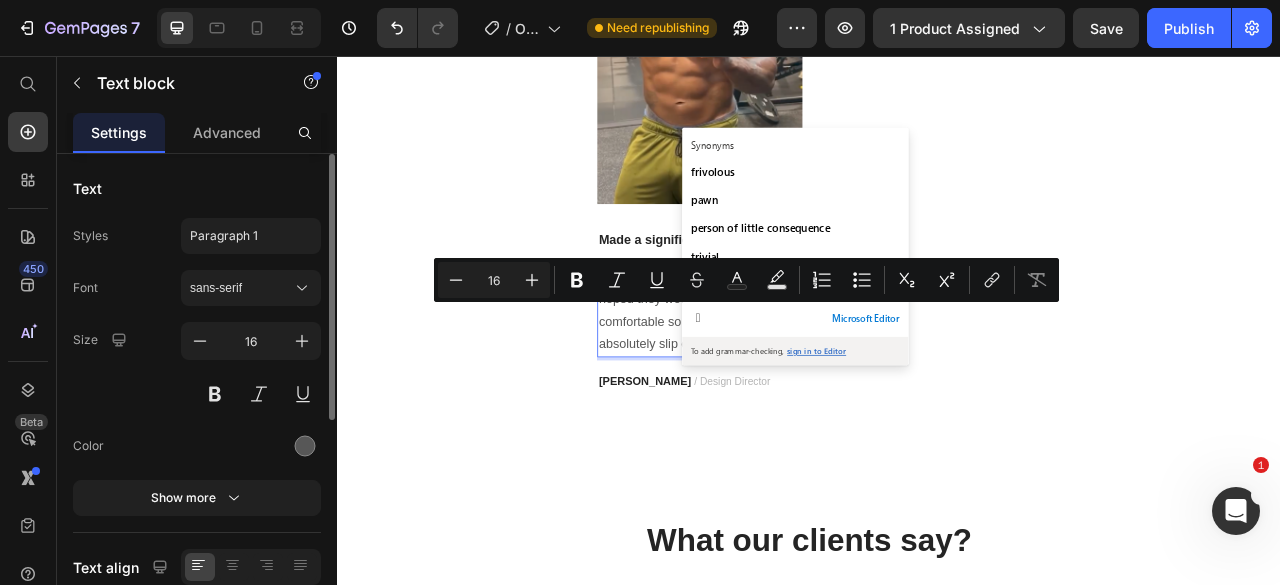 scroll, scrollTop: 27, scrollLeft: 0, axis: vertical 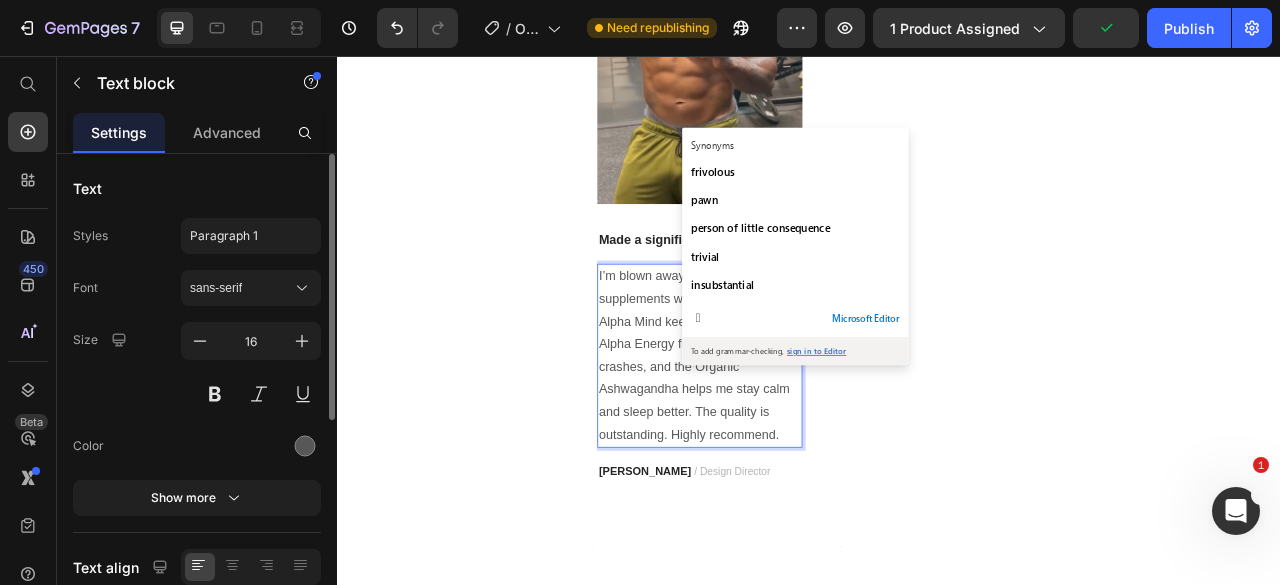 click on "I’m blown away by how well these supplements work in combination. Alpha Mind keeps me focused, Alpha Energy fuels my day without crashes, and the Organic Ashwagandha helps me stay calm and sleep better. The quality is outstanding. Highly recommend." at bounding box center [797, 437] 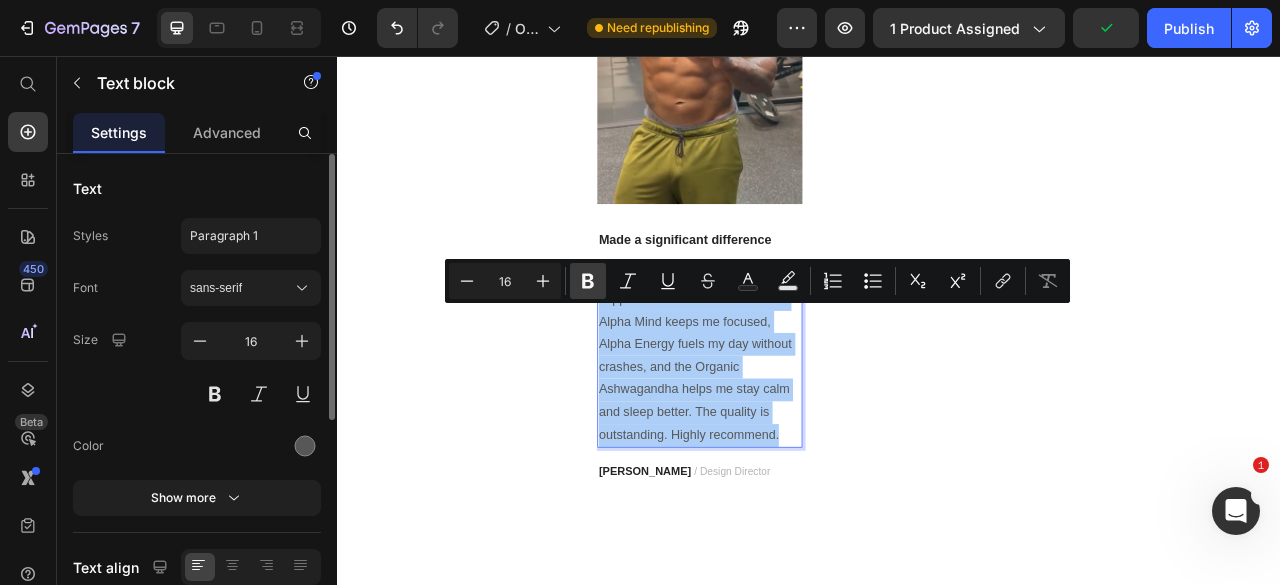 click on "Bold" at bounding box center [588, 281] 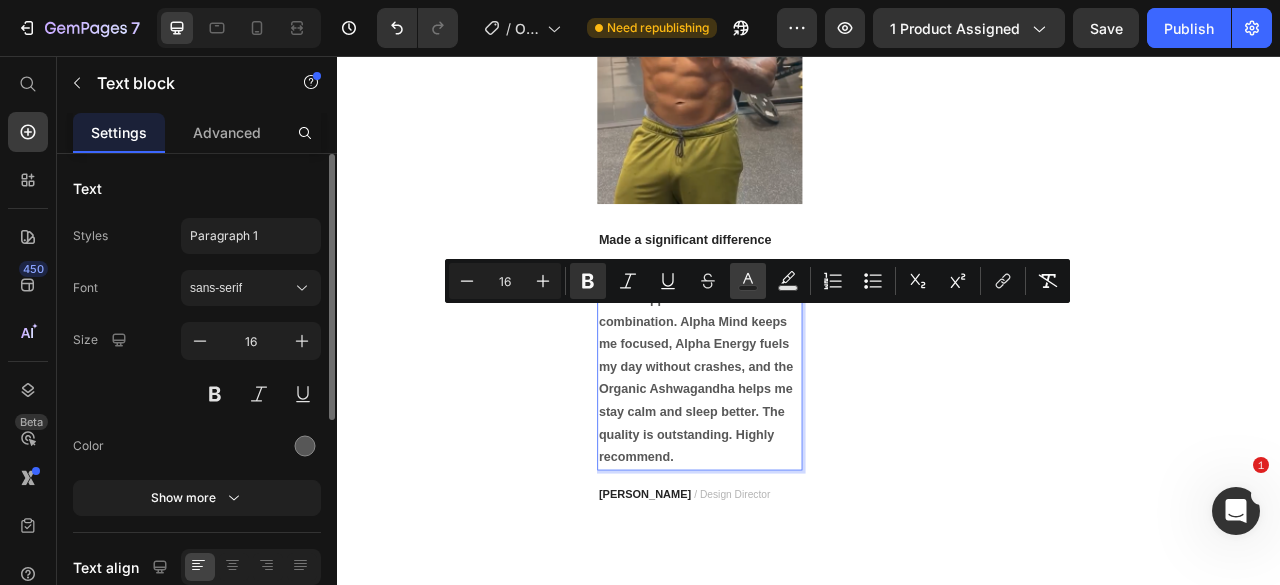 click 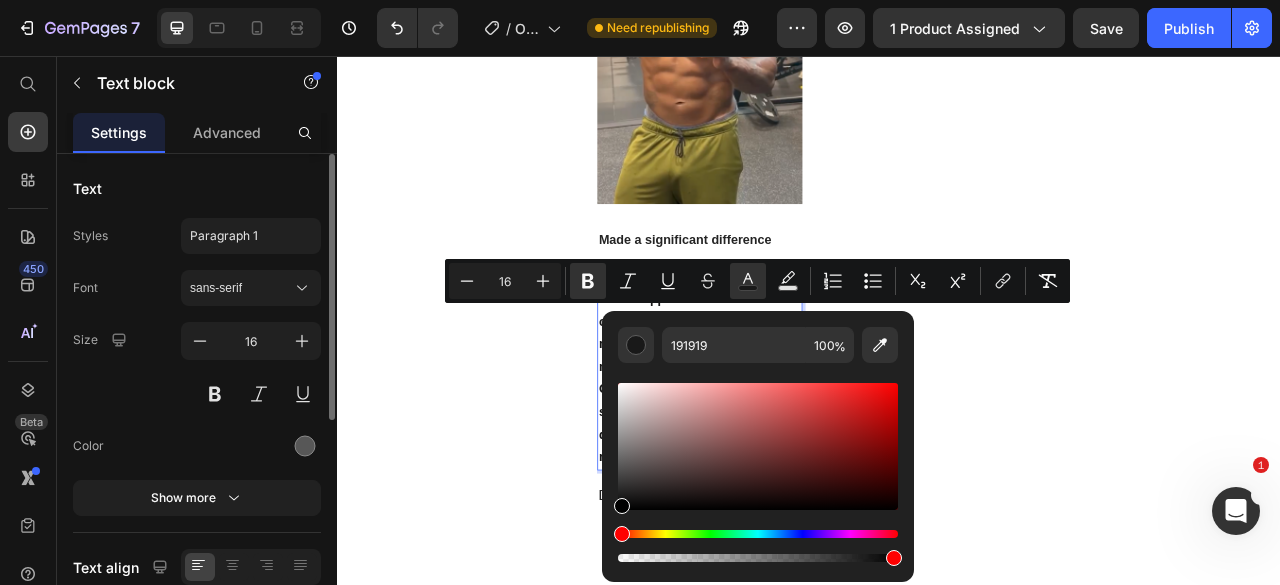 drag, startPoint x: 622, startPoint y: 468, endPoint x: 620, endPoint y: 518, distance: 50.039986 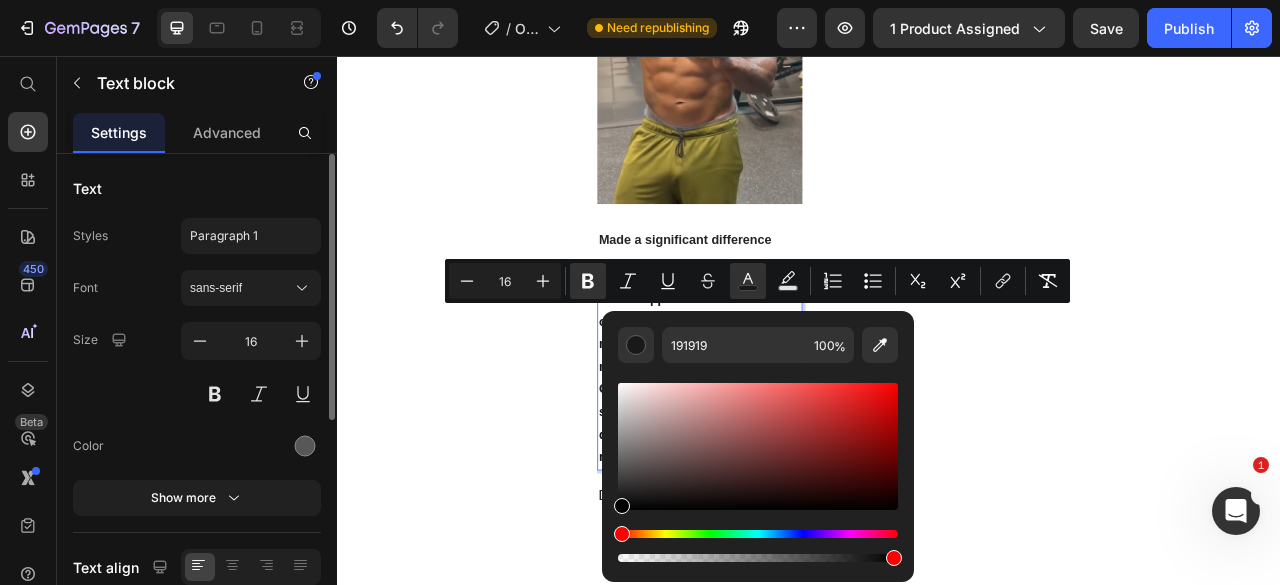 type on "000000" 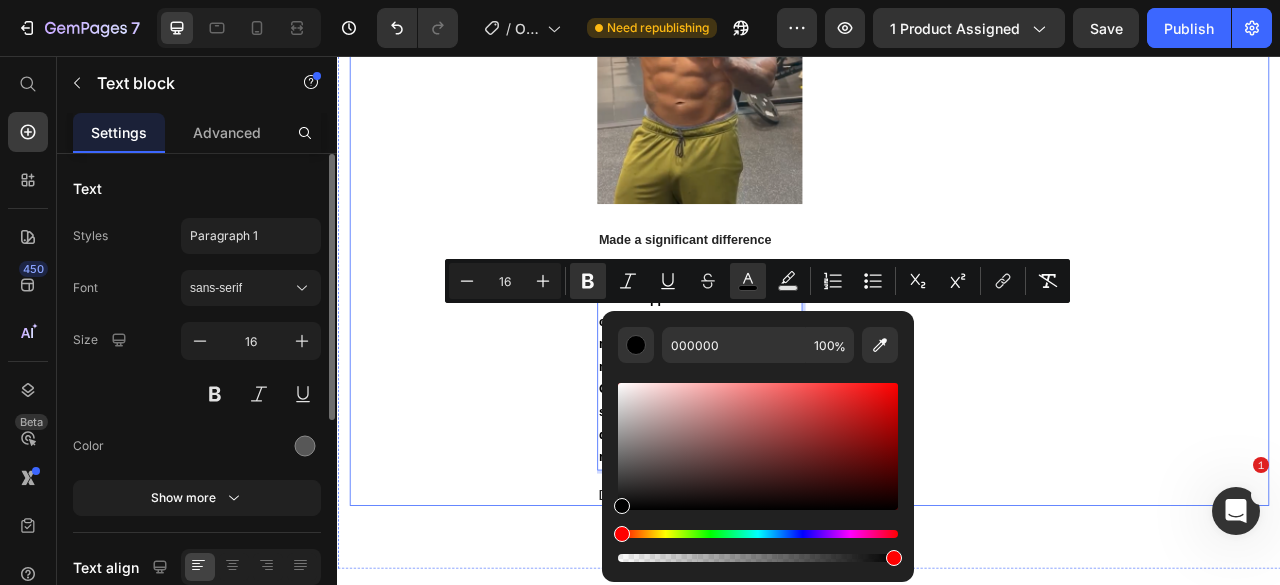 click on "Icon                Icon                Icon                Icon
Icon Icon List Hoz 5000+ 5 Star reviews Text block What Our Customers Are Saying Heading" at bounding box center (494, 220) 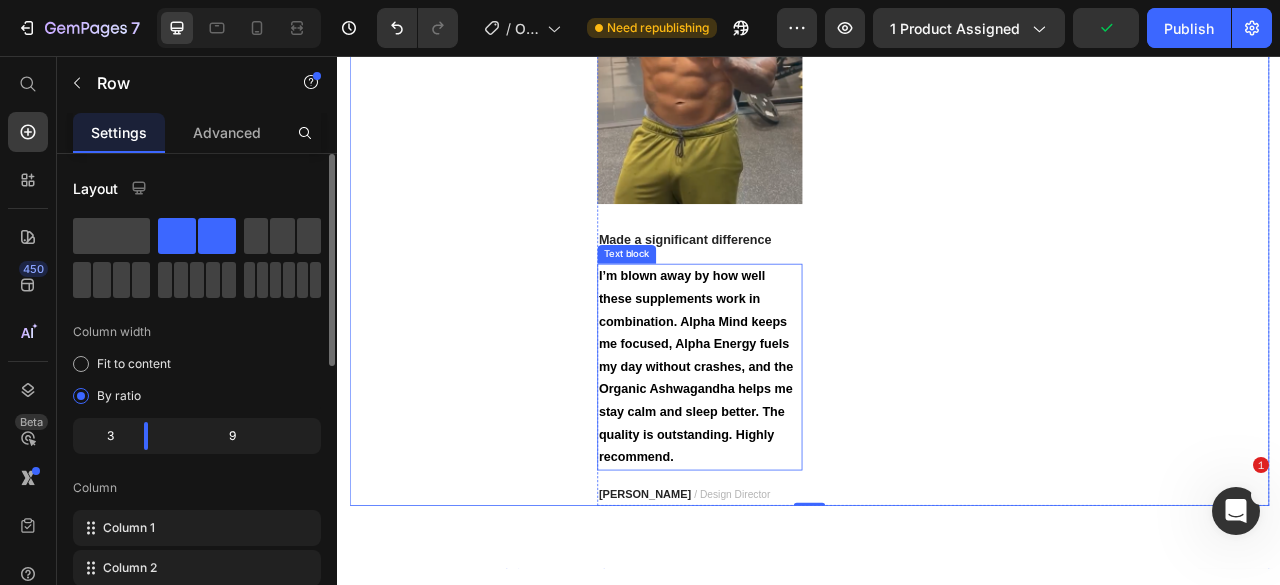 click on "I’m blown away by how well these supplements work in combination. Alpha Mind keeps me focused, Alpha Energy fuels my day without crashes, and the Organic Ashwagandha helps me stay calm and sleep better. The quality is outstanding. Highly recommend." at bounding box center [797, 451] 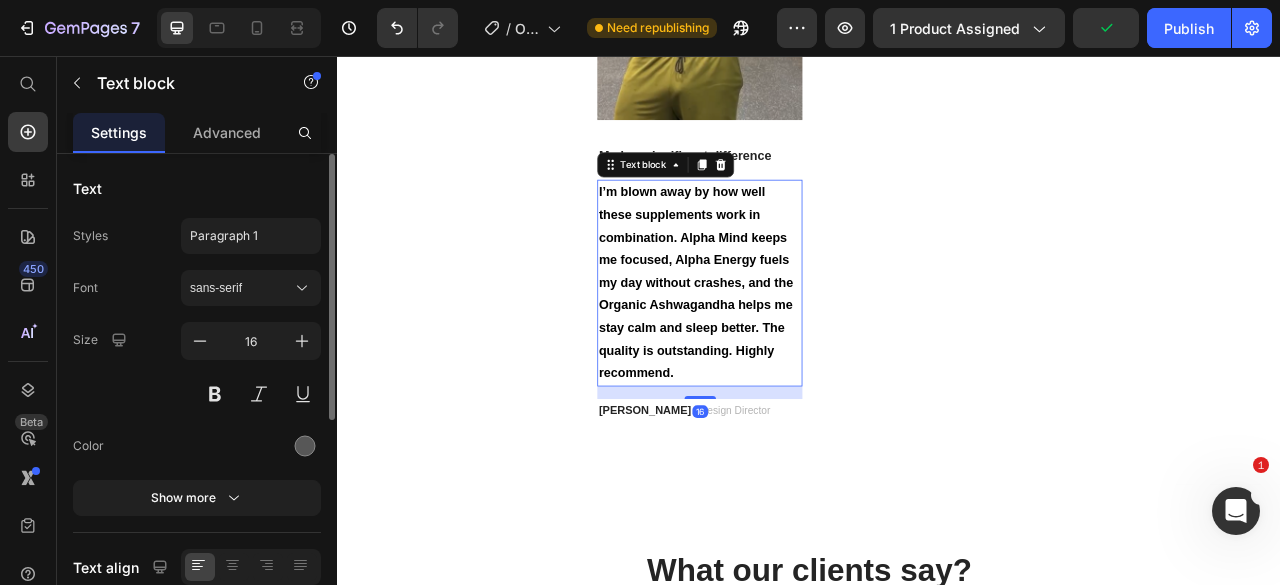 scroll, scrollTop: 2217, scrollLeft: 0, axis: vertical 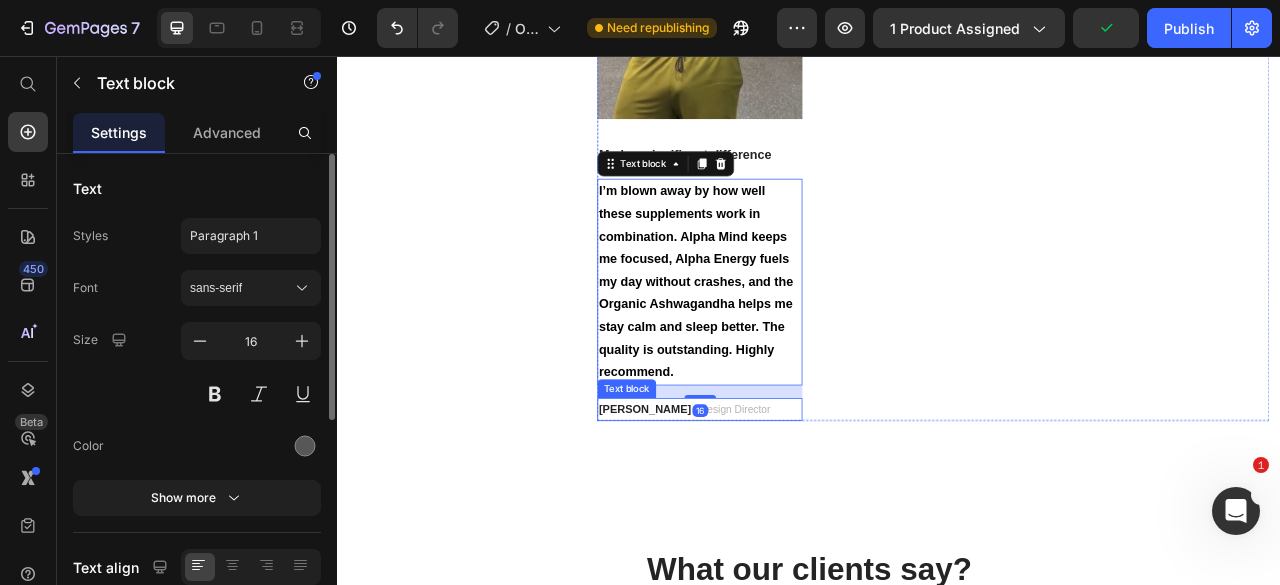 click on "/ Design Director" at bounding box center (838, 505) 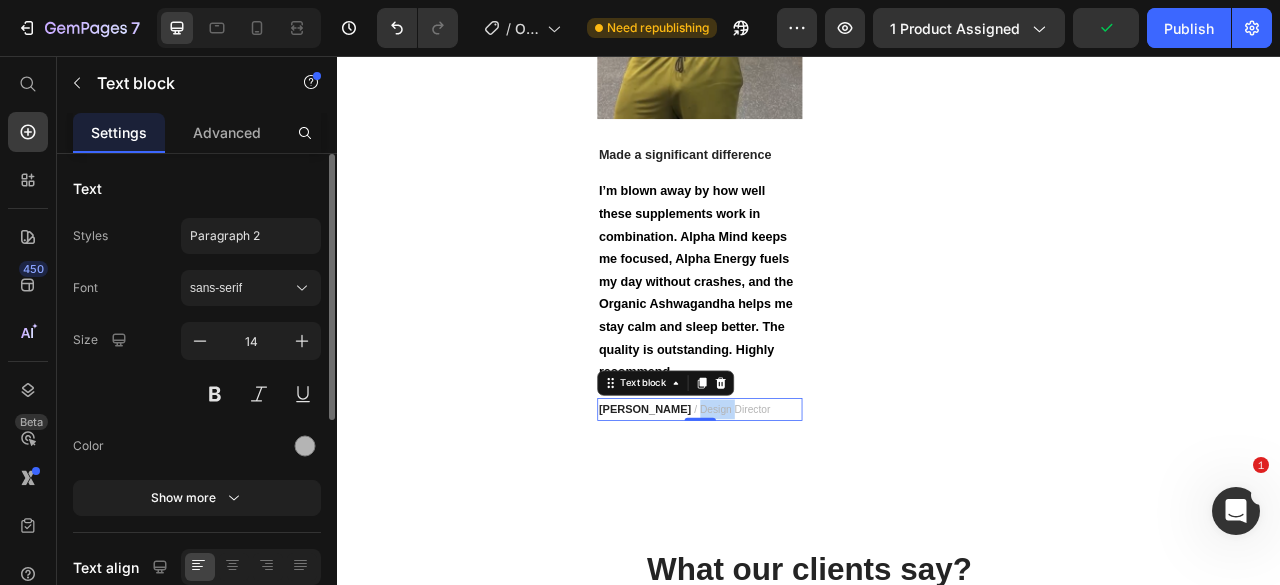 click on "/ Design Director" at bounding box center (838, 505) 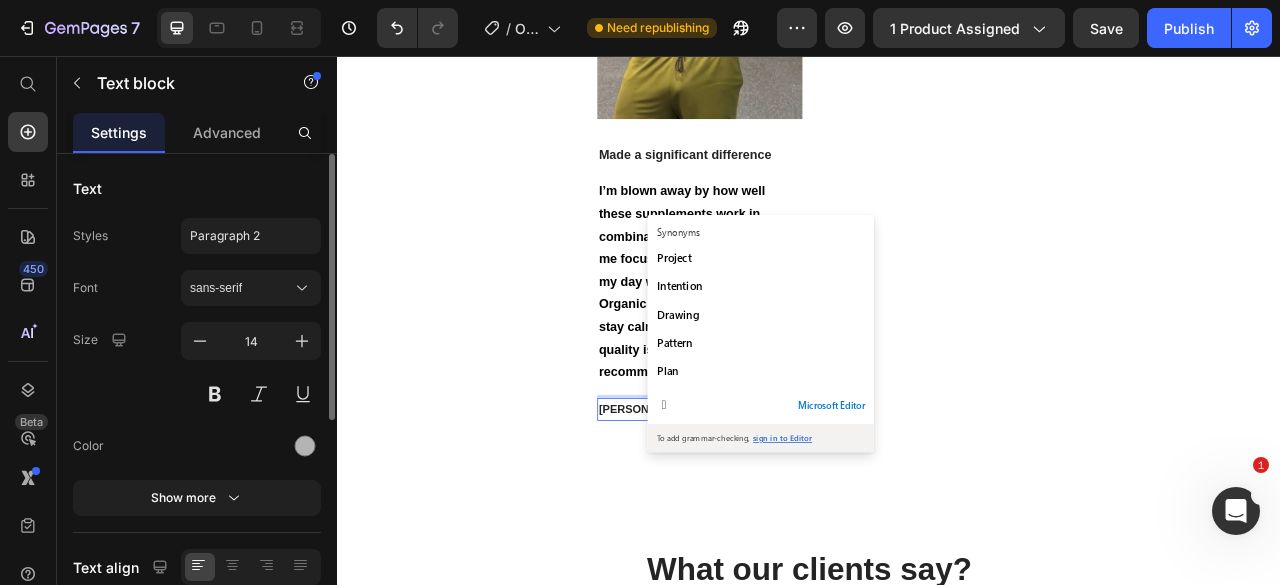 scroll, scrollTop: 20, scrollLeft: 0, axis: vertical 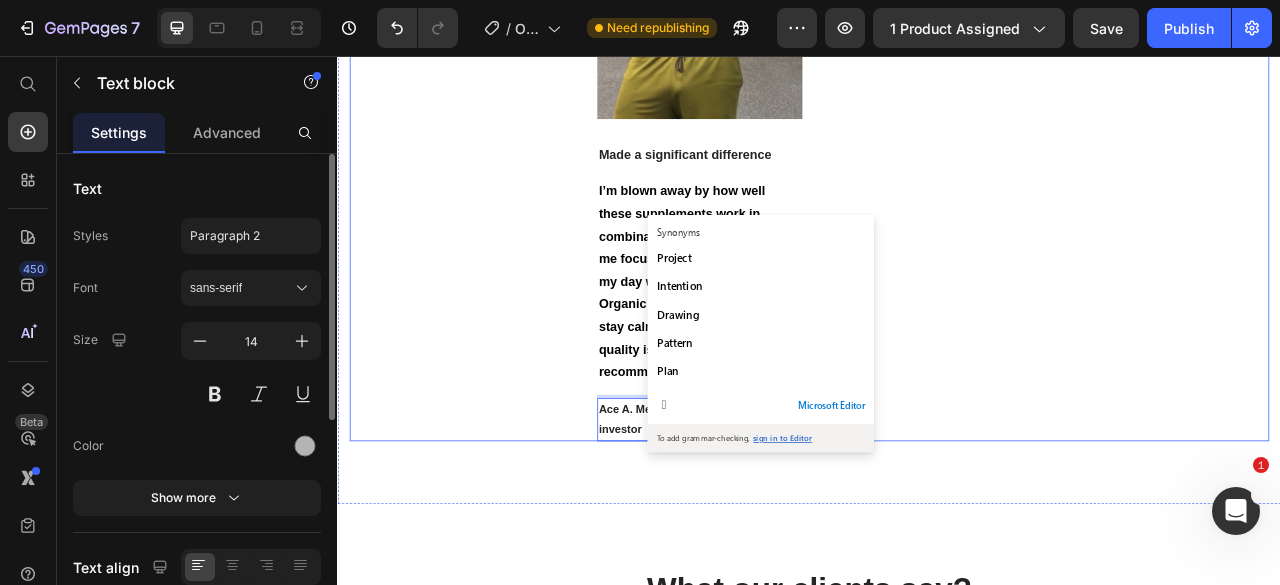 click on "Icon                Icon                Icon                Icon
Icon Icon List Hoz 5000+ 5 Star reviews Text block What Our Customers Are Saying Heading" at bounding box center (494, 124) 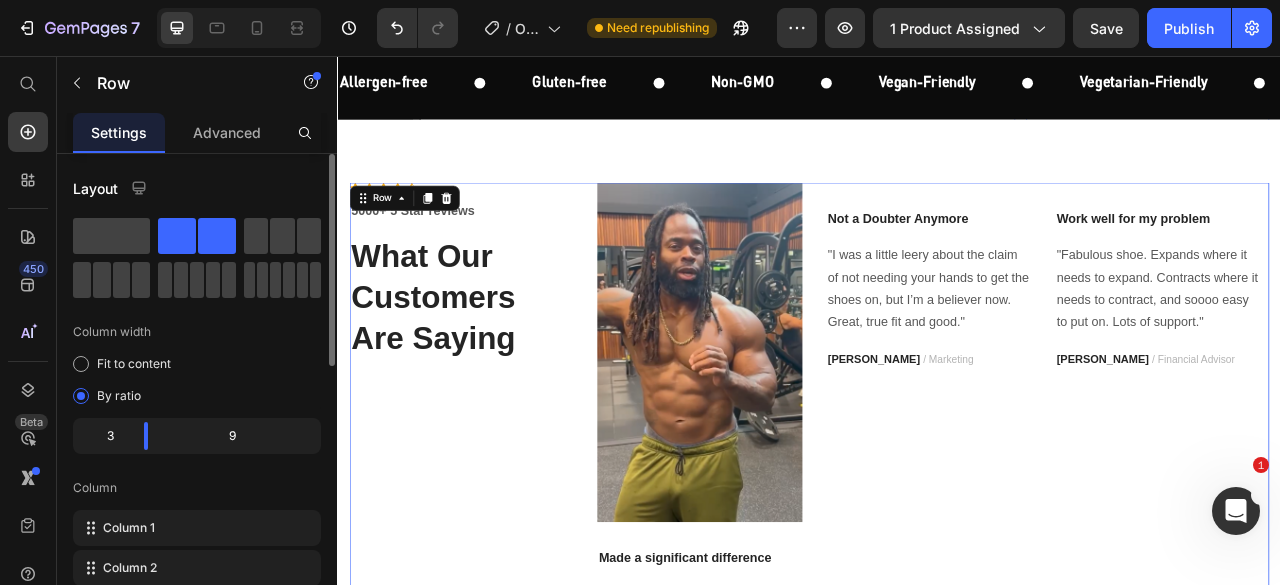 scroll, scrollTop: 1703, scrollLeft: 0, axis: vertical 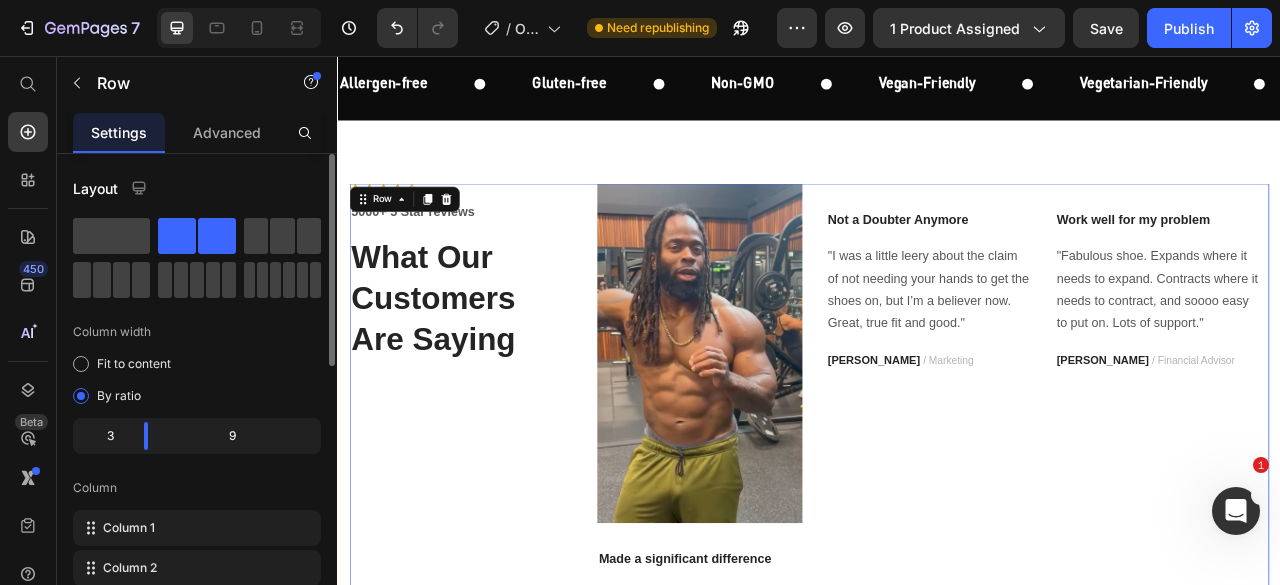 click on "Icon                Icon                Icon                Icon
Icon Icon List Hoz 5000+ 5 Star reviews Text block What Our Customers Are Saying Heading" at bounding box center [494, 638] 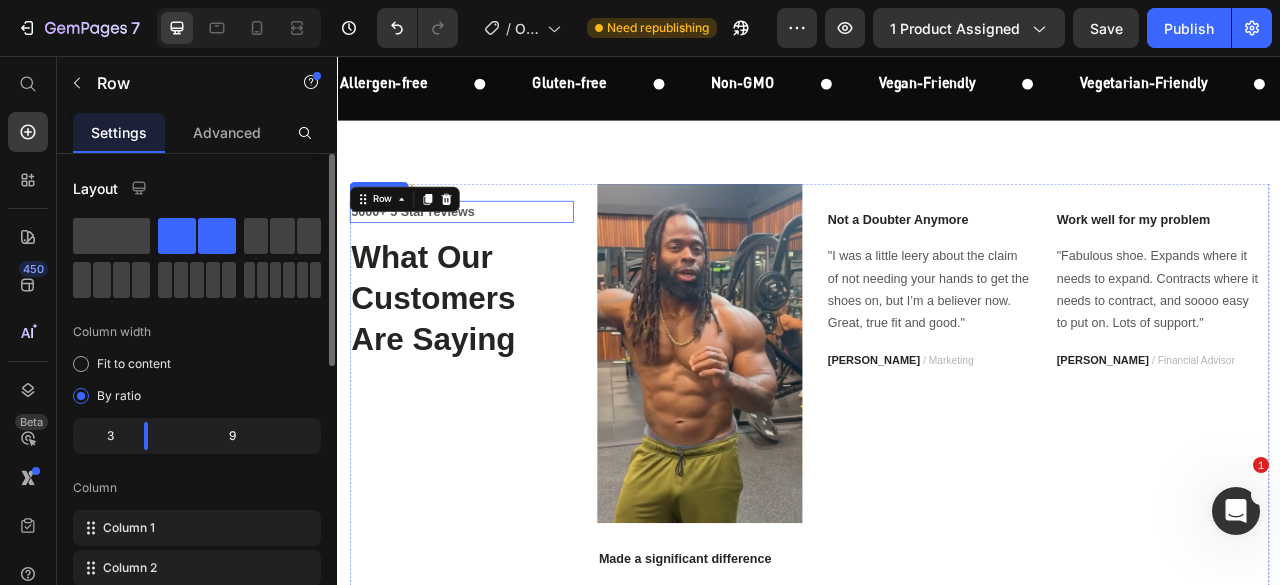click on "5000+ 5 Star reviews" at bounding box center (494, 254) 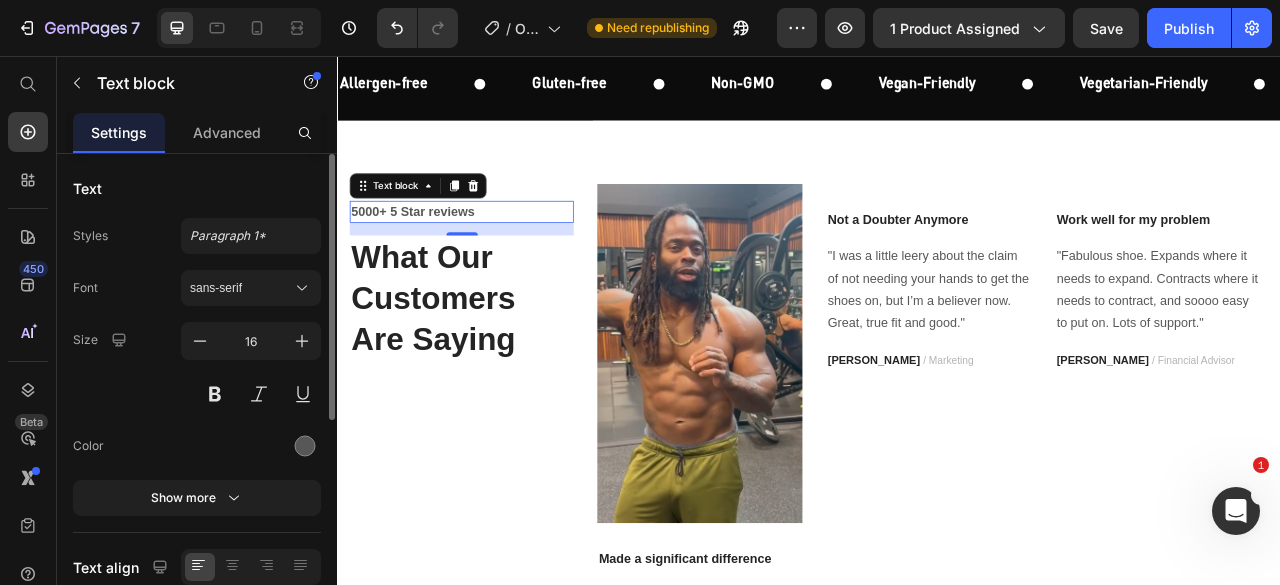 click on "5000+ 5 Star reviews" at bounding box center (494, 254) 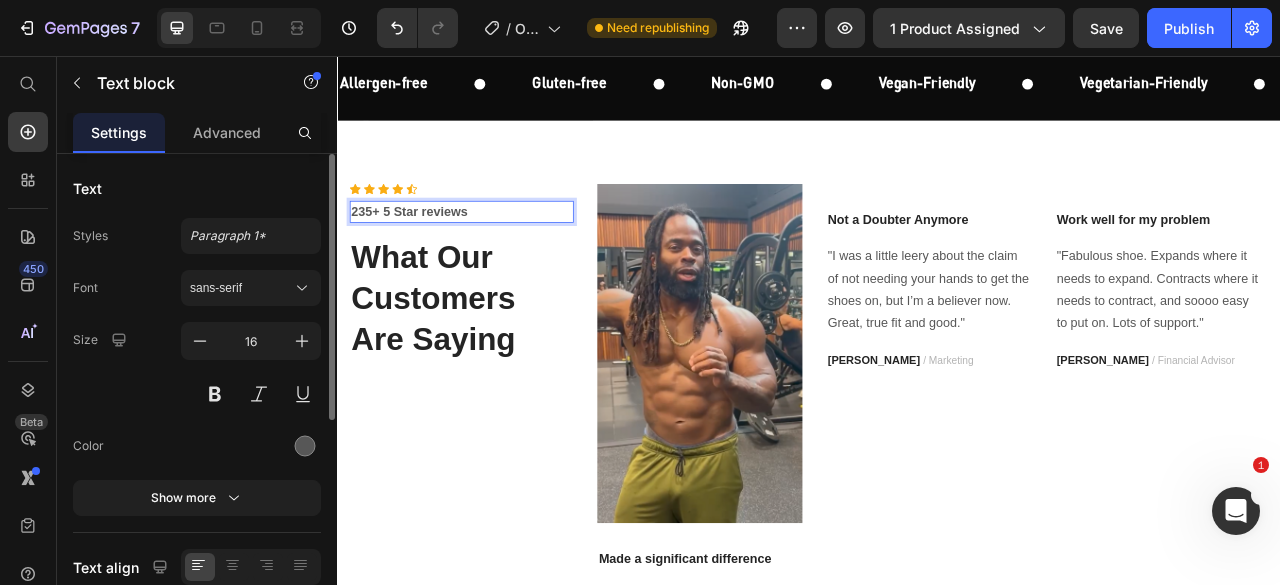 click on "235+ 5 Star reviews" at bounding box center (494, 254) 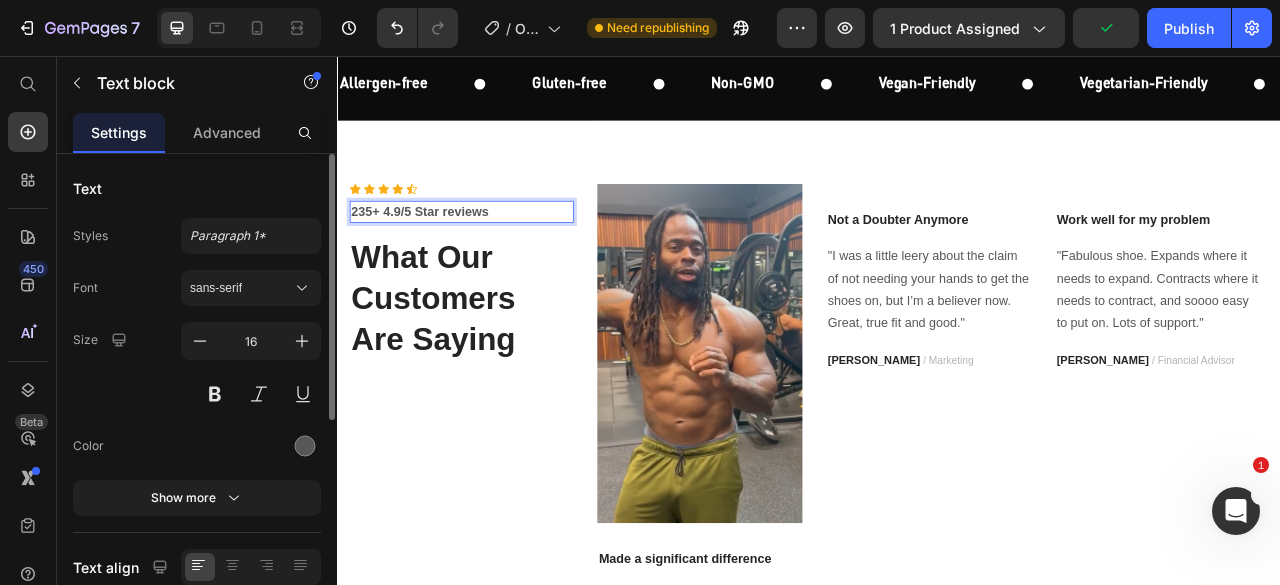 click on "235+ 4.9/5 Star reviews" at bounding box center [494, 254] 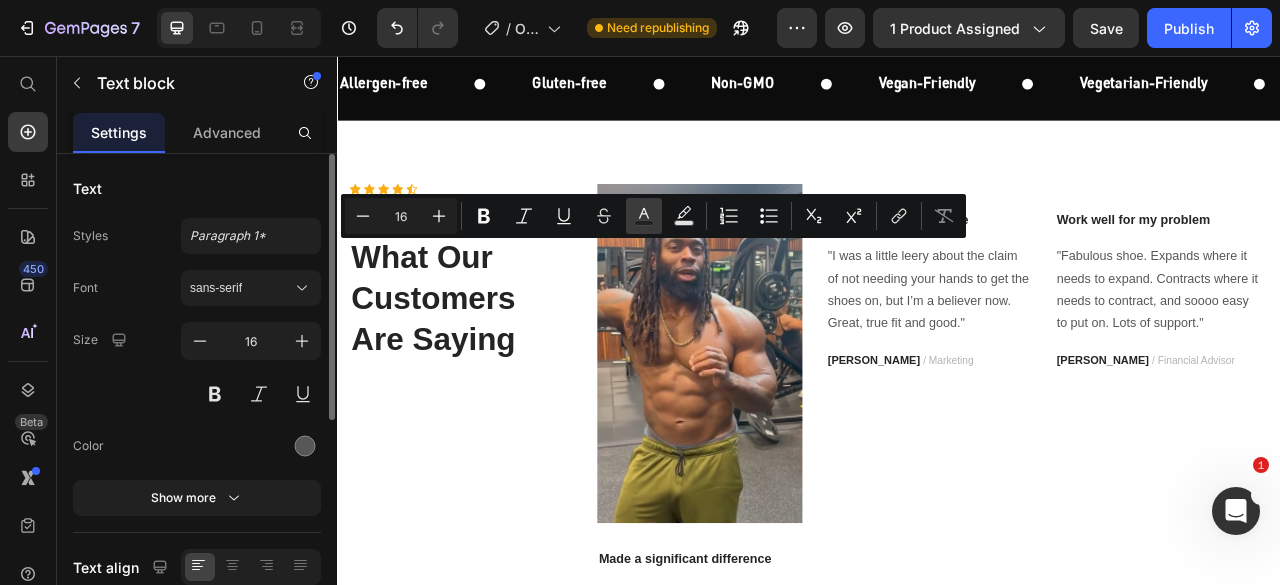 click 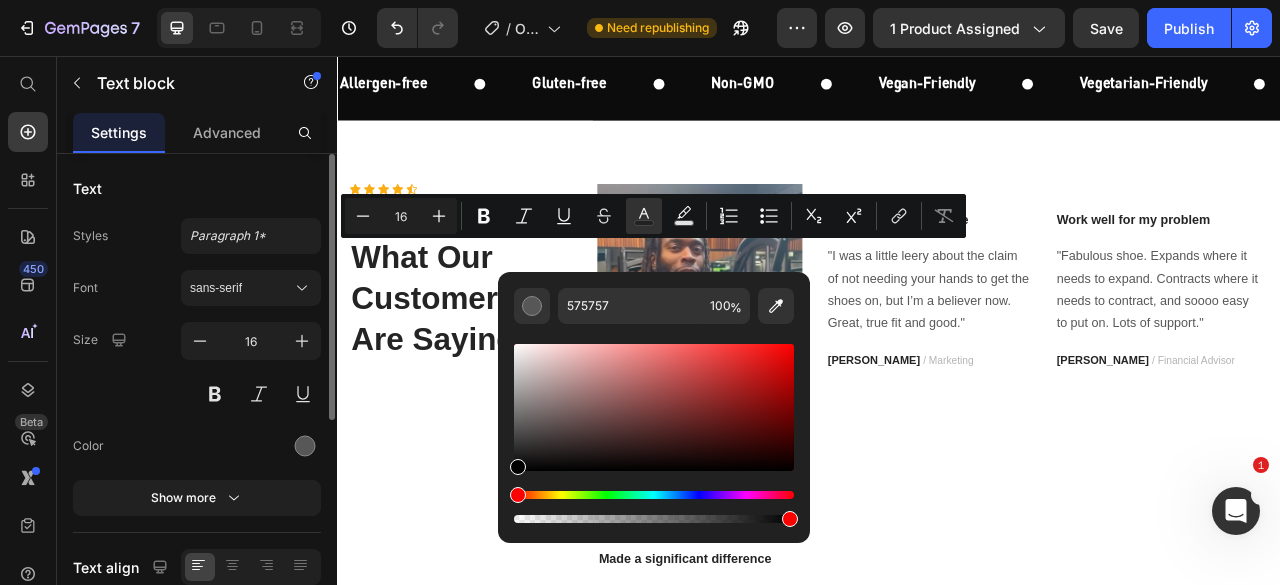 drag, startPoint x: 516, startPoint y: 429, endPoint x: 512, endPoint y: 483, distance: 54.147945 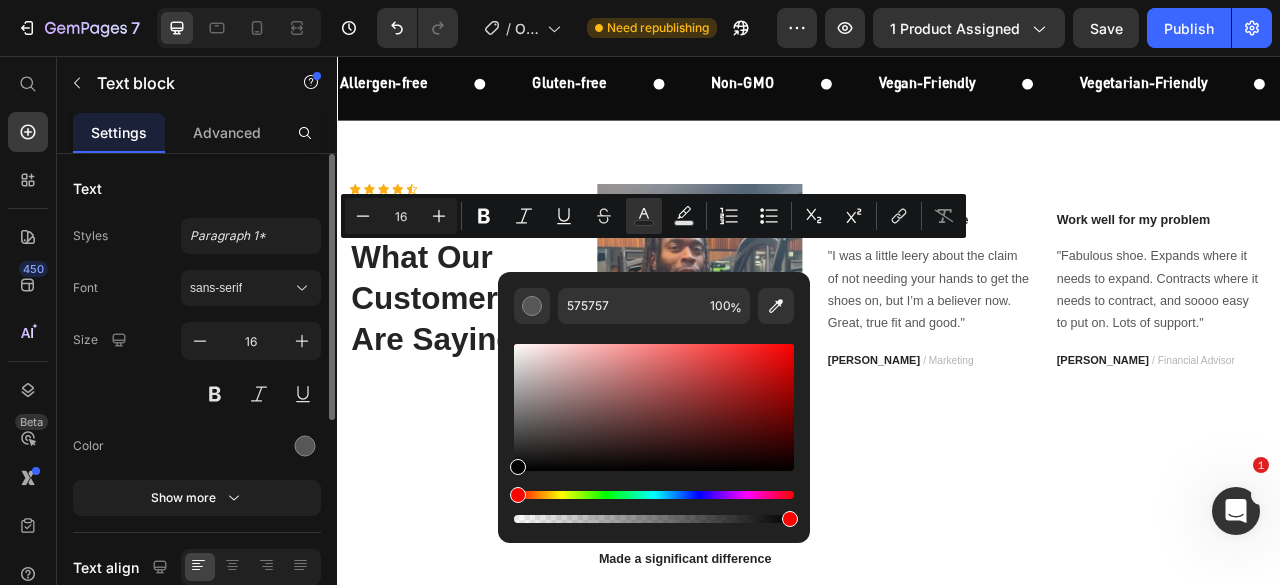 type on "000000" 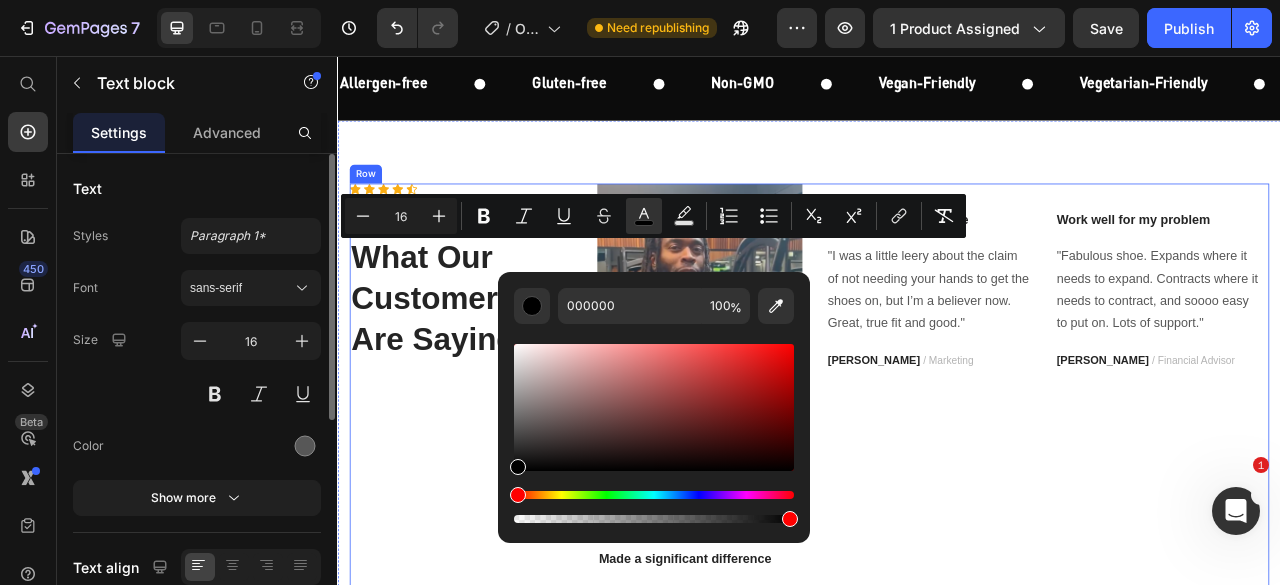 click on "Icon                Icon                Icon                Icon
Icon Icon List Hoz 235+ 4.9/5 Star reviews Text block   16 What Our Customers Are Saying Heading" at bounding box center (494, 638) 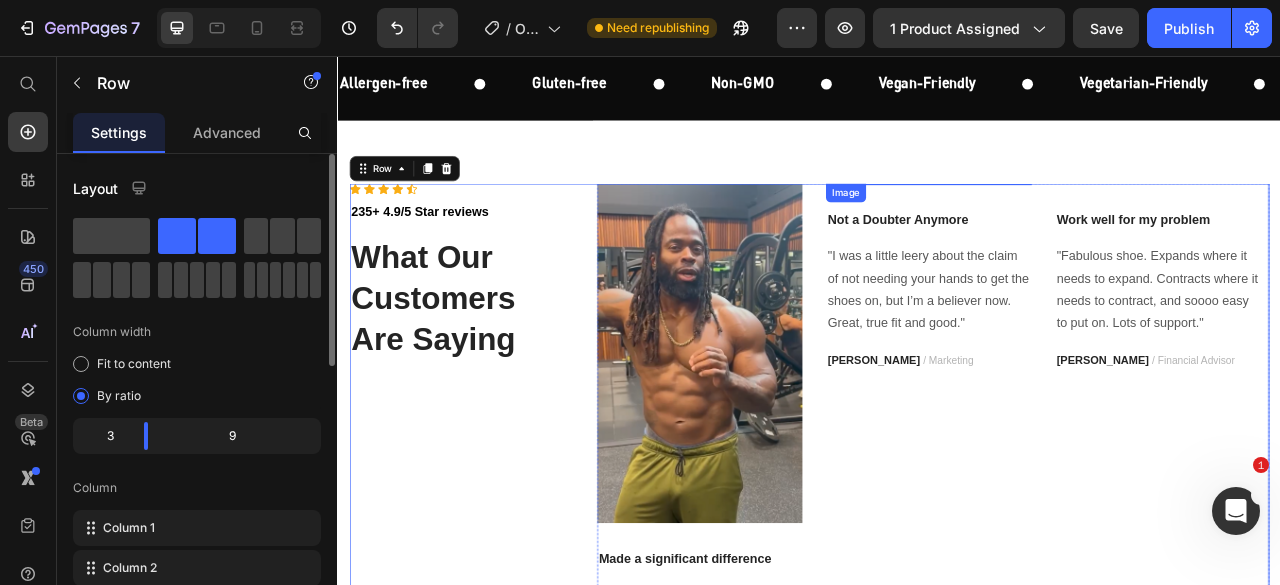 click at bounding box center (1088, 218) 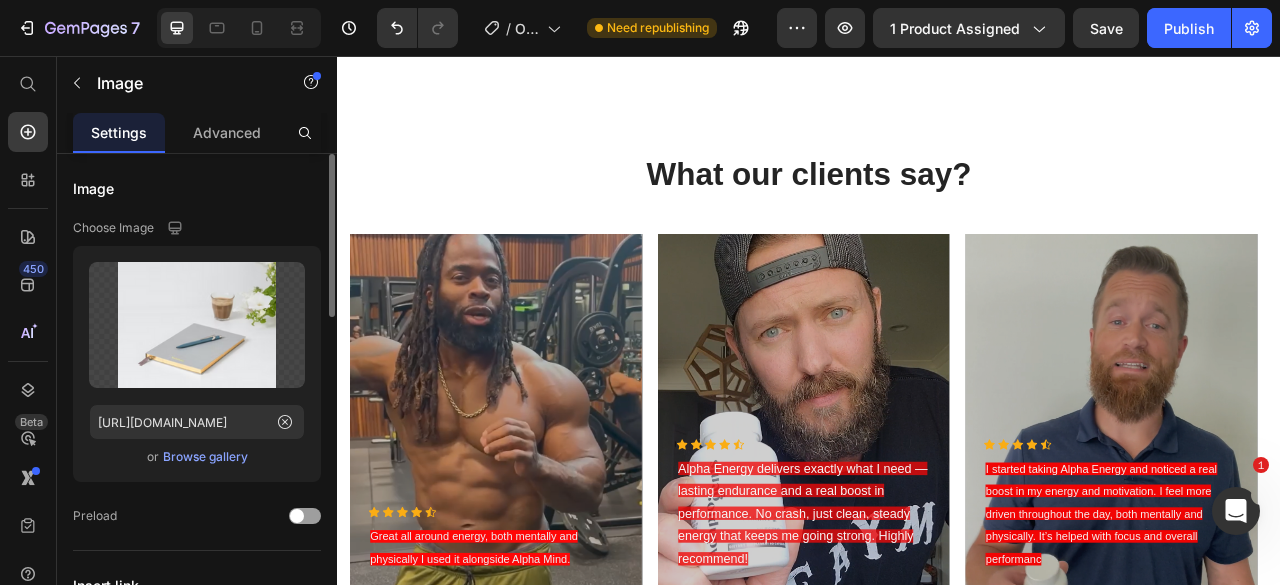 scroll, scrollTop: 2793, scrollLeft: 0, axis: vertical 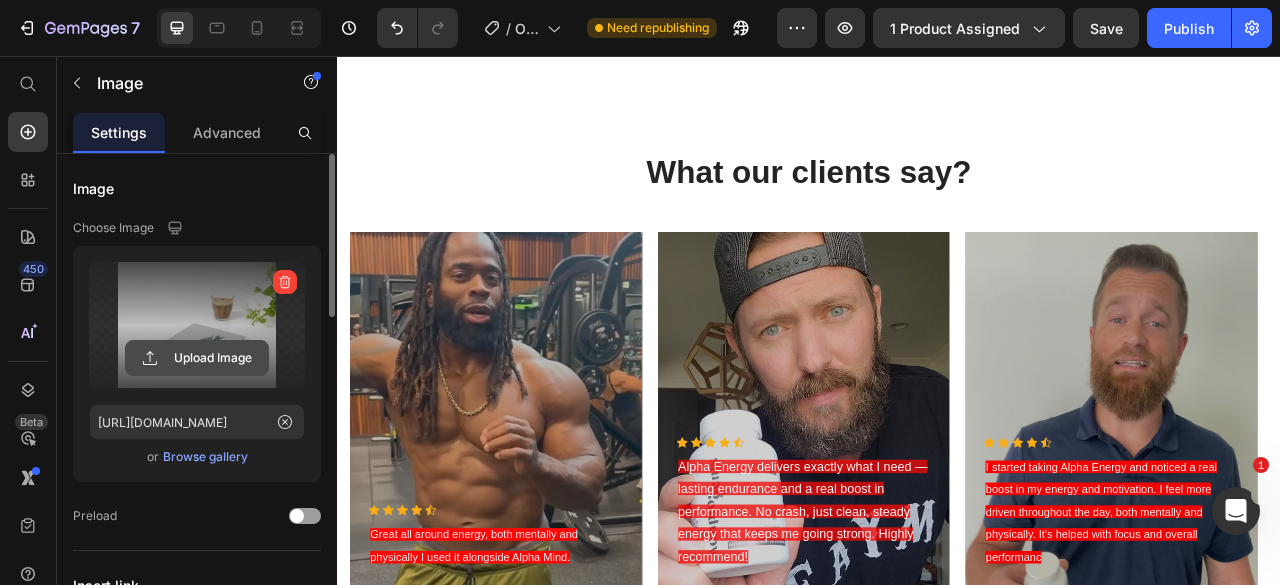 click 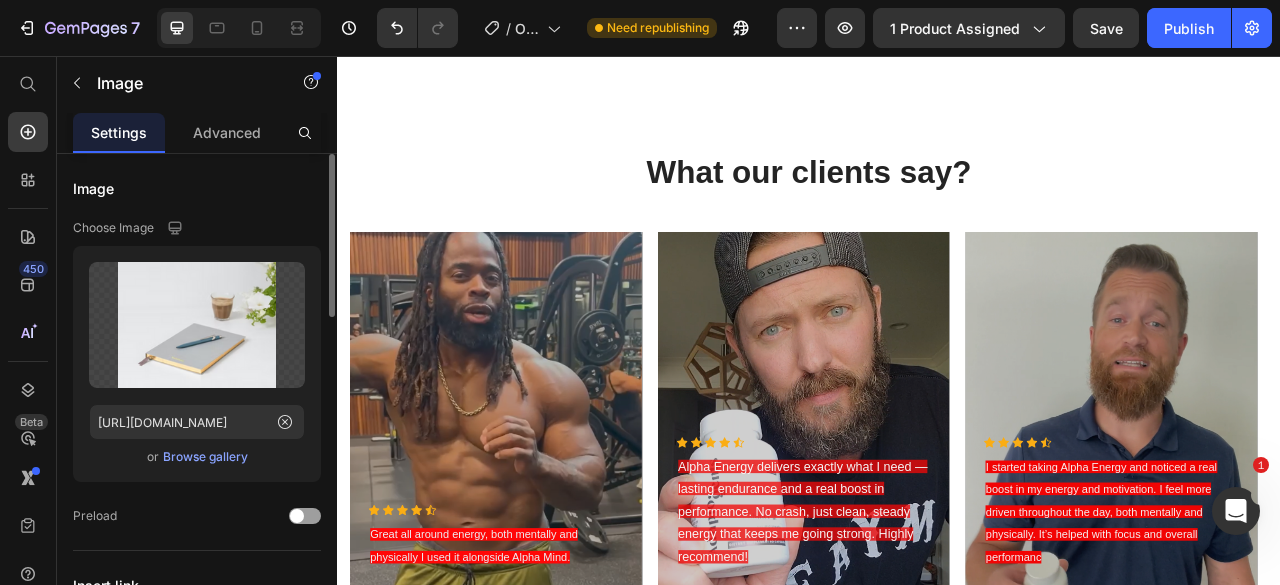 click on "Browse gallery" at bounding box center [205, 457] 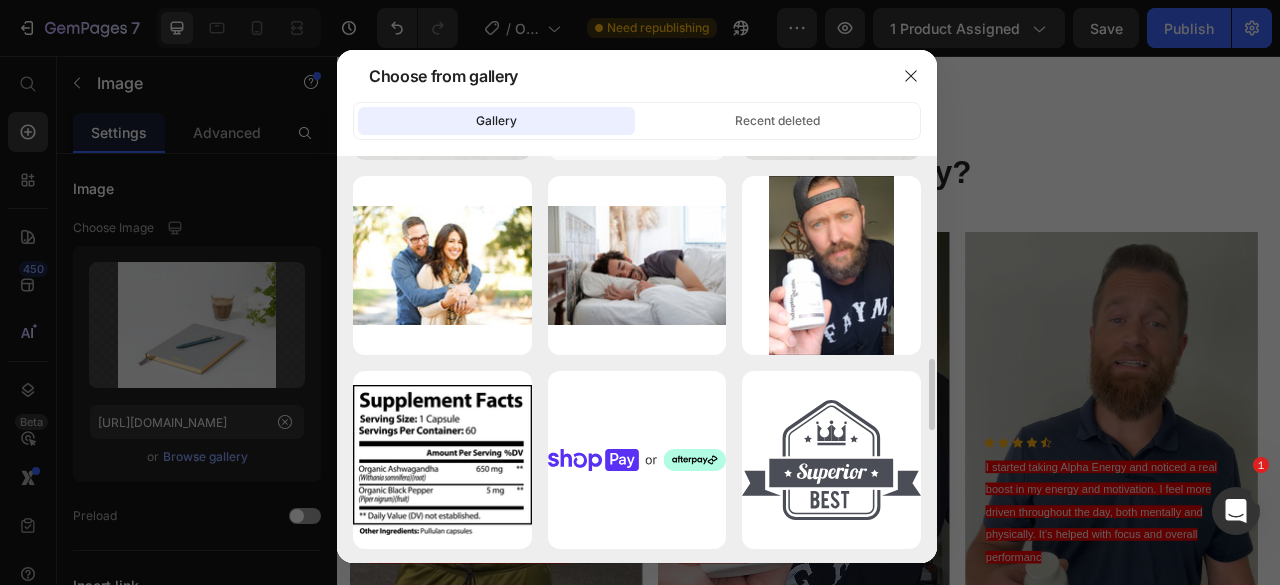 scroll, scrollTop: 1165, scrollLeft: 0, axis: vertical 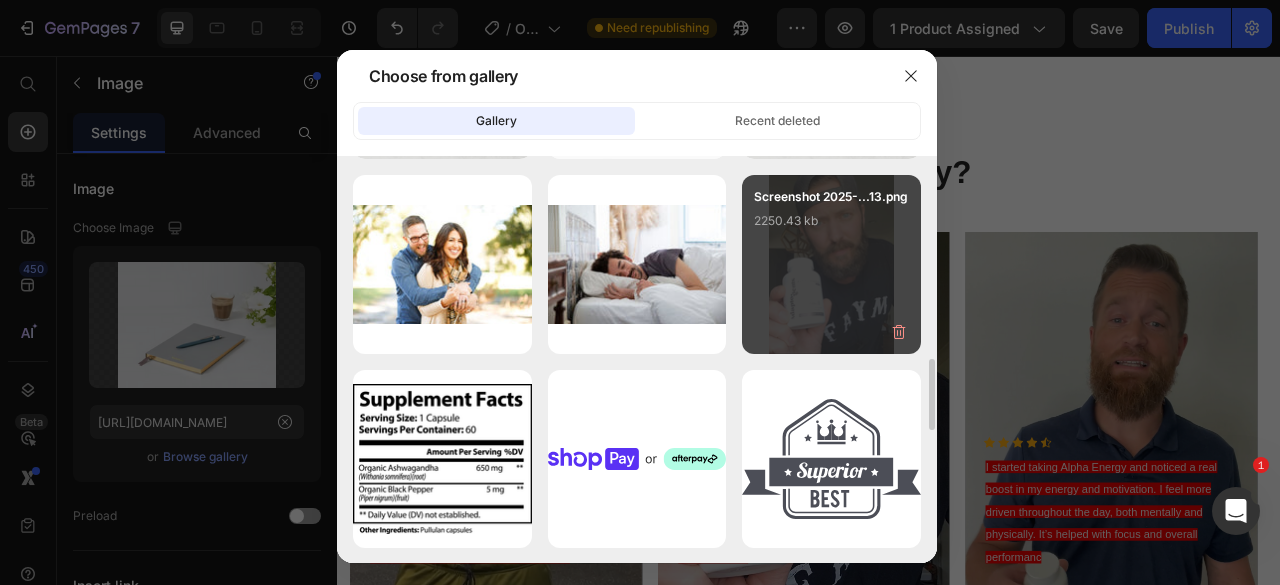 click on "Screenshot 2025-...13.png 2250.43 kb" at bounding box center [831, 227] 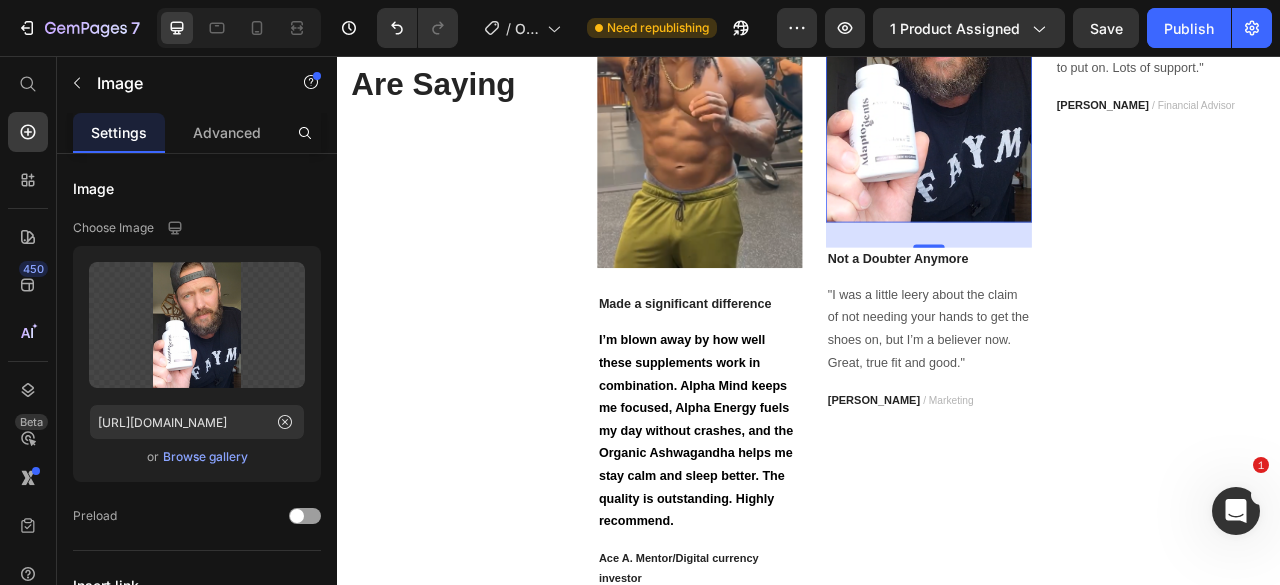 scroll, scrollTop: 2039, scrollLeft: 0, axis: vertical 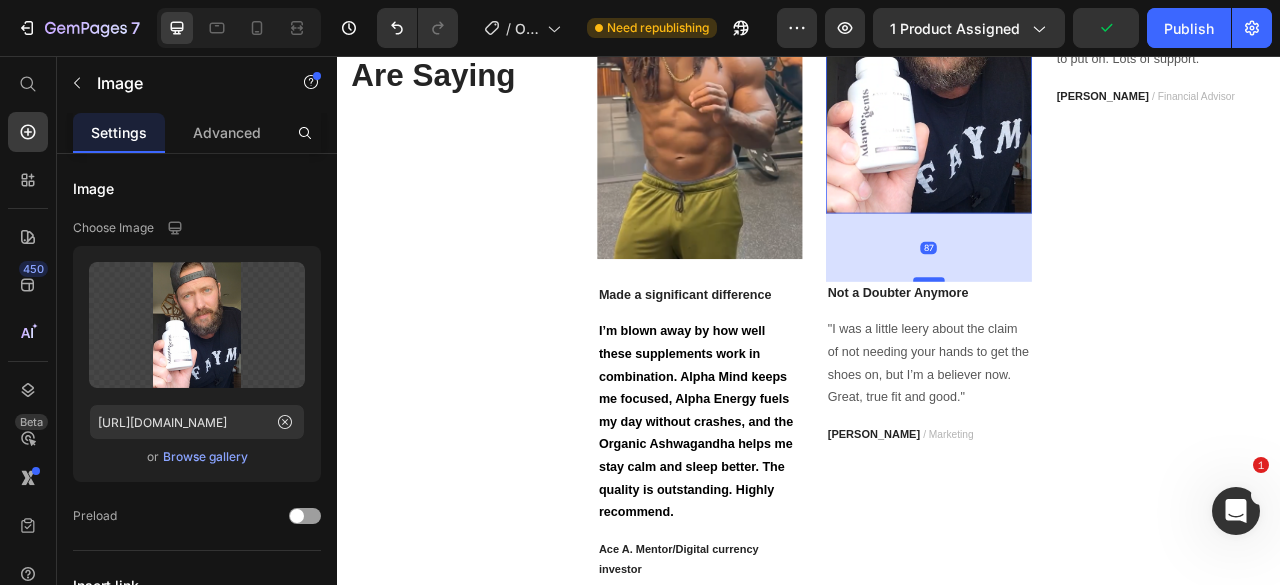 drag, startPoint x: 1081, startPoint y: 331, endPoint x: 1077, endPoint y: 387, distance: 56.142673 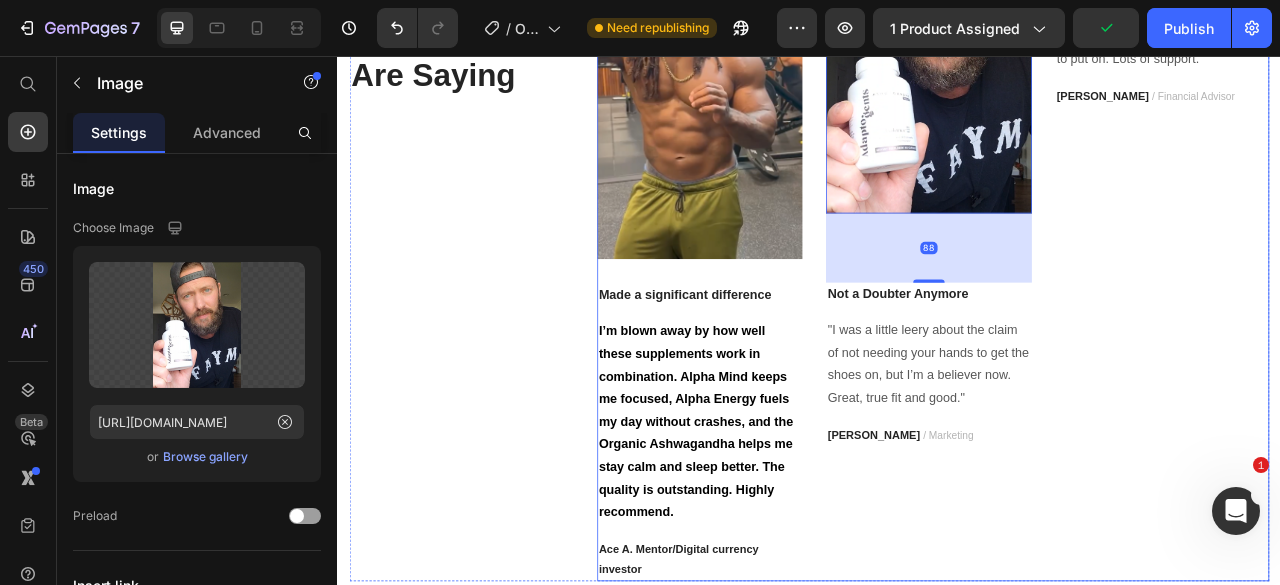 click on "Image Work well for my problem Text block "Fabulous shoe. Expands where it needs to expand. Contracts where it needs to contract, and soooo easy to put on. Lots of support." Text block [PERSON_NAME]   / Financial Advisor Text block" at bounding box center [1380, 302] 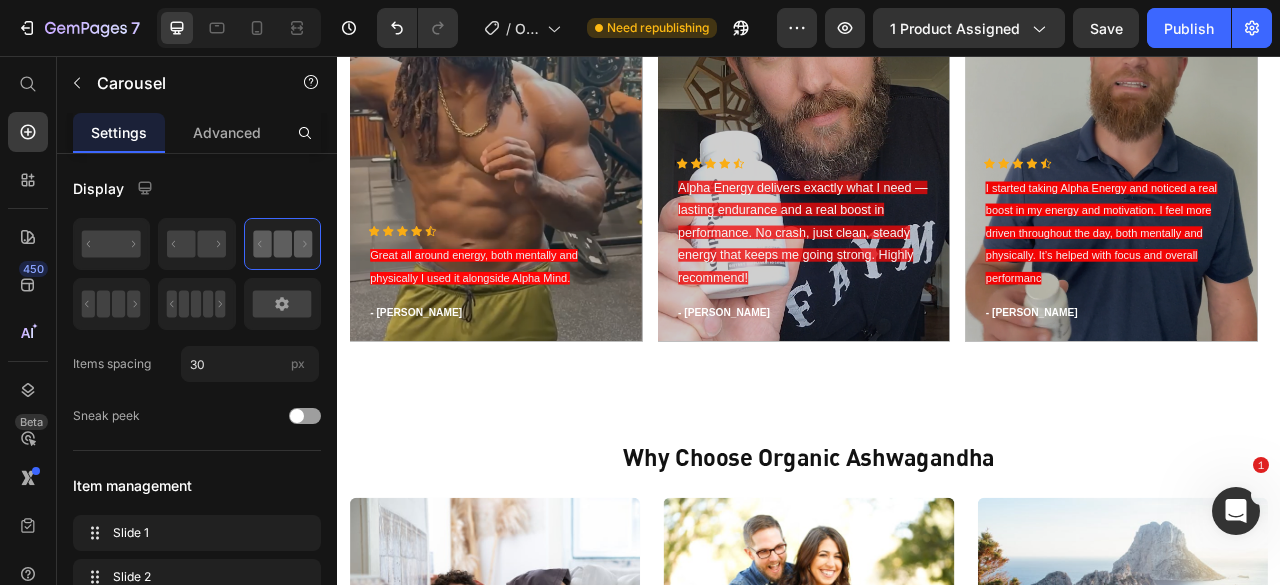 scroll, scrollTop: 3149, scrollLeft: 0, axis: vertical 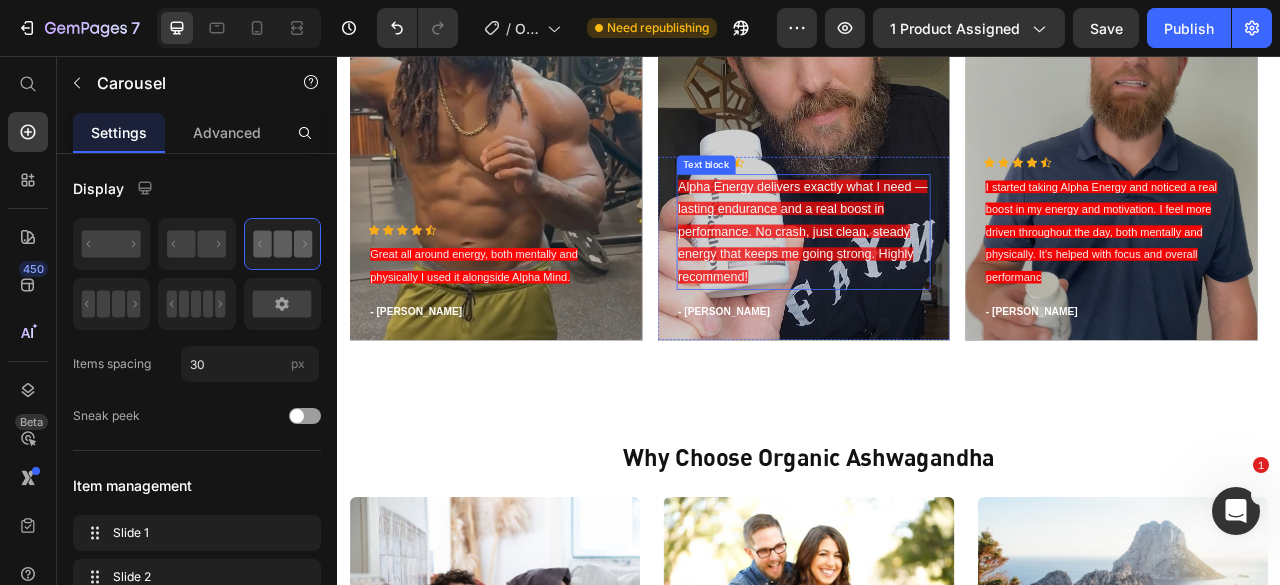 click on "Alpha Energy delivers exactly what I need — lasting endurance and a real boost in performance. No crash, just clean, steady energy that keeps me going strong. Highly recommend!" at bounding box center (929, 280) 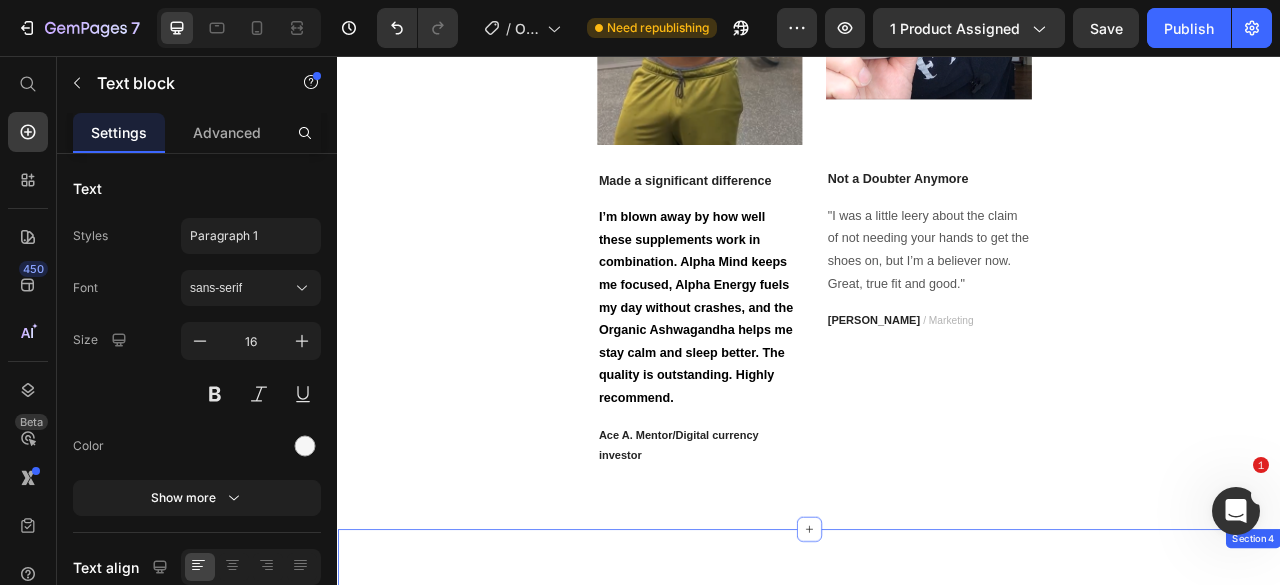 scroll, scrollTop: 2180, scrollLeft: 0, axis: vertical 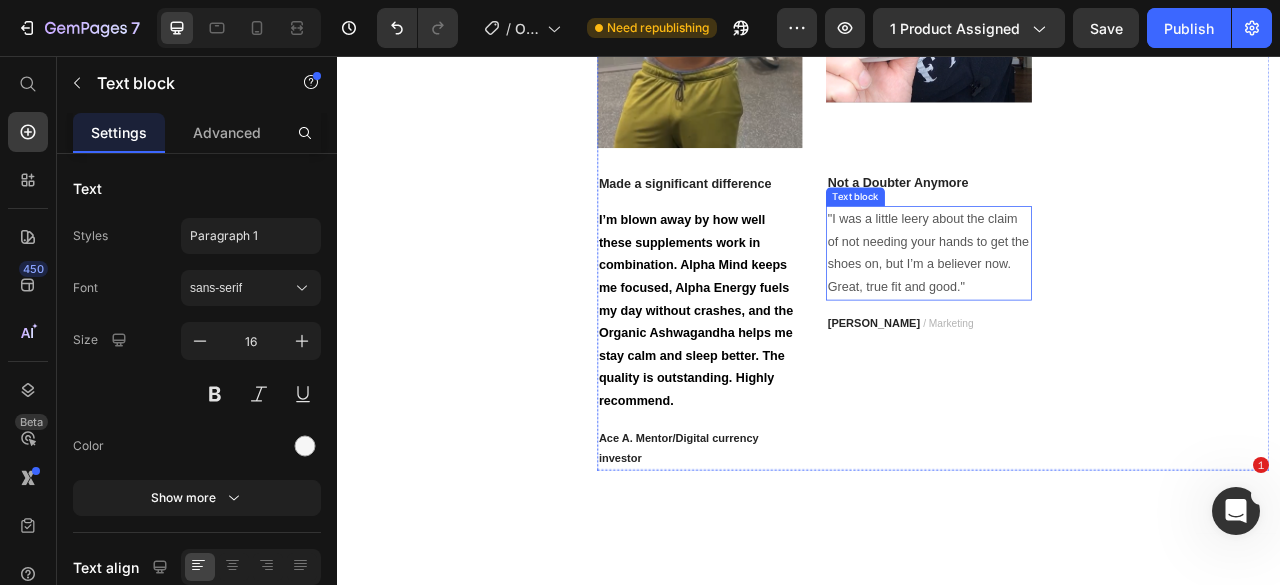 click on ""I was a little leery about the claim of not needing your hands to get the shoes on, but I’m a believer now. Great, true fit and good."" at bounding box center (1088, 306) 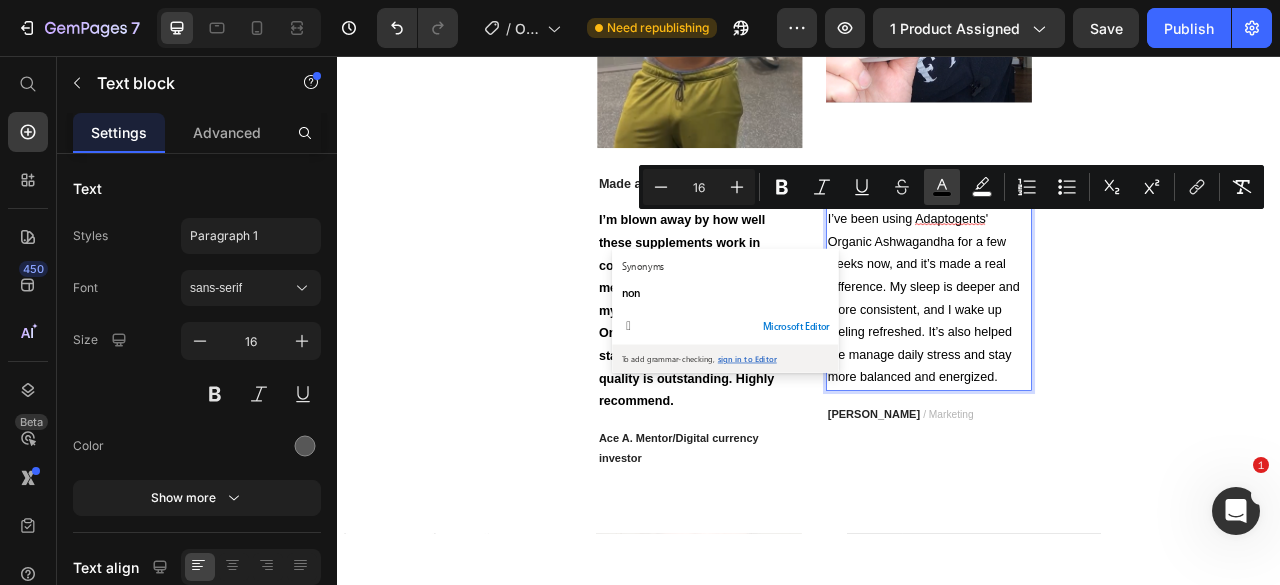 click 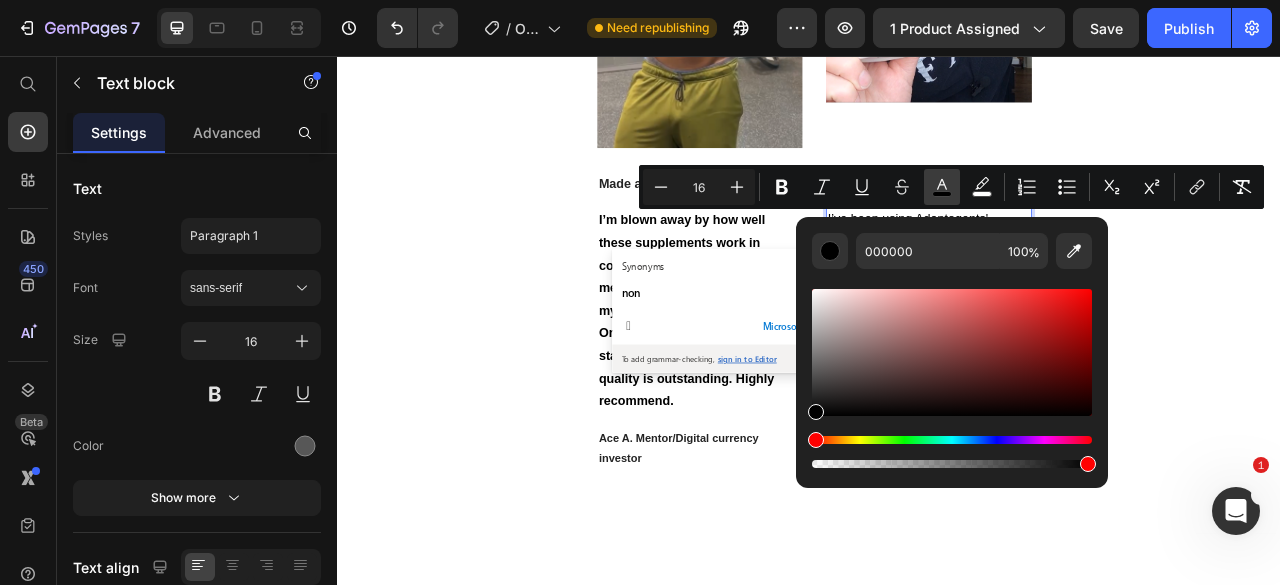 click 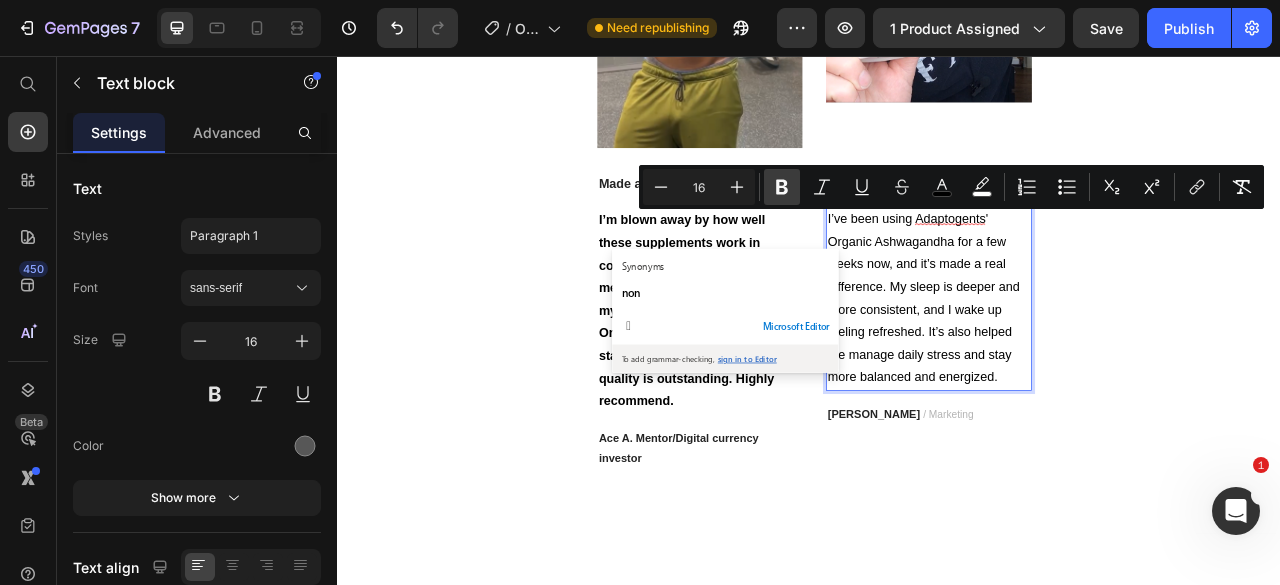 click 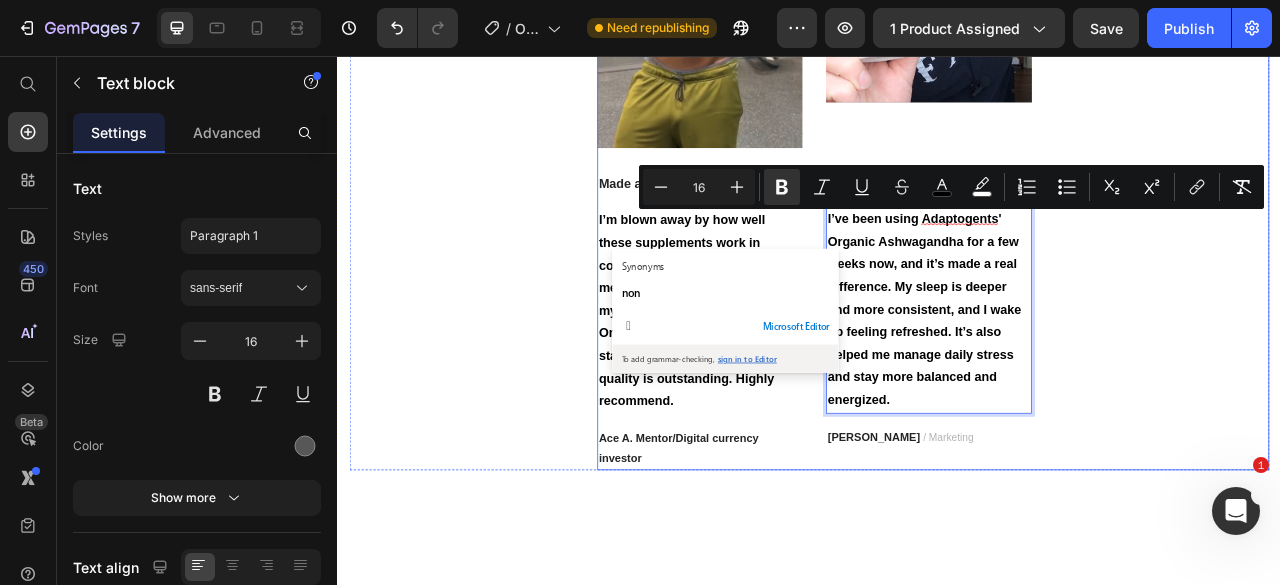 click on "Image Work well for my problem Text block "Fabulous shoe. Expands where it needs to expand. Contracts where it needs to contract, and soooo easy to put on. Lots of support." Text block [PERSON_NAME]   / Financial Advisor Text block" at bounding box center [1380, 161] 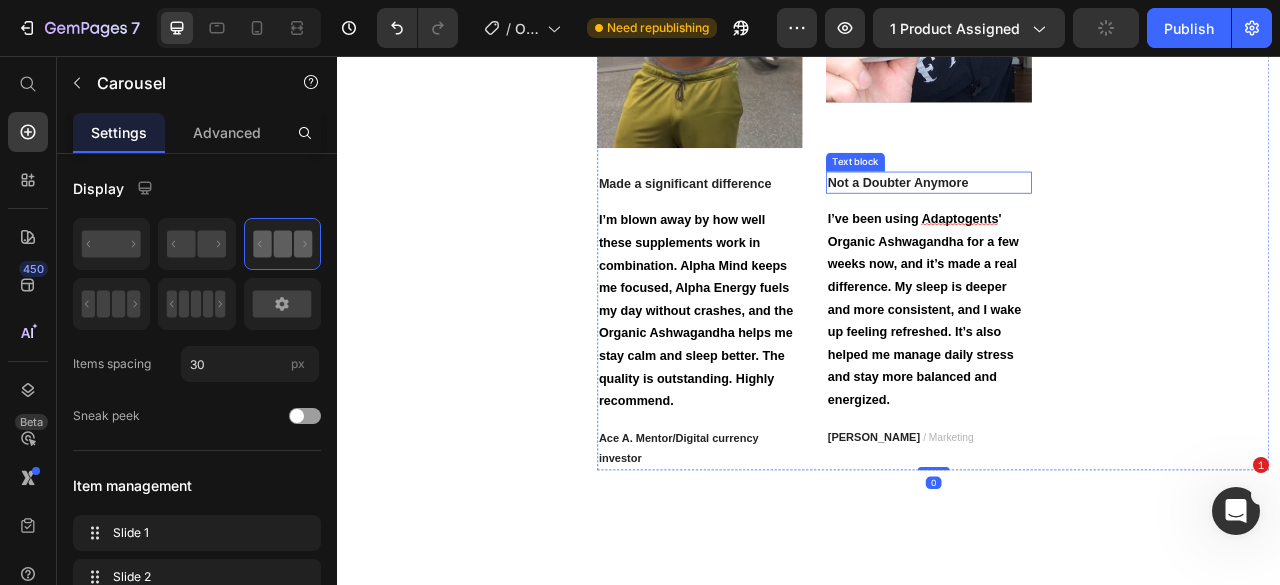 click on "Not a Doubter Anymore" at bounding box center [1088, 217] 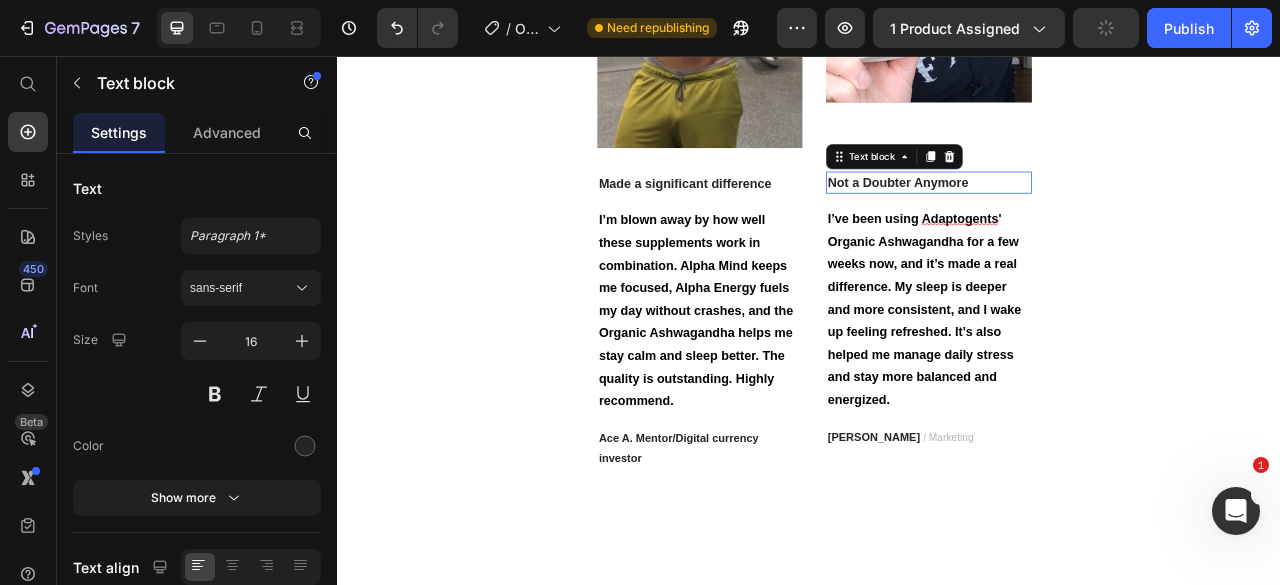 click on "Not a Doubter Anymore" at bounding box center [1088, 217] 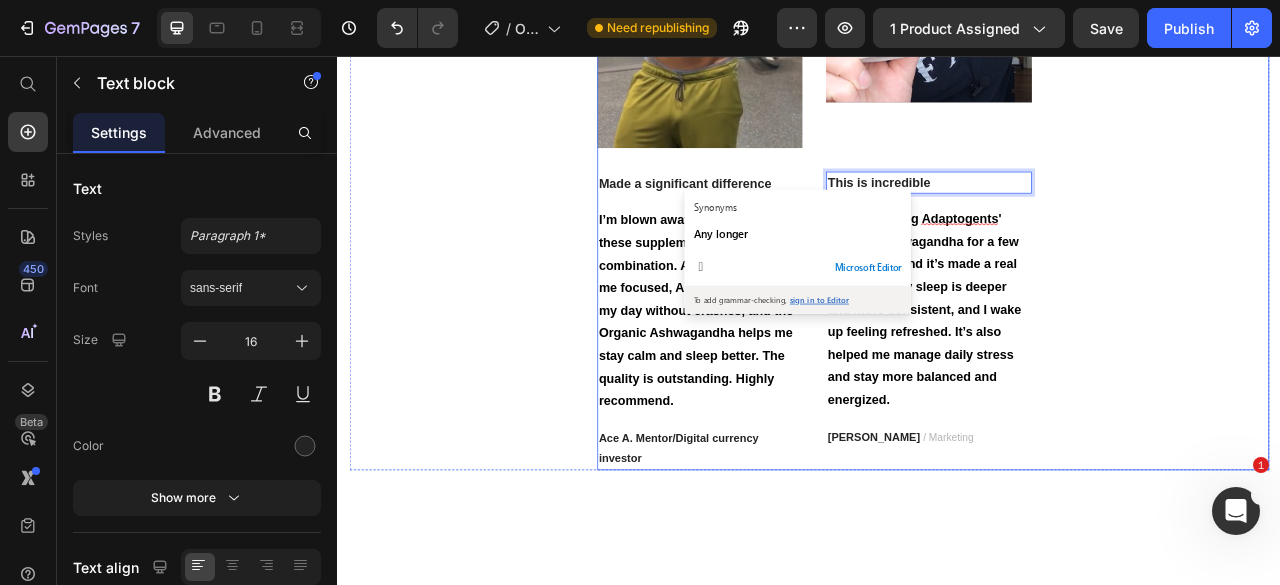 click on "Image Work well for my problem Text block "Fabulous shoe. Expands where it needs to expand. Contracts where it needs to contract, and soooo easy to put on. Lots of support." Text block [PERSON_NAME]   / Financial Advisor Text block" at bounding box center [1380, 161] 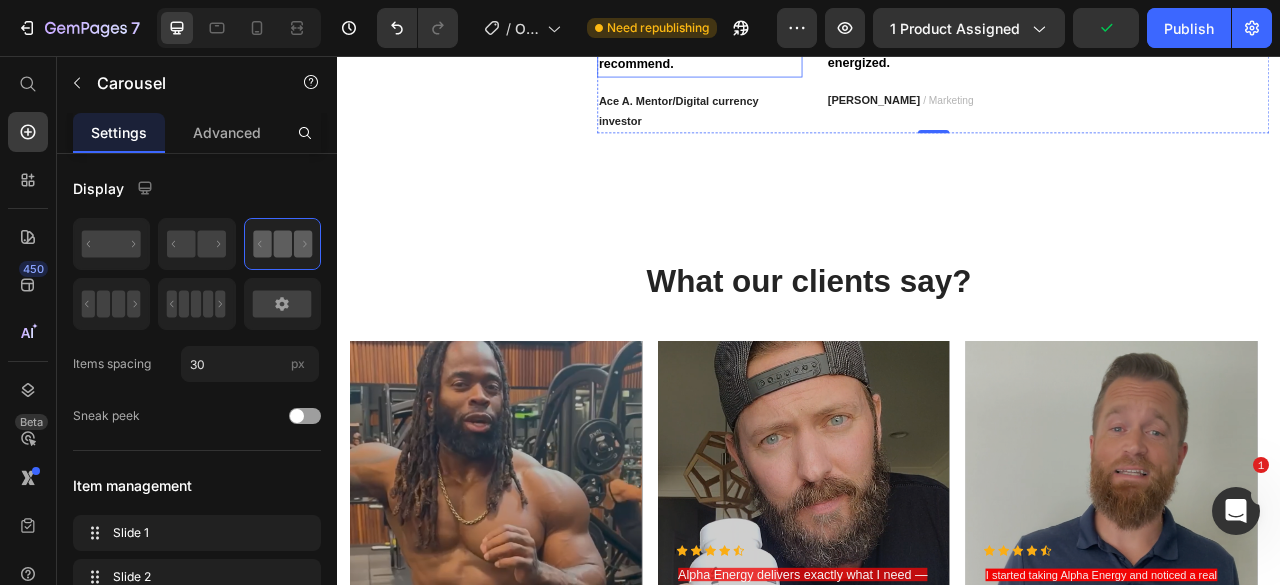 scroll, scrollTop: 2194, scrollLeft: 0, axis: vertical 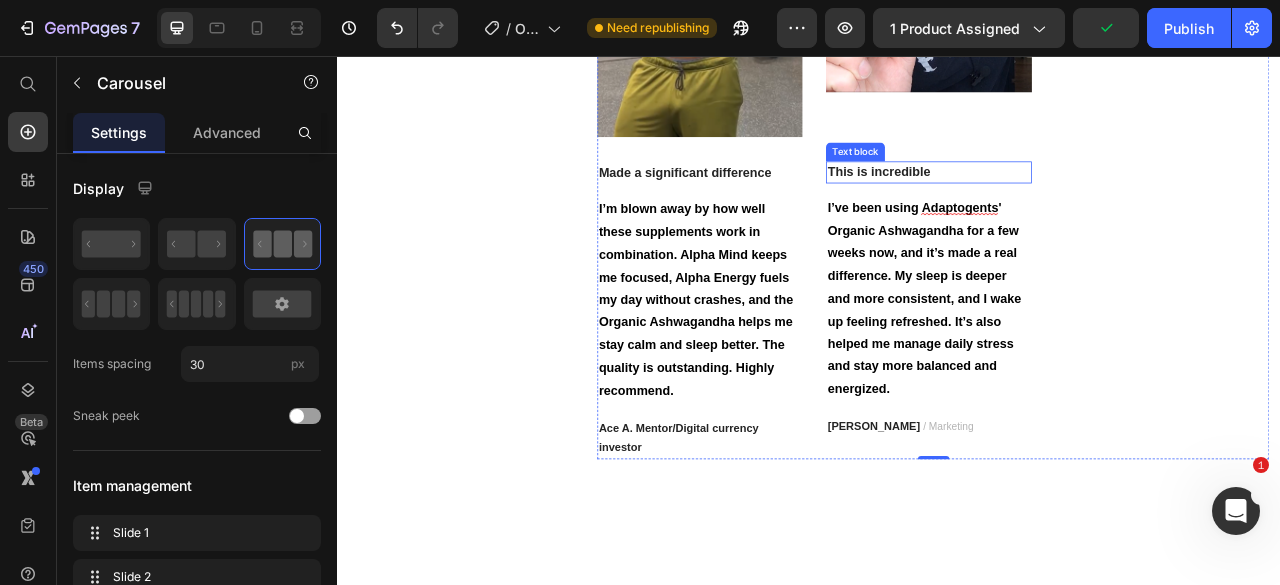 click on "This is incredible" at bounding box center (1088, 204) 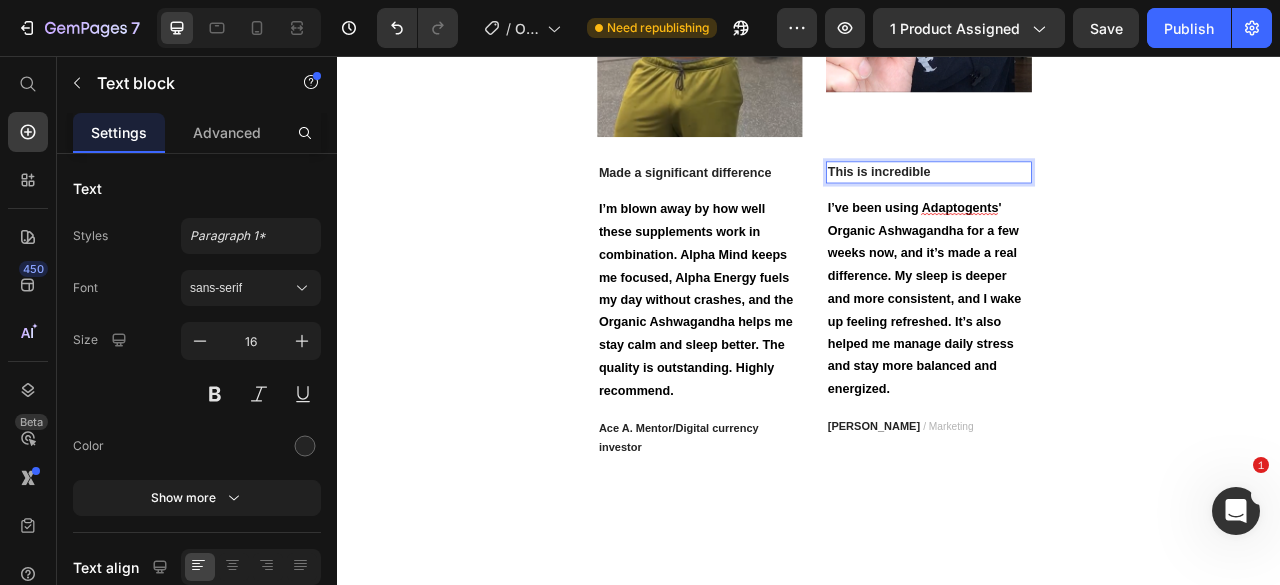 click on "This is incredible" at bounding box center (1088, 204) 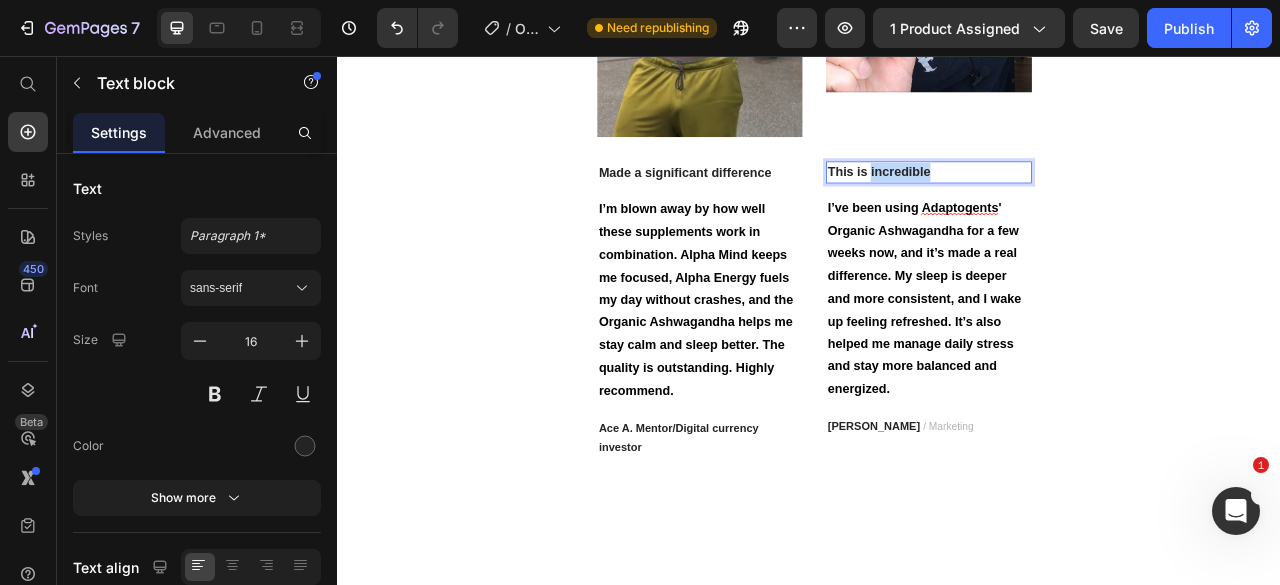 click on "This is incredible" at bounding box center [1088, 204] 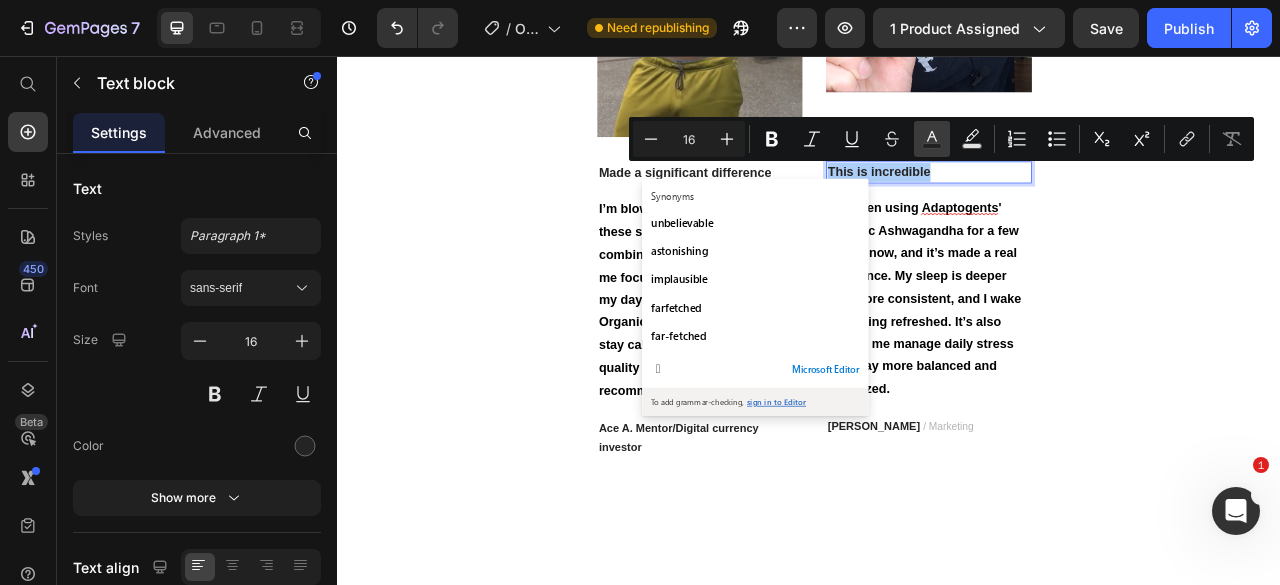 click 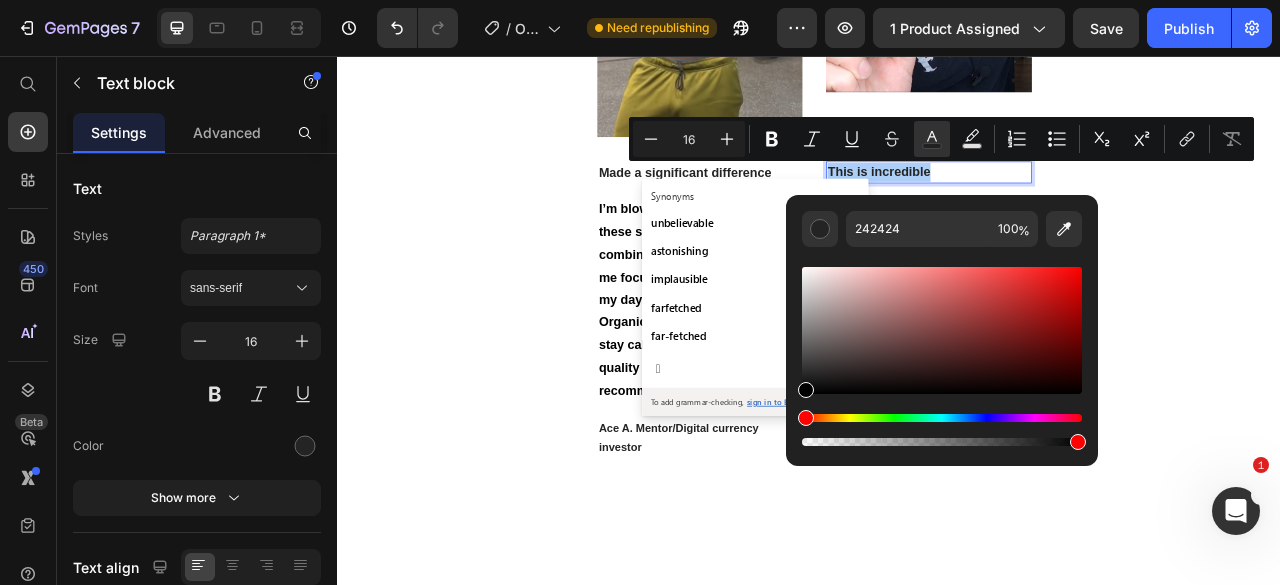 drag, startPoint x: 804, startPoint y: 383, endPoint x: 802, endPoint y: 432, distance: 49.0408 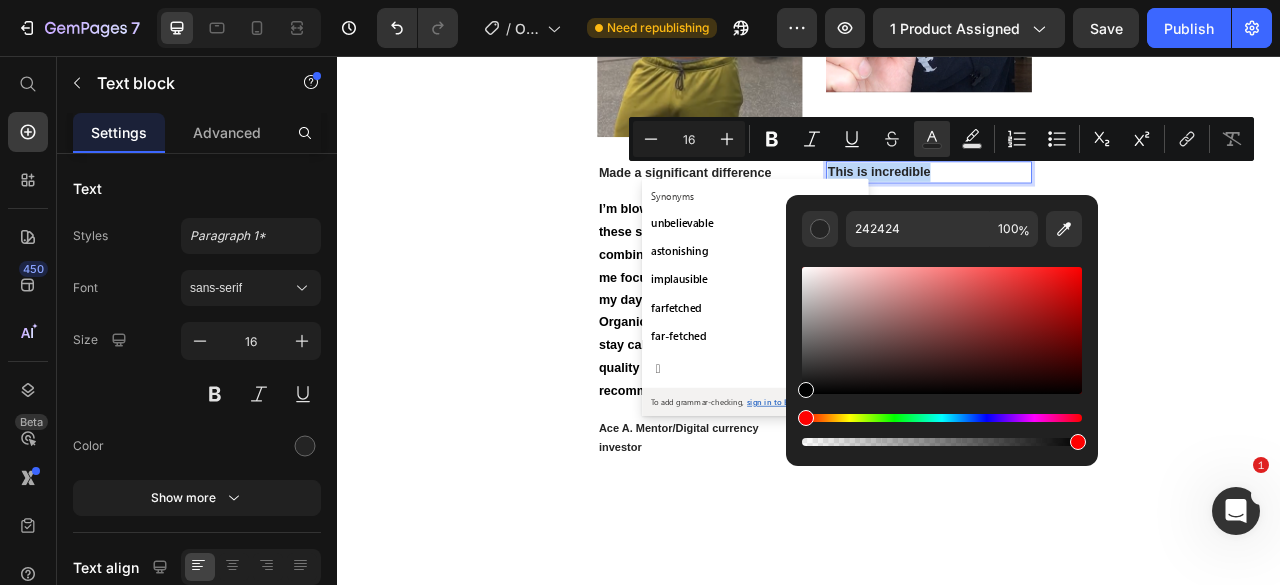 type on "000000" 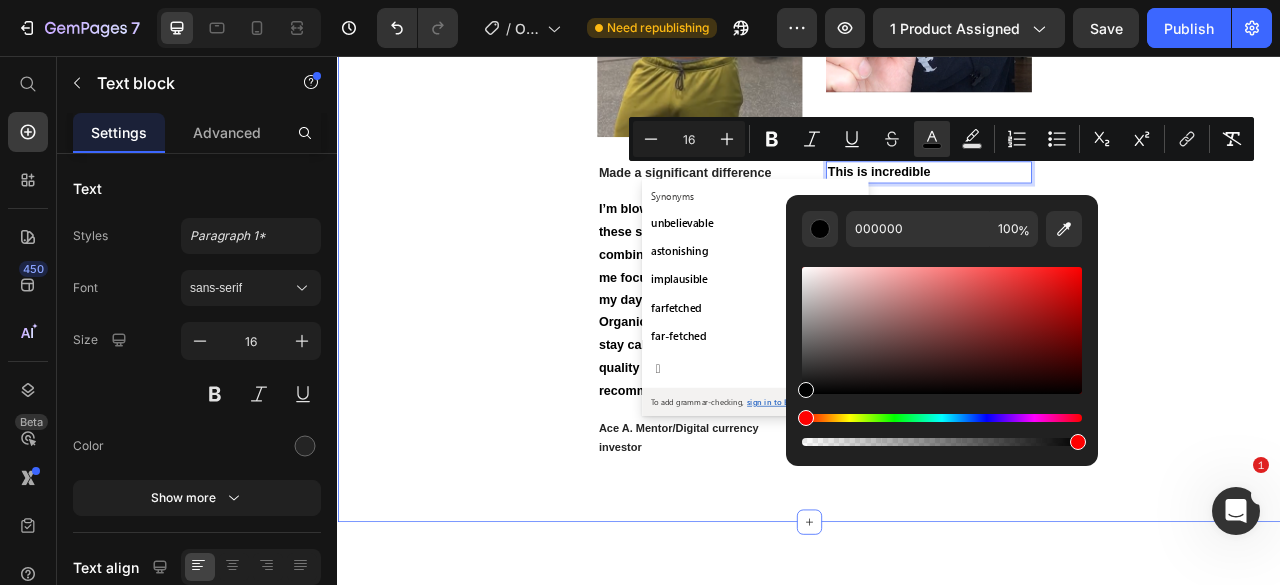 click on "Icon                Icon                Icon                Icon
Icon Icon List Hoz 235+ 4.9/5 Star reviews Text block What Our Customers Are Saying Heading Image Made a significant difference Text block I’m blown away by how well these supplements work in combination. Alpha Mind keeps me focused, Alpha Energy fuels my day without crashes, and the Organic Ashwagandha helps me stay calm and sleep better. The quality is outstanding. Highly recommend. Text block Ace A. Mentor/Digital currency investor Text block Image This is incredible Text block   16 I’ve been using Adaptogents' Organic Ashwagandha for a few weeks now, and it’s made a real difference. My sleep is deeper and more consistent, and I wake up feeling refreshed. It’s also helped me manage daily stress and stay more balanced and energized. Text block [PERSON_NAME]   / Marketing Text block Image Work well for my problem Text block Text block [PERSON_NAME]   / Financial Advisor Text block Carousel Row Section 3" at bounding box center [937, 147] 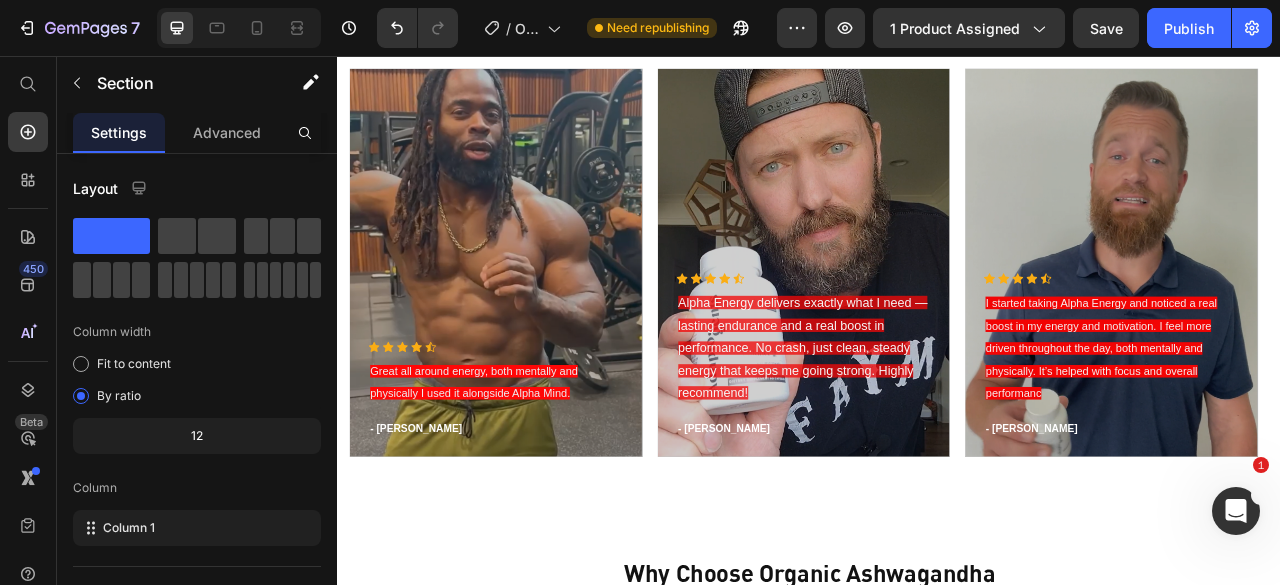 scroll, scrollTop: 2954, scrollLeft: 0, axis: vertical 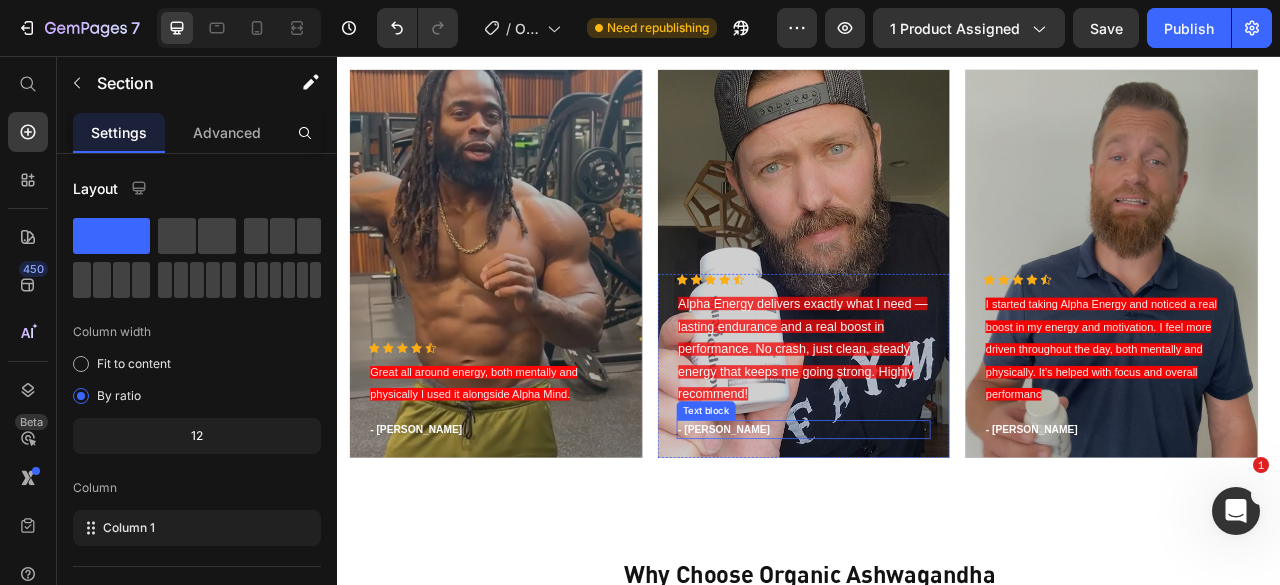 click on "- [PERSON_NAME]" at bounding box center (930, 531) 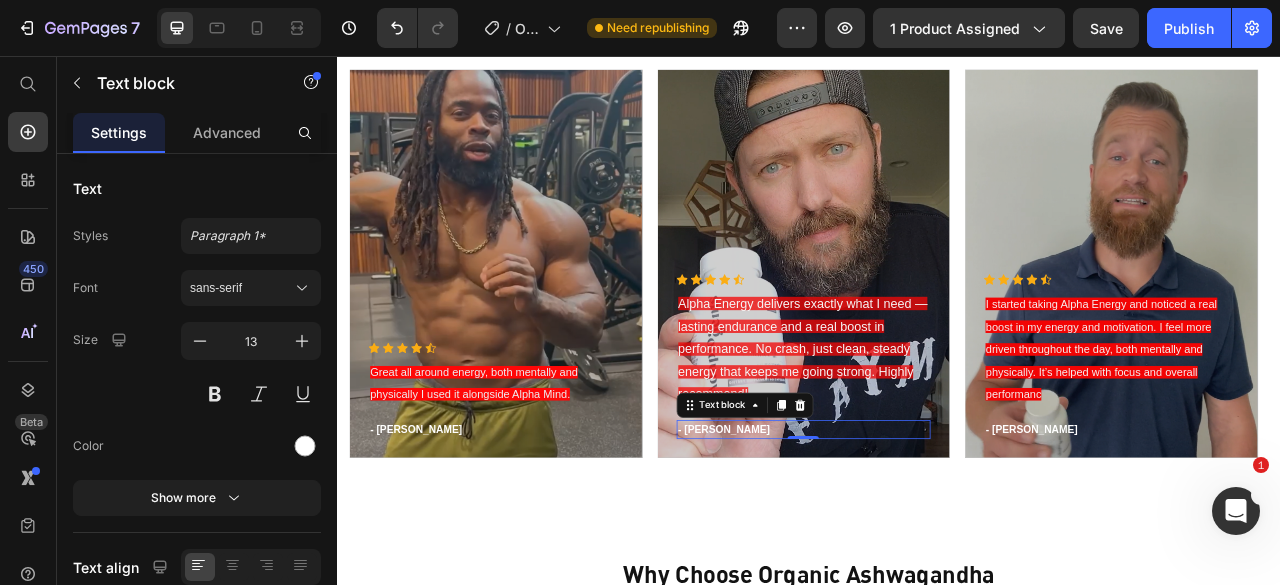 click on "- [PERSON_NAME]" at bounding box center [930, 531] 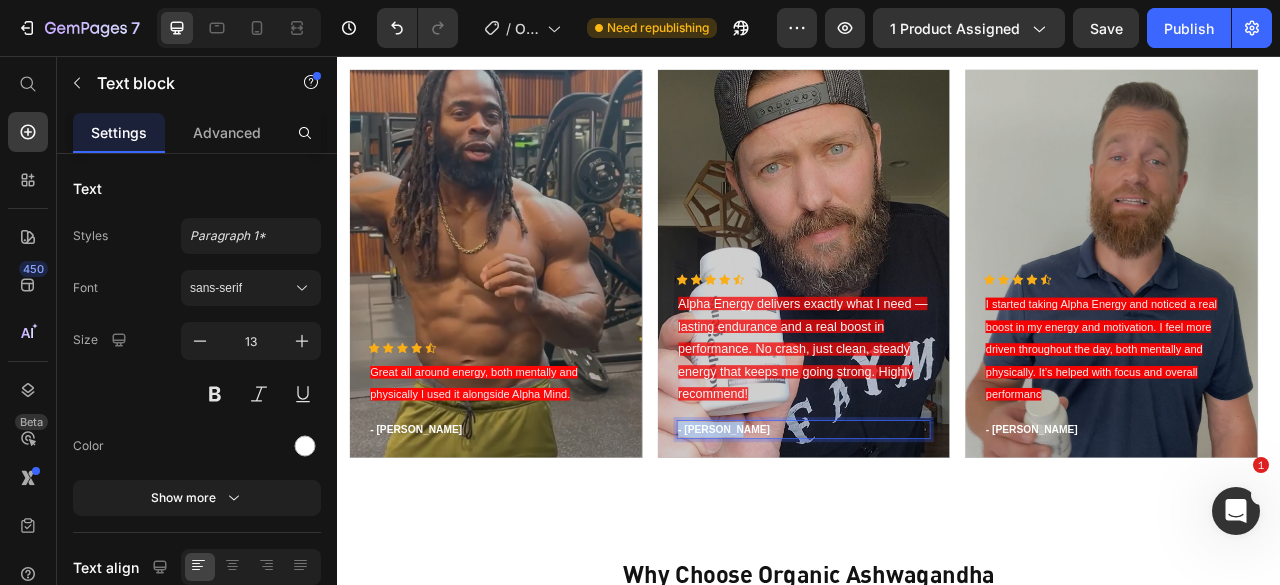 scroll, scrollTop: 2602, scrollLeft: 0, axis: vertical 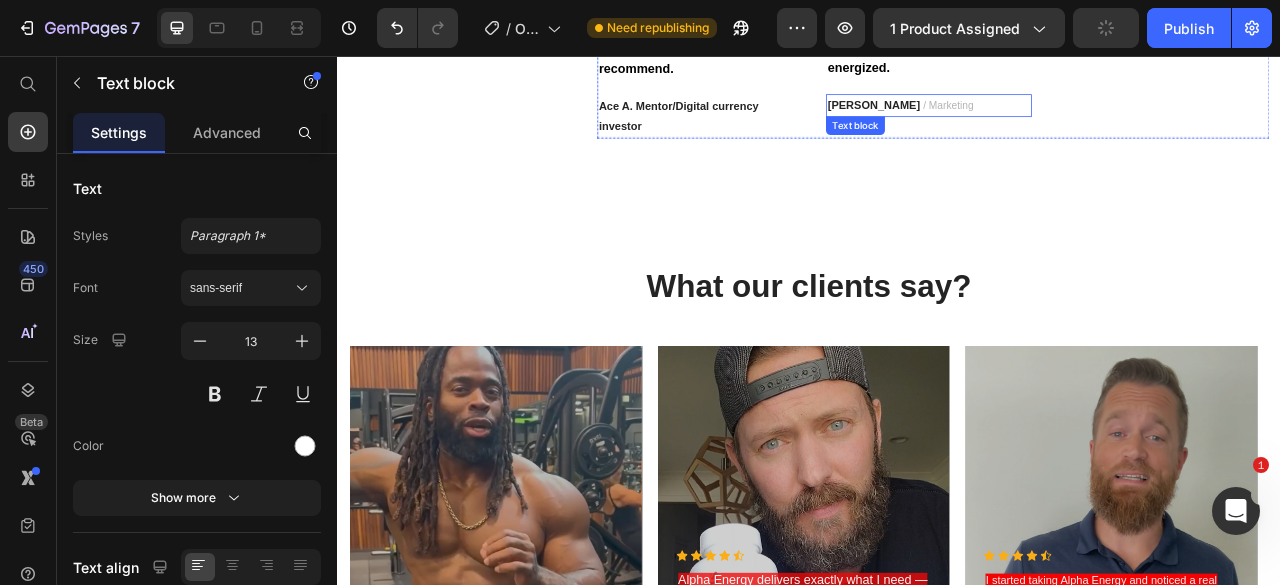 click on "[PERSON_NAME]" at bounding box center (1018, 119) 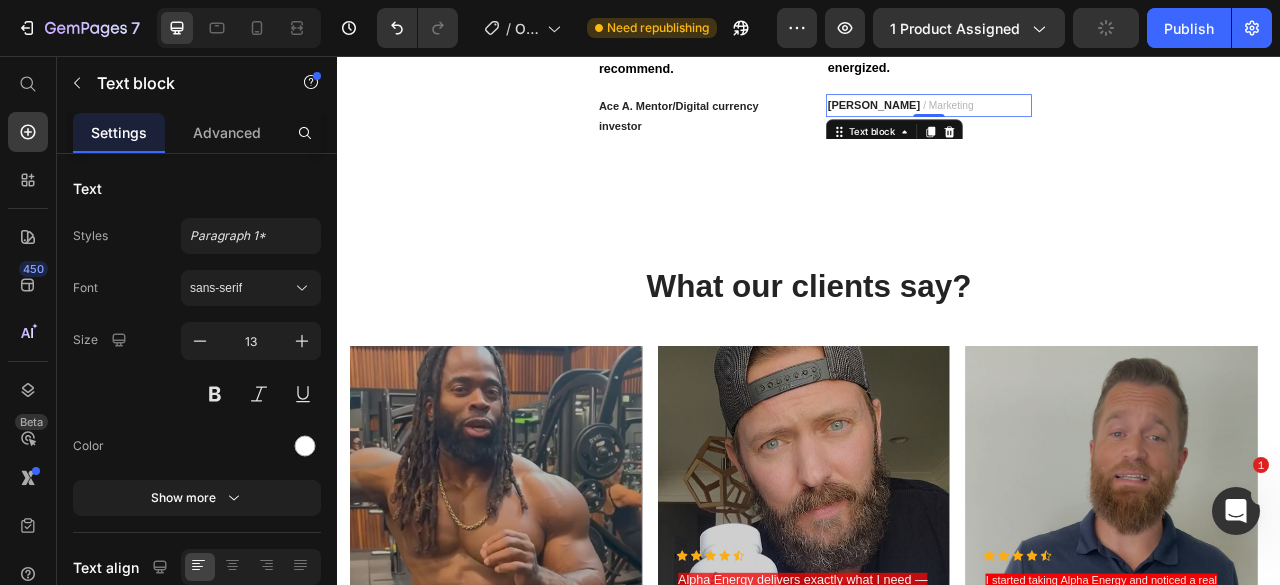 click on "[PERSON_NAME]" at bounding box center (1018, 119) 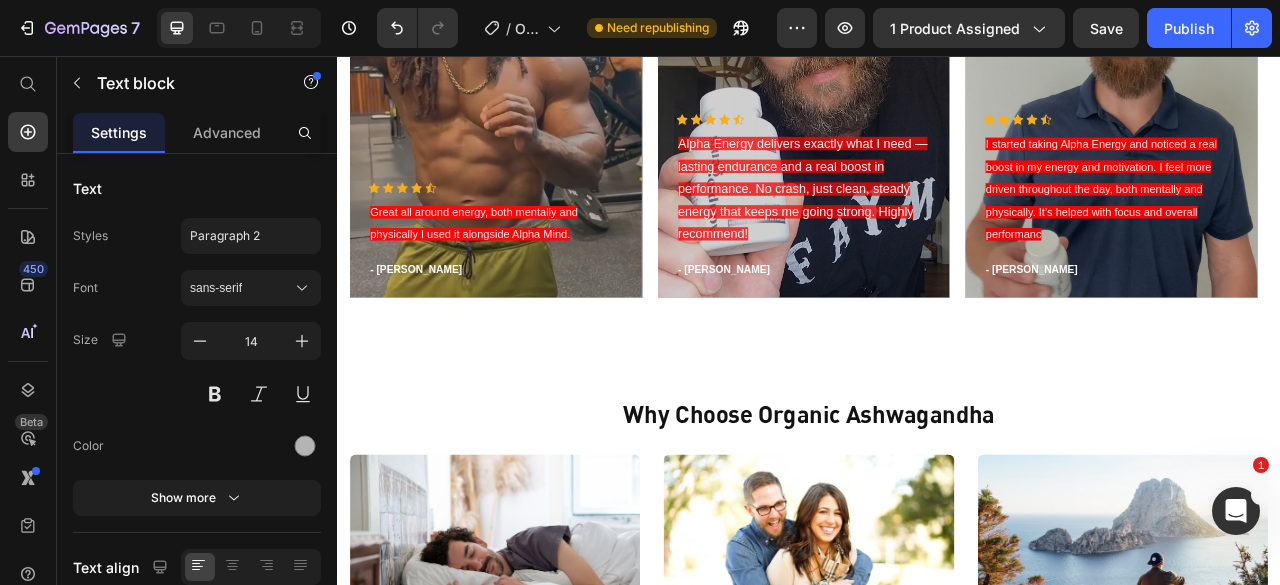 scroll, scrollTop: 3160, scrollLeft: 0, axis: vertical 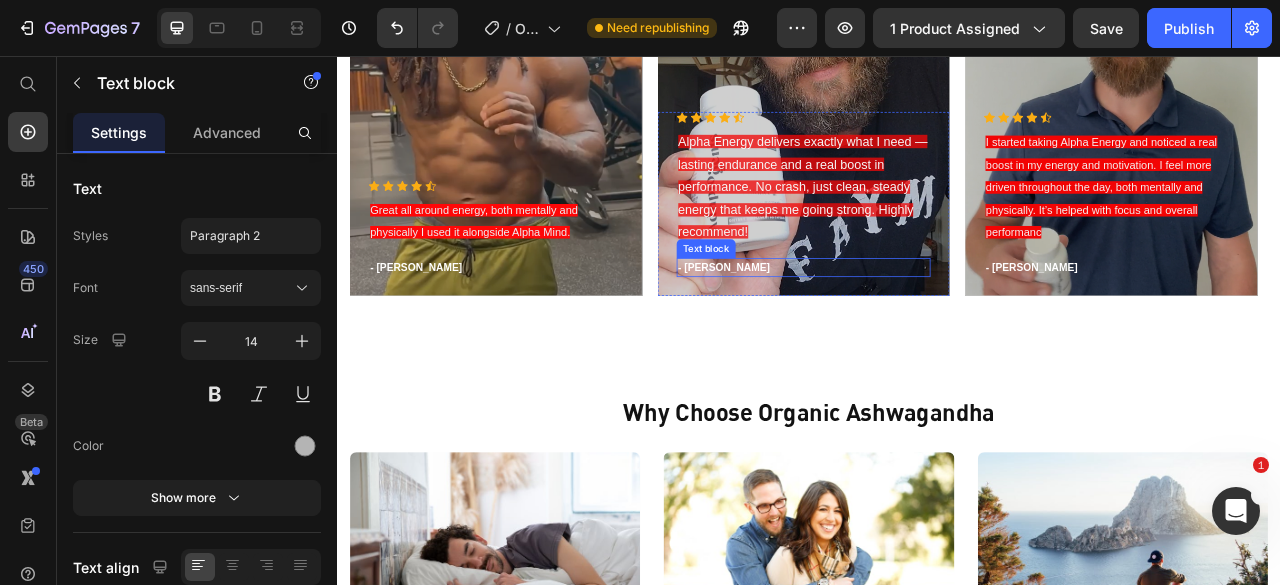 click on "- [PERSON_NAME]" at bounding box center (930, 325) 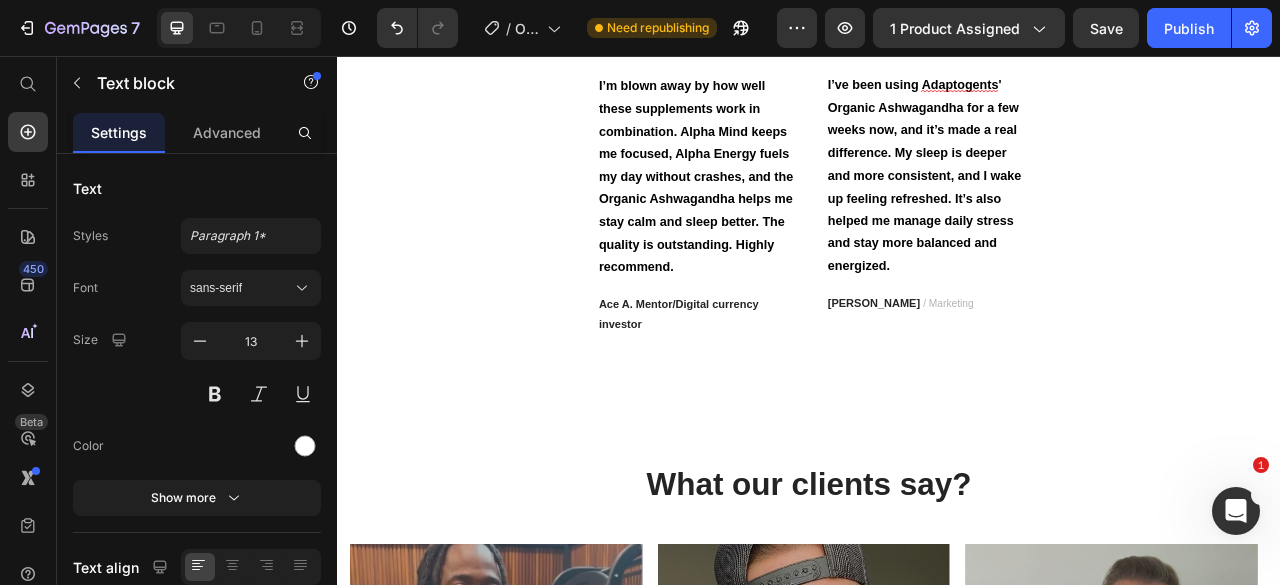scroll, scrollTop: 2347, scrollLeft: 0, axis: vertical 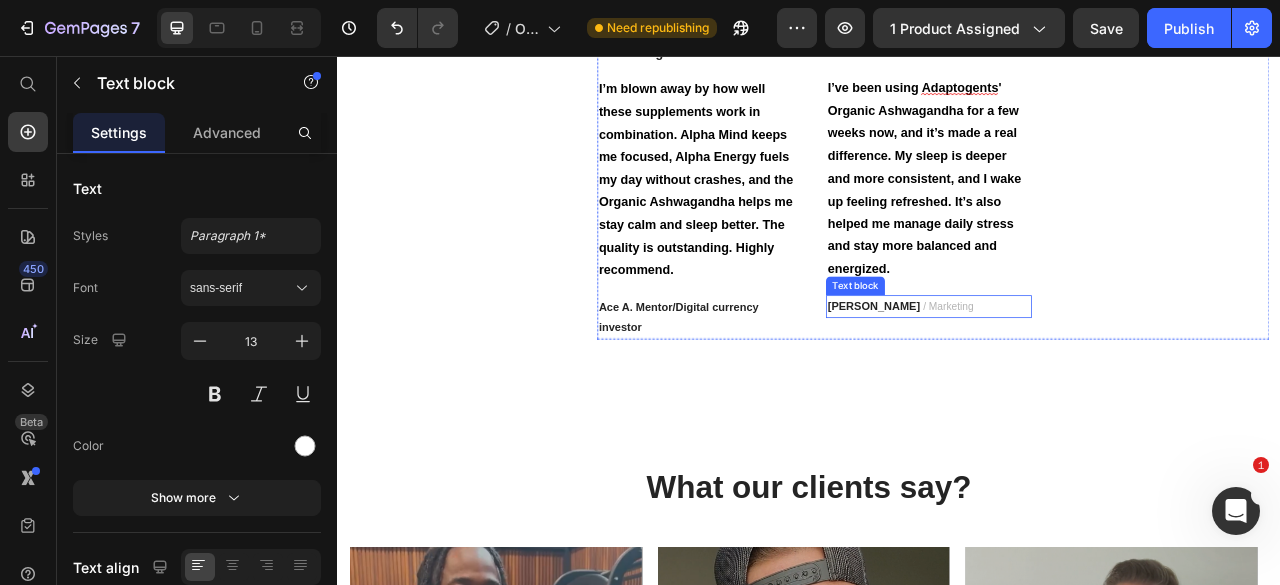click on "[PERSON_NAME]" at bounding box center (1018, 374) 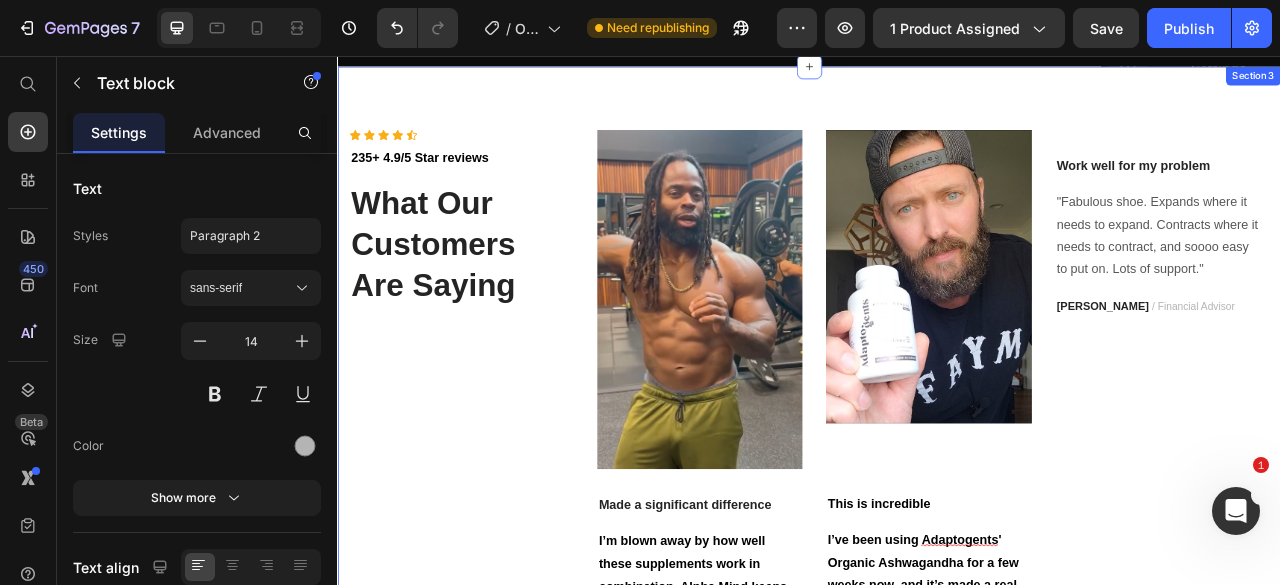scroll, scrollTop: 1771, scrollLeft: 0, axis: vertical 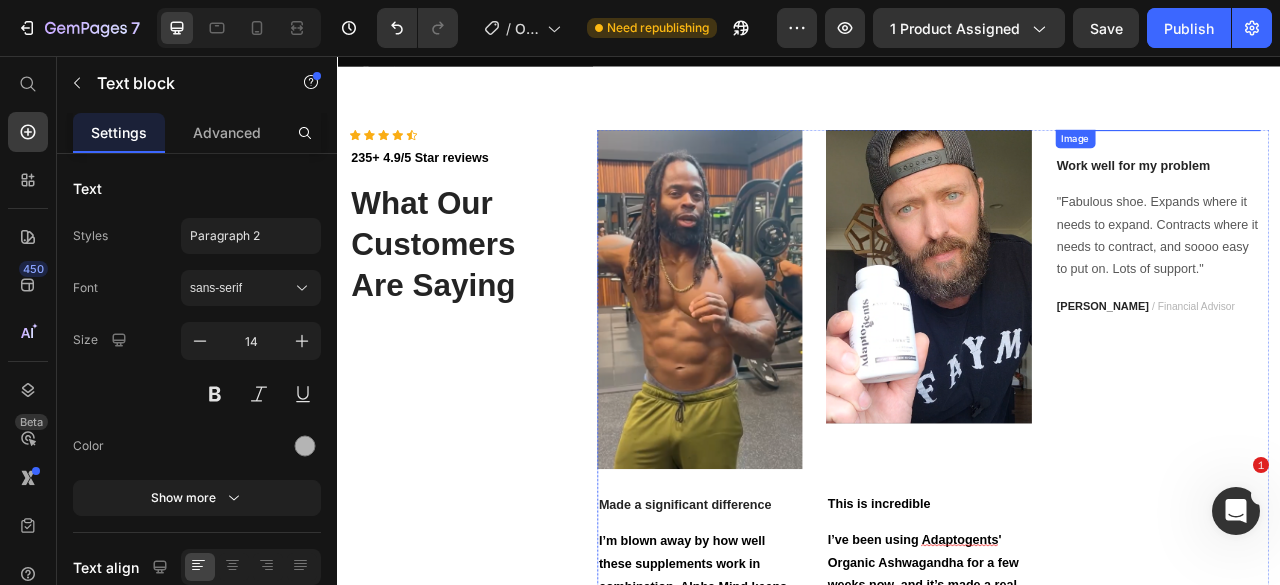 click at bounding box center (1380, 150) 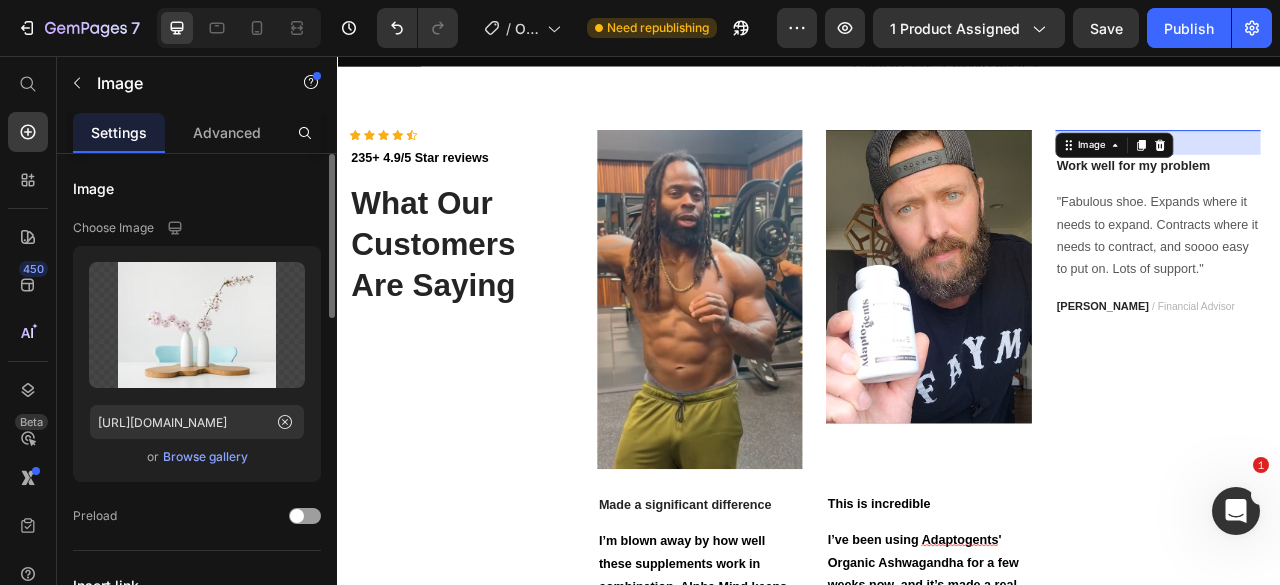 click on "Upload Image [URL][DOMAIN_NAME]  or   Browse gallery" 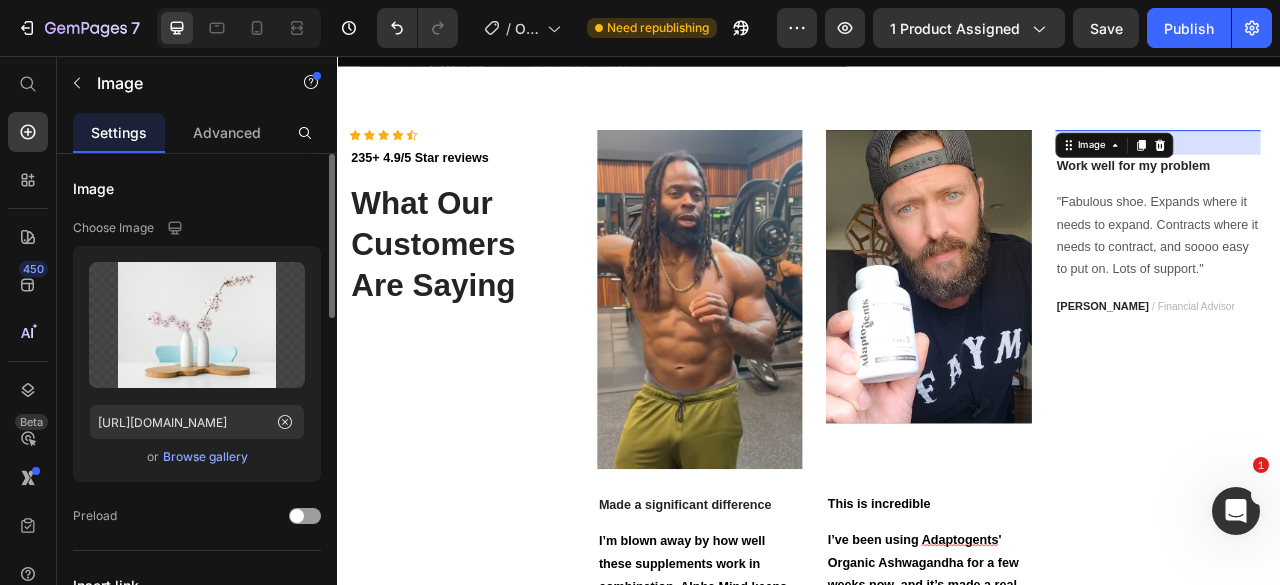 click on "Browse gallery" at bounding box center [205, 457] 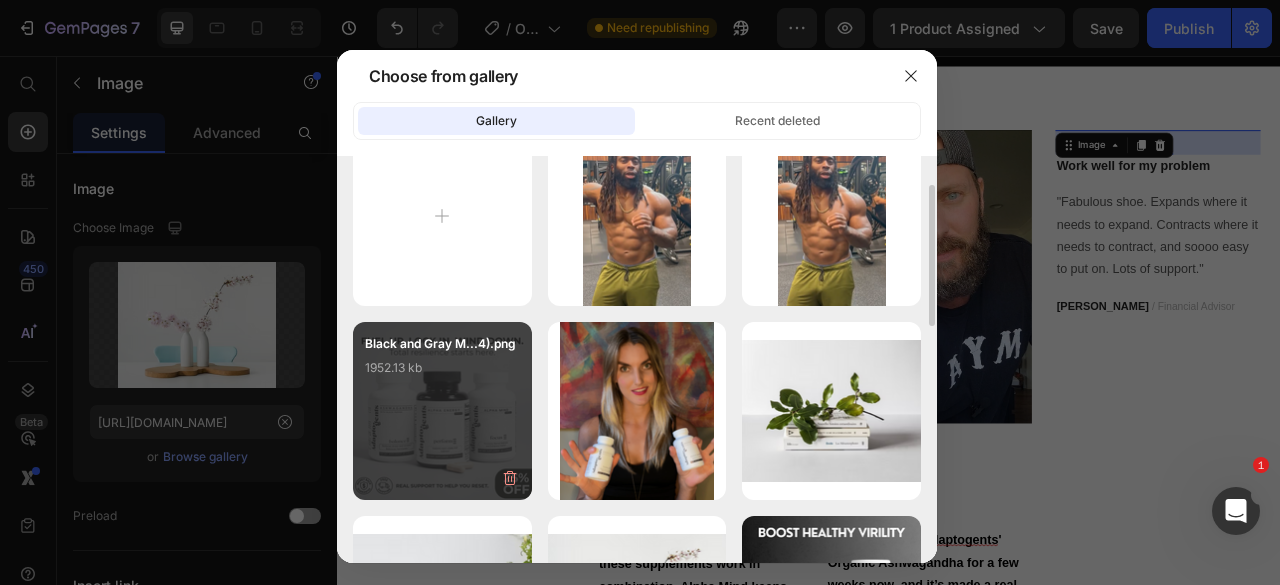 scroll, scrollTop: 57, scrollLeft: 0, axis: vertical 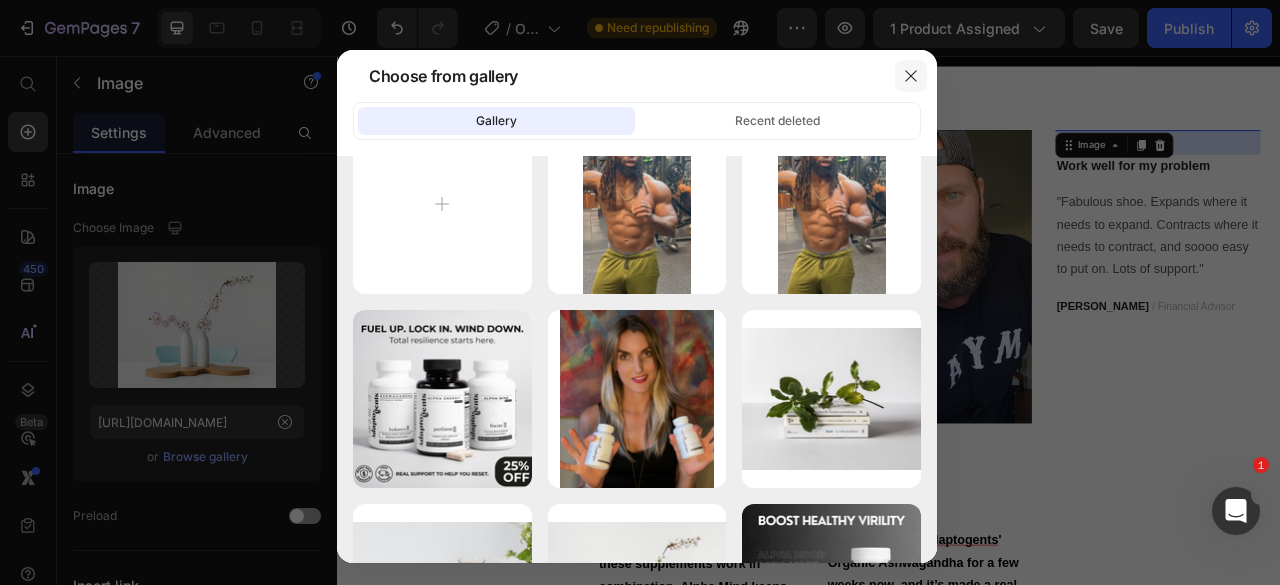 click 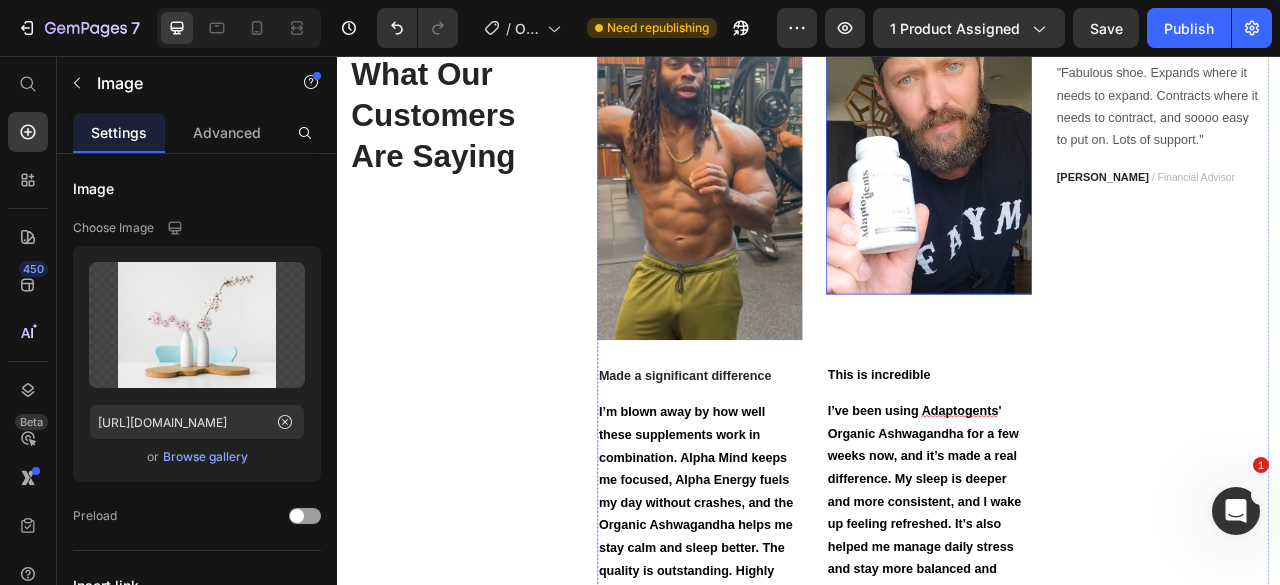 scroll, scrollTop: 1747, scrollLeft: 0, axis: vertical 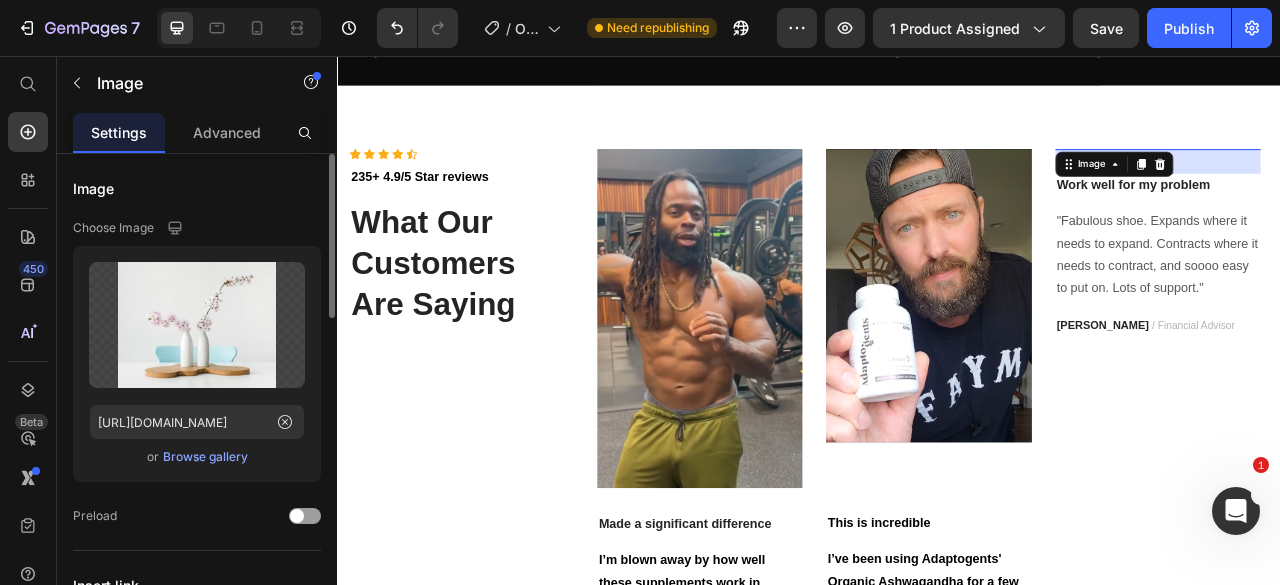 click on "Browse gallery" at bounding box center (205, 457) 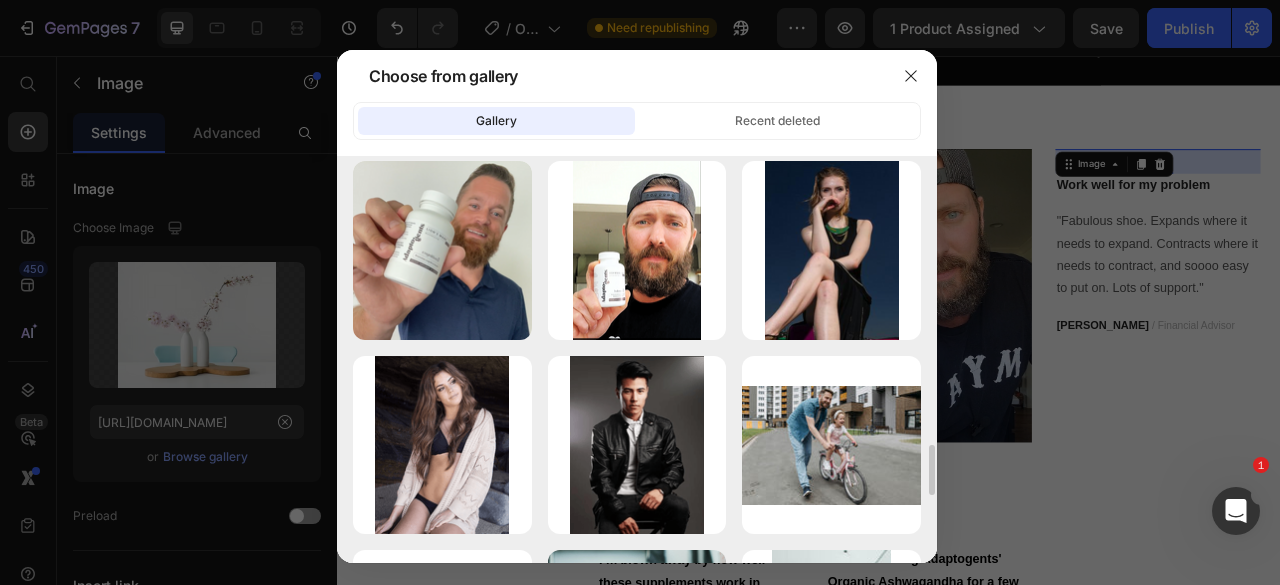 scroll, scrollTop: 2349, scrollLeft: 0, axis: vertical 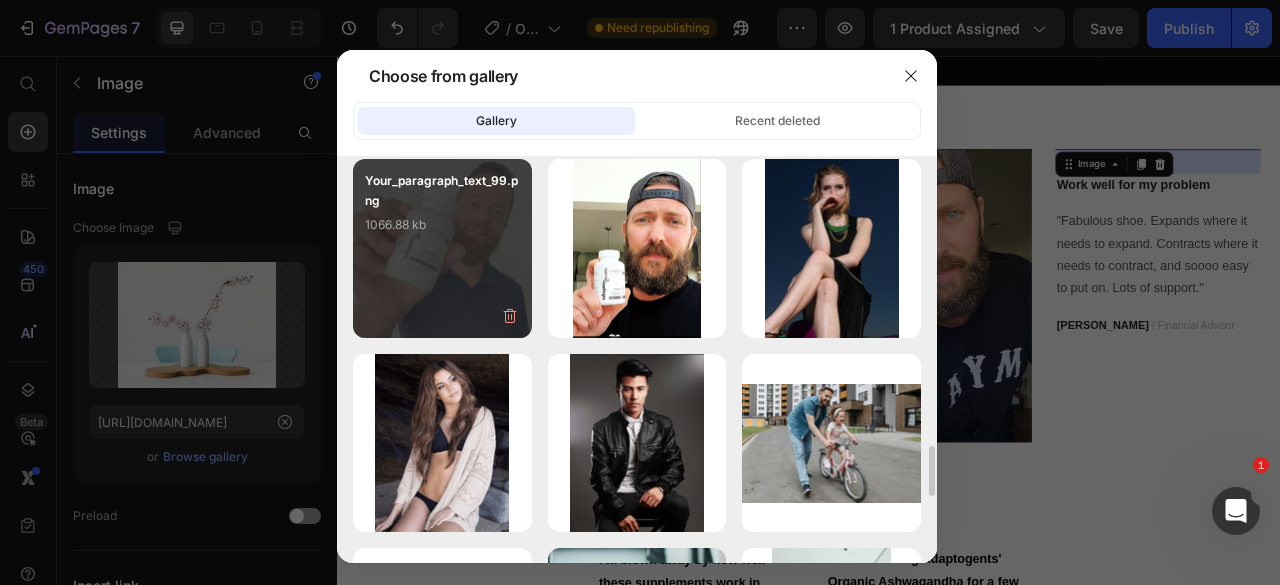 click on "Your_paragraph_text_99.png 1066.88 kb" at bounding box center (442, 211) 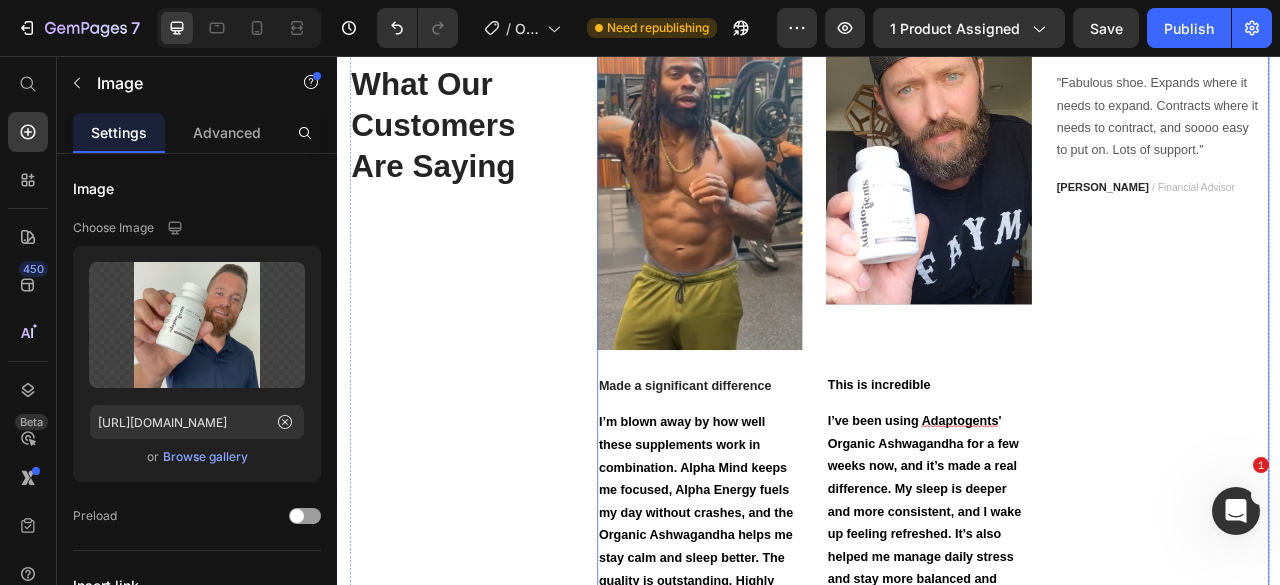 scroll, scrollTop: 1856, scrollLeft: 0, axis: vertical 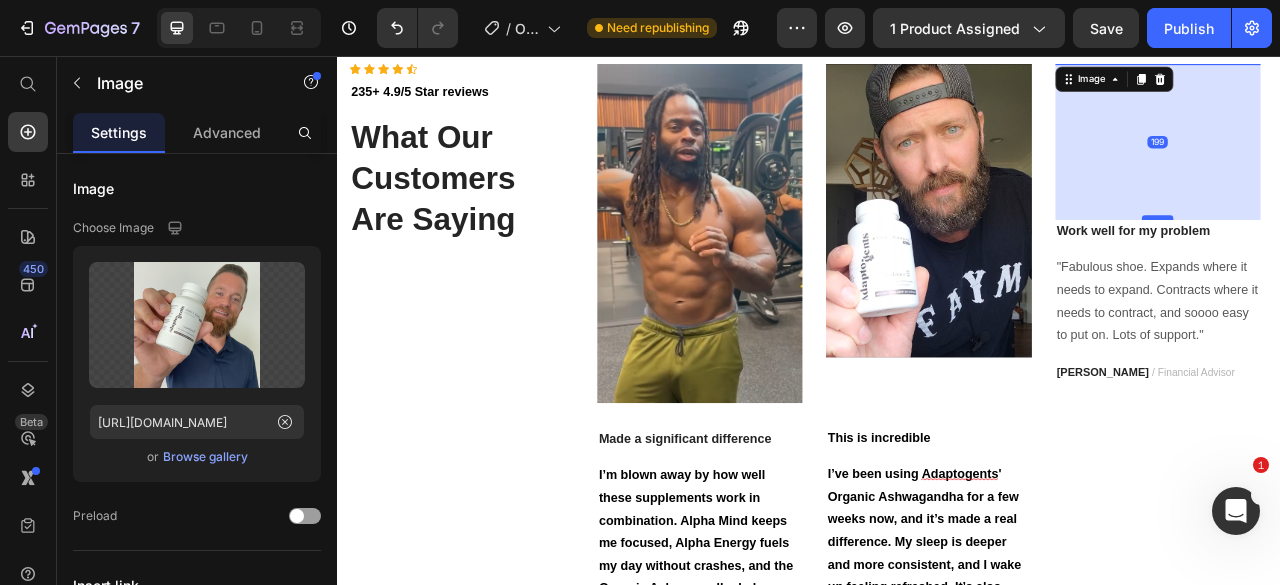 drag, startPoint x: 1373, startPoint y: 400, endPoint x: 1394, endPoint y: 567, distance: 168.31519 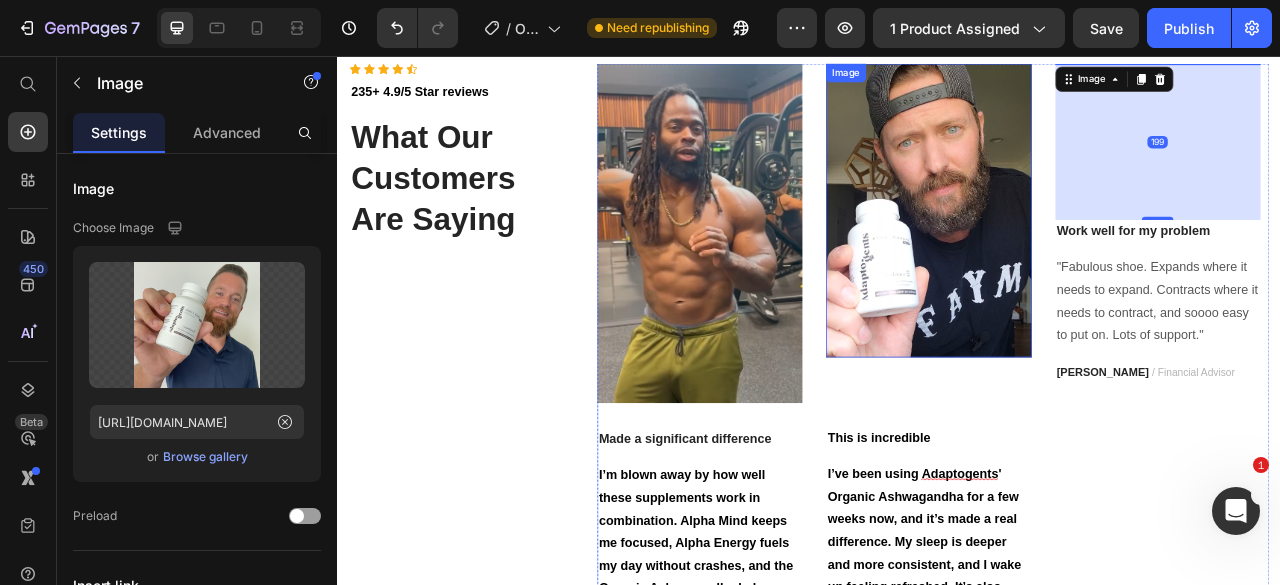 click at bounding box center [1088, 252] 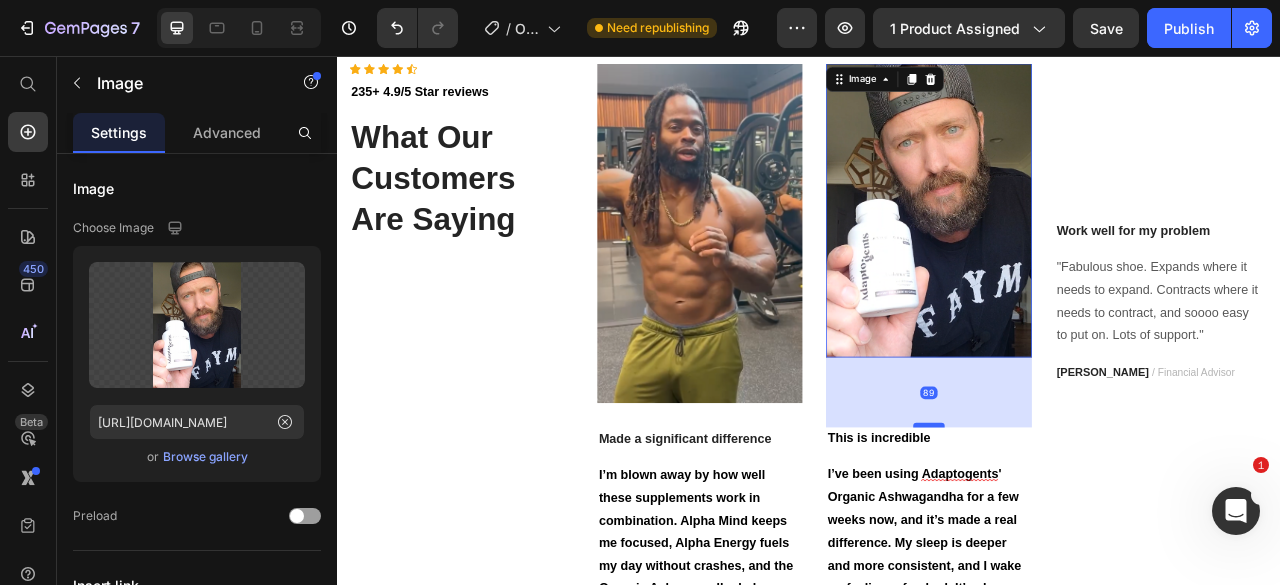 click at bounding box center [1089, 525] 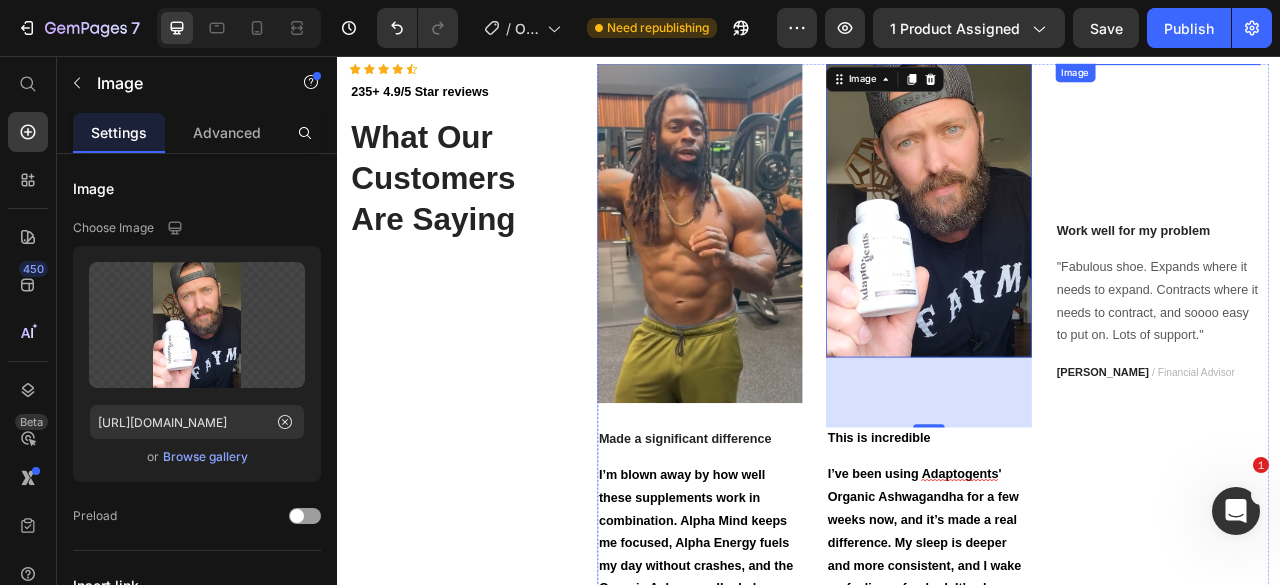 click at bounding box center (1380, 65) 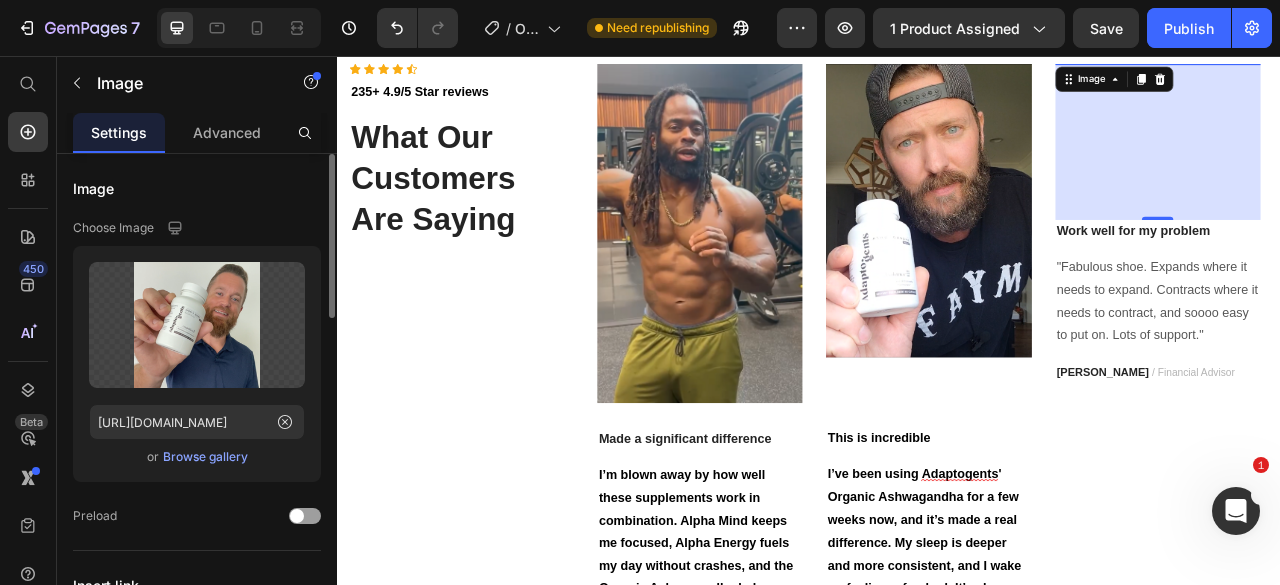 click on "Browse gallery" at bounding box center (205, 457) 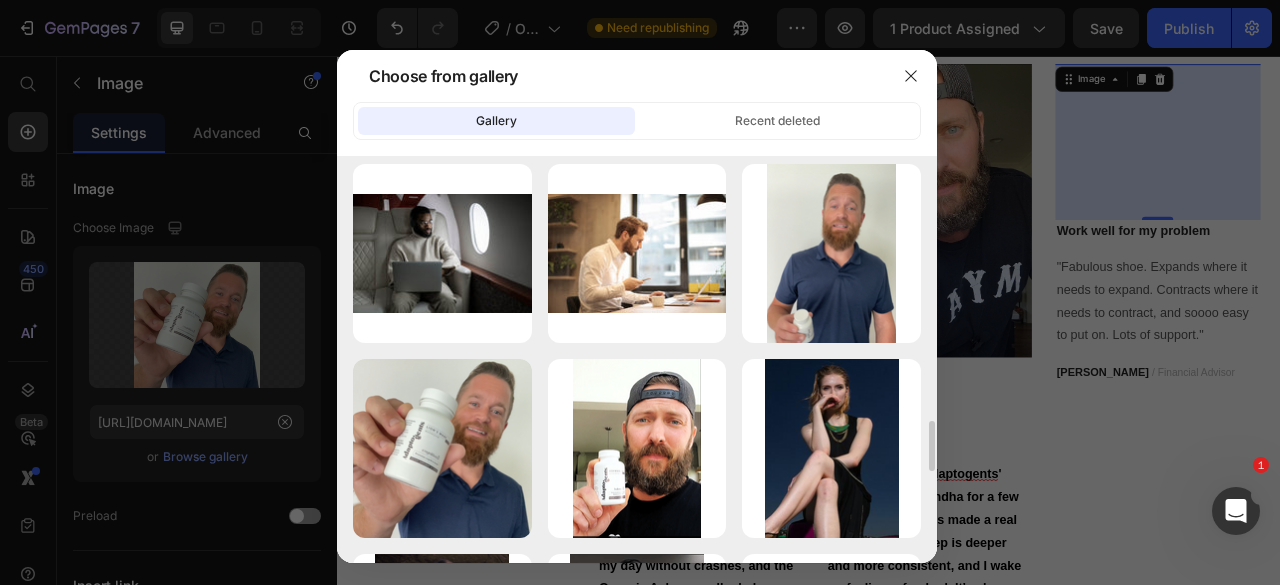 scroll, scrollTop: 2134, scrollLeft: 0, axis: vertical 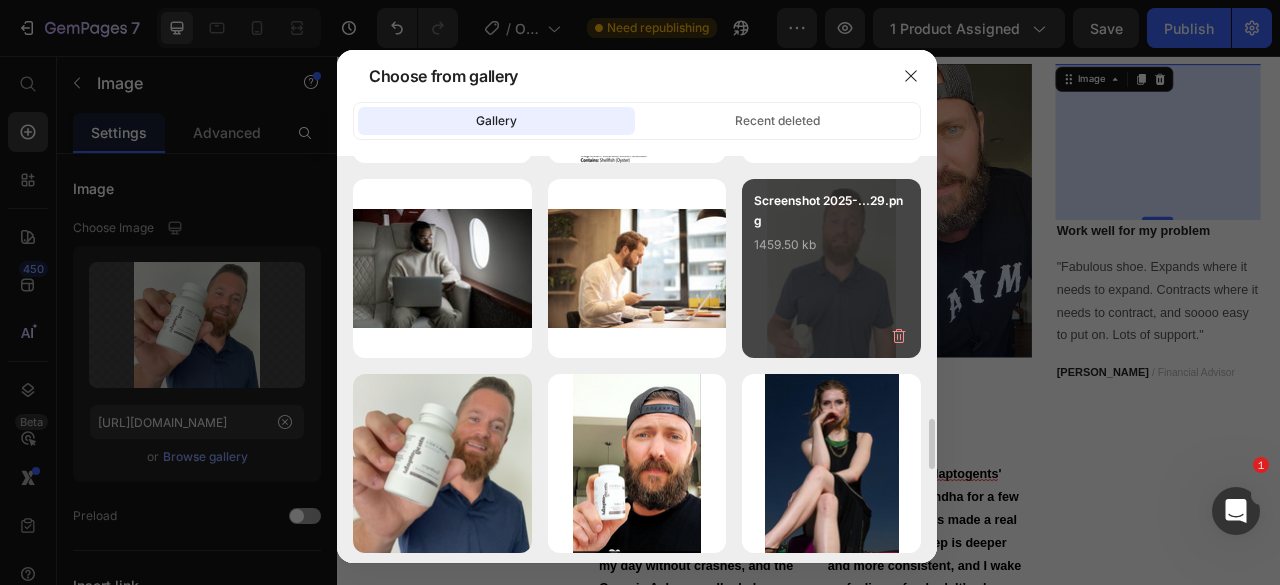 click on "1459.50 kb" at bounding box center [831, 245] 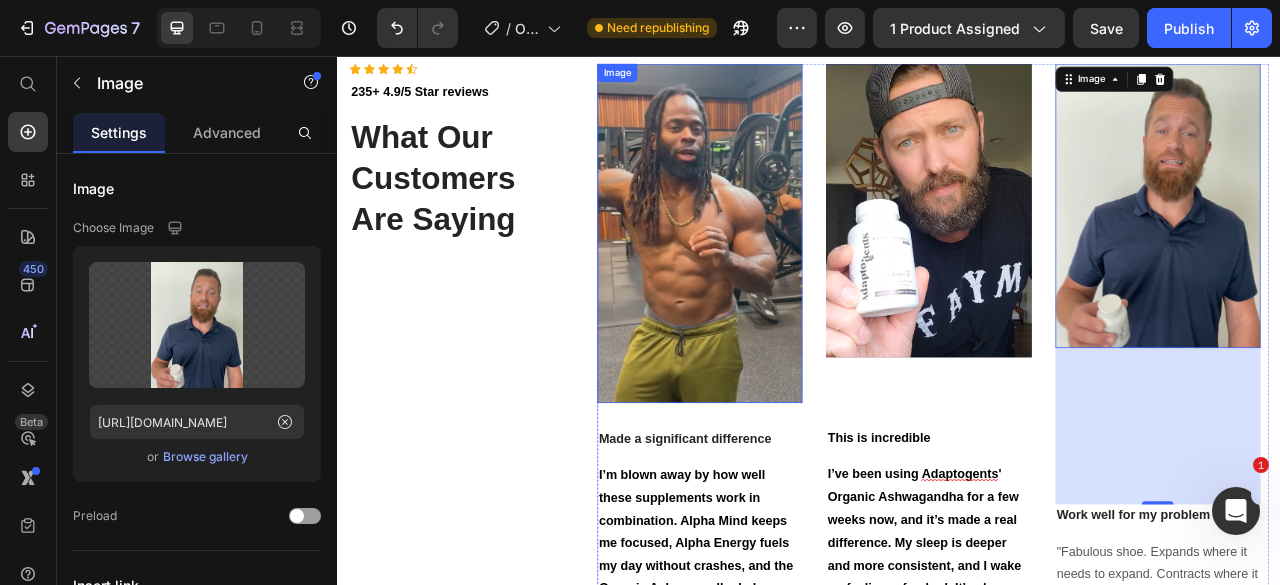 click at bounding box center [797, 281] 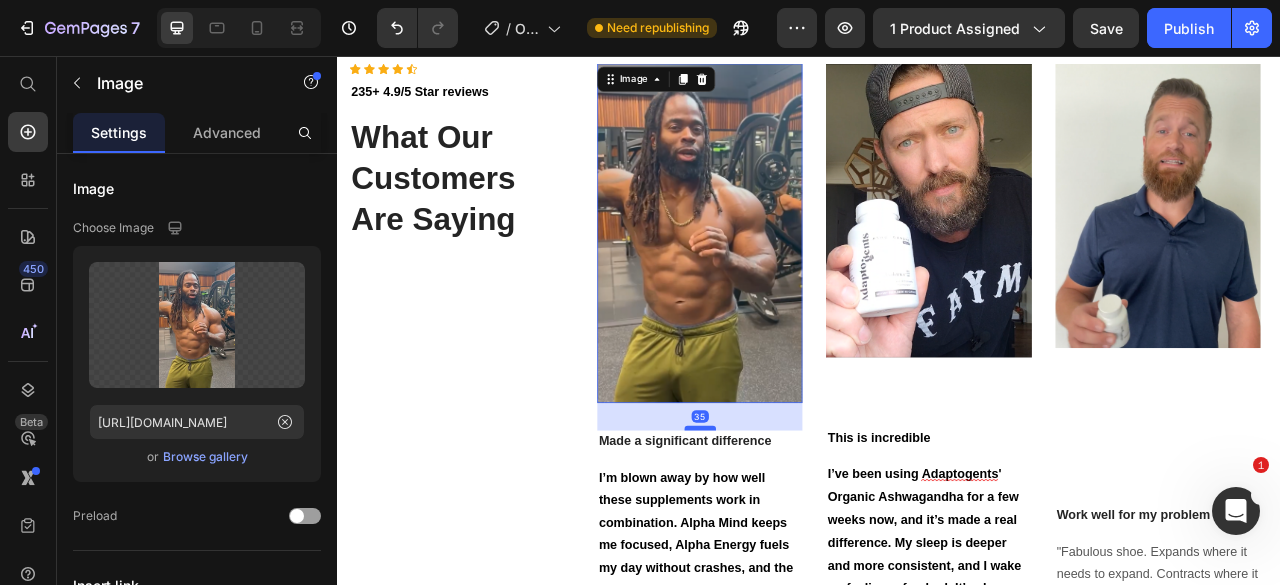 drag, startPoint x: 798, startPoint y: 572, endPoint x: 809, endPoint y: 575, distance: 11.401754 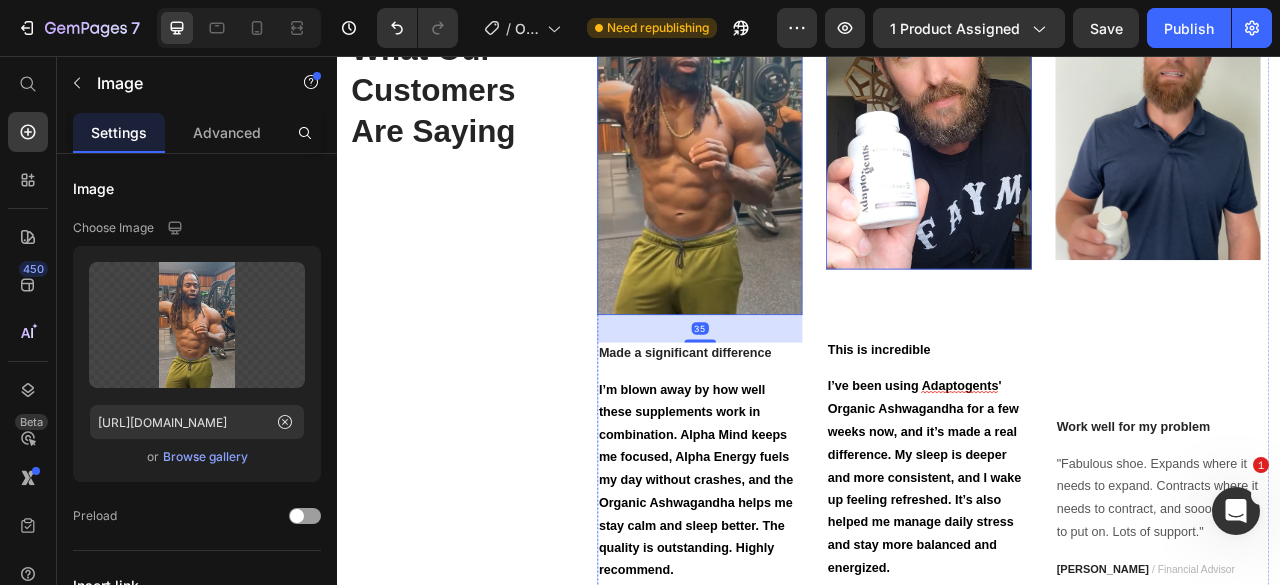 scroll, scrollTop: 1983, scrollLeft: 0, axis: vertical 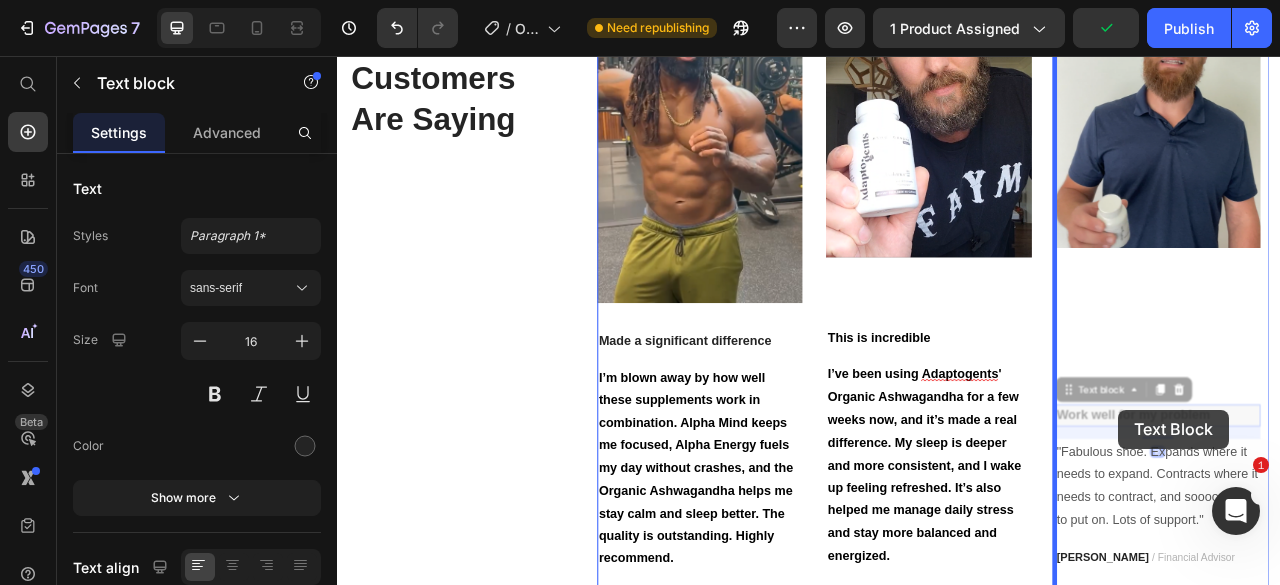 drag, startPoint x: 1341, startPoint y: 559, endPoint x: 1331, endPoint y: 506, distance: 53.935146 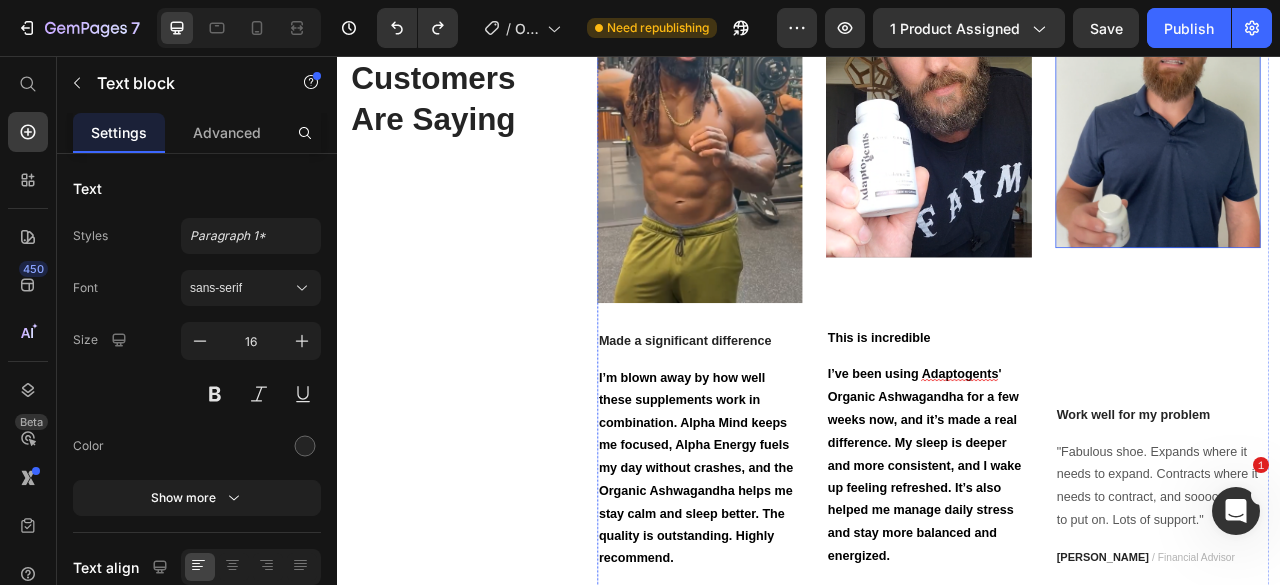 click at bounding box center [1380, 119] 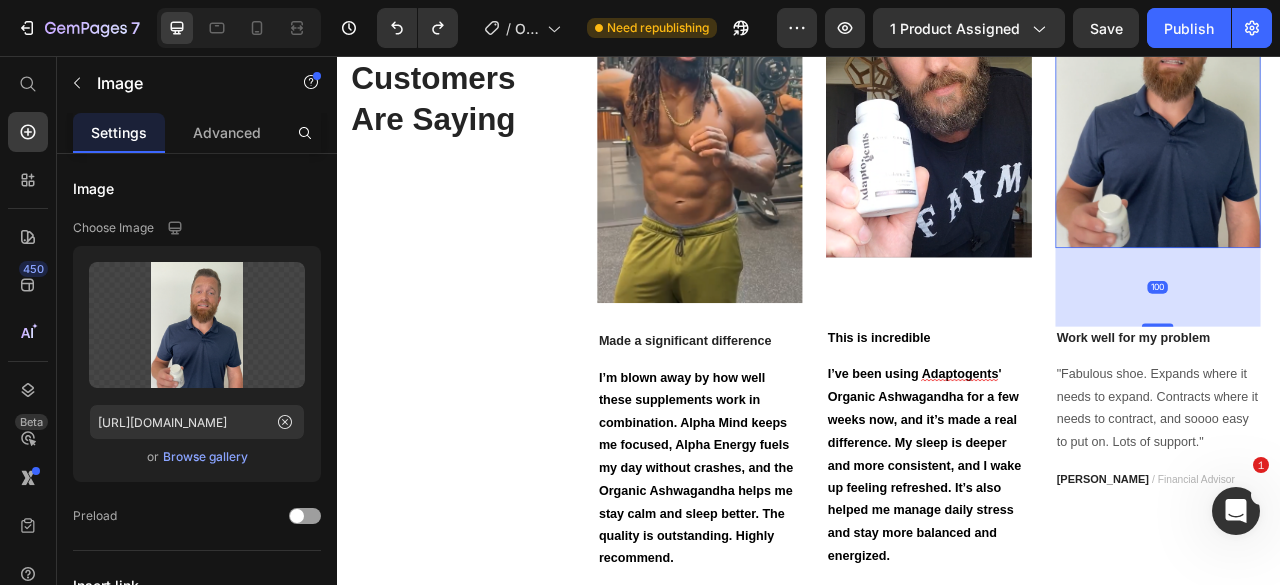 drag, startPoint x: 1374, startPoint y: 543, endPoint x: 1350, endPoint y: 444, distance: 101.86756 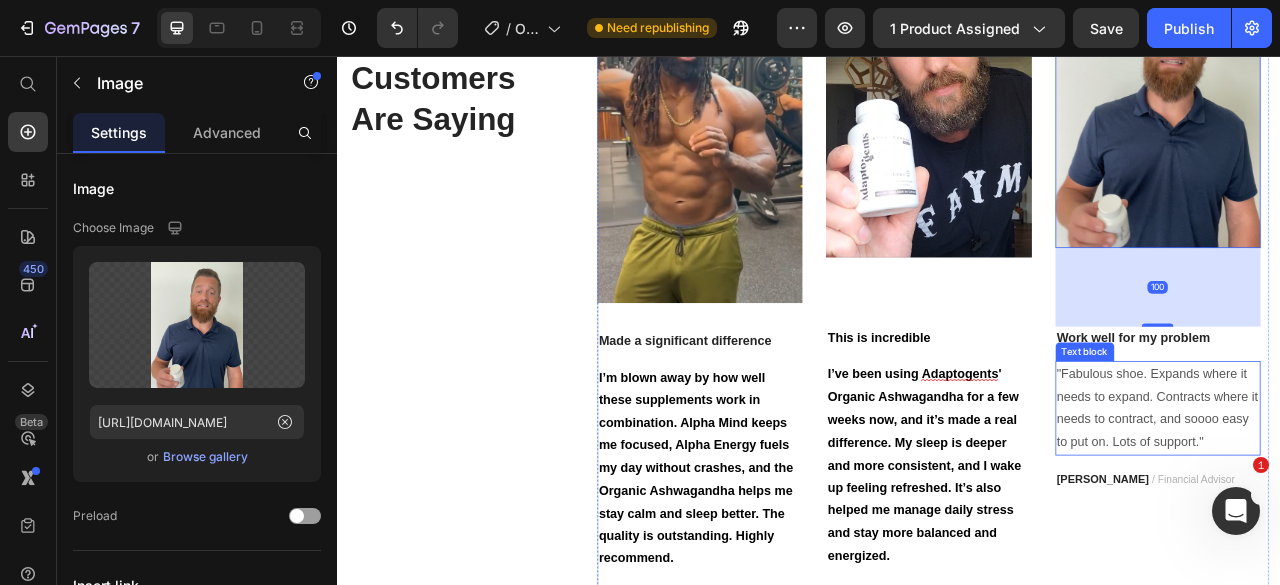 click on ""Fabulous shoe. Expands where it needs to expand. Contracts where it needs to contract, and soooo easy to put on. Lots of support."" at bounding box center (1380, 503) 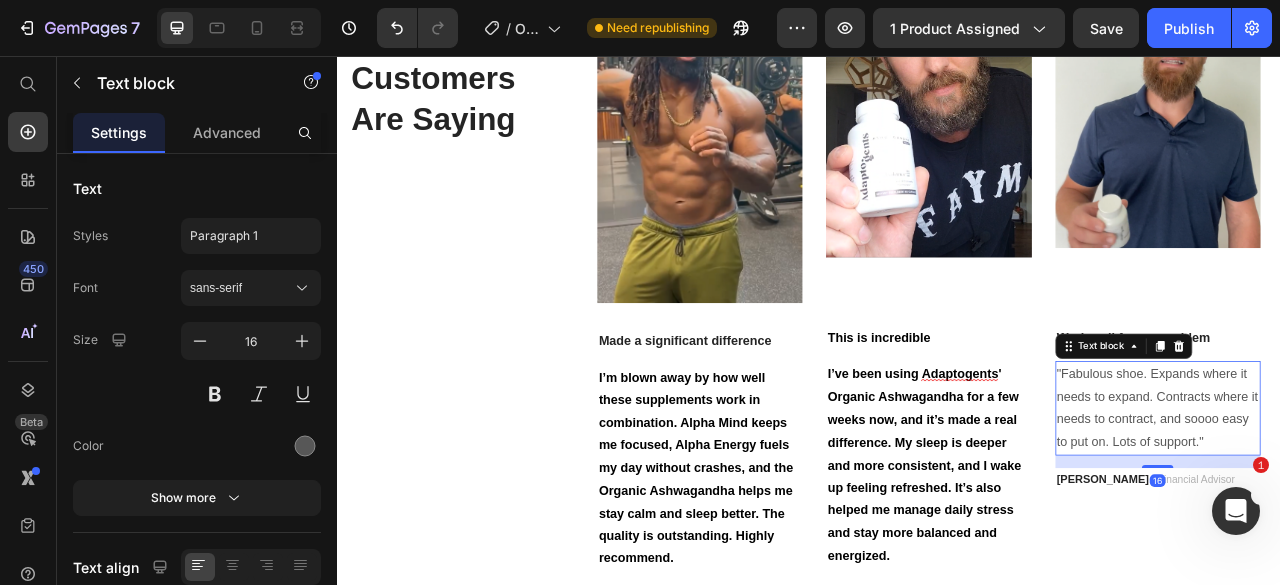click on ""Fabulous shoe. Expands where it needs to expand. Contracts where it needs to contract, and soooo easy to put on. Lots of support."" at bounding box center (1380, 503) 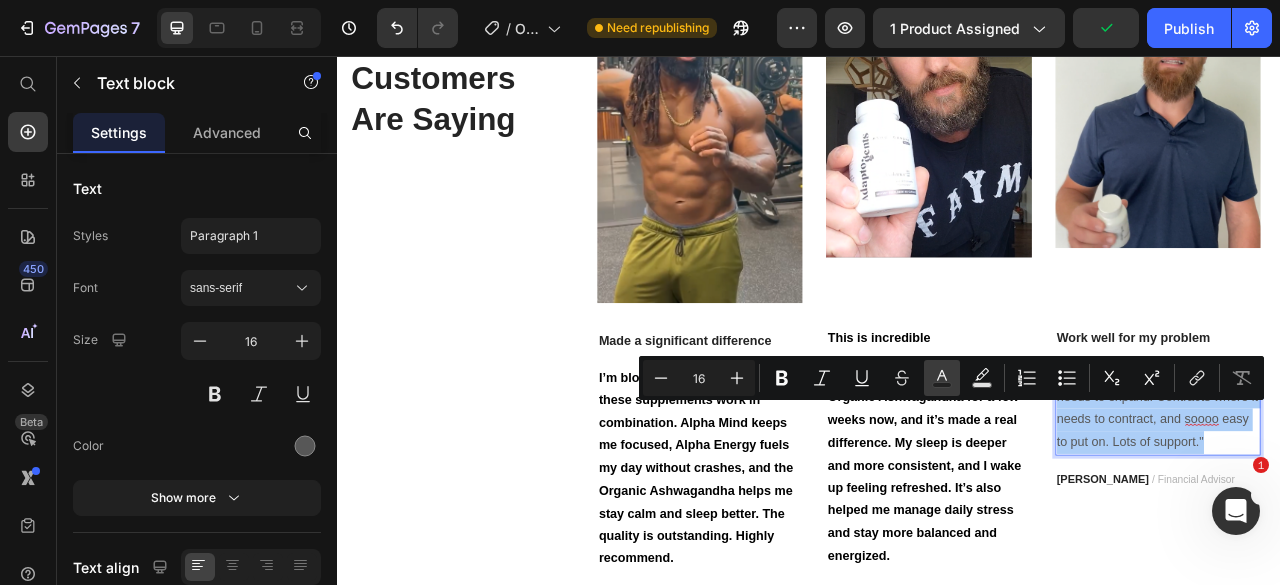 click on "Text Color" at bounding box center [942, 378] 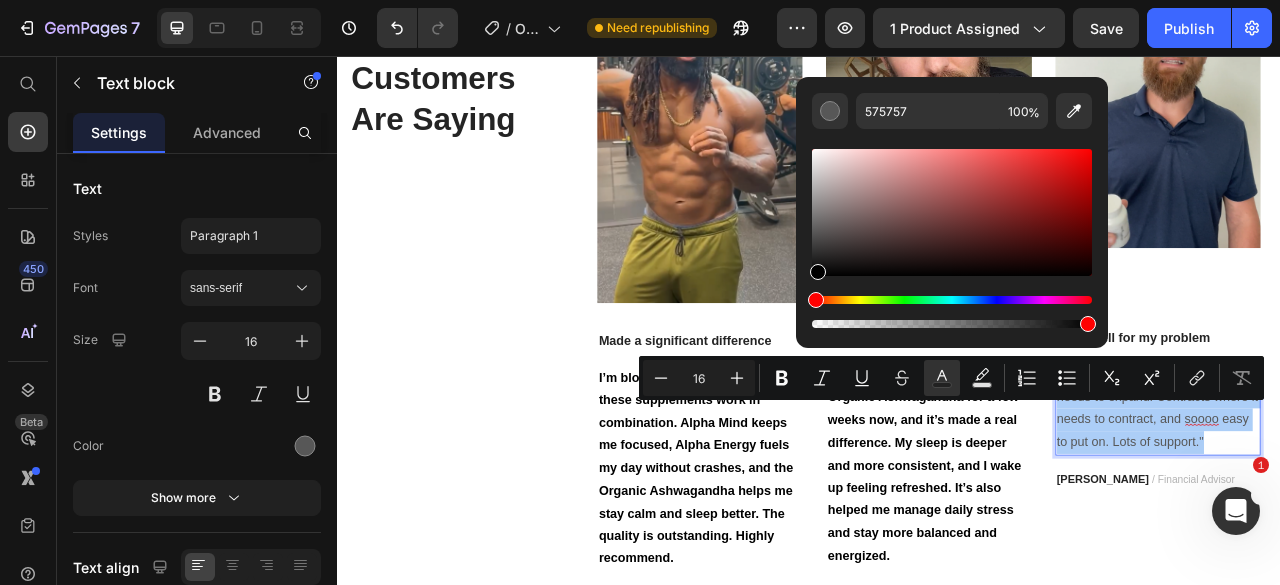 drag, startPoint x: 816, startPoint y: 236, endPoint x: 815, endPoint y: 311, distance: 75.00667 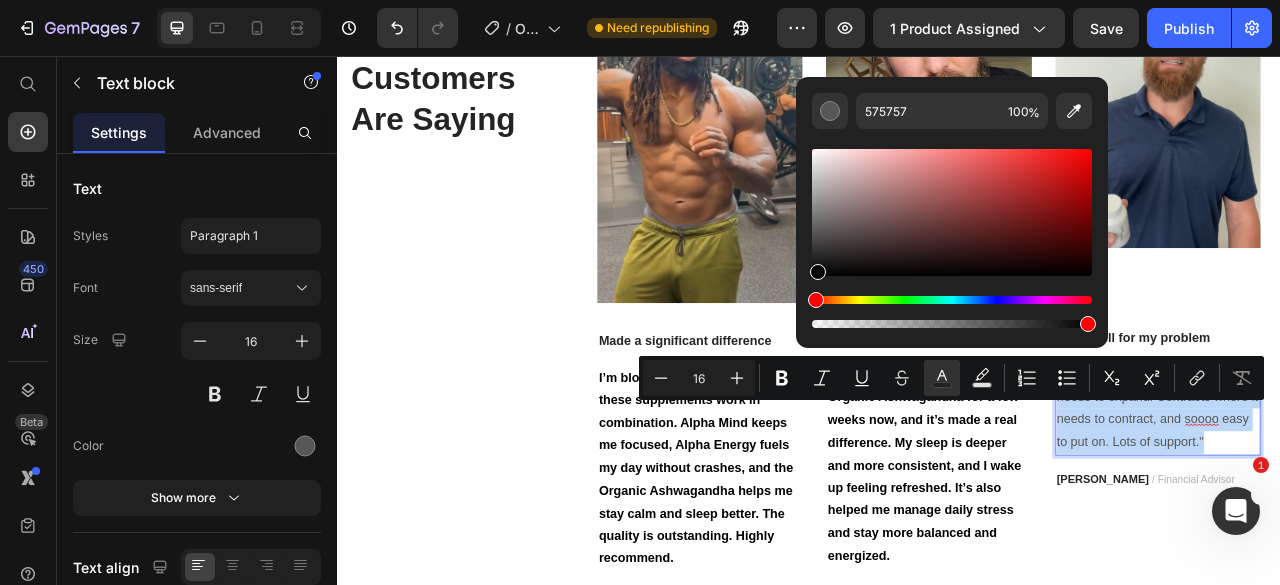 type on "000000" 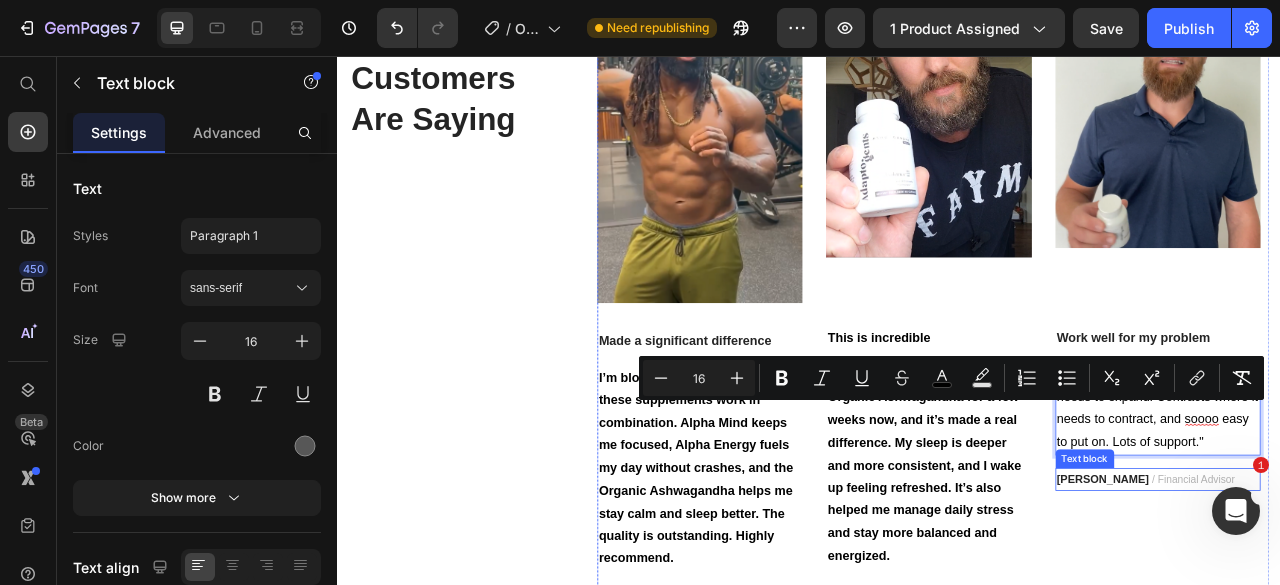 click on "[PERSON_NAME]" at bounding box center (1310, 594) 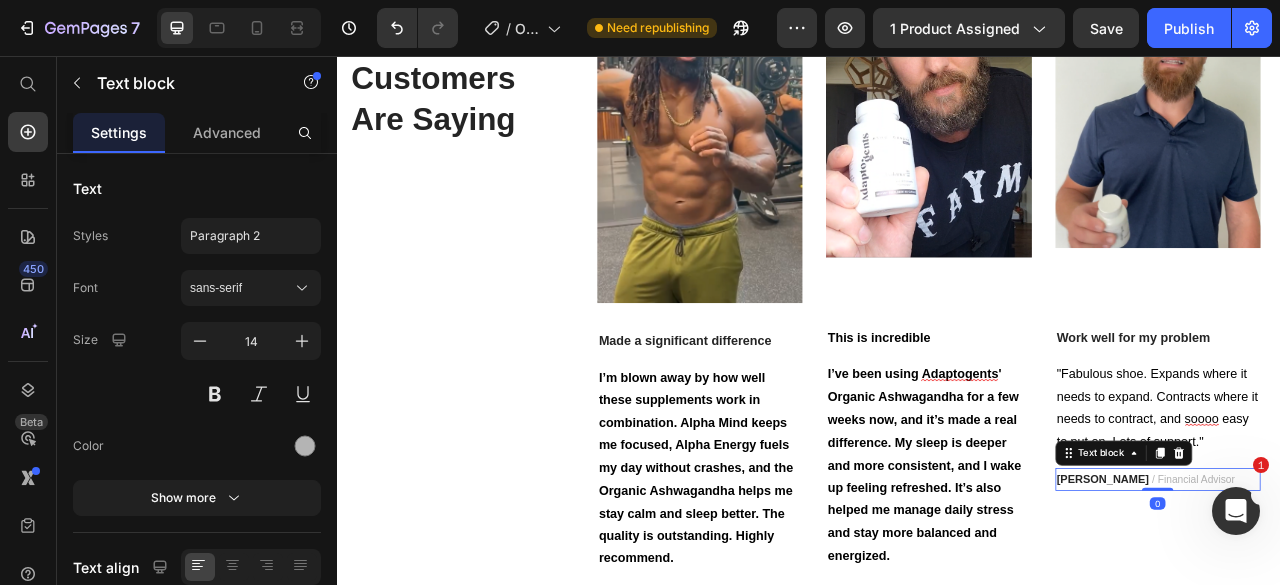 click on "[PERSON_NAME]" at bounding box center (1310, 594) 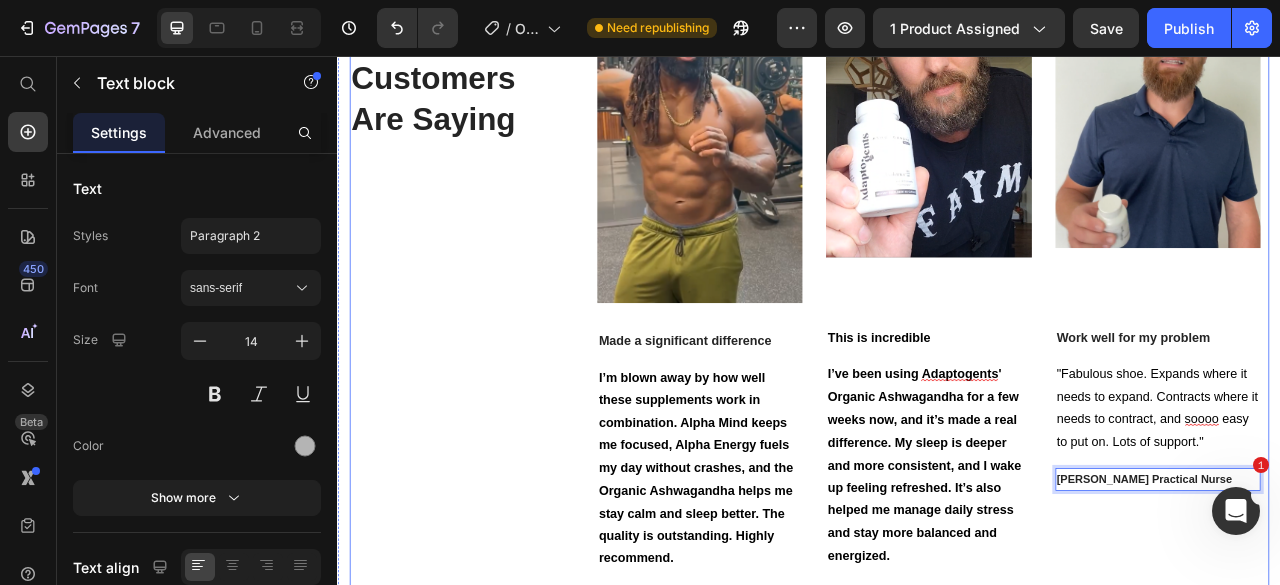 click on "Icon                Icon                Icon                Icon
Icon Icon List Hoz 235+ 4.9/5 Star reviews Text block What Our Customers Are Saying Heading" at bounding box center [494, 360] 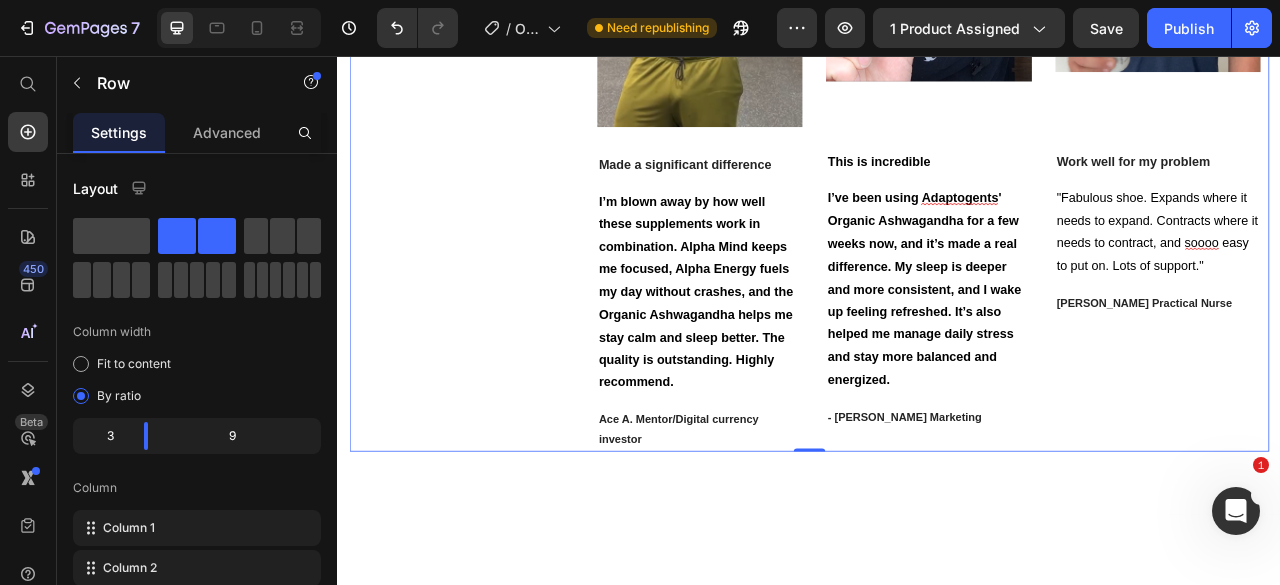 scroll, scrollTop: 2215, scrollLeft: 0, axis: vertical 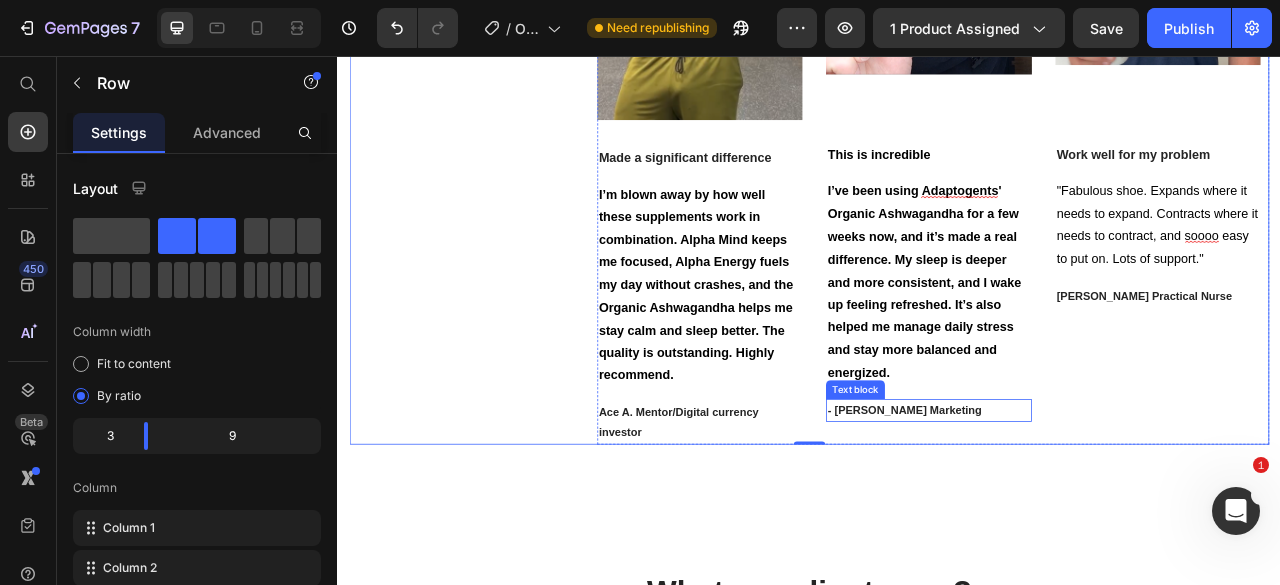 click on "- [PERSON_NAME] Marketing" at bounding box center [1058, 507] 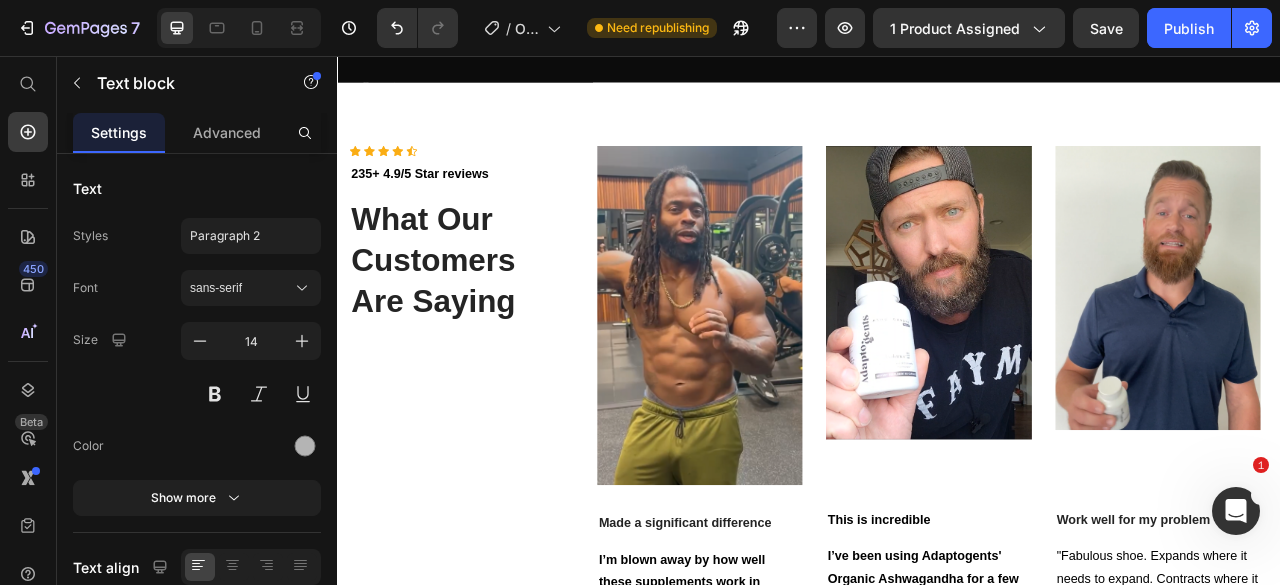 scroll, scrollTop: 1780, scrollLeft: 0, axis: vertical 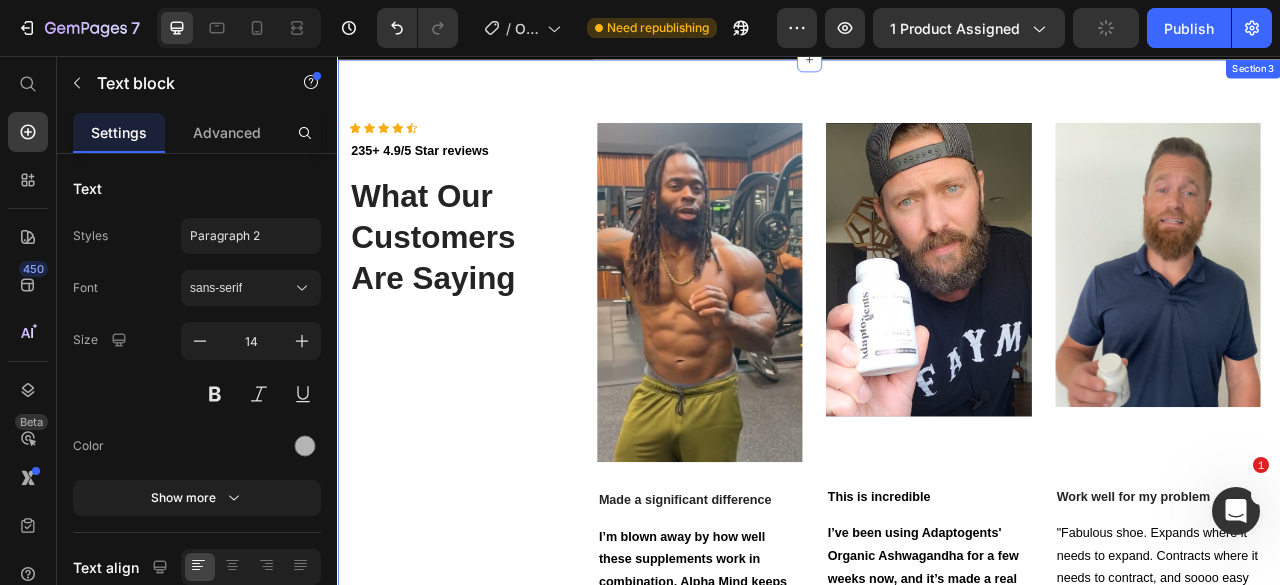 click on "Icon                Icon                Icon                Icon
Icon Icon List Hoz 235+ 4.9/5 Star reviews Text block What Our Customers Are Saying Heading Image Made a significant difference Text block I’m blown away by how well these supplements work in combination. Alpha Mind keeps me focused, Alpha Energy fuels my day without crashes, and the Organic Ashwagandha helps me stay calm and sleep better. The quality is outstanding. Highly recommend. Text block Ace A. Mentor/Digital currency investor Text block Image This is incredible Text block I’ve been using Adaptogents' Organic Ashwagandha for a few weeks now, and it’s made a real difference. My sleep is deeper and more consistent, and I wake up feeling refreshed. It’s also helped me manage daily stress and stay more balanced and energized. Text block [PERSON_NAME] Marketing Text block Image Work well for my problem Text block Text block [PERSON_NAME] Practical Nurse Text block Carousel Row Section 3" at bounding box center [937, 563] 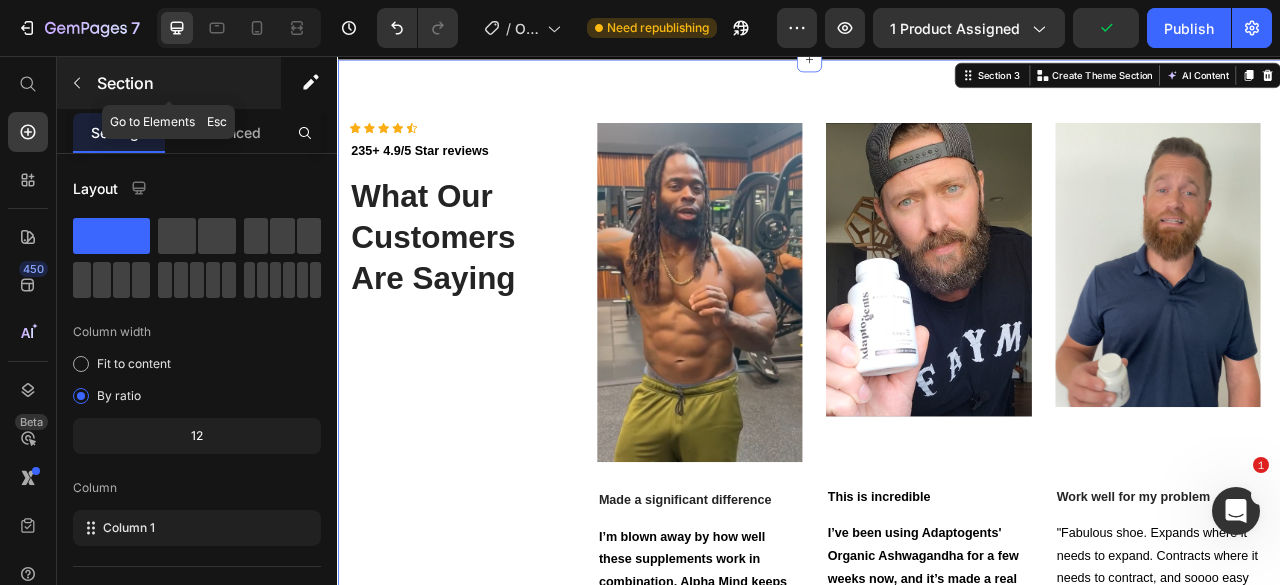 click at bounding box center [77, 83] 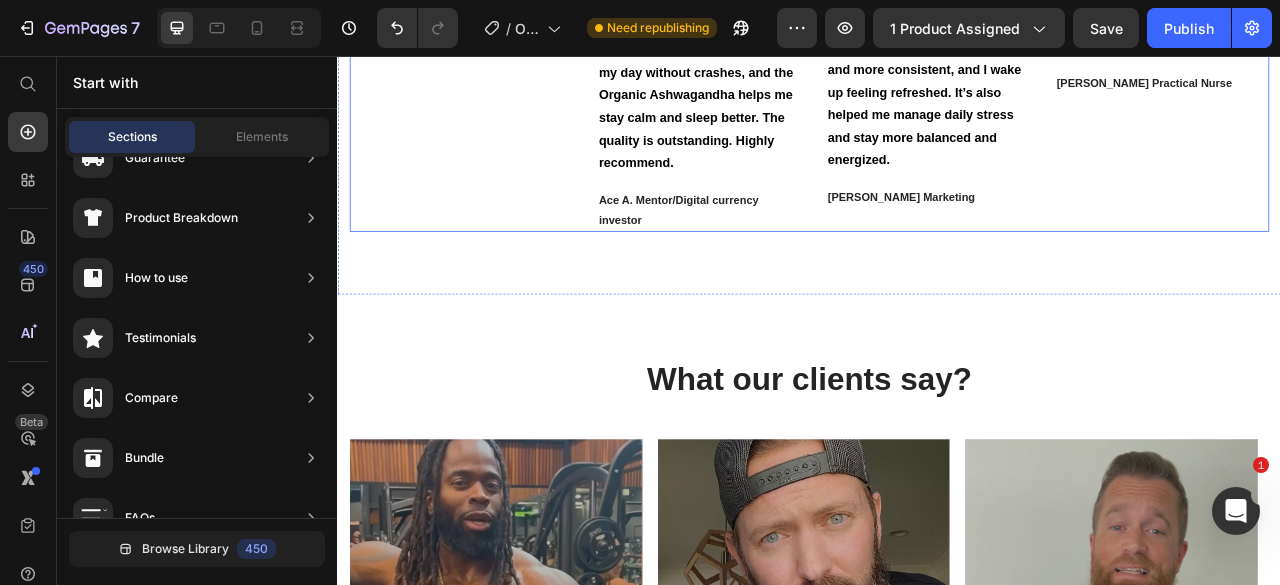 scroll, scrollTop: 2374, scrollLeft: 0, axis: vertical 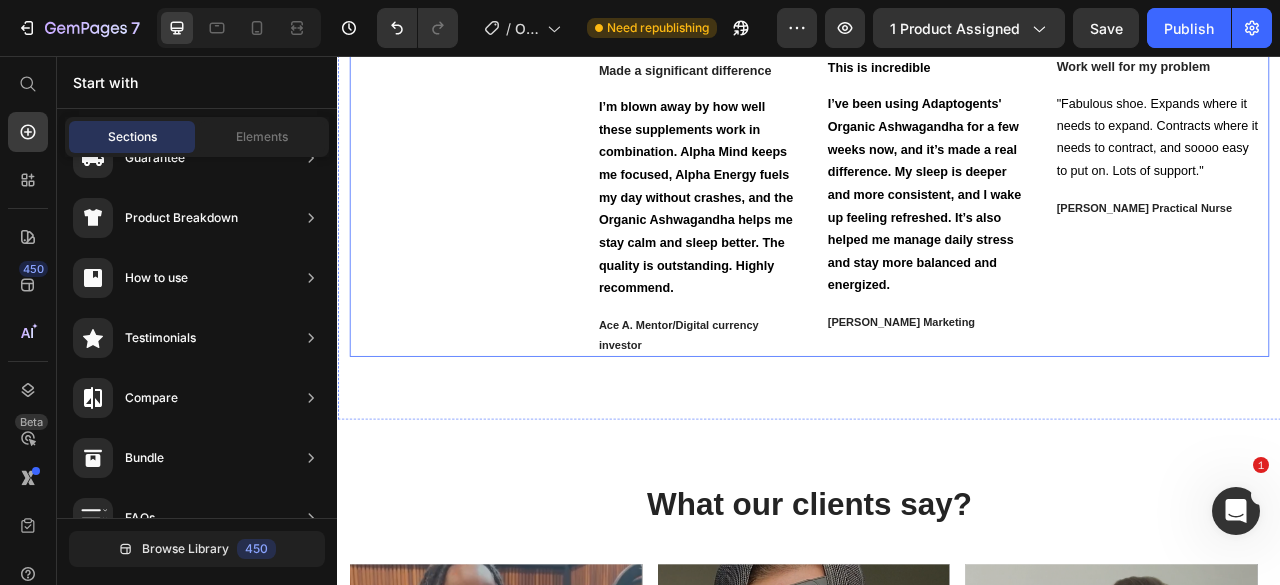 click on "Icon                Icon                Icon                Icon
Icon Icon List Hoz 235+ 4.9/5 Star reviews Text block What Our Customers Are Saying Heading" at bounding box center [494, 16] 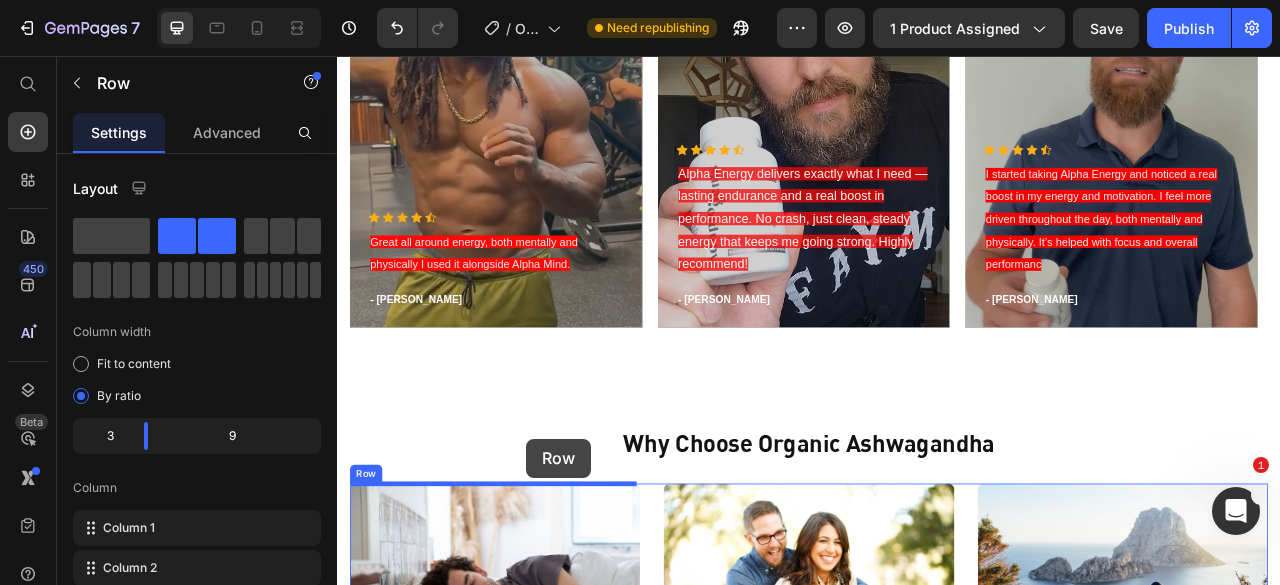 scroll, scrollTop: 3263, scrollLeft: 0, axis: vertical 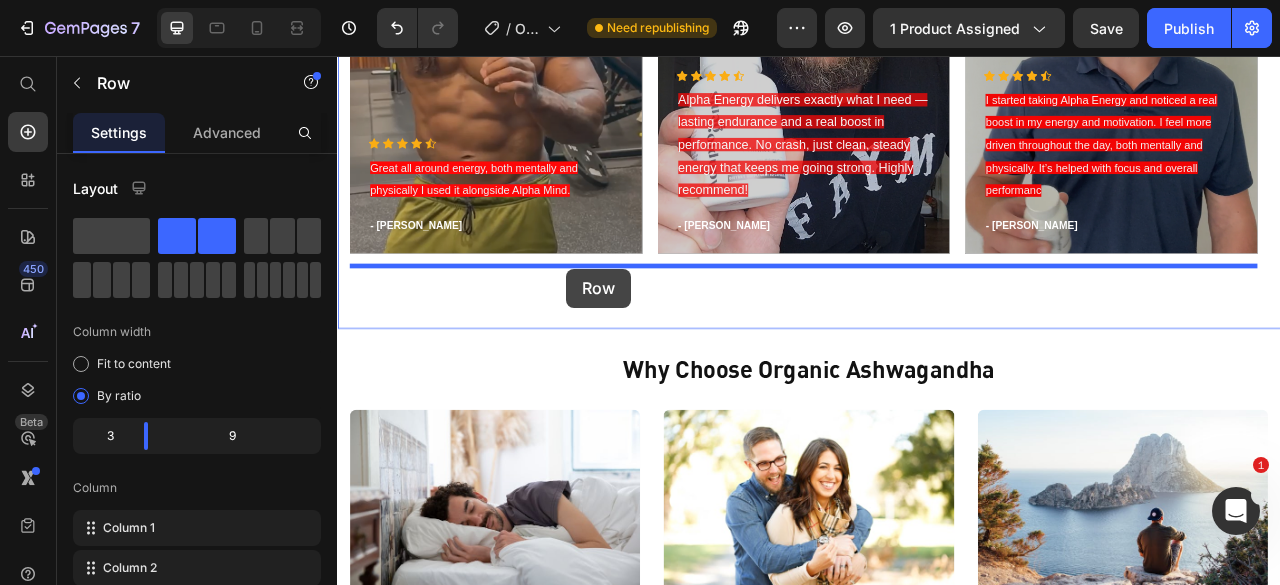 drag, startPoint x: 593, startPoint y: 279, endPoint x: 629, endPoint y: 327, distance: 60 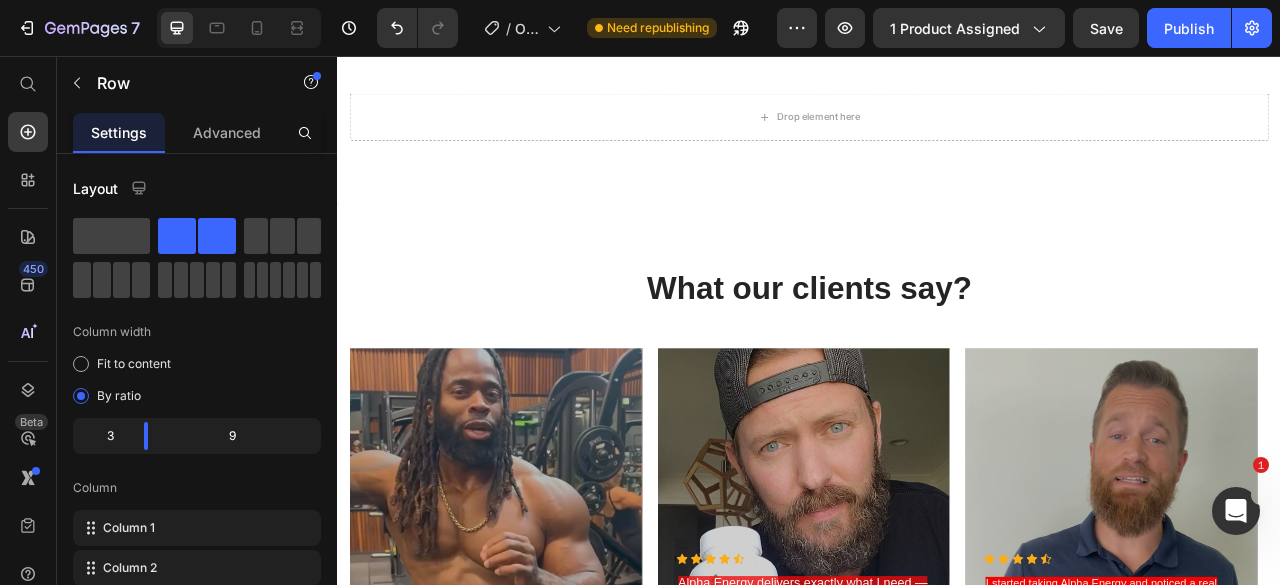 scroll, scrollTop: 1809, scrollLeft: 0, axis: vertical 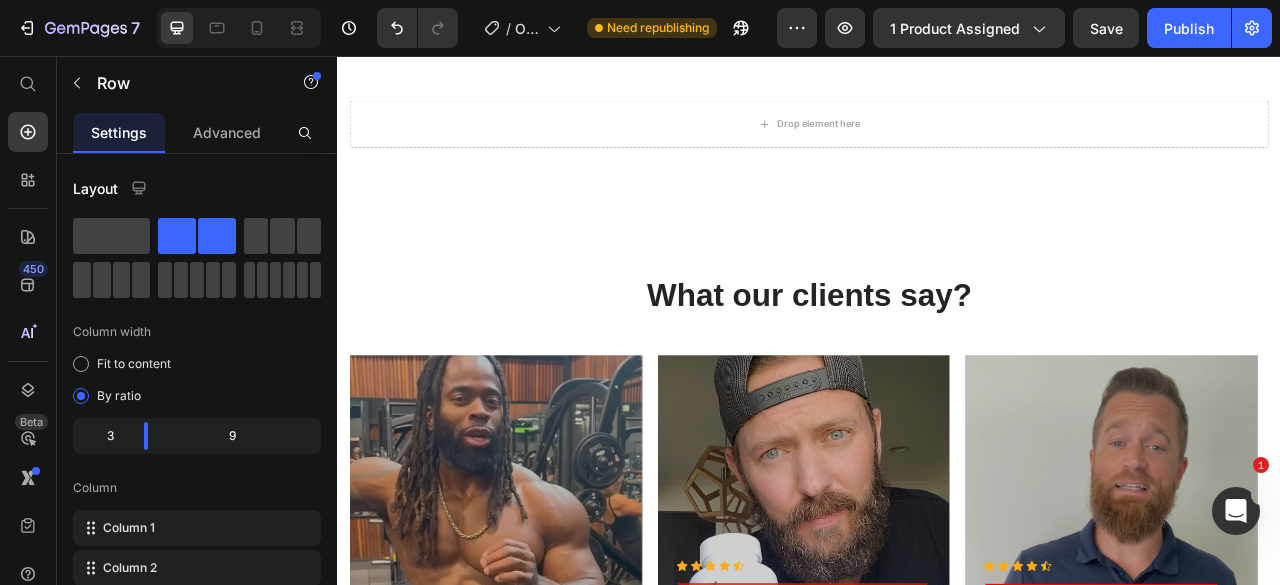 click on "What our clients say? Heading                Icon                Icon                Icon                Icon
Icon Icon List Hoz Great all around energy, both mentally and physically I used it alongside Alpha Mind. Text block - [PERSON_NAME] Text block Row Hero Banner                Icon                Icon                Icon                Icon
Icon Icon List Hoz Alpha Energy delivers exactly what I need — lasting endurance and a real boost in performance. No crash, just clean, steady energy that keeps me going strong. Highly recommend! Text block - [PERSON_NAME] Text block Row Hero Banner                Icon                Icon                Icon                Icon
Icon Icon List Hoz I started taking Alpha Energy and noticed a real boost in my energy and motivation. I feel more driven throughout the day, both mentally and physically. It’s helped with focus and overall performanc Text block - [PERSON_NAME] Text block Row Hero Banner Carousel Row                Icon" at bounding box center [937, 1061] 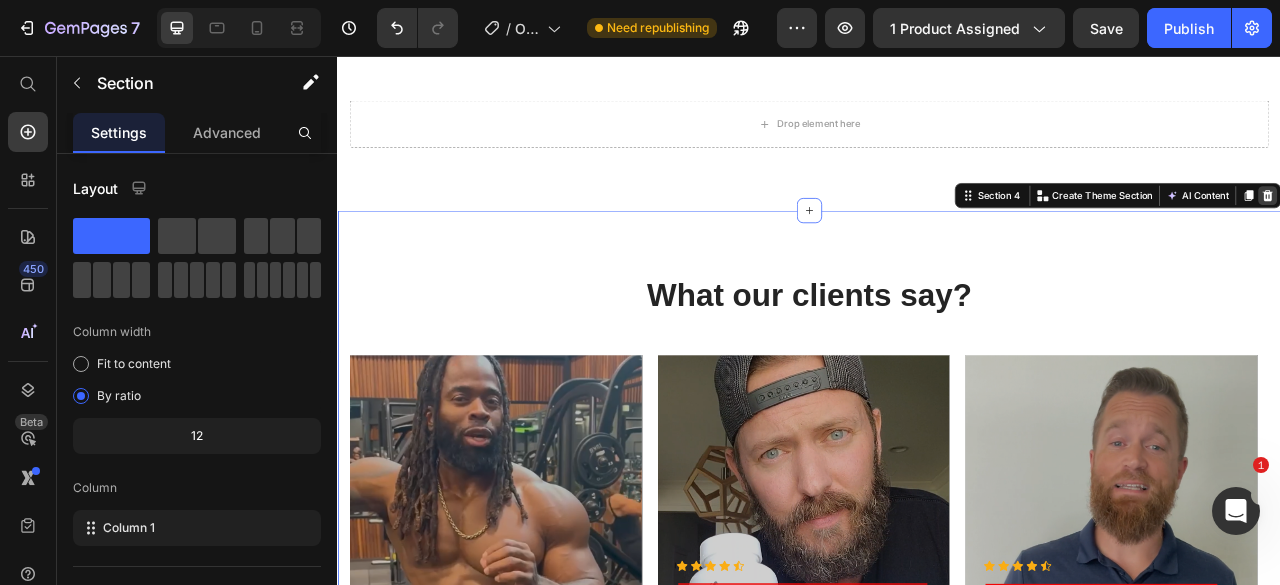 click 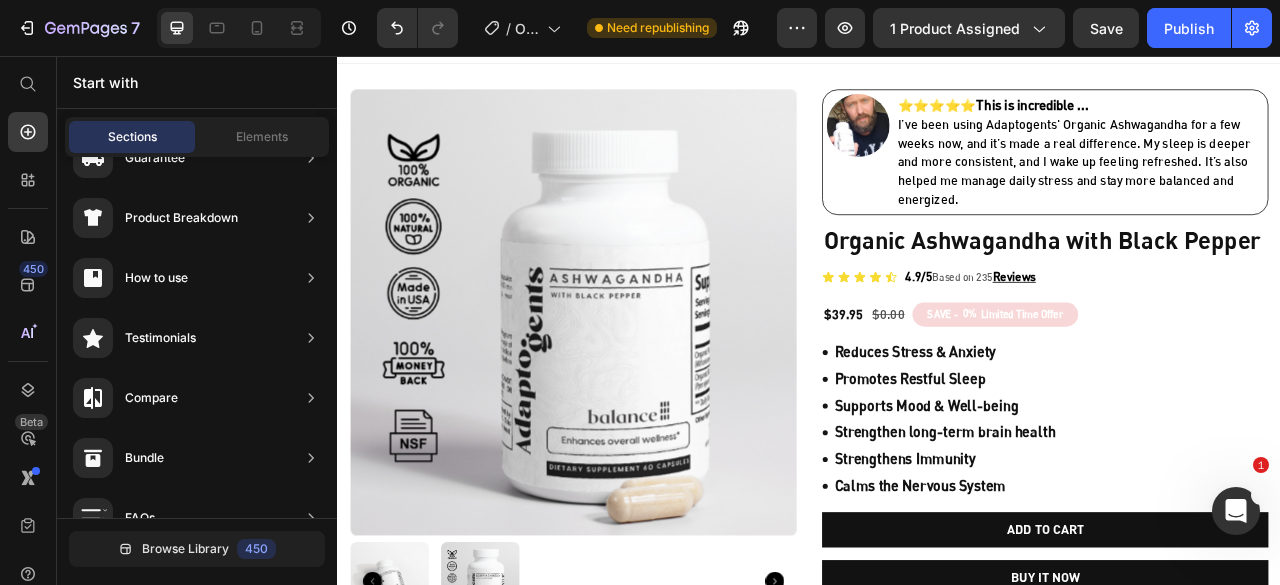 scroll, scrollTop: 0, scrollLeft: 0, axis: both 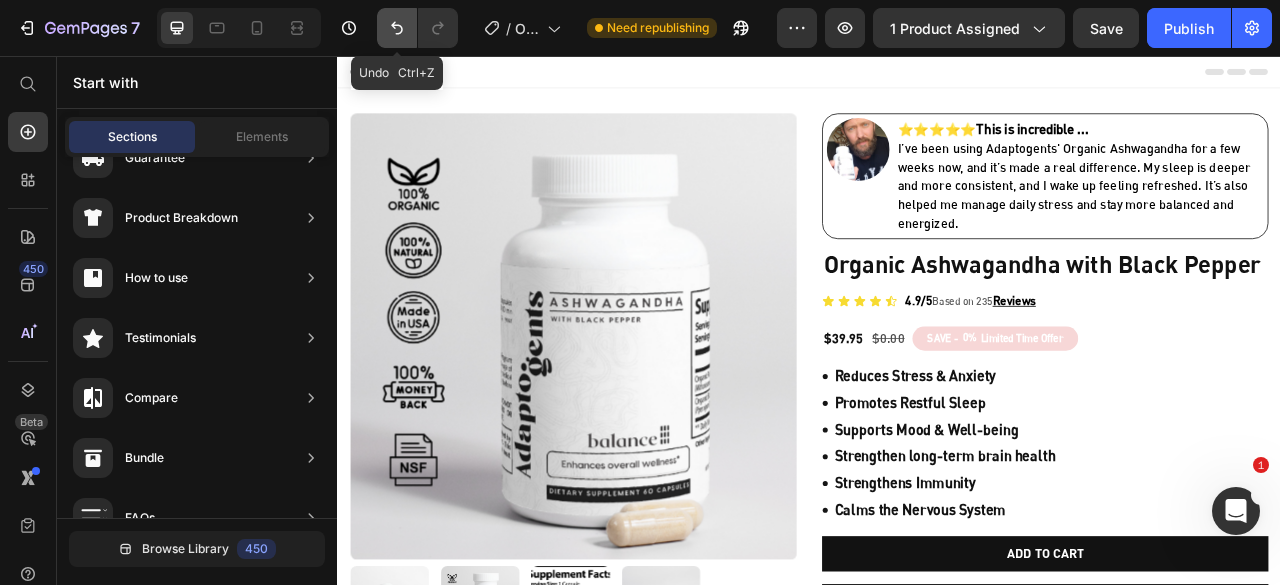 click 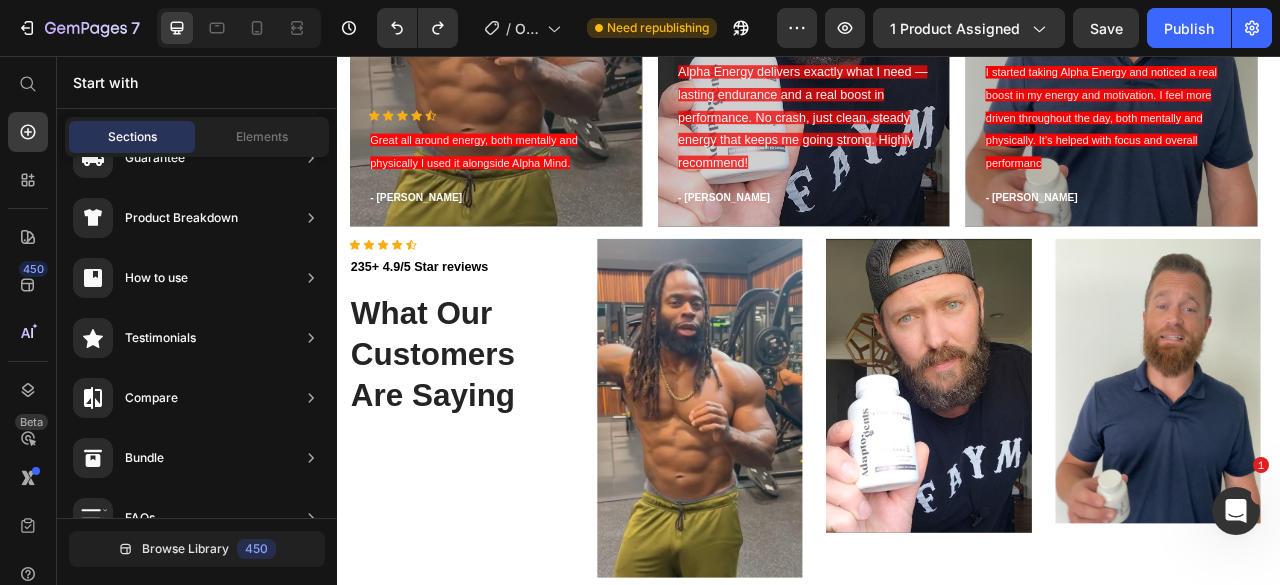 scroll, scrollTop: 2512, scrollLeft: 0, axis: vertical 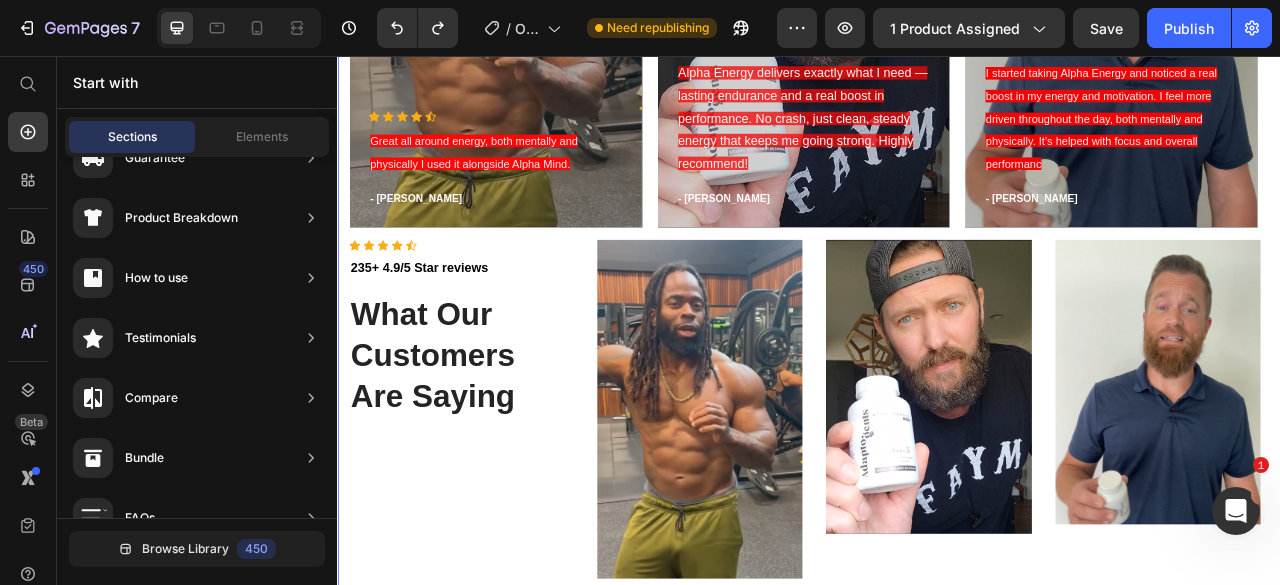 click on "What our clients say? Heading                Icon                Icon                Icon                Icon
Icon Icon List Hoz Great all around energy, both mentally and physically I used it alongside Alpha Mind. Text block - [PERSON_NAME] Text block Row Hero Banner                Icon                Icon                Icon                Icon
Icon Icon List Hoz Alpha Energy delivers exactly what I need — lasting endurance and a real boost in performance. No crash, just clean, steady energy that keeps me going strong. Highly recommend! Text block - [PERSON_NAME] Text block Row Hero Banner                Icon                Icon                Icon                Icon
Icon Icon List Hoz I started taking Alpha Energy and noticed a real boost in my energy and motivation. I feel more driven throughout the day, both mentally and physically. It’s helped with focus and overall performanc Text block - [PERSON_NAME] Text block Row Hero Banner Carousel Row                Icon" at bounding box center [937, 405] 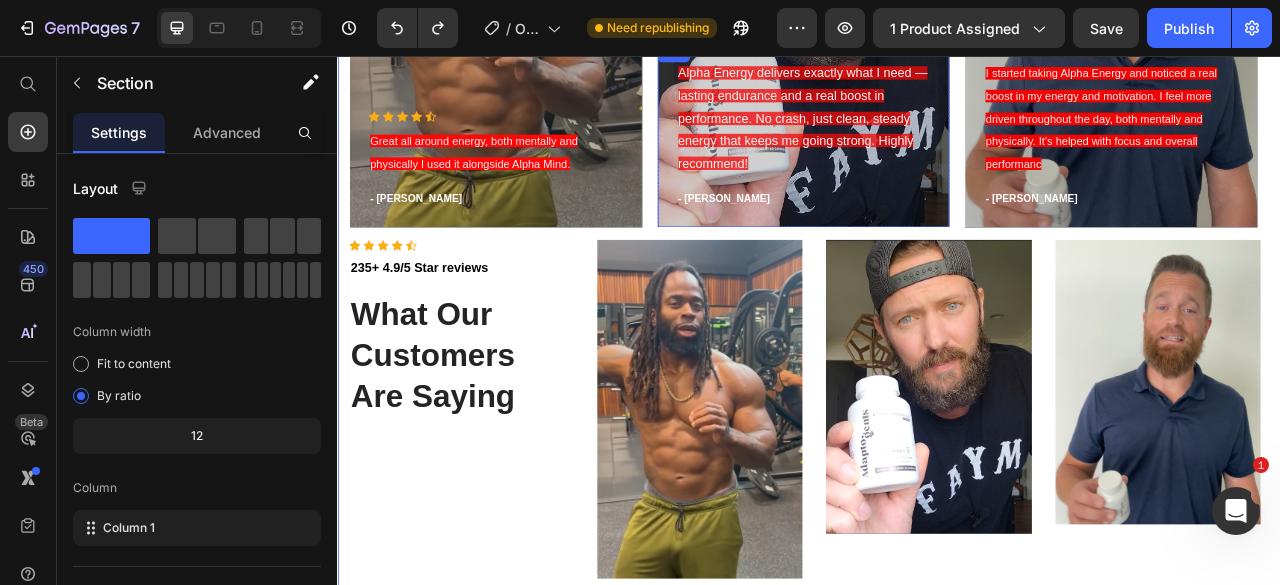 click on "Icon                Icon                Icon                Icon
Icon Icon List Hoz Alpha Energy delivers exactly what I need — lasting endurance and a real boost in performance. No crash, just clean, steady energy that keeps me going strong. Highly recommend! Text block - [PERSON_NAME] Text block Row" at bounding box center [930, 156] 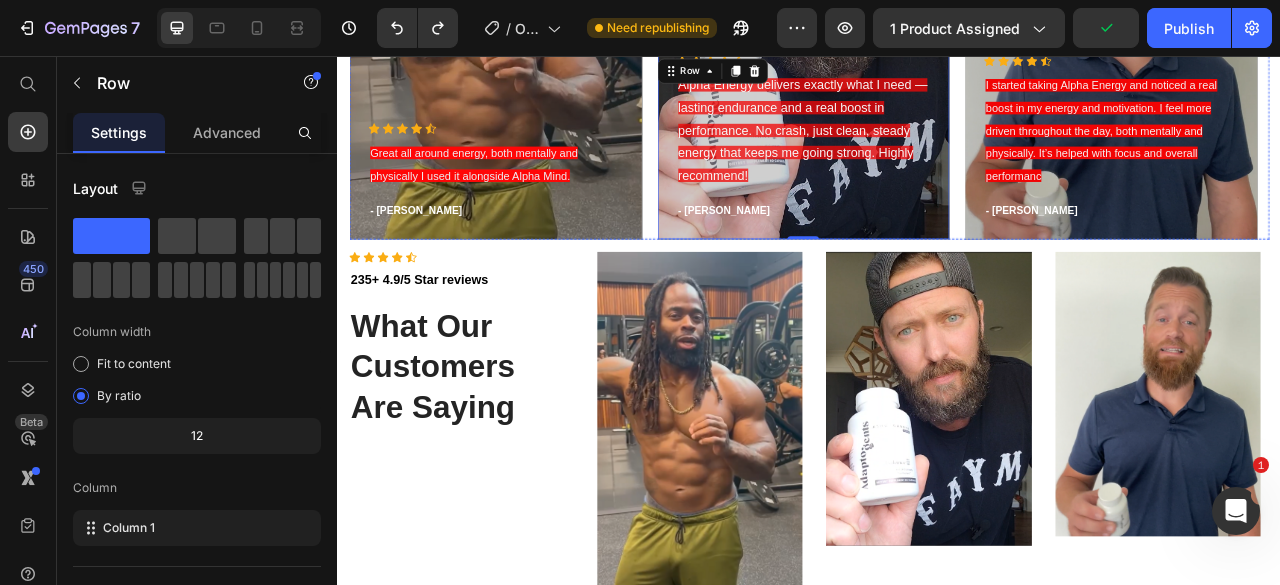 scroll, scrollTop: 2498, scrollLeft: 0, axis: vertical 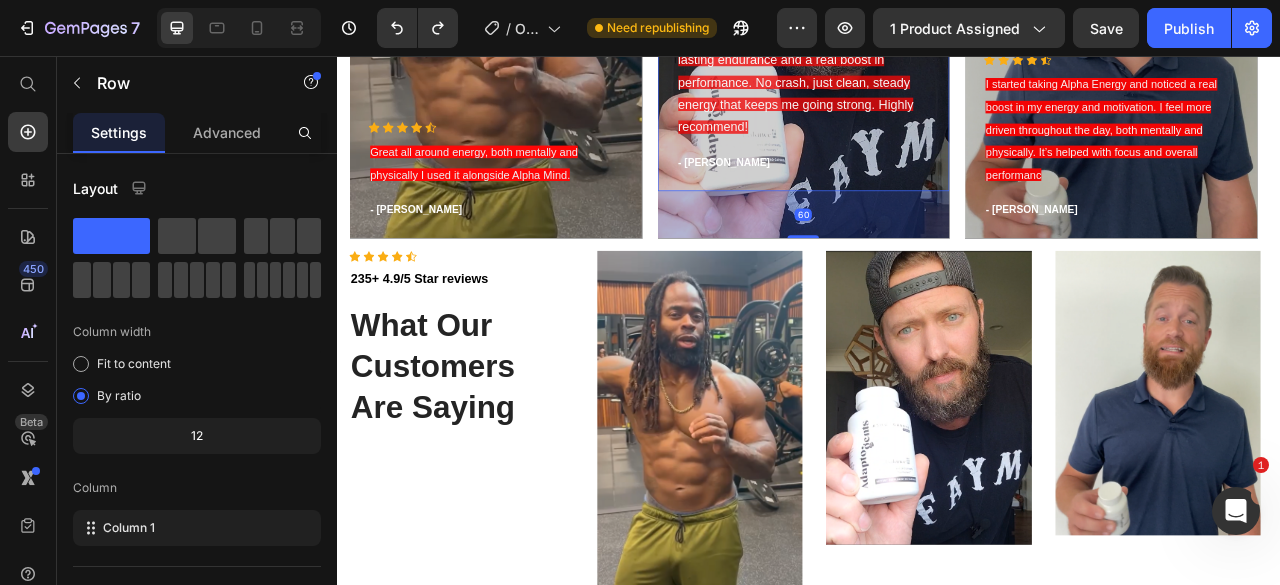drag, startPoint x: 931, startPoint y: 283, endPoint x: 939, endPoint y: 338, distance: 55.578773 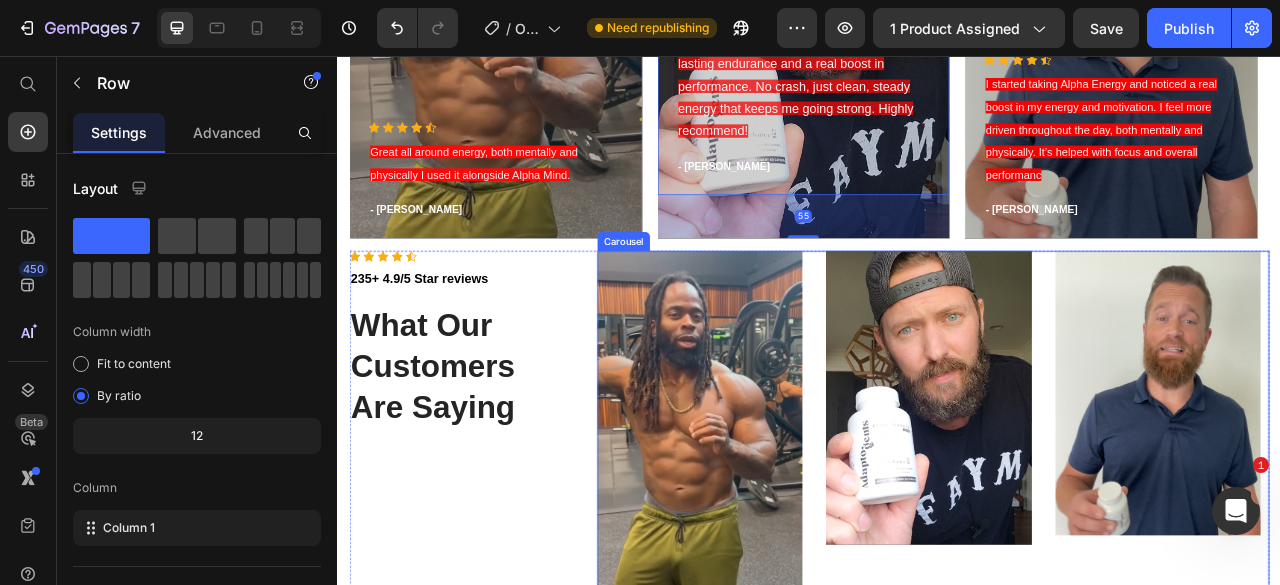 click on "Image Made a significant difference Text block I’m blown away by how well these supplements work in combination. Alpha Mind keeps me focused, Alpha Energy fuels my day without crashes, and the Organic Ashwagandha helps me stay calm and sleep better. The quality is outstanding. Highly recommend. Text block Ace A. Mentor/Digital currency investor Text block Image This is incredible Text block I’ve been using Adaptogents' Organic Ashwagandha for a few weeks now, and it’s made a real difference. My sleep is deeper and more consistent, and I wake up feeling refreshed. It’s also helped me manage daily stress and stay more balanced and energized. Text block [PERSON_NAME] Marketing Text block Image Work well for my problem Text block "Fabulous shoe. Expands where it needs to expand. Contracts where it needs to contract, and soooo easy to put on. Lots of support." Text block [PERSON_NAME] Practical Nurse Text block" at bounding box center (1094, 726) 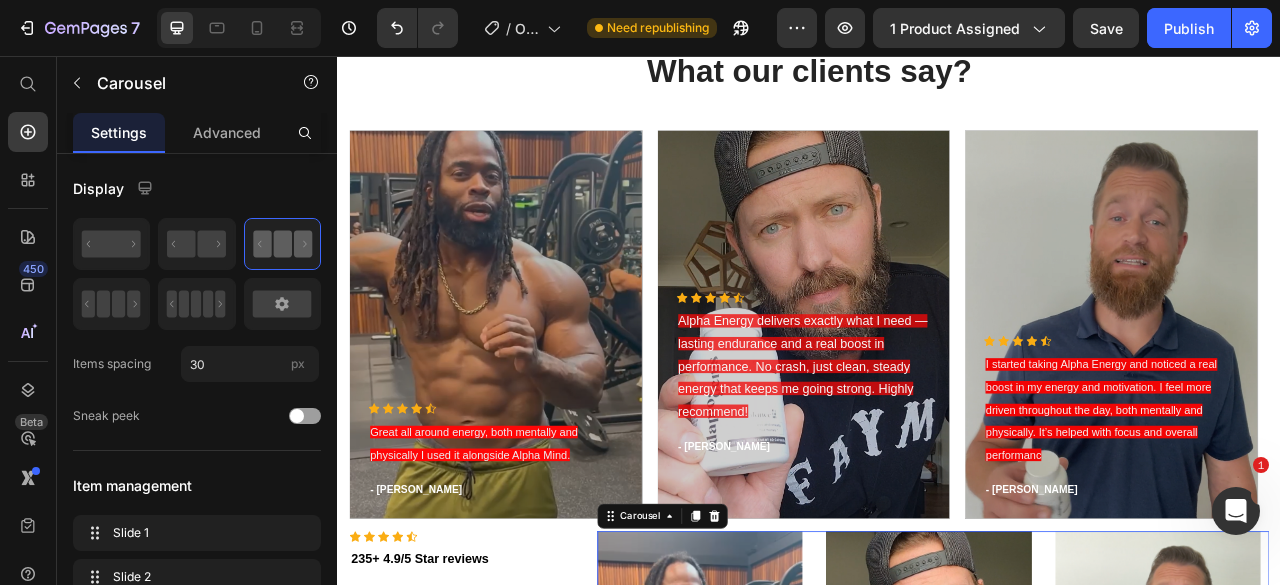 scroll, scrollTop: 2133, scrollLeft: 0, axis: vertical 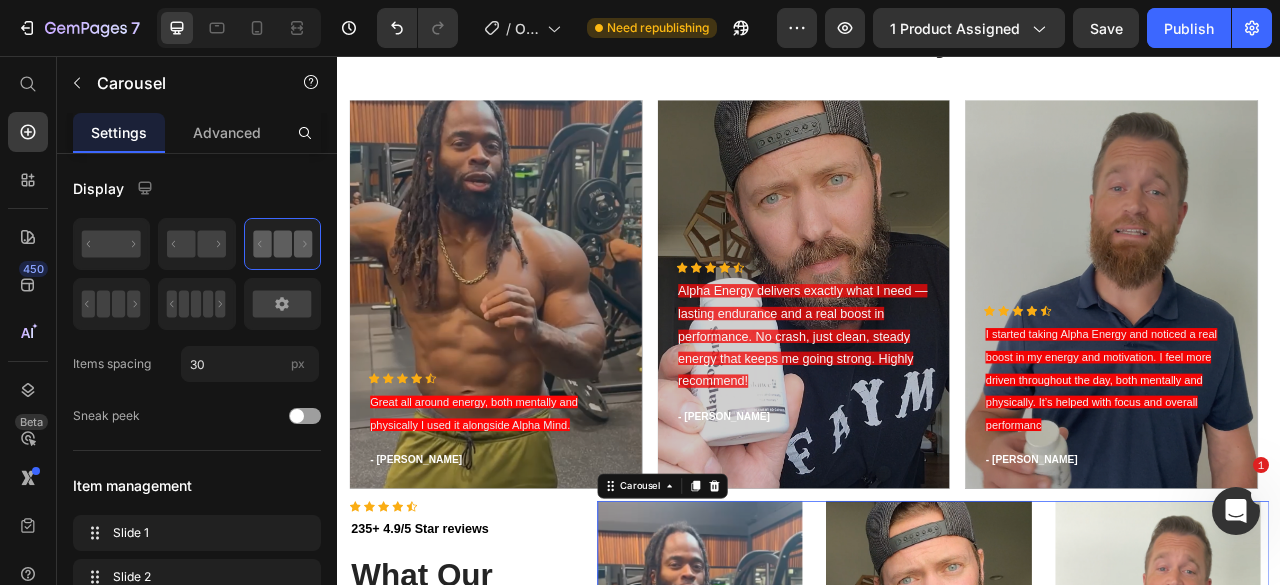 click at bounding box center [930, 359] 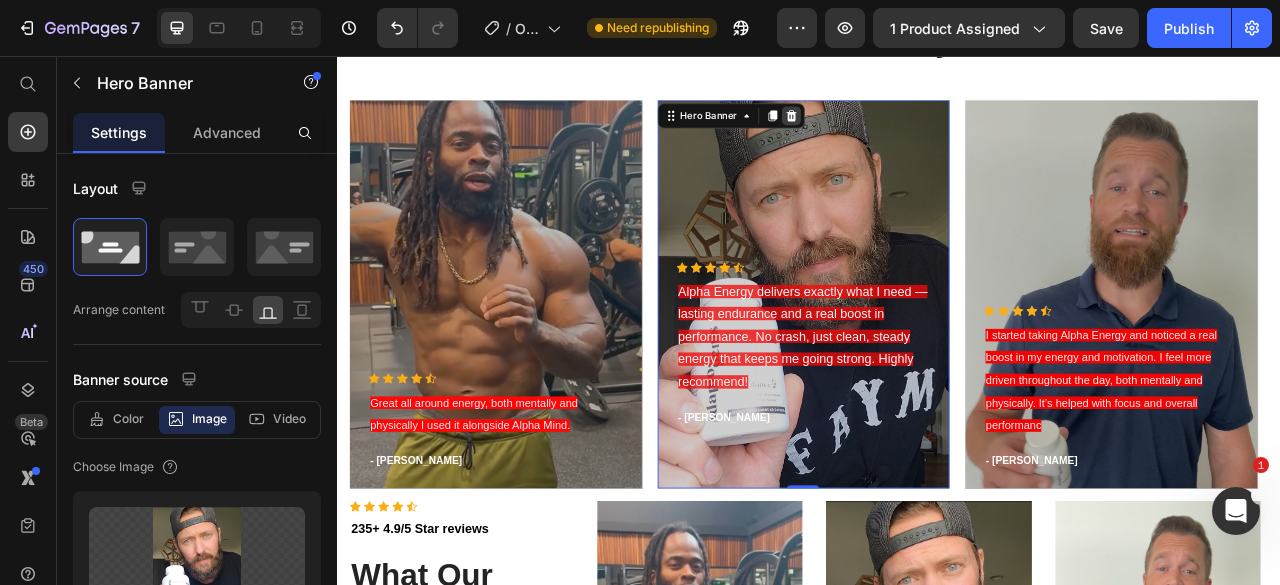 click 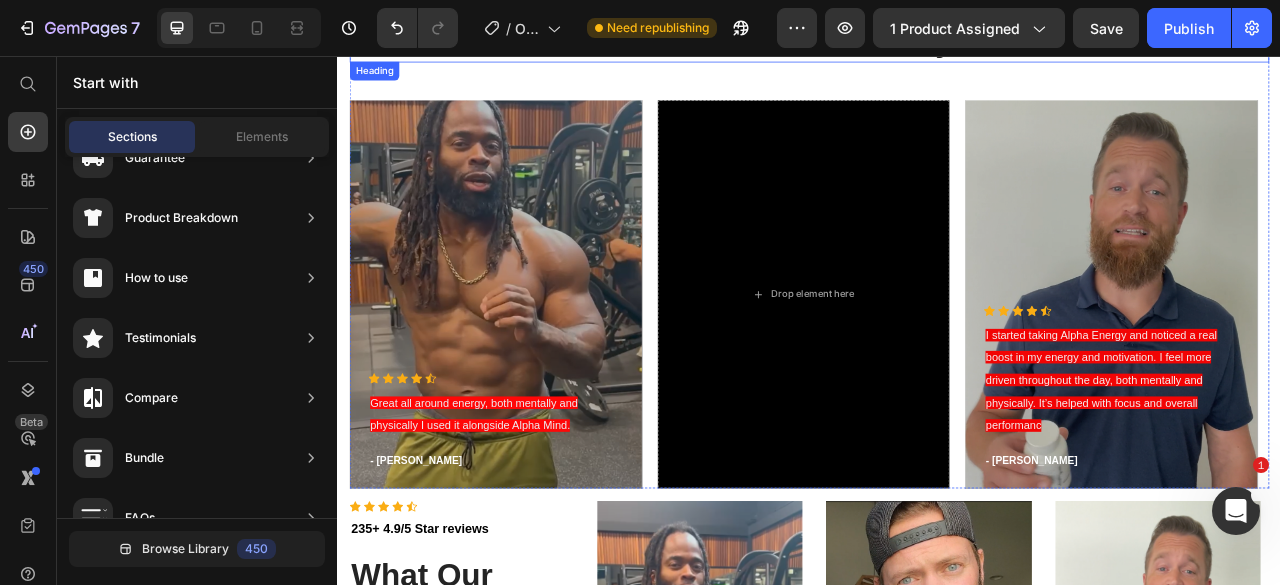 click on "What our clients say?" at bounding box center [937, 36] 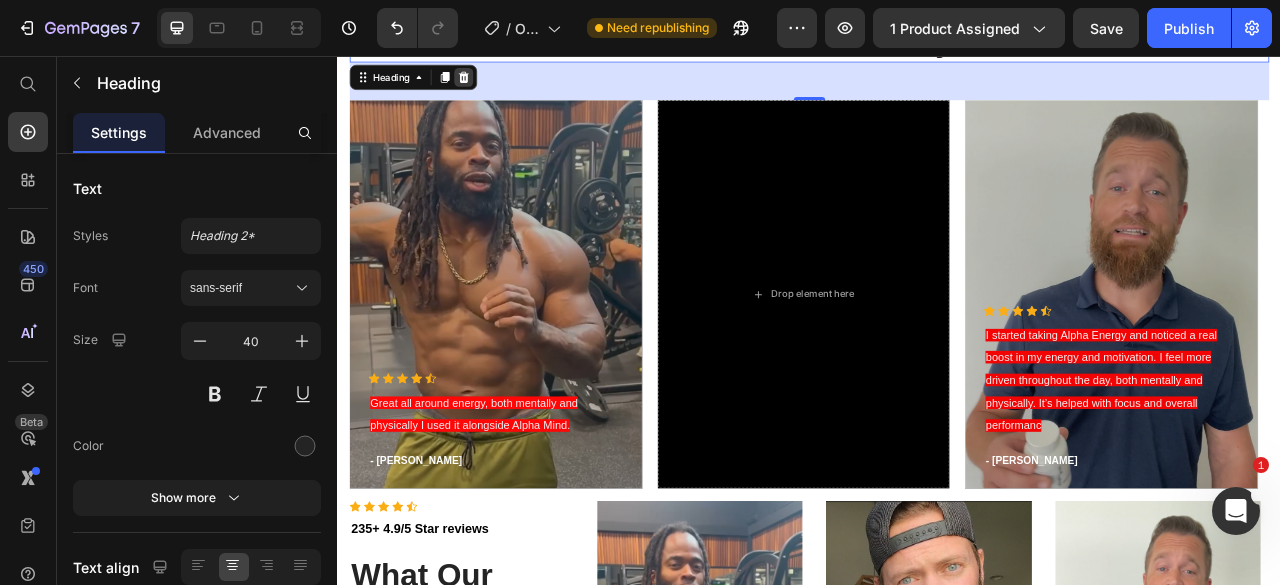 click 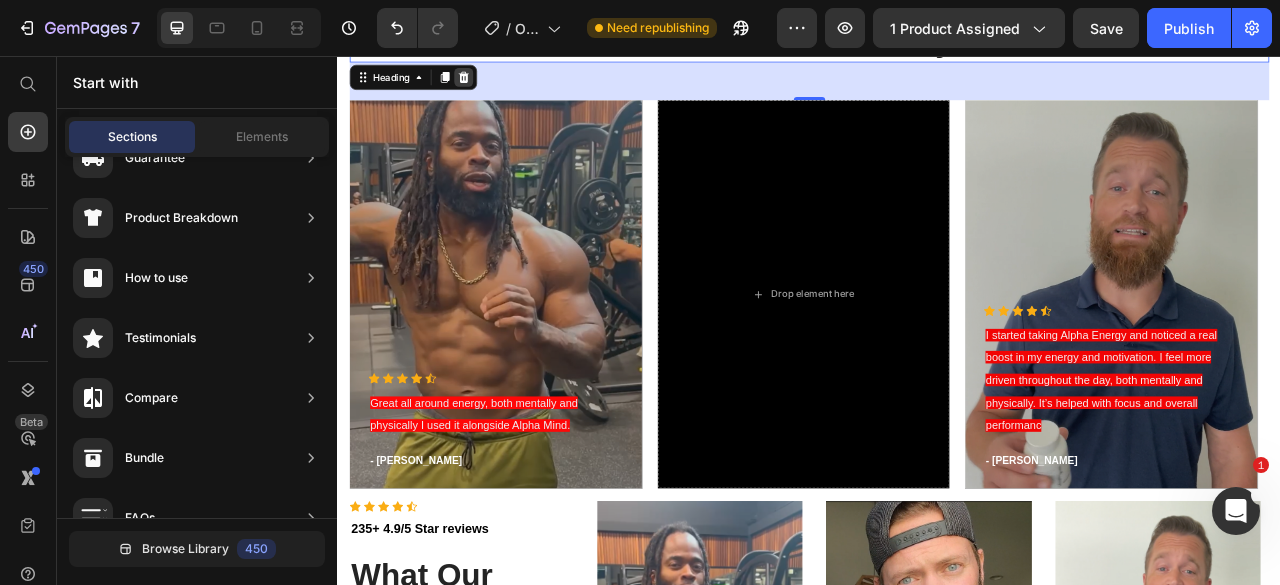scroll, scrollTop: 2029, scrollLeft: 0, axis: vertical 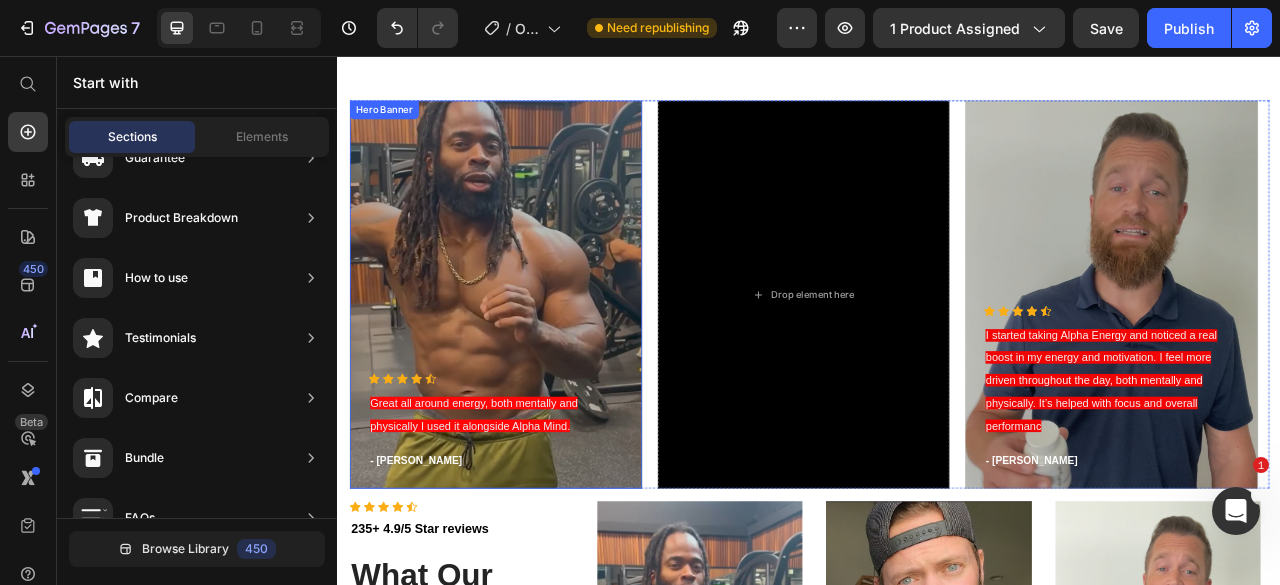 click at bounding box center [538, 359] 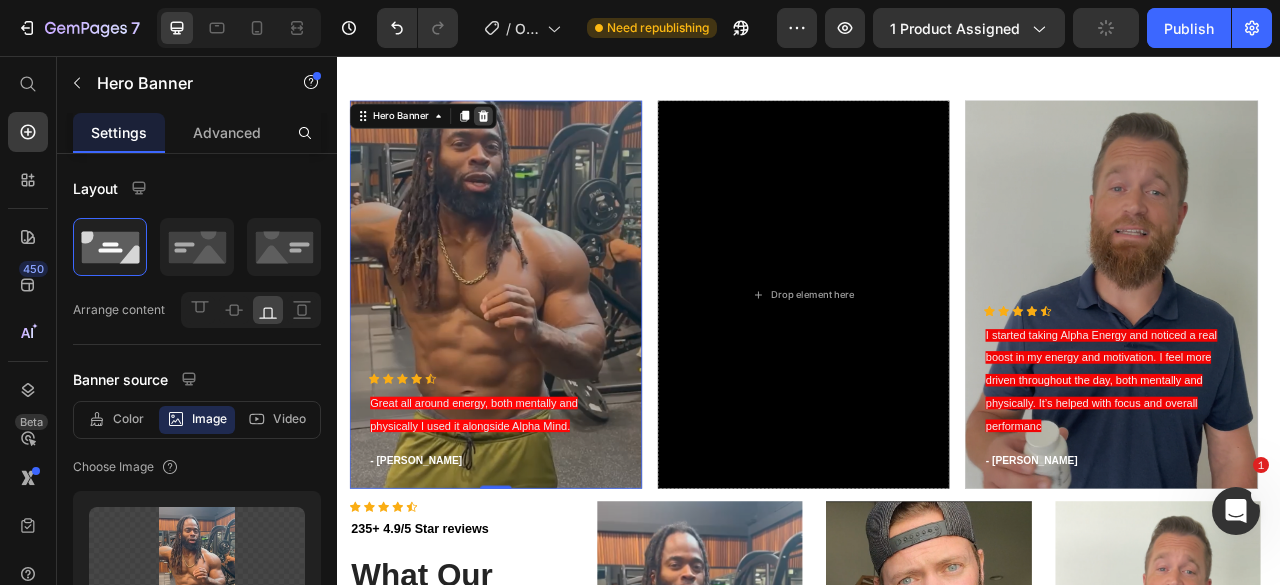click 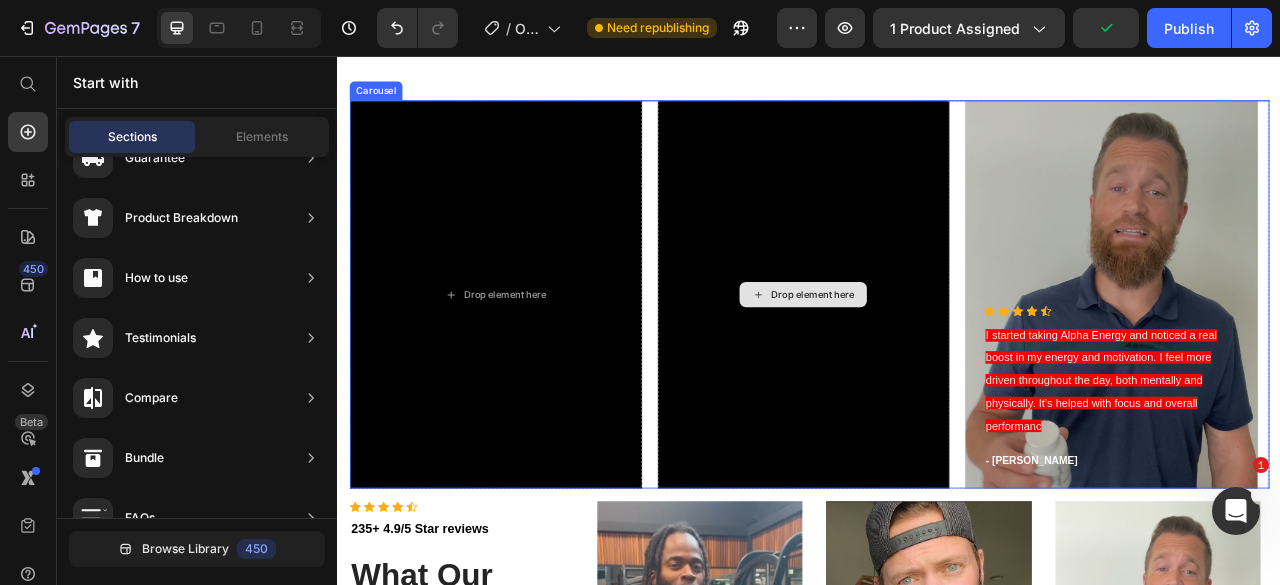 click on "Drop element here" at bounding box center [930, 359] 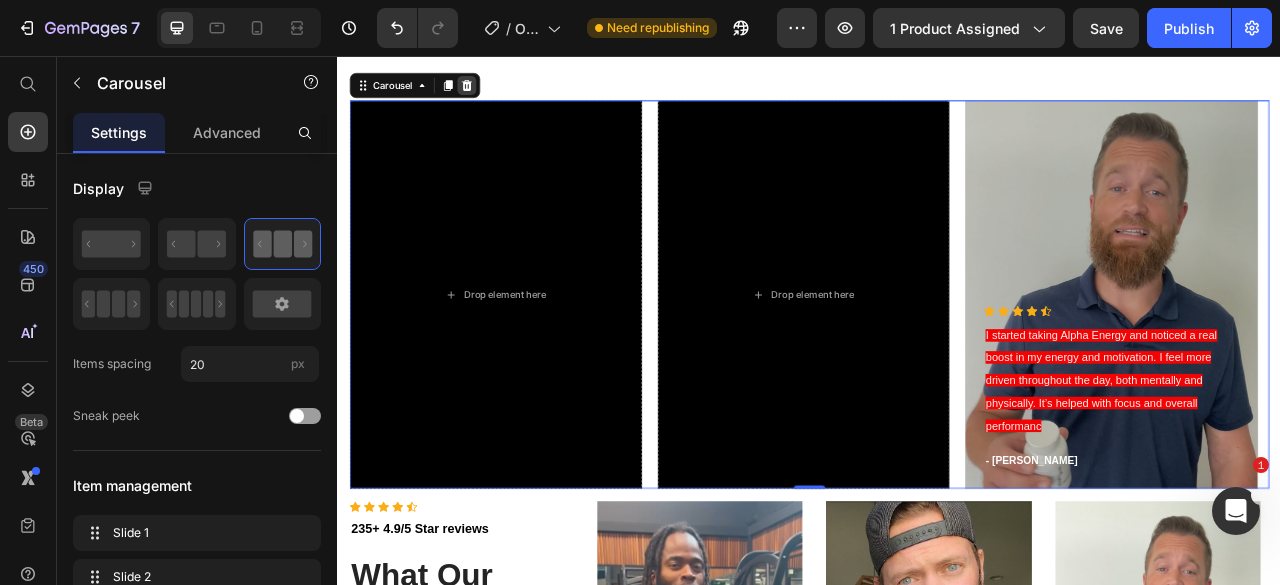 click 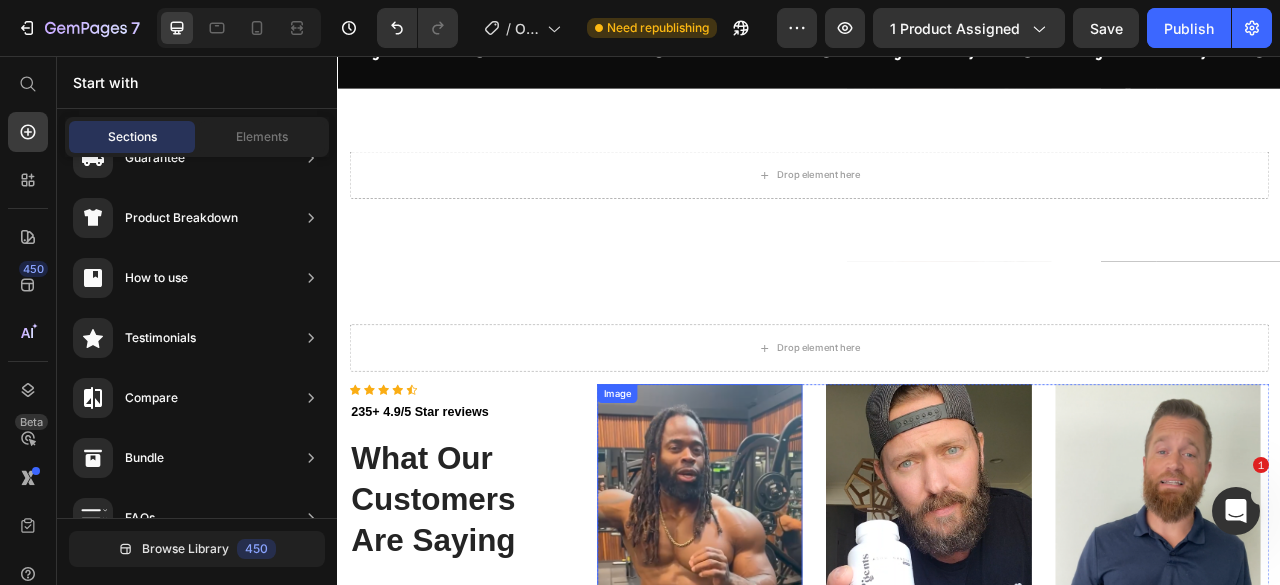 scroll, scrollTop: 1743, scrollLeft: 0, axis: vertical 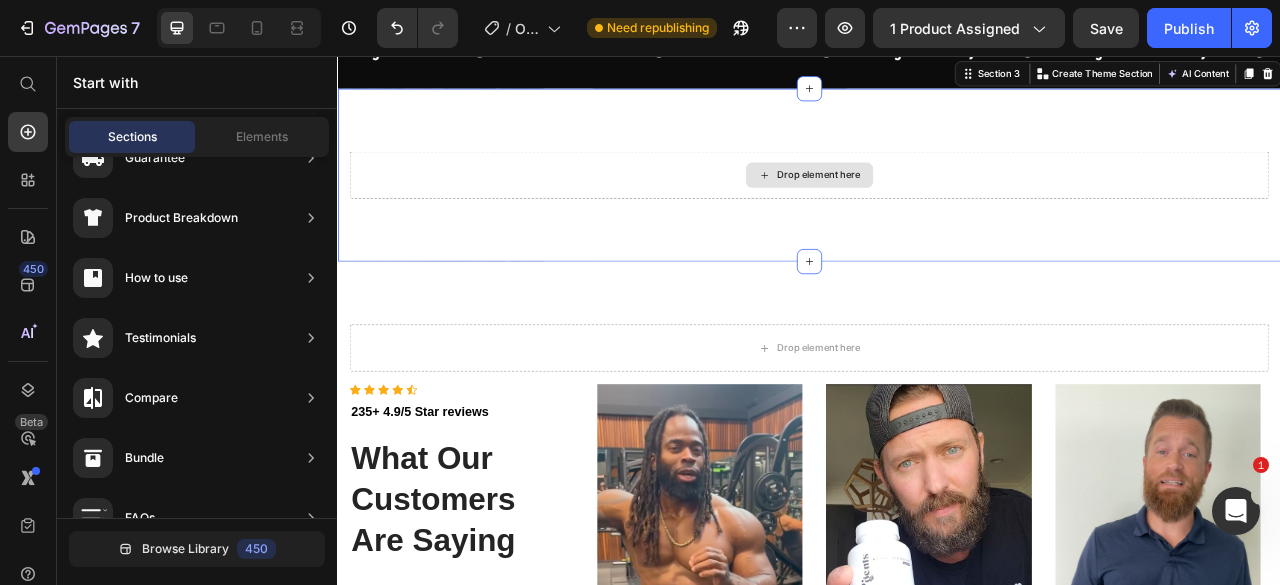 click on "Drop element here" at bounding box center (937, 208) 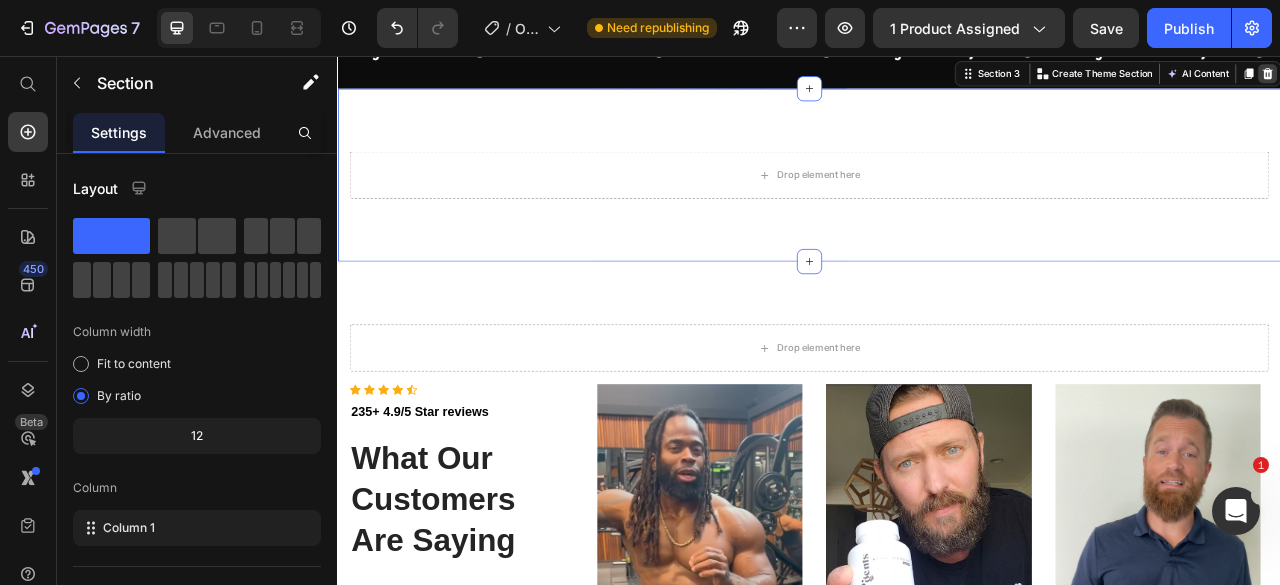 click 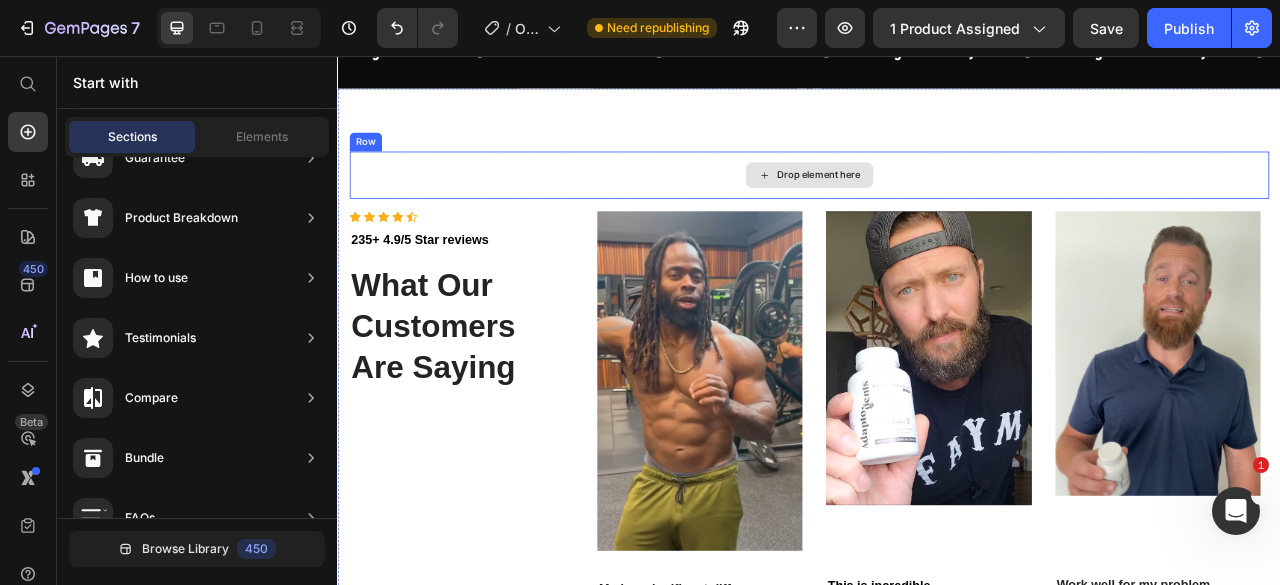 click on "Drop element here" at bounding box center [937, 208] 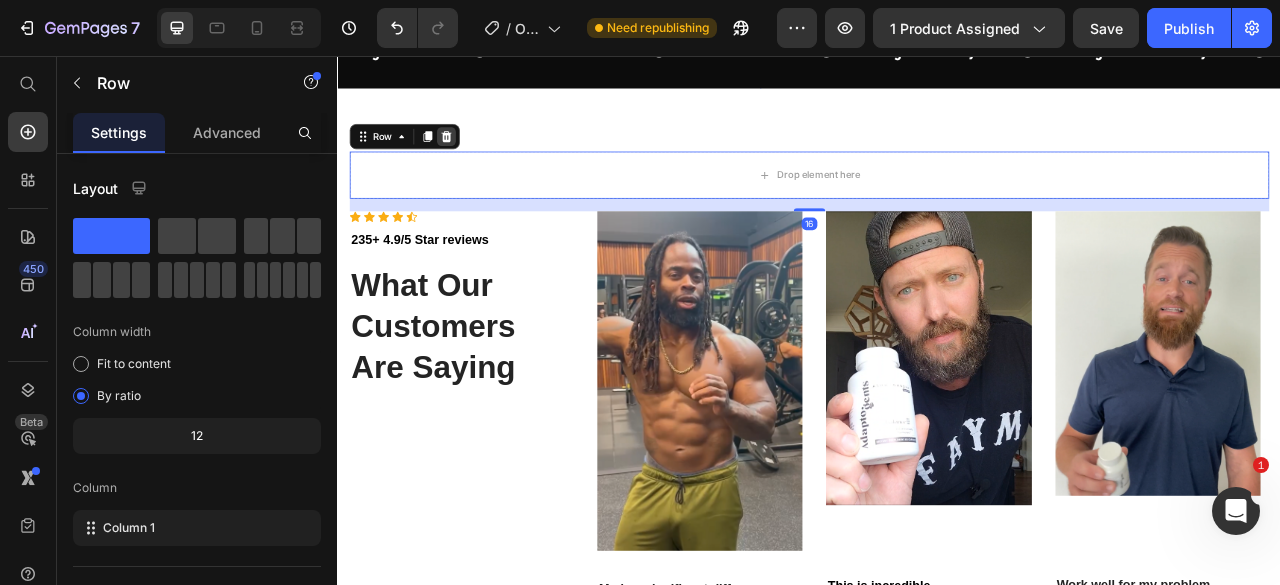 click 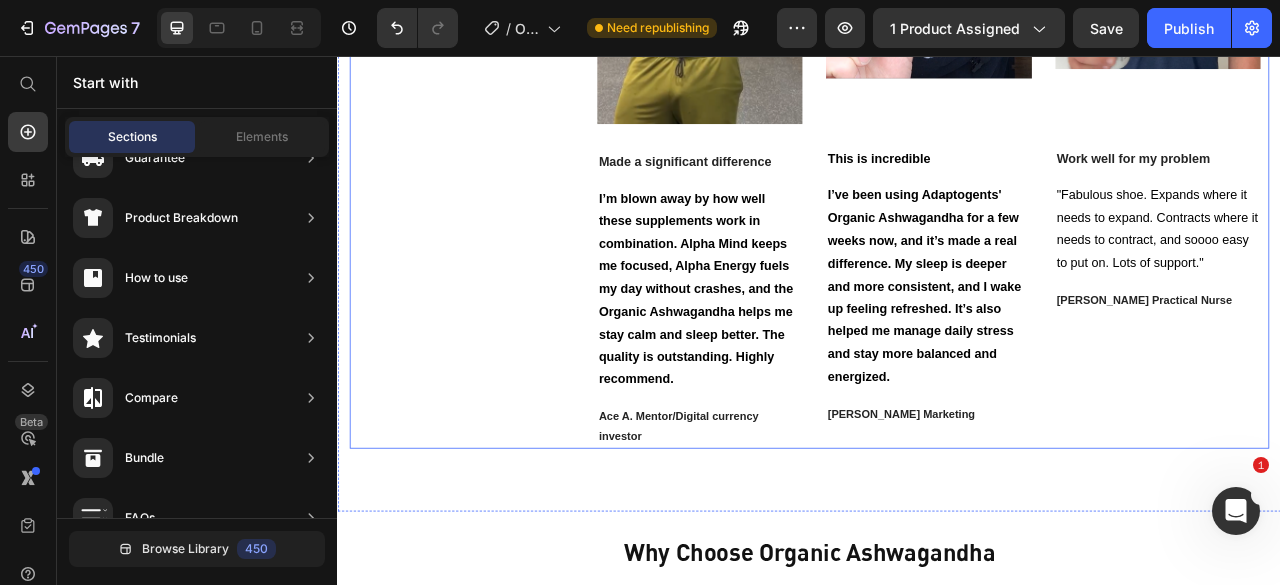 scroll, scrollTop: 2212, scrollLeft: 0, axis: vertical 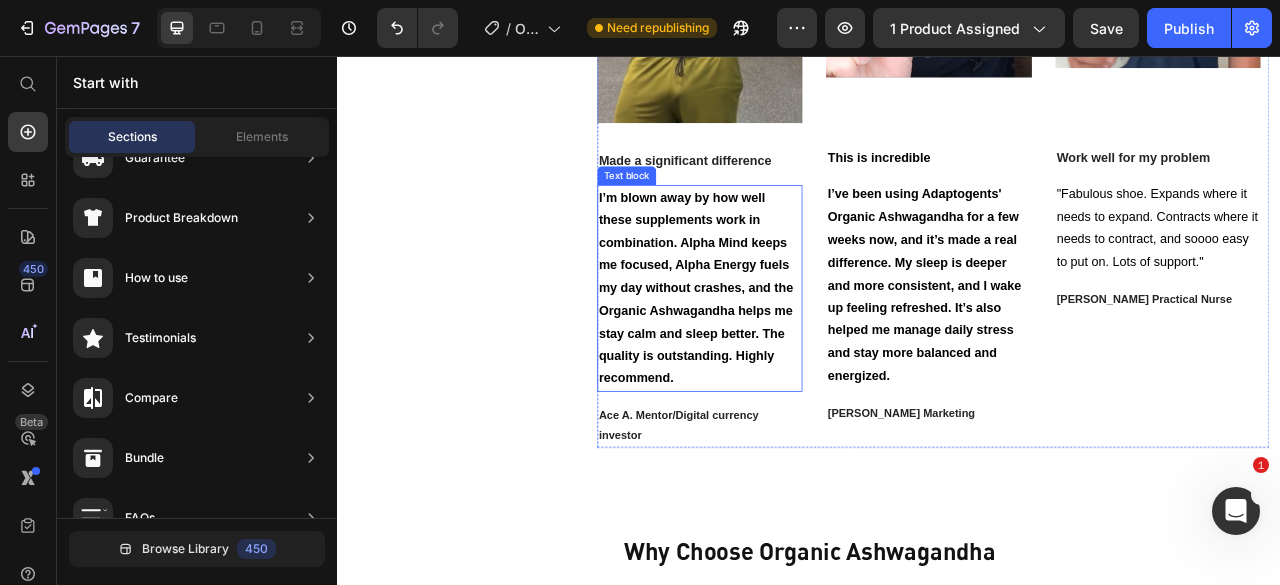 click on "I’m blown away by how well these supplements work in combination. Alpha Mind keeps me focused, Alpha Energy fuels my day without crashes, and the Organic Ashwagandha helps me stay calm and sleep better. The quality is outstanding. Highly recommend." at bounding box center [792, 350] 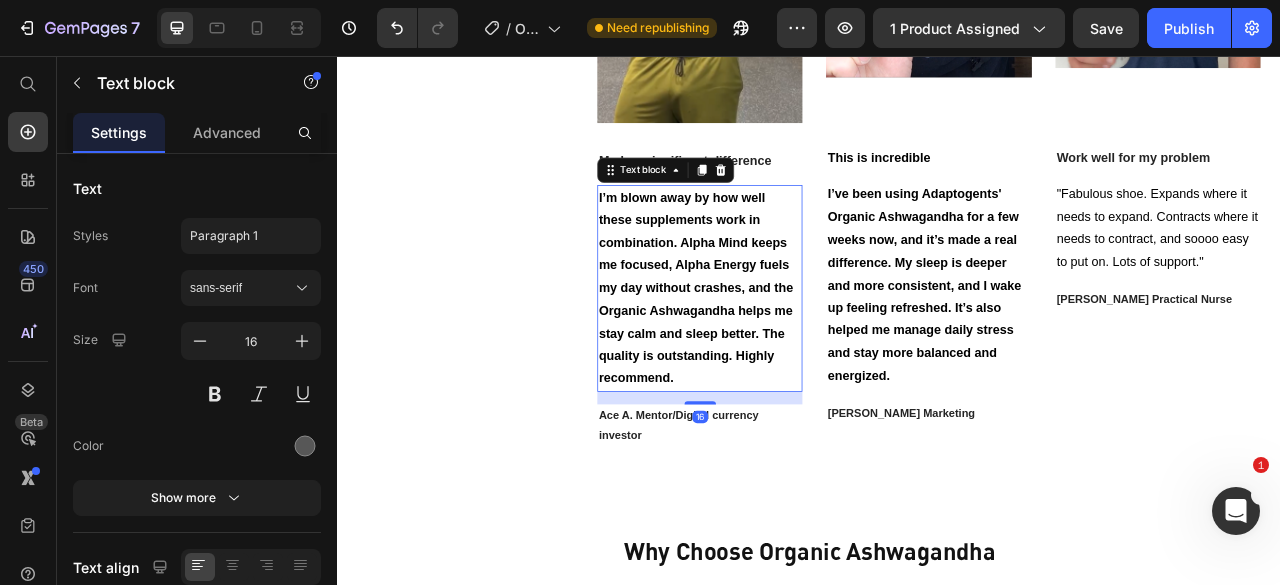 click on "I’m blown away by how well these supplements work in combination. Alpha Mind keeps me focused, Alpha Energy fuels my day without crashes, and the Organic Ashwagandha helps me stay calm and sleep better. The quality is outstanding. Highly recommend." at bounding box center [792, 350] 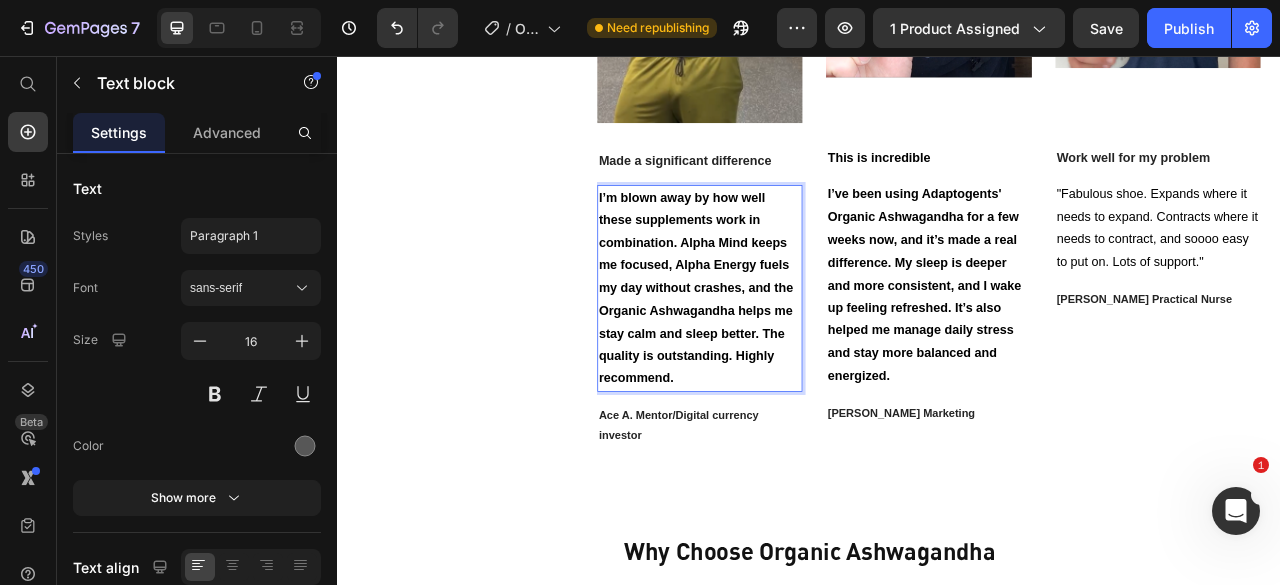 click on "I’m blown away by how well these supplements work in combination. Alpha Mind keeps me focused, Alpha Energy fuels my day without crashes, and the Organic Ashwagandha helps me stay calm and sleep better. The quality is outstanding. Highly recommend." at bounding box center [792, 350] 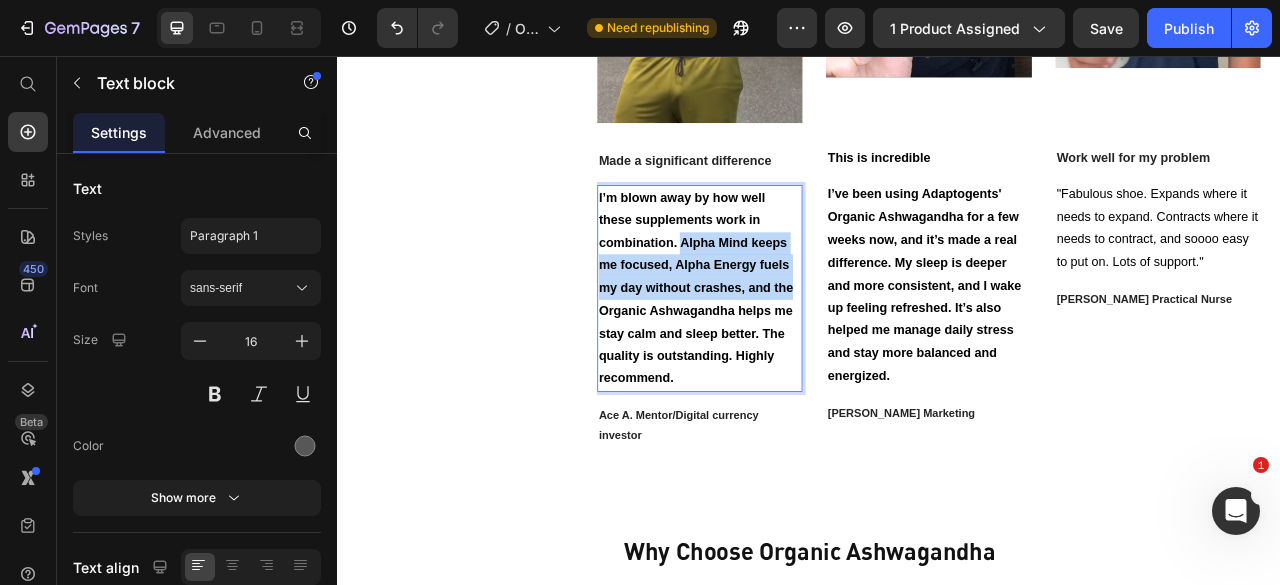drag, startPoint x: 908, startPoint y: 397, endPoint x: 772, endPoint y: 343, distance: 146.3284 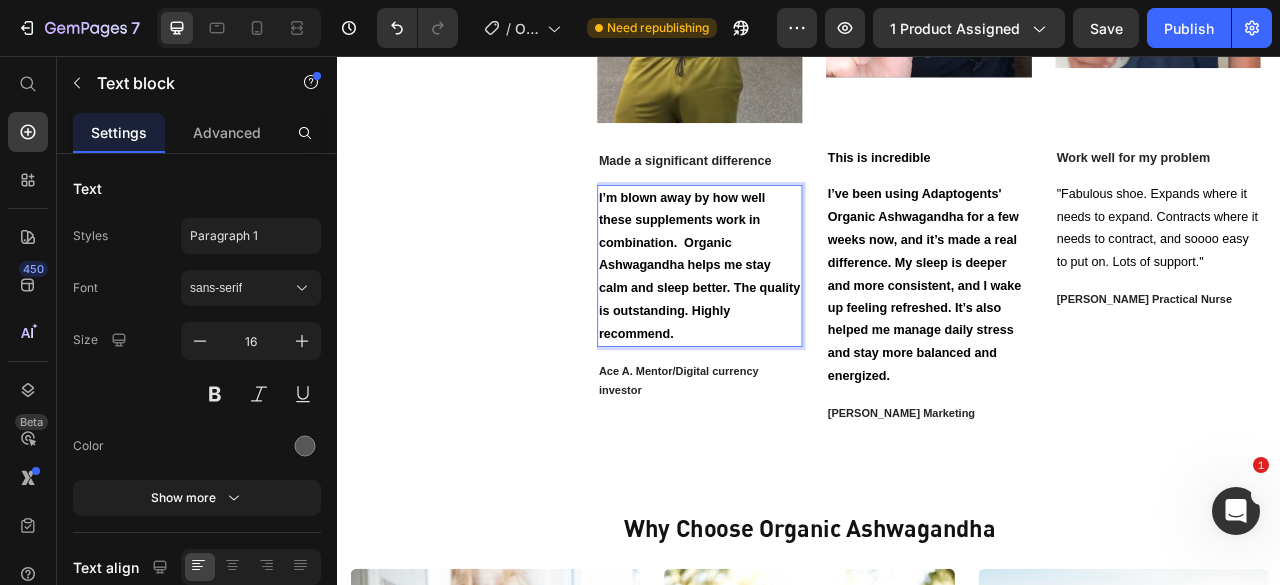 click on "I’m blown away by how well these supplements work in combination.  Organic Ashwagandha helps me stay calm and sleep better. The quality is outstanding. Highly recommend." at bounding box center [797, 322] 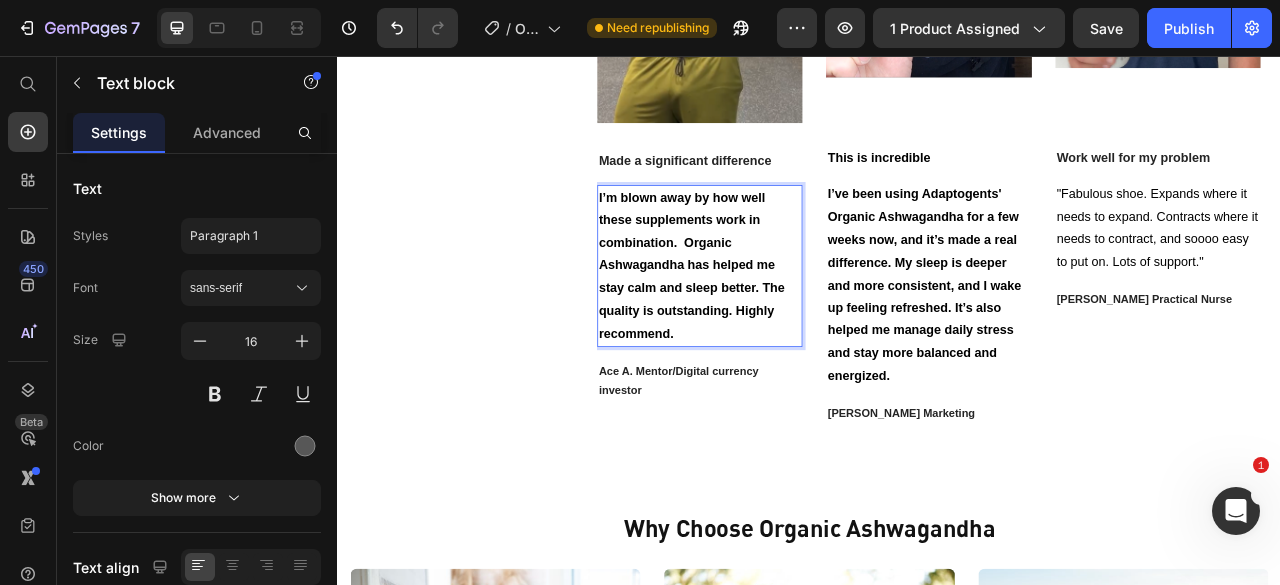 click on "I’m blown away by how well these supplements work in combination.  Organic Ashwagandha has helped me stay calm and sleep better. The quality is outstanding. Highly recommend." at bounding box center [787, 322] 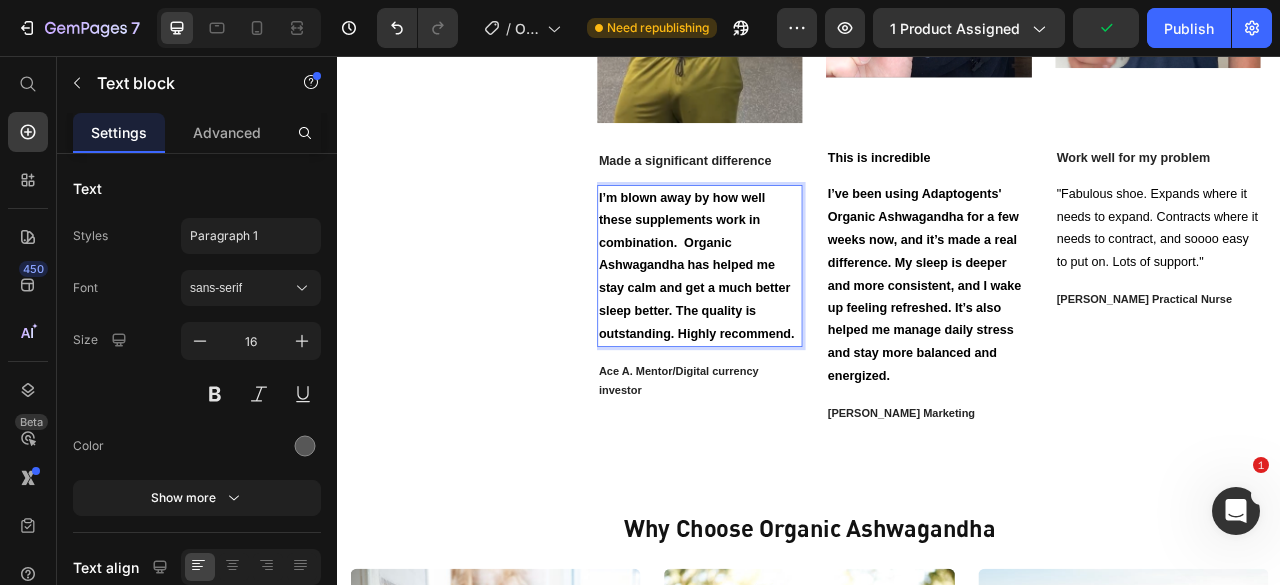 click on "I’m blown away by how well these supplements work in combination.  Organic Ashwagandha has helped me stay calm and get a much better sleep better. The quality is outstanding. Highly recommend." at bounding box center [793, 322] 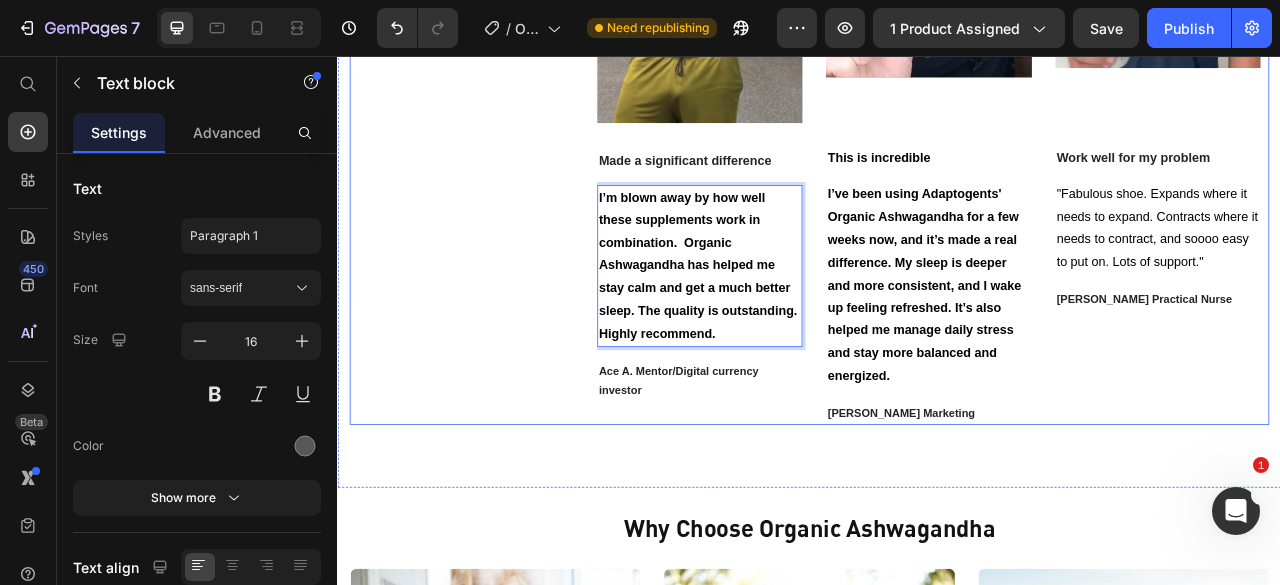 click on "Icon                Icon                Icon                Icon
Icon Icon List Hoz 235+ 4.9/5 Star reviews Text block What Our Customers Are Saying Heading" at bounding box center (494, 117) 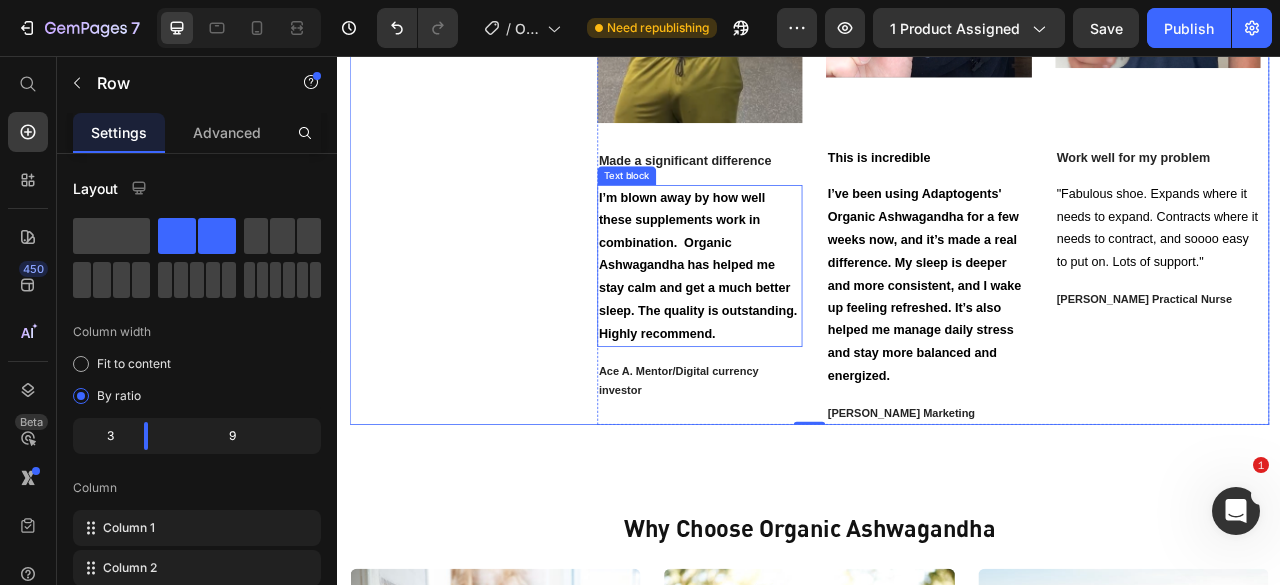 click on "I’m blown away by how well these supplements work in combination.  Organic Ashwagandha has helped me stay calm and get a much better sleep. The quality is outstanding. Highly recommend." at bounding box center [795, 322] 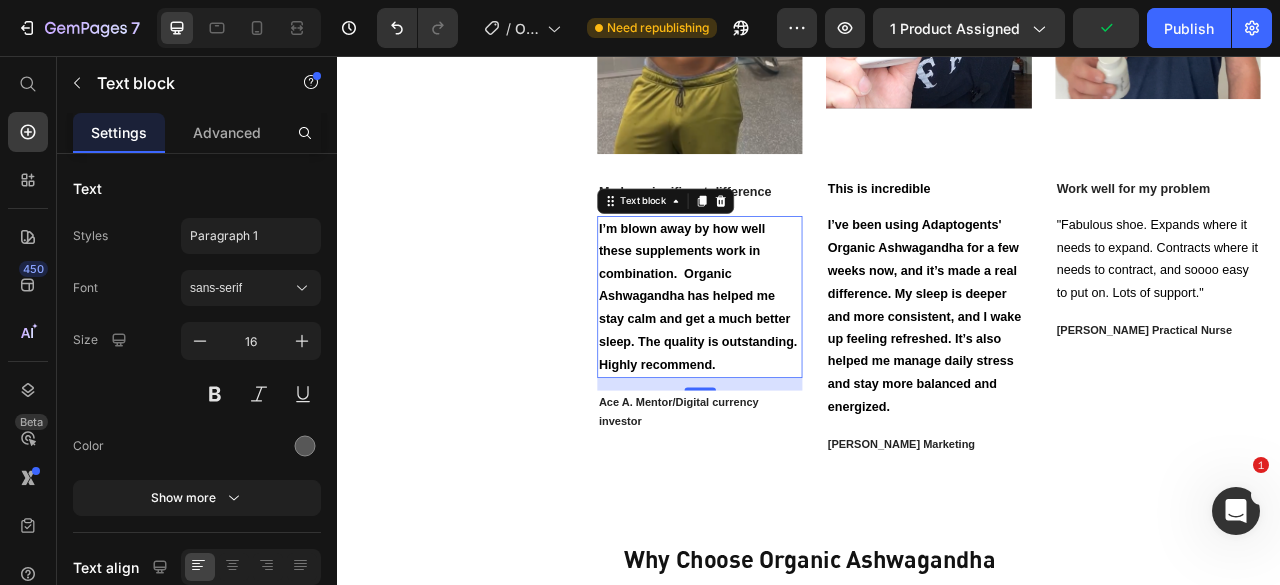 scroll, scrollTop: 2176, scrollLeft: 0, axis: vertical 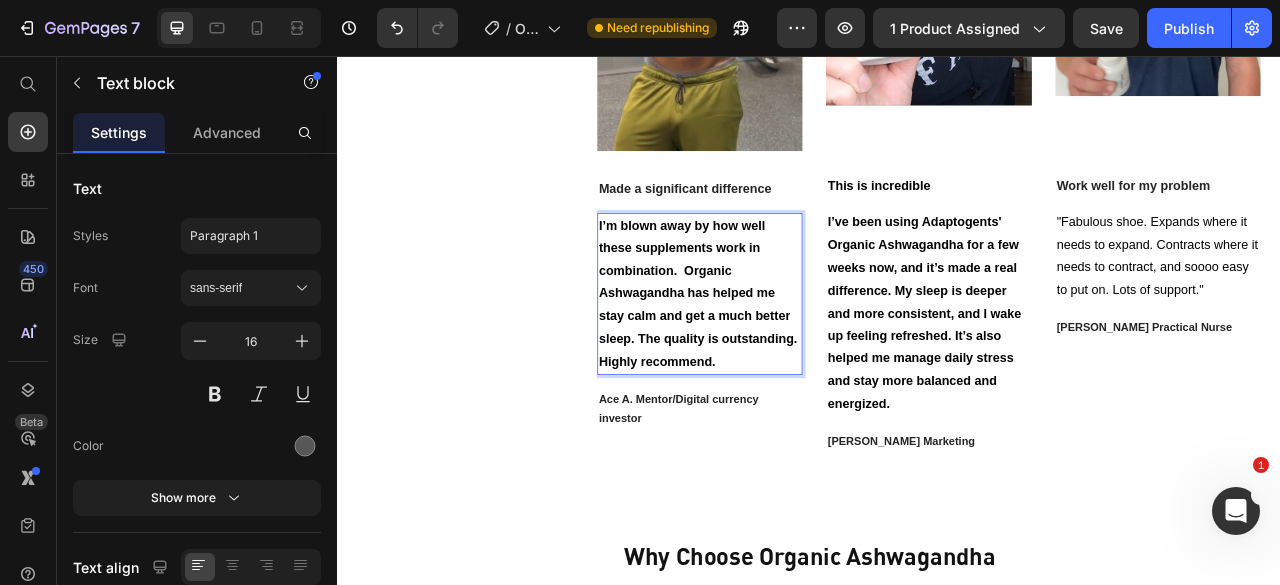 click on "I’m blown away by how well these supplements work in combination.  Organic Ashwagandha has helped me stay calm and get a much better sleep. The quality is outstanding. Highly recommend." at bounding box center (795, 358) 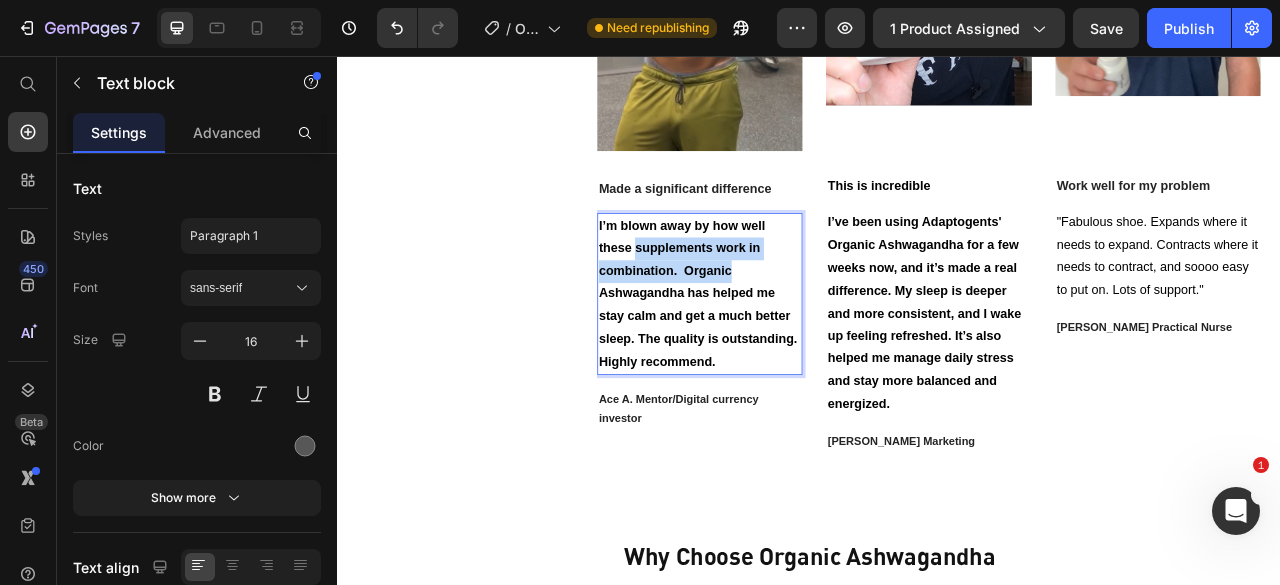 drag, startPoint x: 776, startPoint y: 377, endPoint x: 752, endPoint y: 350, distance: 36.124783 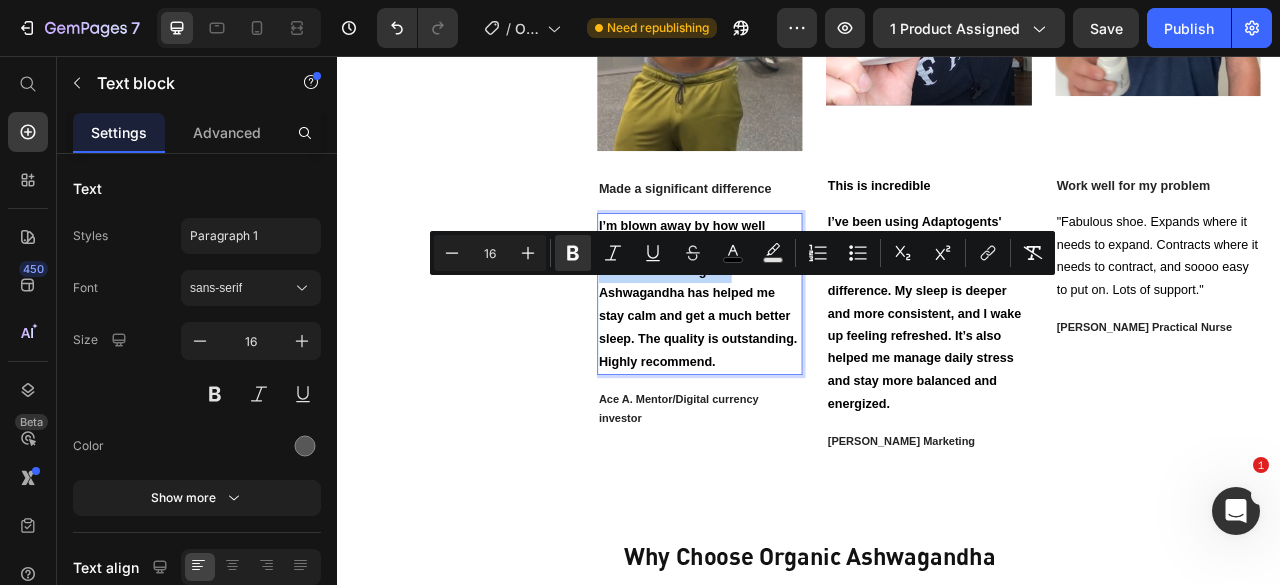 click on "I’m blown away by how well these supplements work in combination.  Organic Ashwagandha has helped me stay calm and get a much better sleep. The quality is outstanding. Highly recommend." at bounding box center [795, 358] 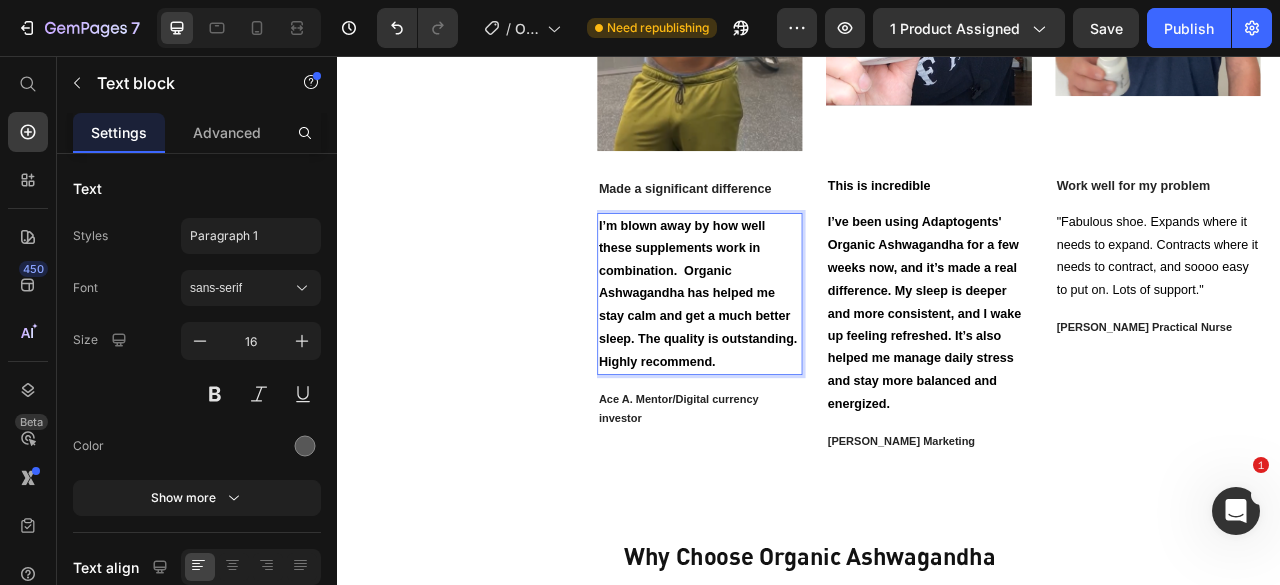 click on "I’m blown away by how well these supplements work in combination.  Organic Ashwagandha has helped me stay calm and get a much better sleep. The quality is outstanding. Highly recommend." at bounding box center [795, 358] 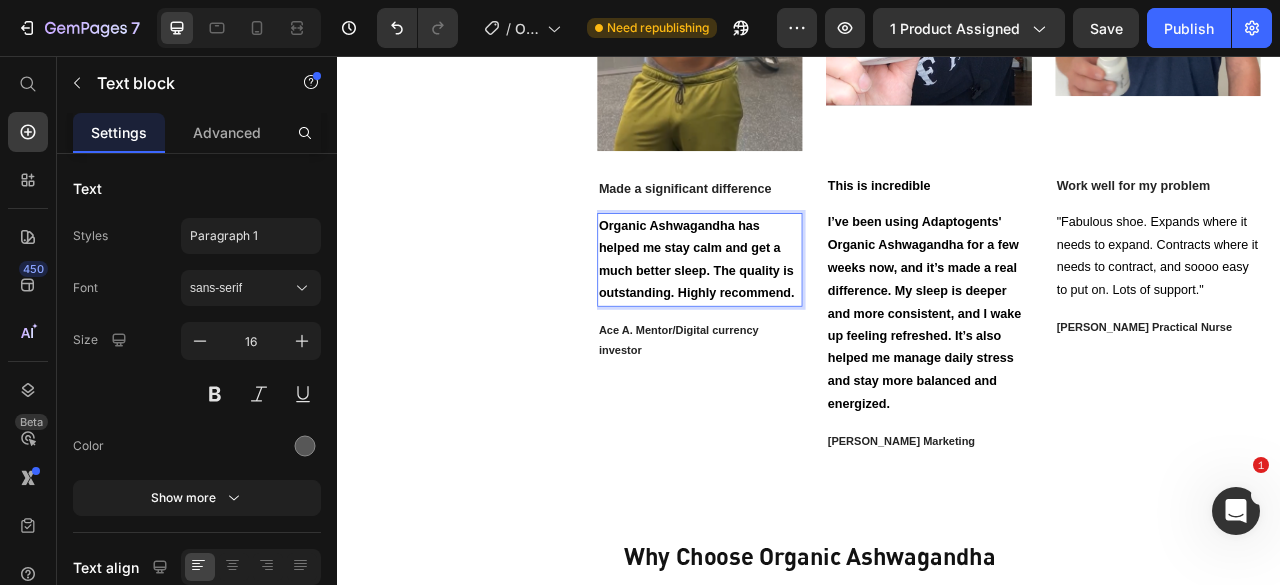 click on "Organic Ashwagandha has helped me stay calm and get a much better sleep. The quality is outstanding. Highly recommend." at bounding box center (793, 314) 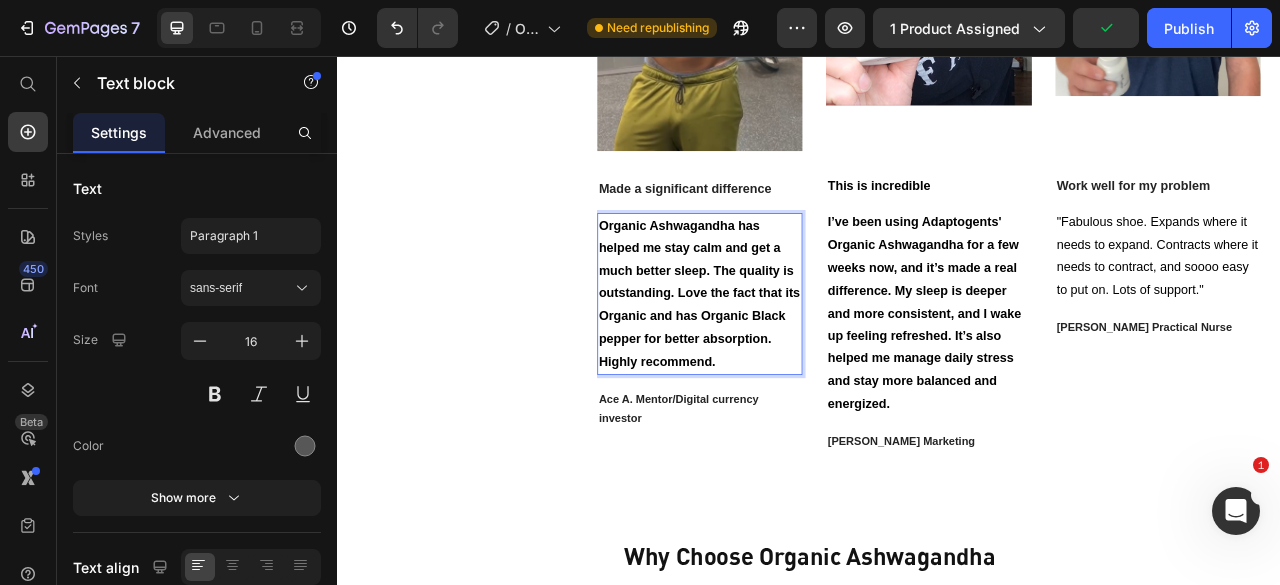 click on "Organic Ashwagandha has helped me stay calm and get a much better sleep. The quality is outstanding. Love the fact that its Organic and has Organic Black pepper for better absorption. Highly recommend." at bounding box center (797, 358) 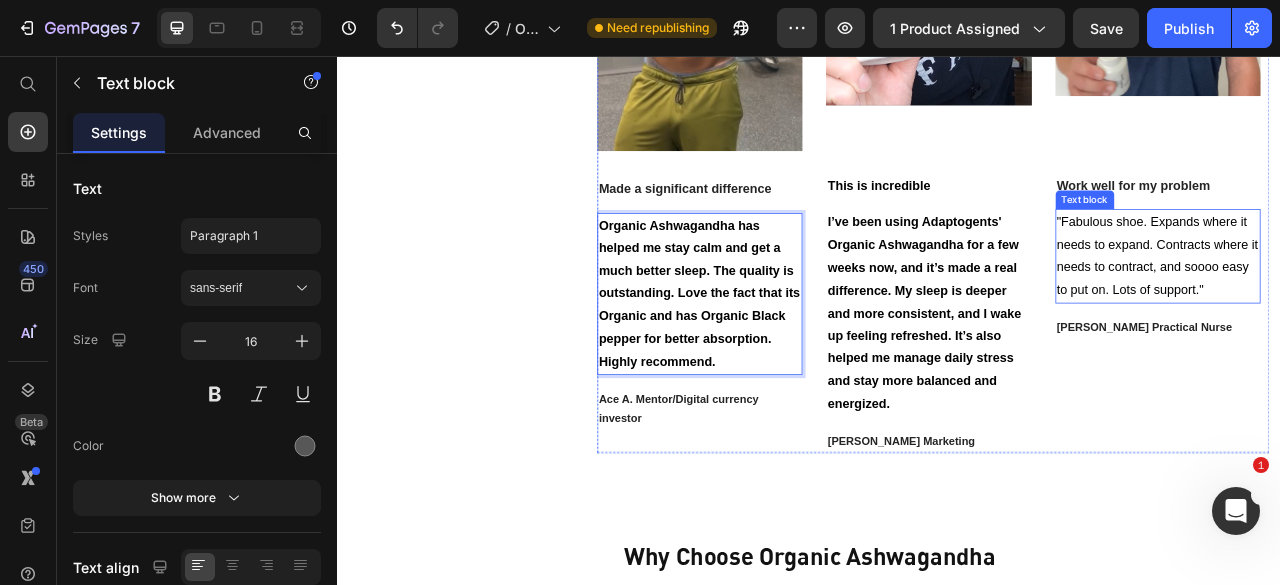 click on ""Fabulous shoe. Expands where it needs to expand. Contracts where it needs to contract, and soooo easy to put on. Lots of support."" at bounding box center [1380, 310] 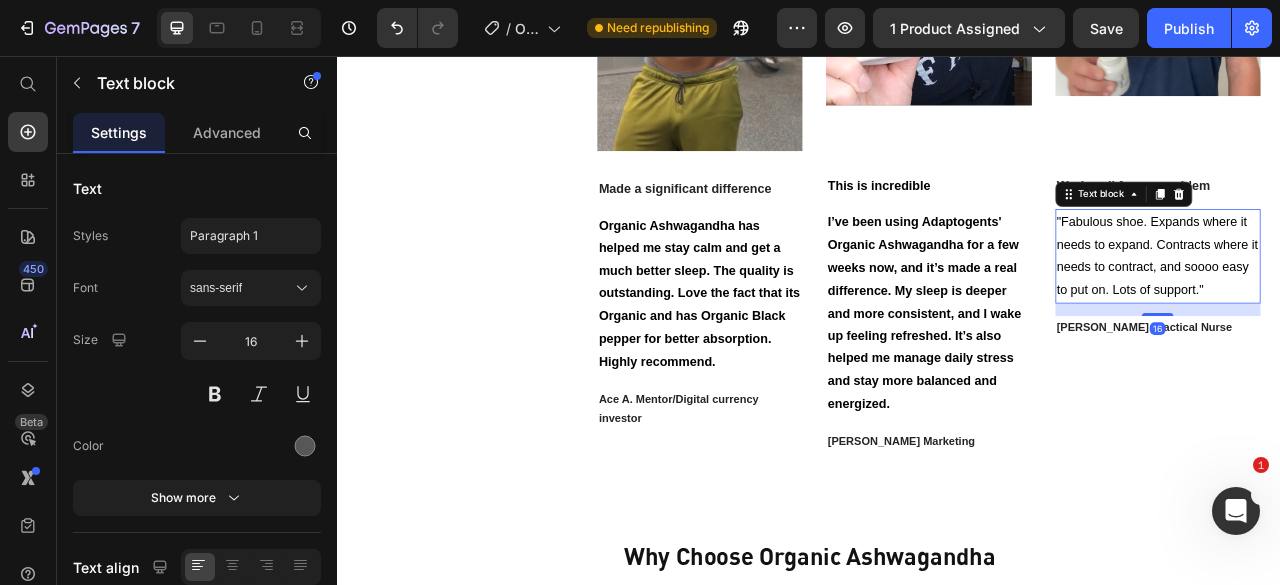 click on ""Fabulous shoe. Expands where it needs to expand. Contracts where it needs to contract, and soooo easy to put on. Lots of support."" at bounding box center [1380, 310] 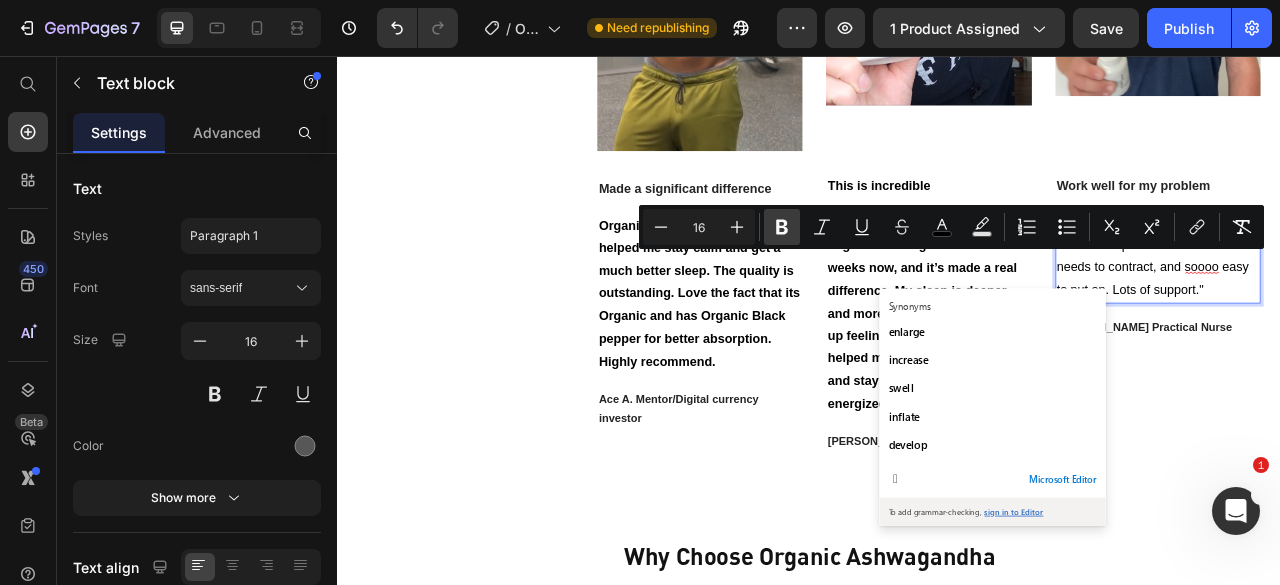 click 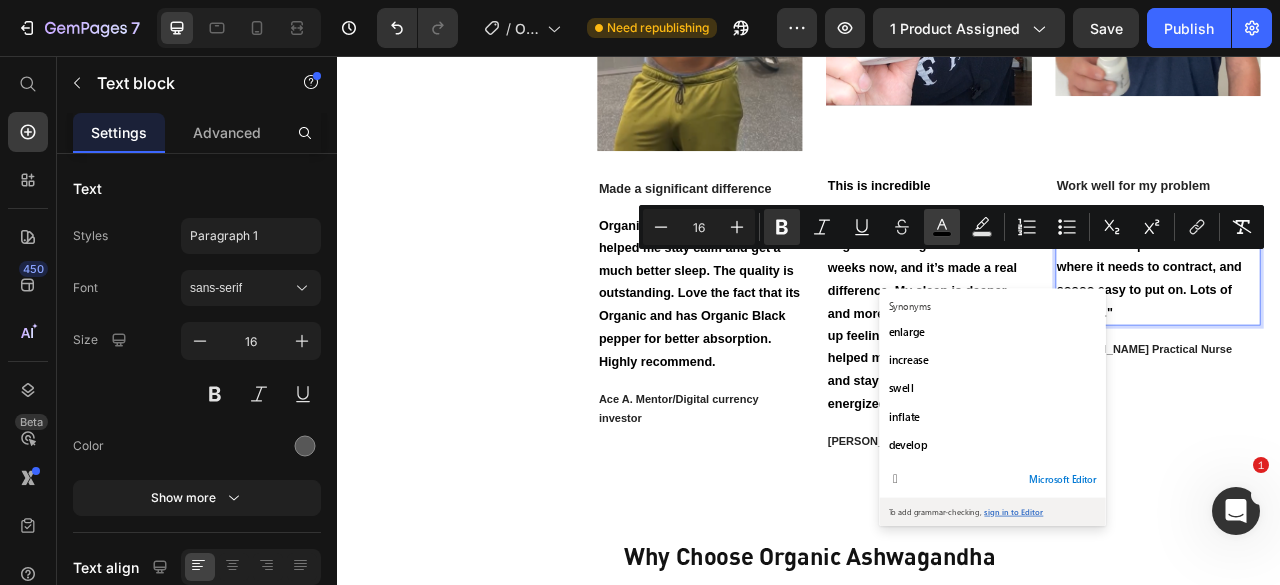 click 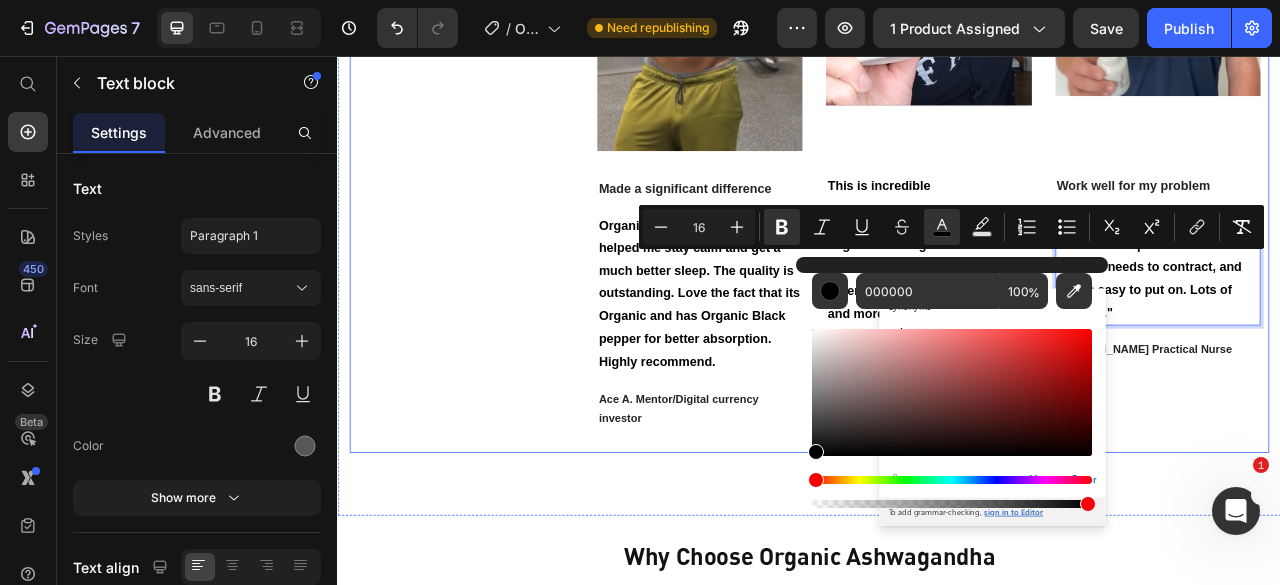 click on "Icon                Icon                Icon                Icon
Icon Icon List Hoz 235+ 4.9/5 Star reviews Text block What Our Customers Are Saying Heading" at bounding box center (494, 153) 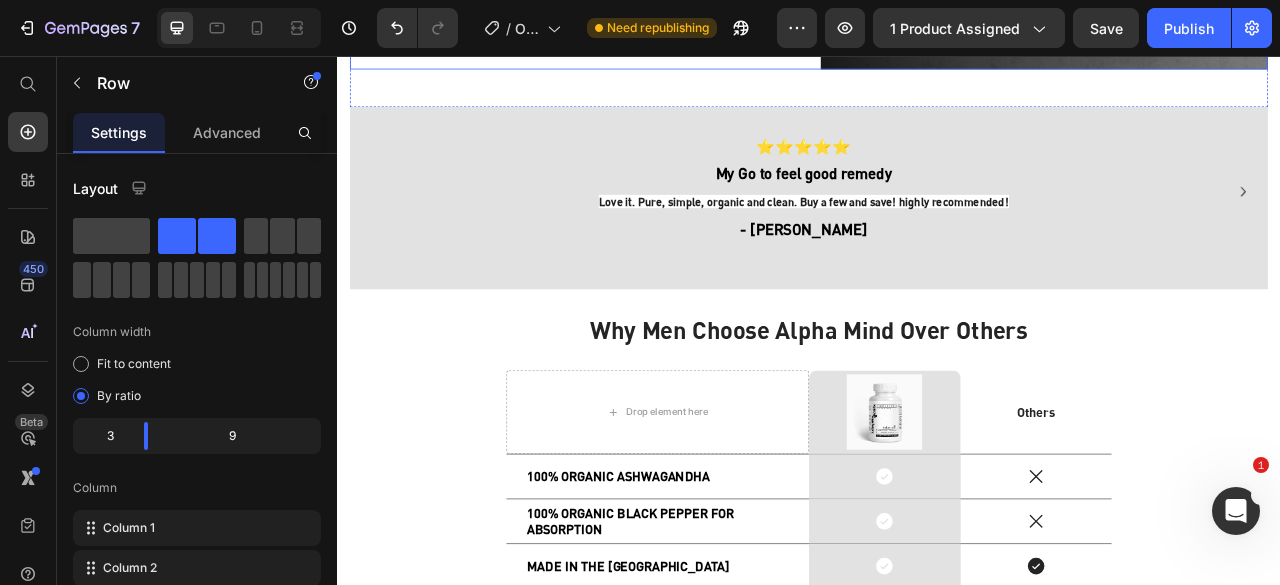scroll, scrollTop: 4036, scrollLeft: 0, axis: vertical 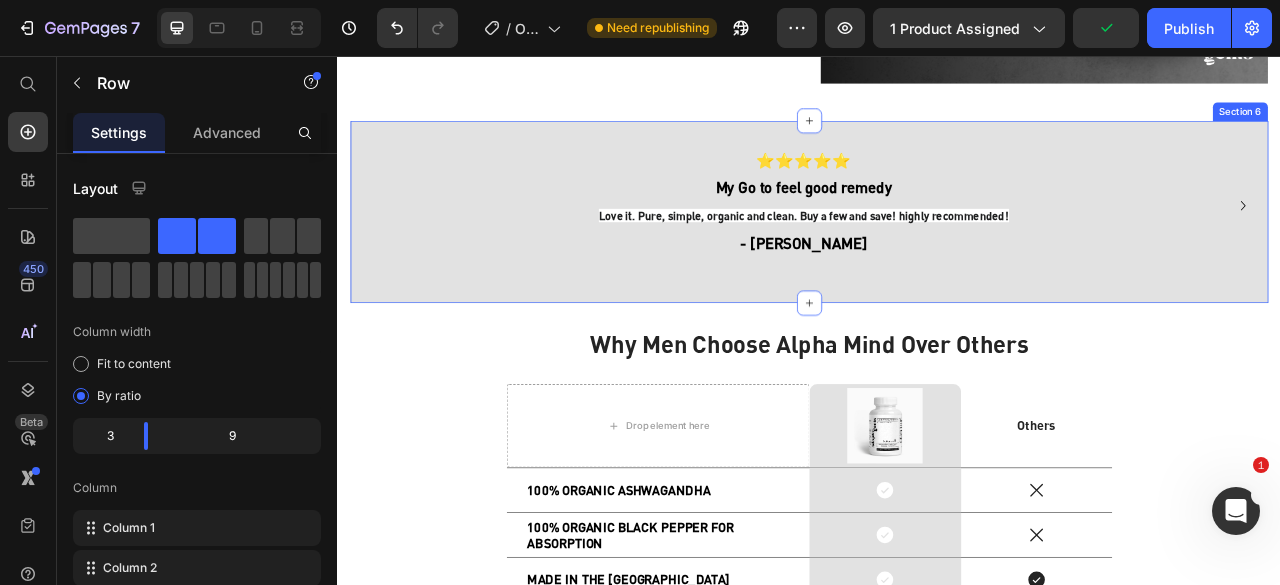 click on "⭐⭐⭐⭐⭐ My Go to feel good remedy Love it. Pure, simple, organic and clean. Buy a few and save! highly recommended! - [PERSON_NAME] Text Block Been using Adaptogents' Ashwagandha for a few weeks and I’m loving the results. My mind feels sharper and more focused, and I’m way less stressed. Plus, I’m sleeping better too. - [PERSON_NAME] Text Block ⭐⭐⭐⭐⭐ I've been using Adaotgents Ashwagandha for a few months, and they've transformed my daily routine! My stress levels have dropped significantly, and I feel more balanced and energized. The quality is outstanding. Highly recommend!" - [PERSON_NAME] Text Block
Carousel Row Section 6" at bounding box center (937, 255) 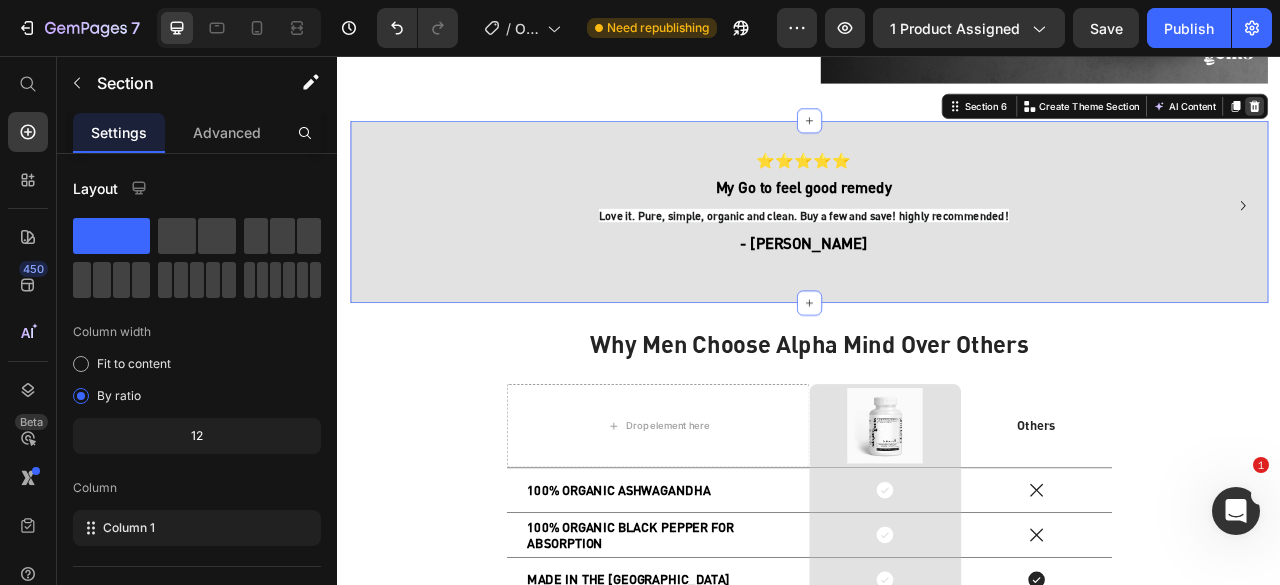 click 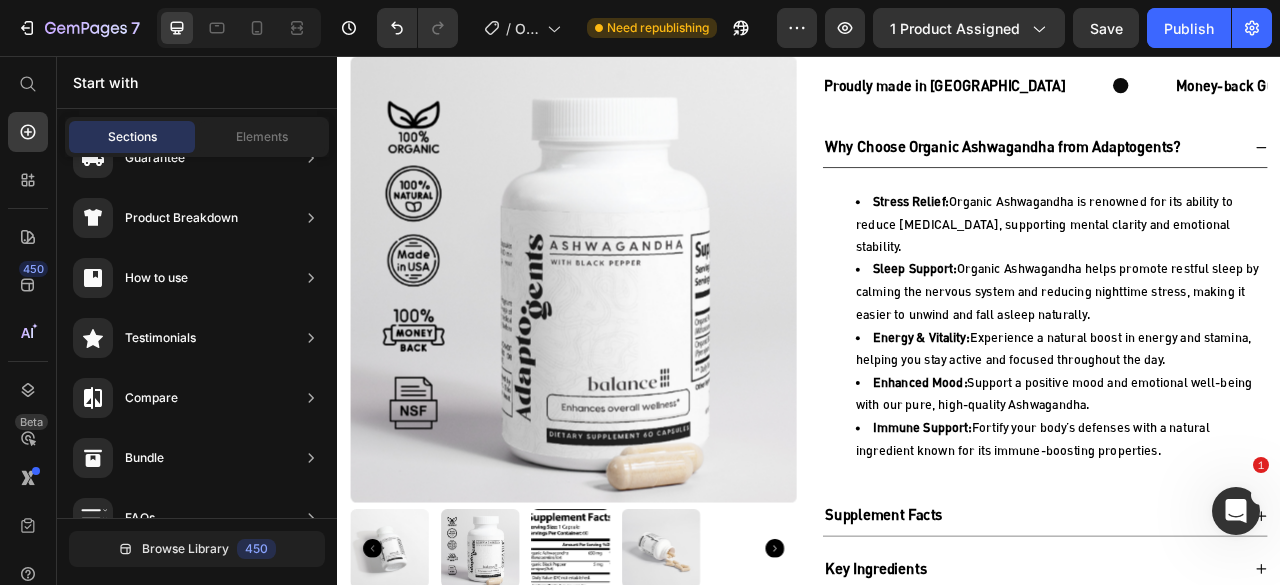 scroll, scrollTop: 912, scrollLeft: 0, axis: vertical 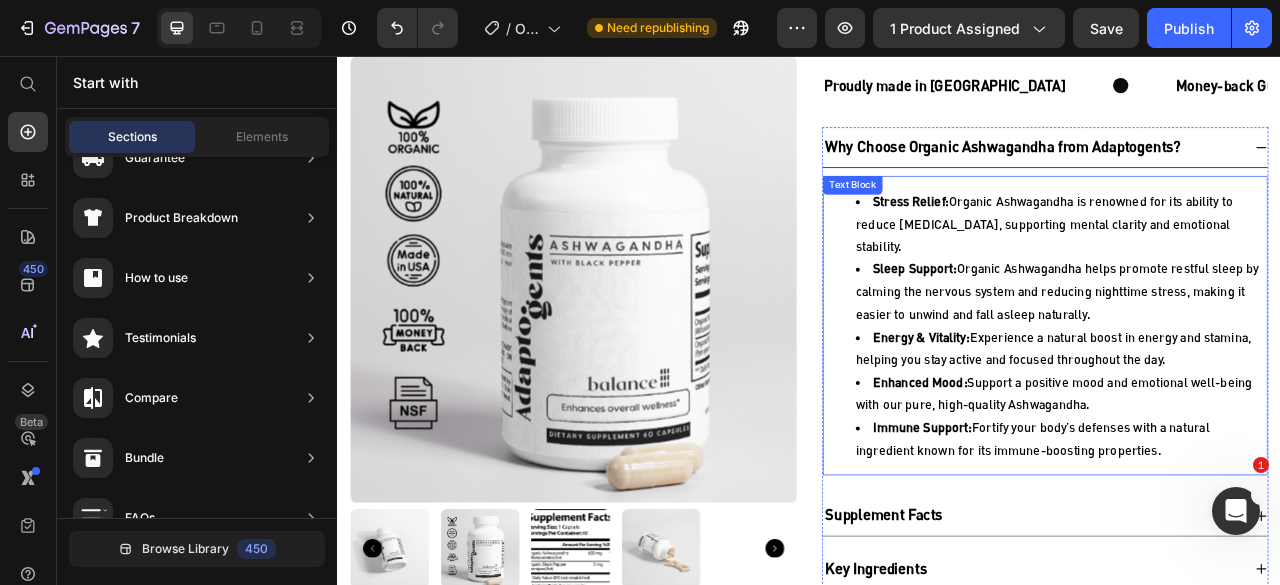click on "Stress Relief:  Organic Ashwagandha is renowned for its ability to reduce [MEDICAL_DATA], supporting mental clarity and emotional stability." at bounding box center (1257, 270) 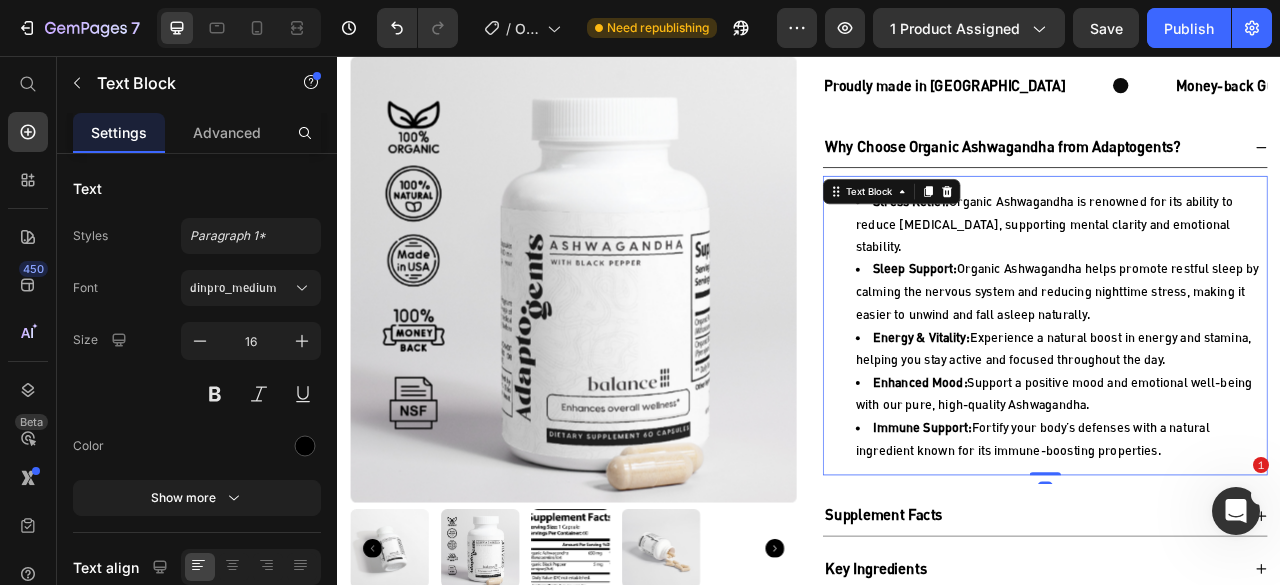 click on "Stress Relief:  Organic Ashwagandha is renowned for its ability to reduce [MEDICAL_DATA], supporting mental clarity and emotional stability." at bounding box center (1257, 270) 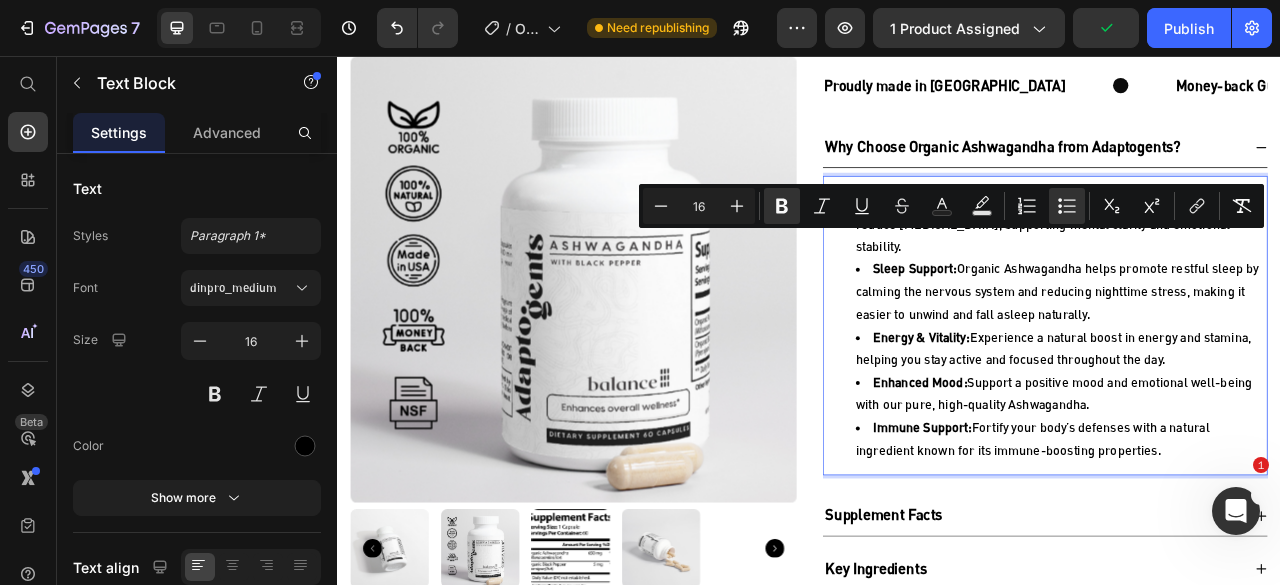 drag, startPoint x: 1102, startPoint y: 290, endPoint x: 1011, endPoint y: 284, distance: 91.197586 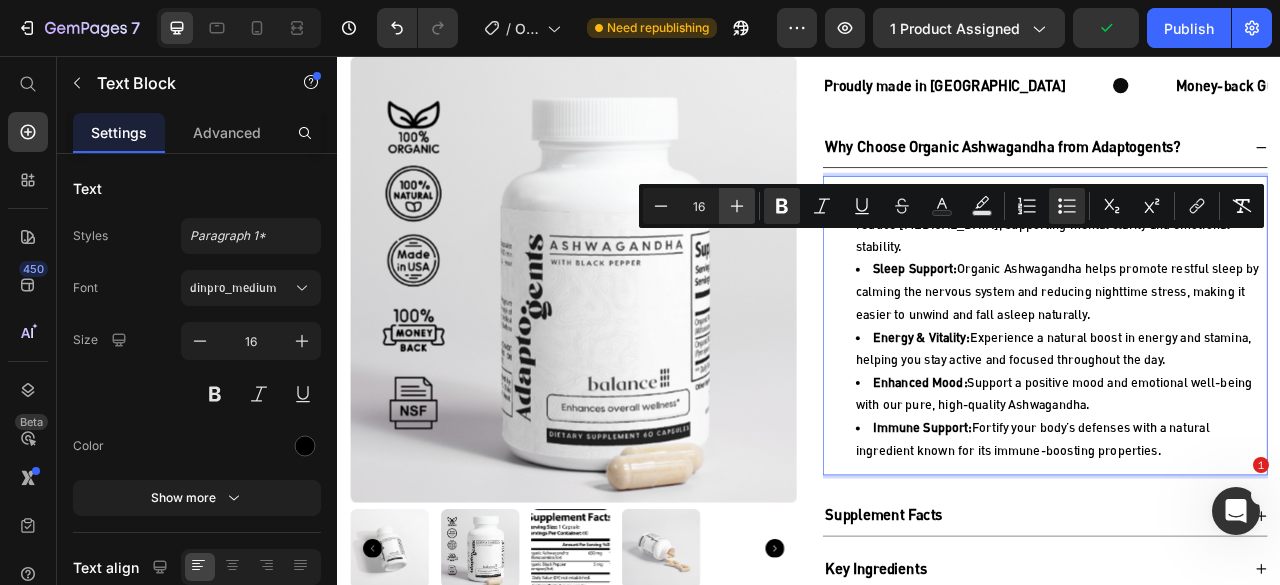 click 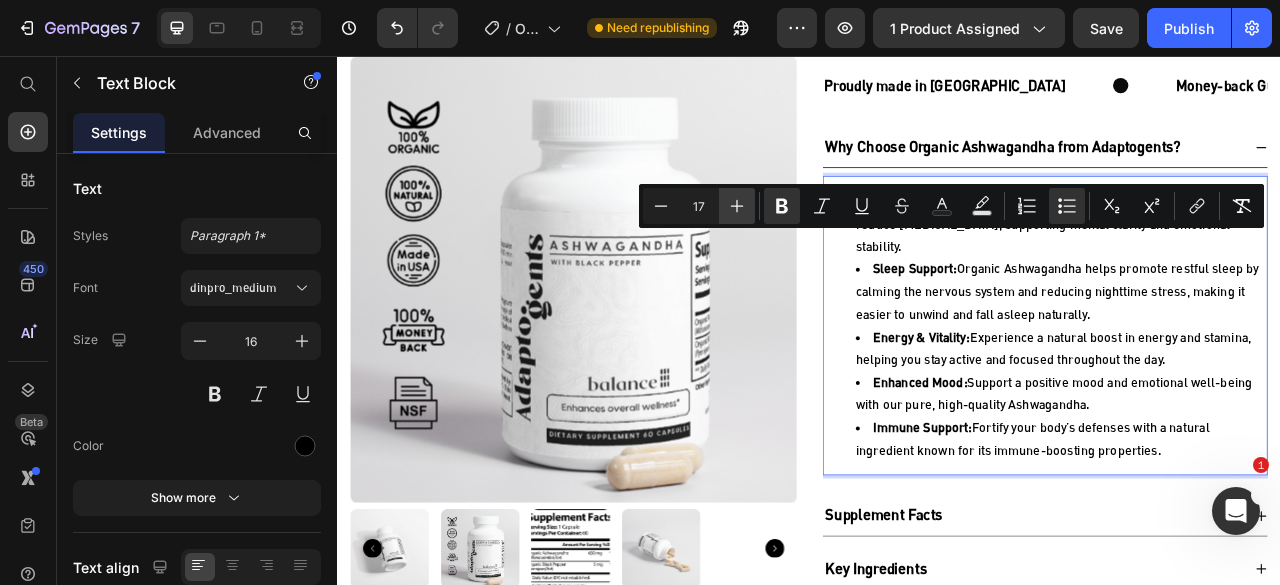 click 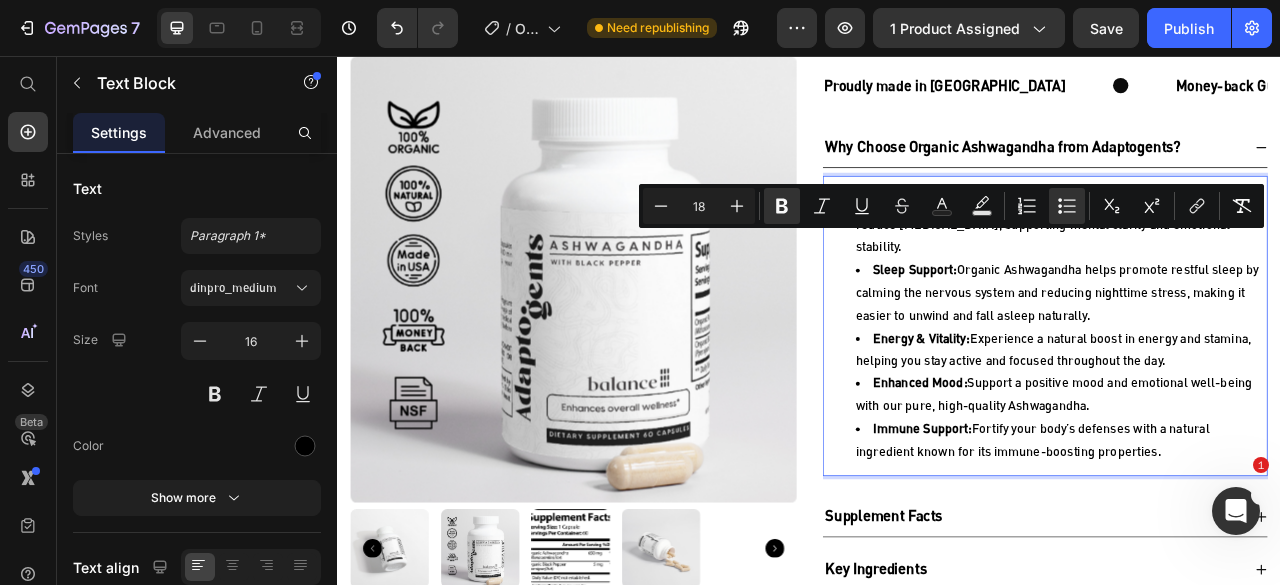 type on "16" 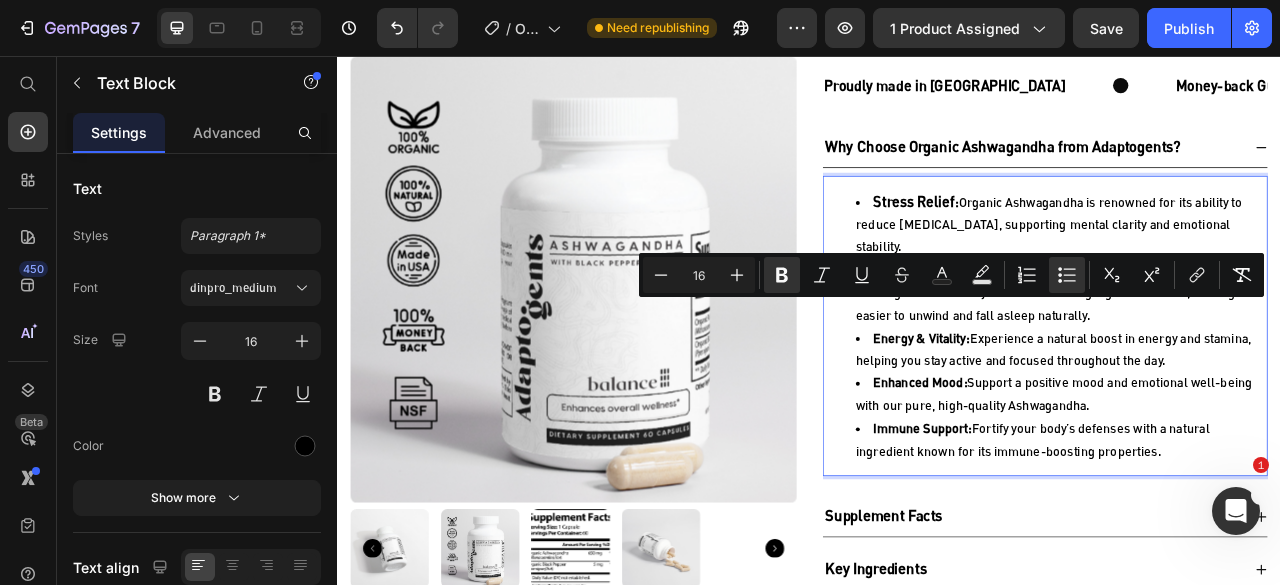 drag, startPoint x: 1112, startPoint y: 372, endPoint x: 1014, endPoint y: 377, distance: 98.12747 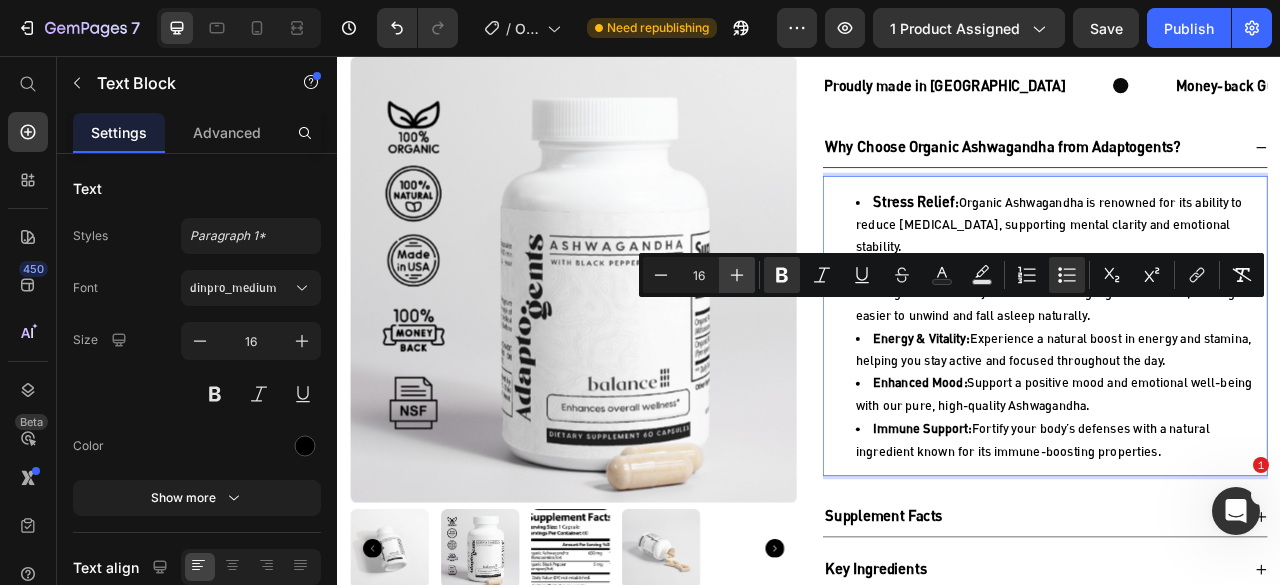 click on "Plus" at bounding box center [737, 275] 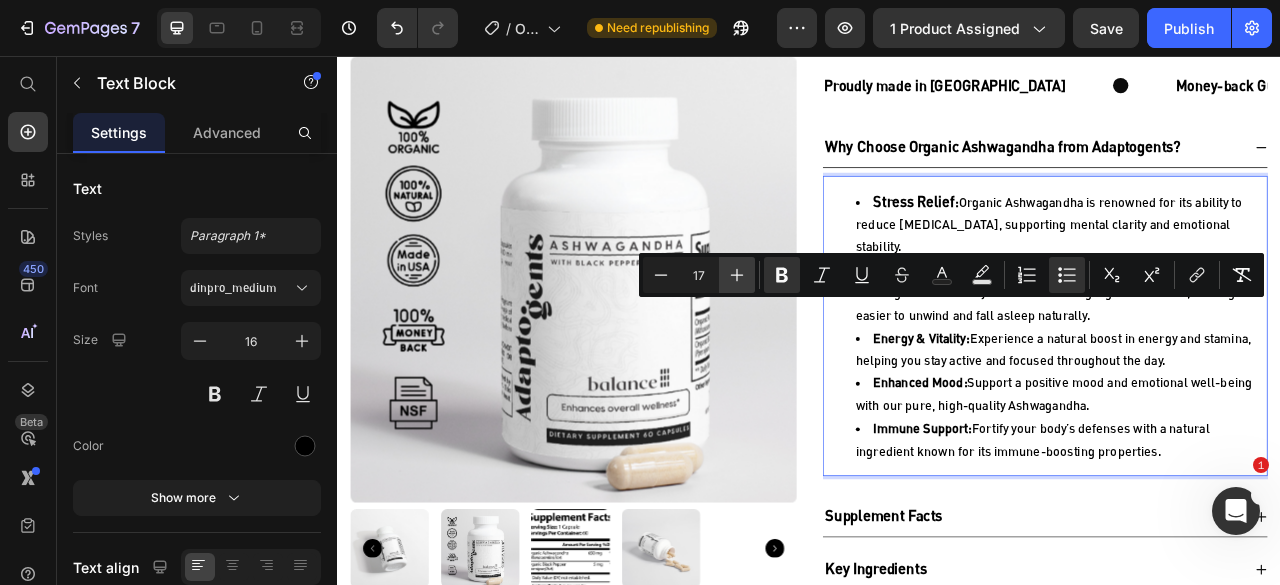 click on "Plus" at bounding box center [737, 275] 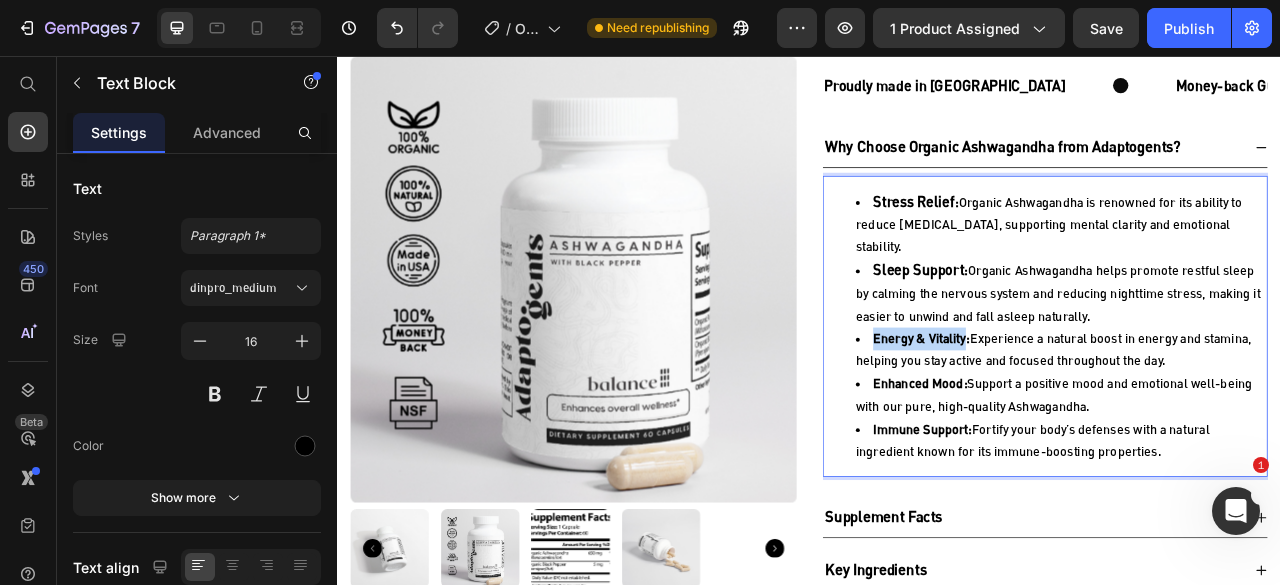 drag, startPoint x: 1125, startPoint y: 468, endPoint x: 1011, endPoint y: 468, distance: 114 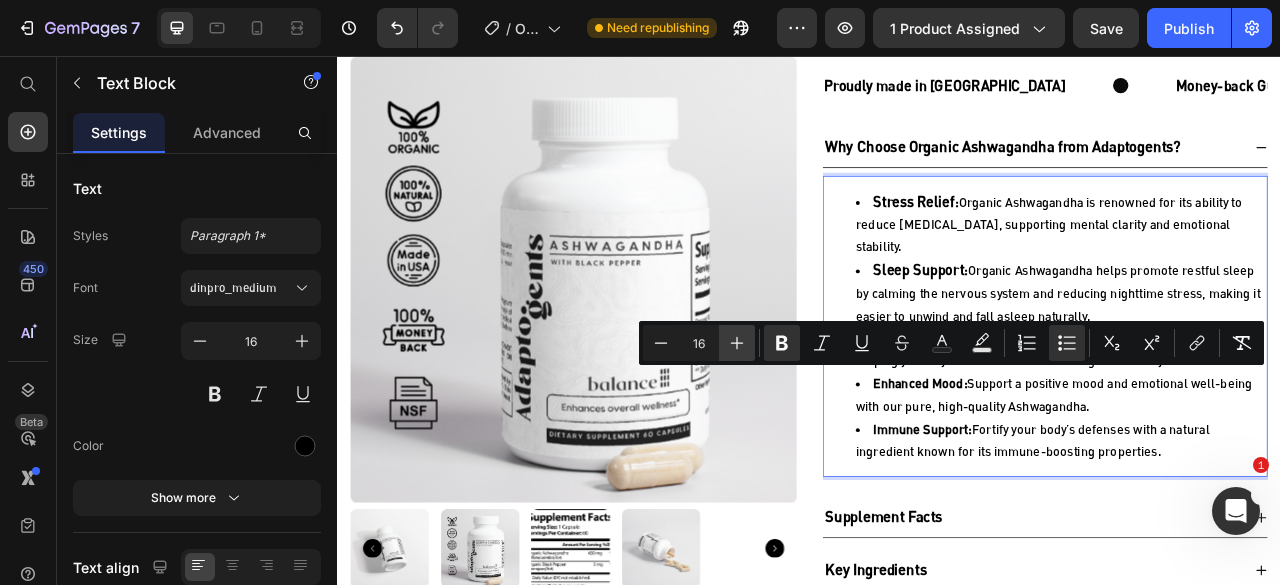 click 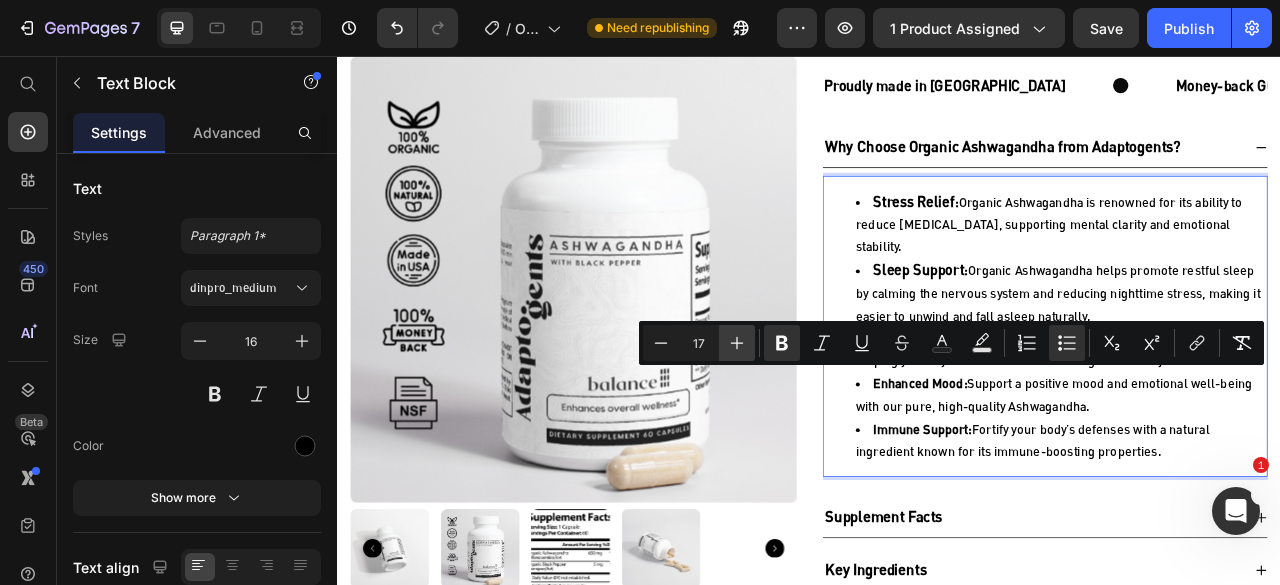 click 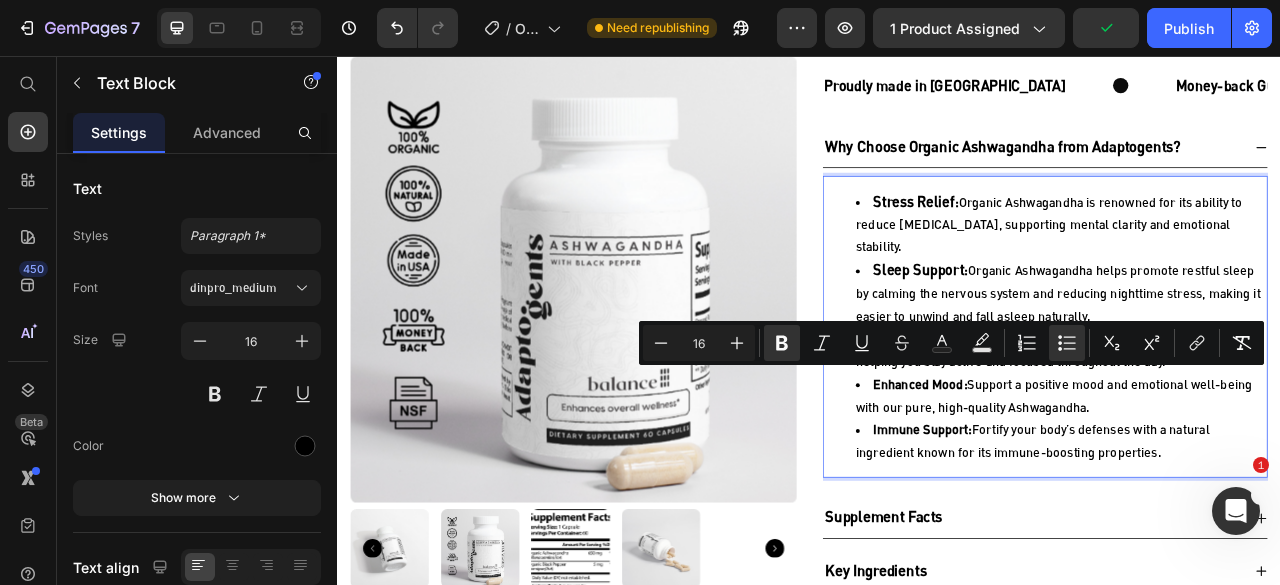 click on "Stress Relief :  Organic Ashwagandha is renowned for its ability to reduce [MEDICAL_DATA], supporting mental clarity and emotional stability." at bounding box center (1257, 270) 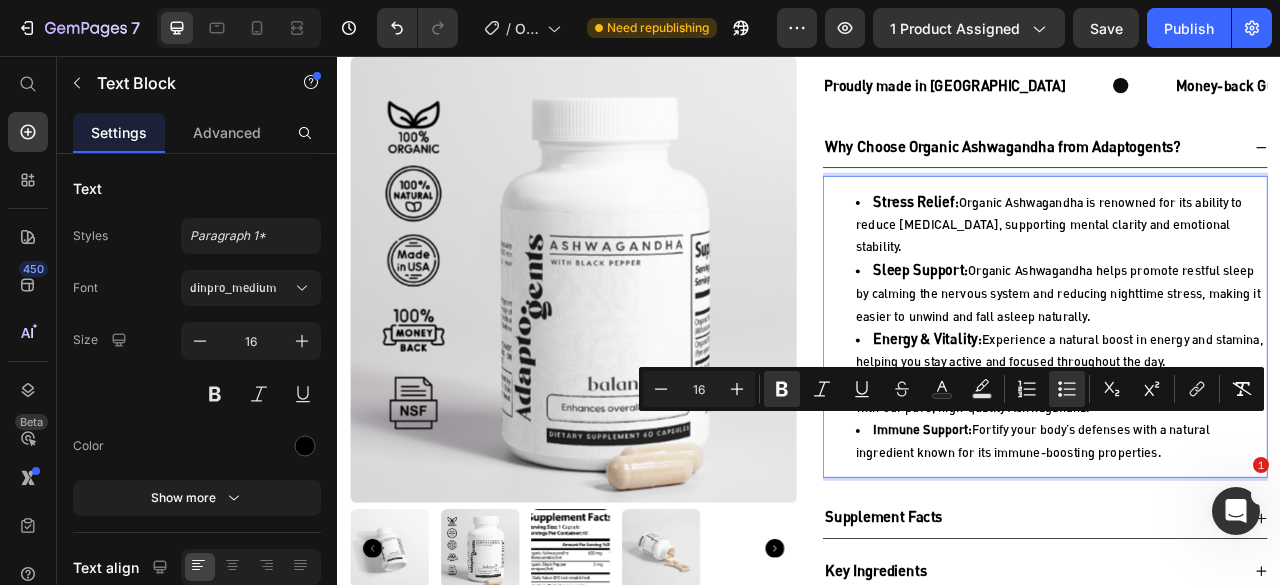 drag, startPoint x: 1123, startPoint y: 524, endPoint x: 1011, endPoint y: 534, distance: 112.44554 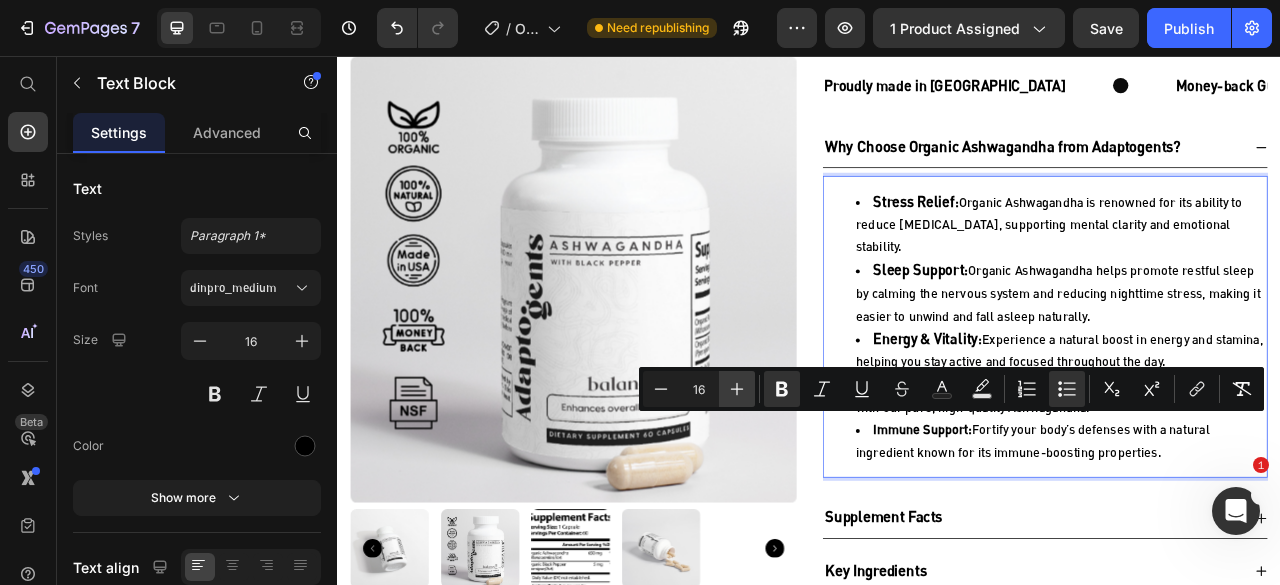 click 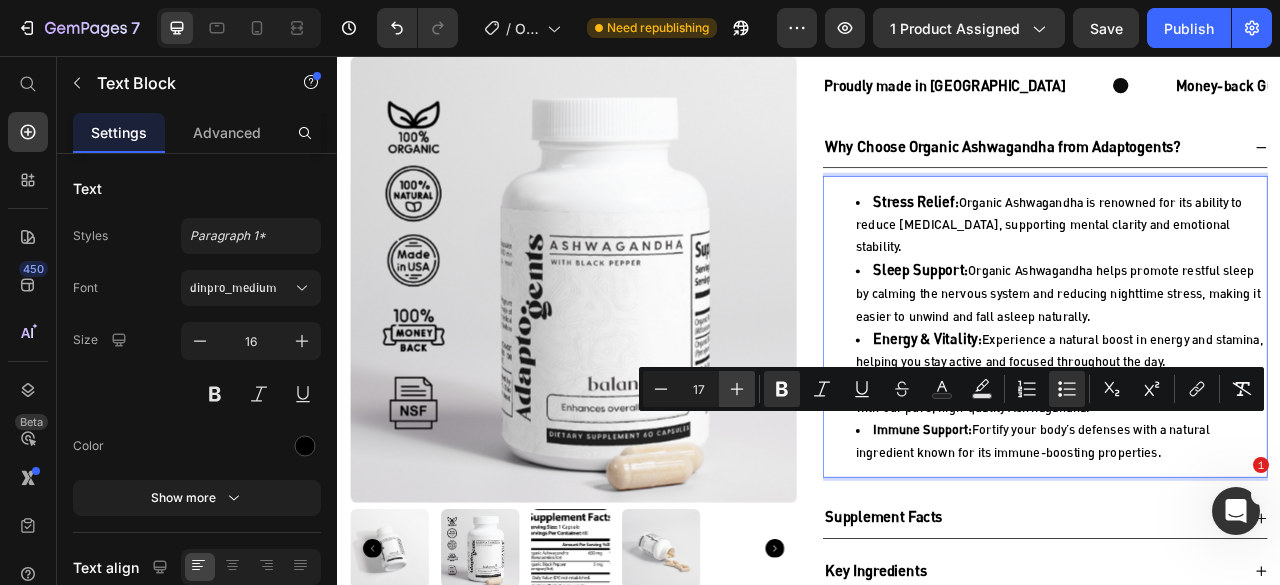 click 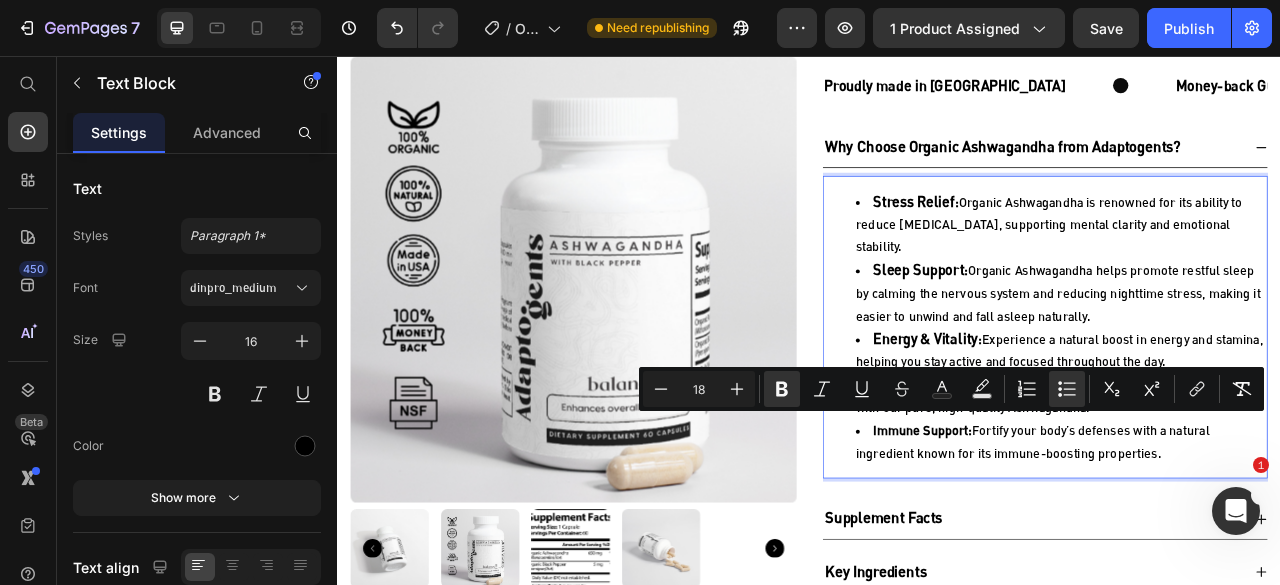 type on "16" 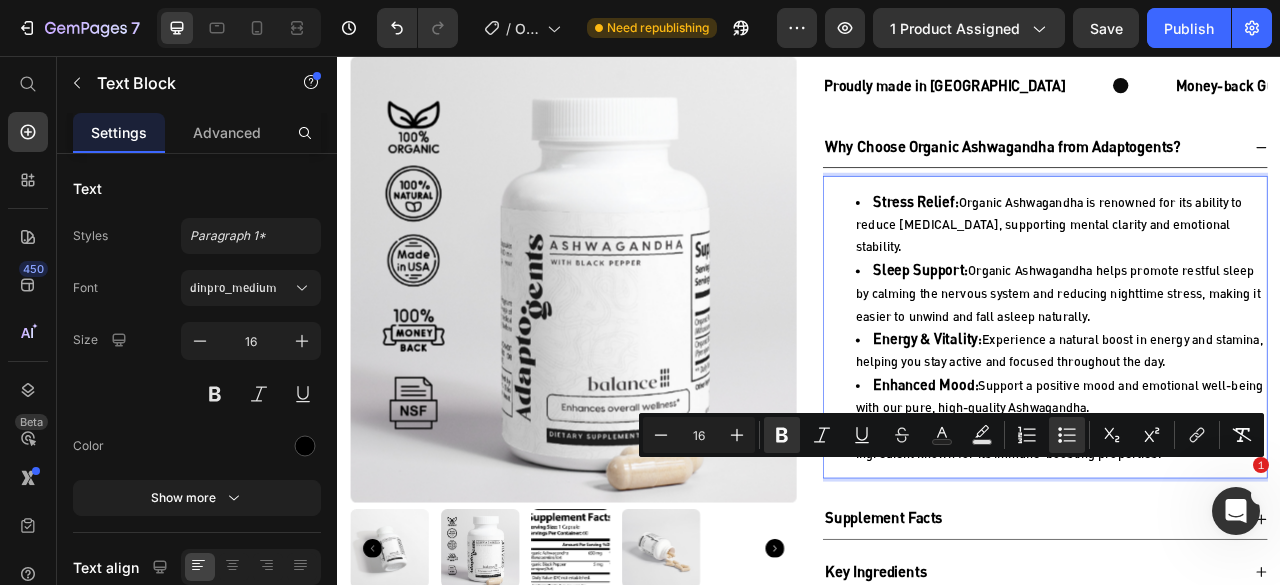 drag, startPoint x: 1130, startPoint y: 583, endPoint x: 1009, endPoint y: 579, distance: 121.0661 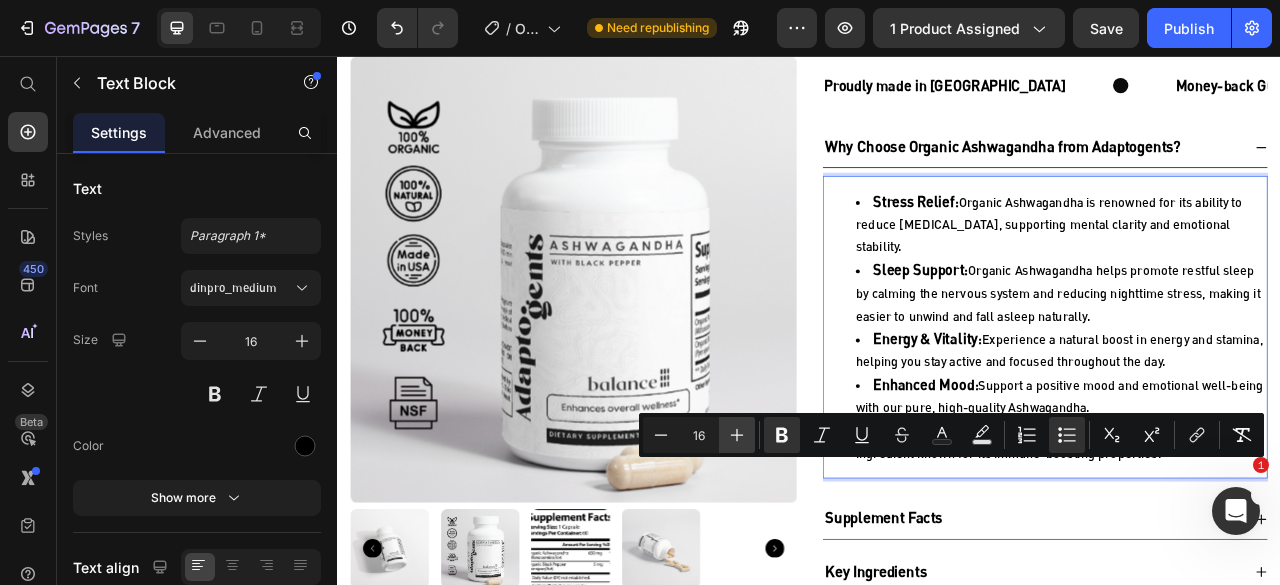 click on "Plus" at bounding box center [737, 435] 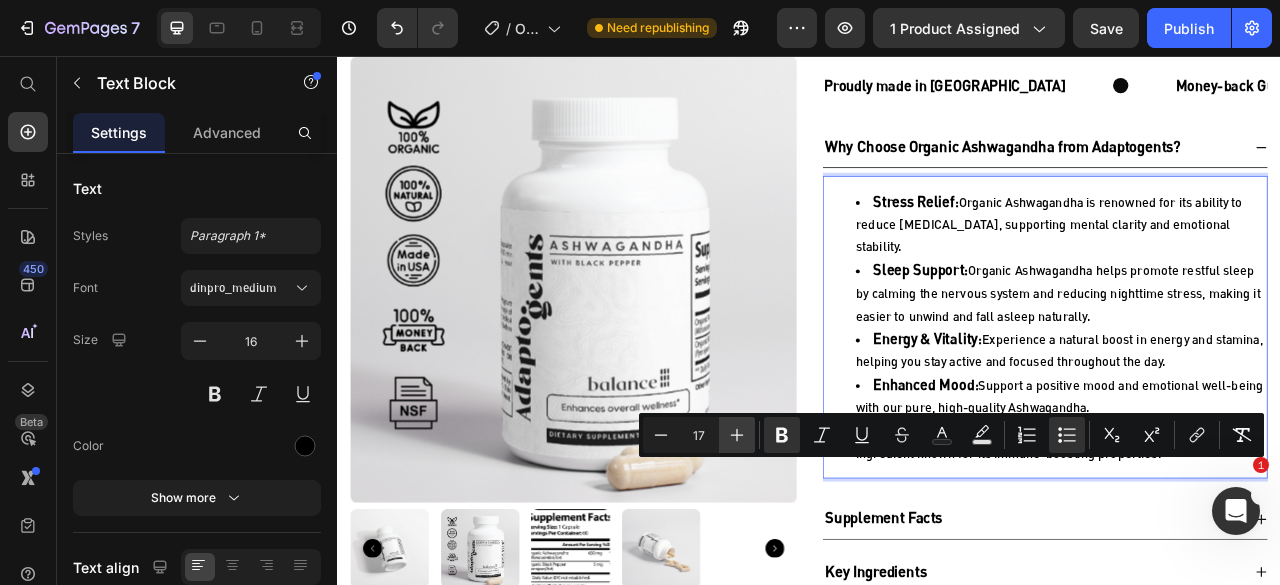 click on "Plus" at bounding box center [737, 435] 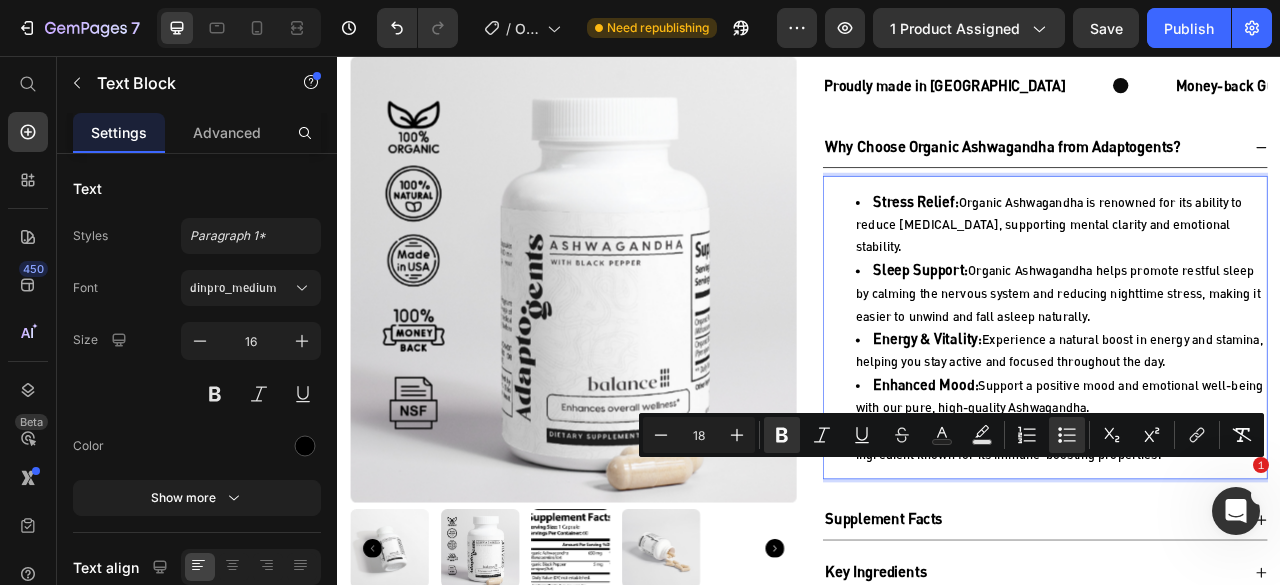 type on "16" 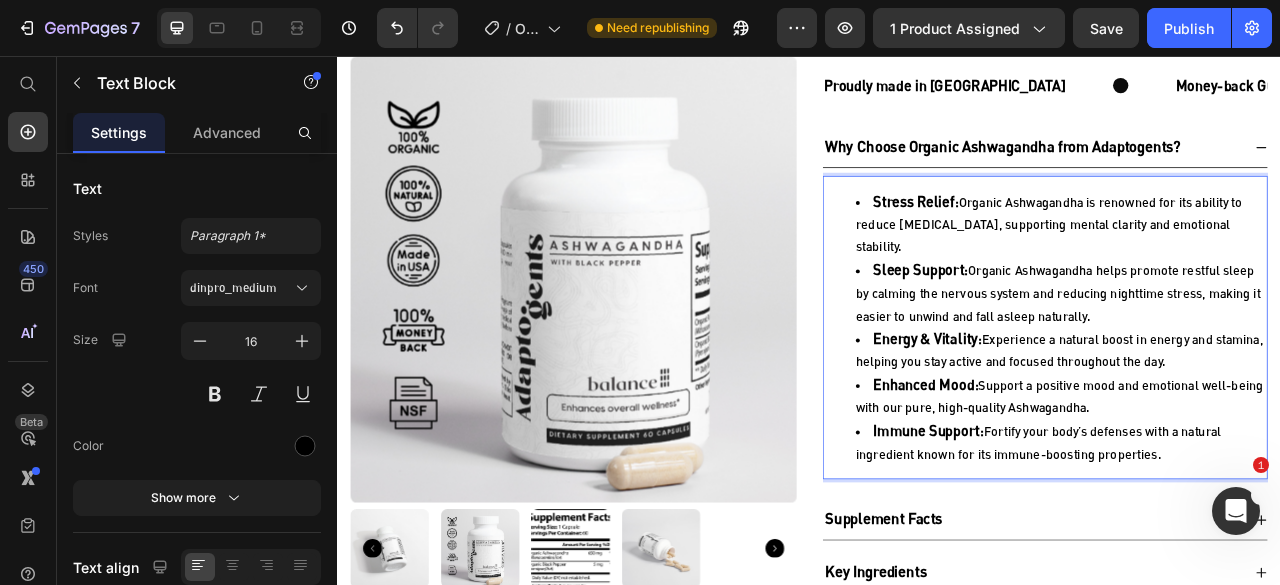 click on "Sleep Support :  Organic Ashwagandha helps promote restful sleep by calming the nervous system and reducing nighttime stress, making it easier to unwind and fall asleep naturally." at bounding box center (1257, 357) 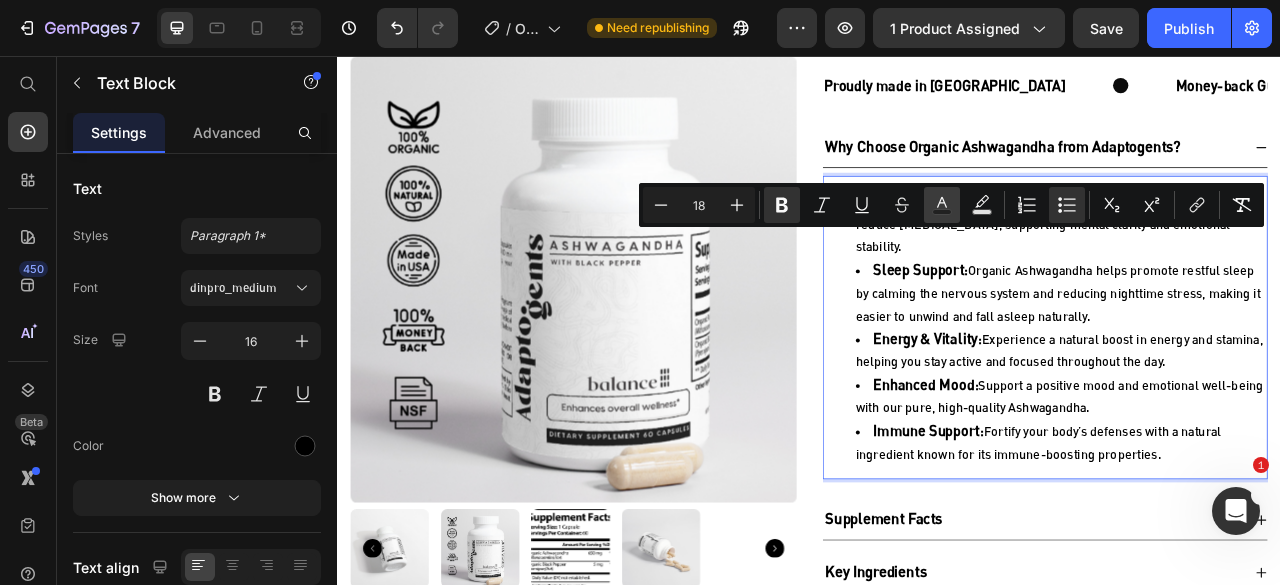 click 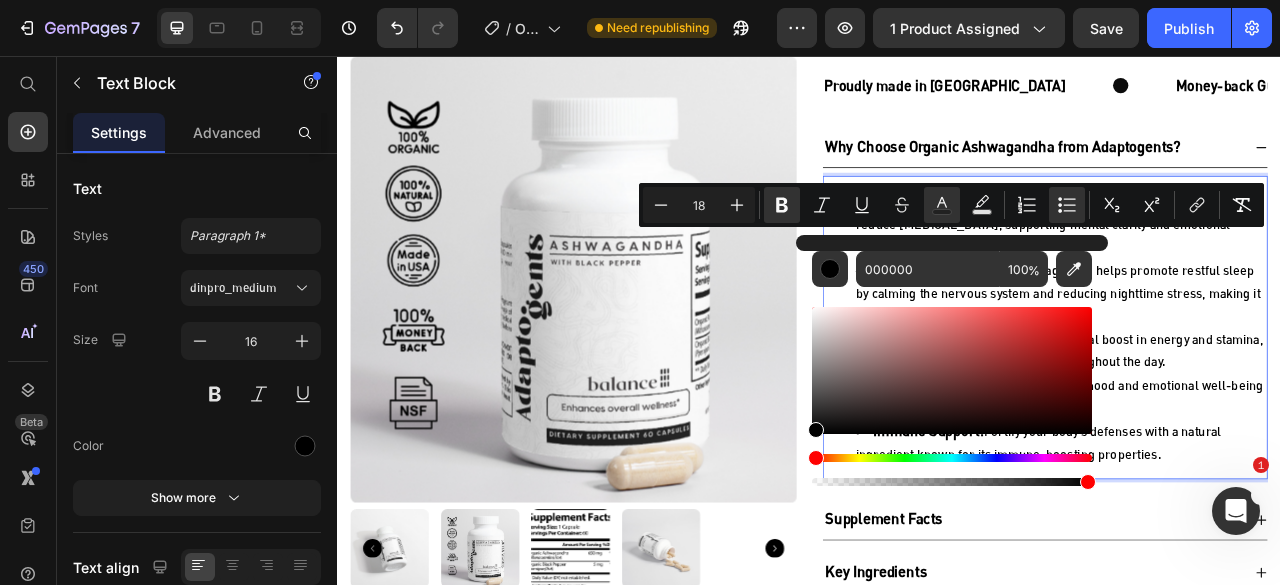 click on "Sleep Support :  Organic Ashwagandha helps promote restful sleep by calming the nervous system and reducing nighttime stress, making it easier to unwind and fall asleep naturally." at bounding box center [1257, 357] 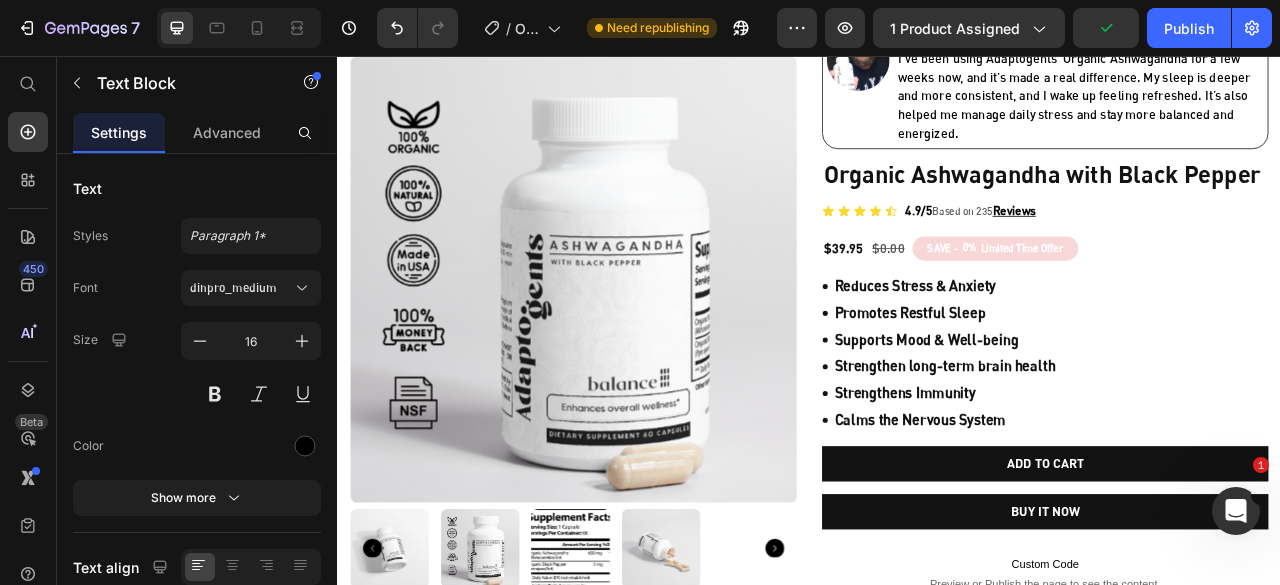 scroll, scrollTop: 0, scrollLeft: 0, axis: both 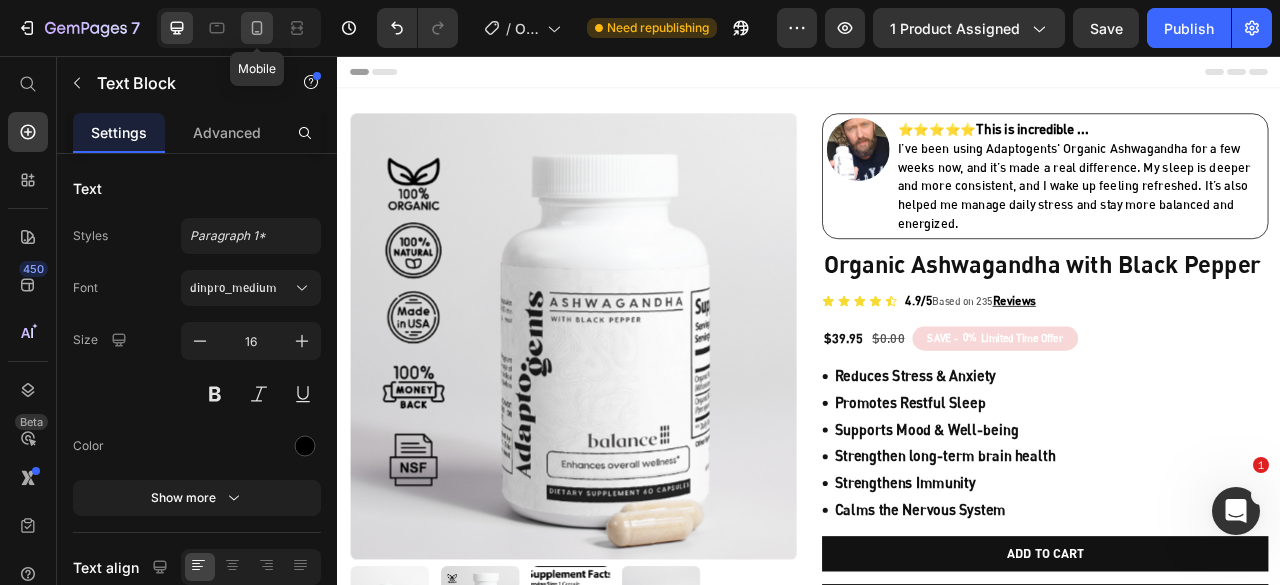 click 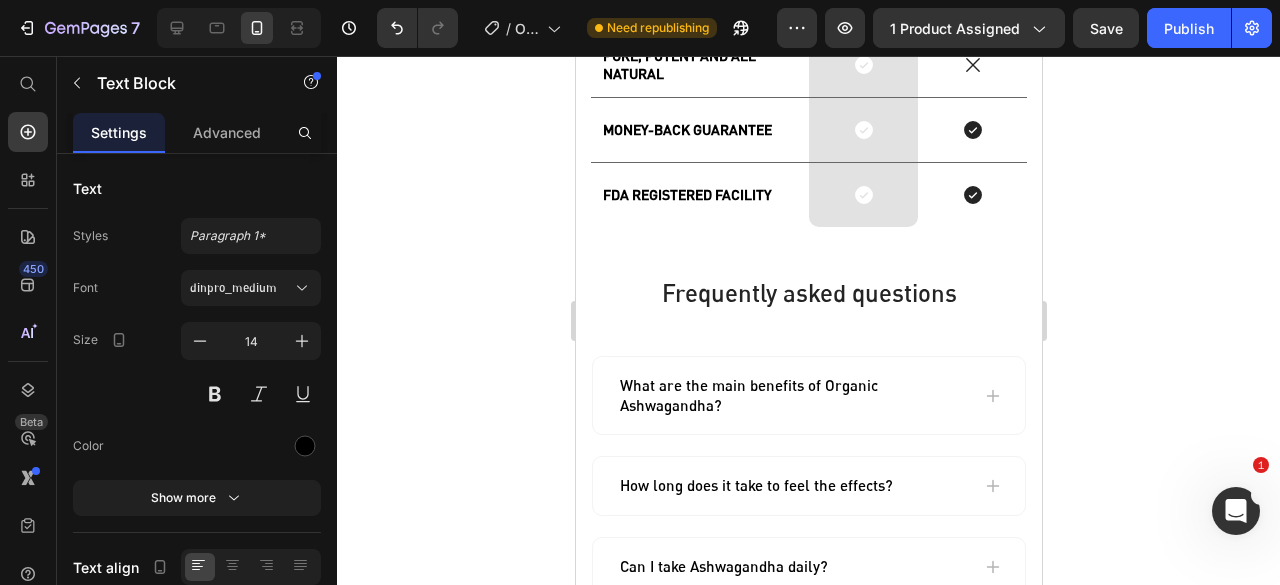 scroll, scrollTop: 6600, scrollLeft: 0, axis: vertical 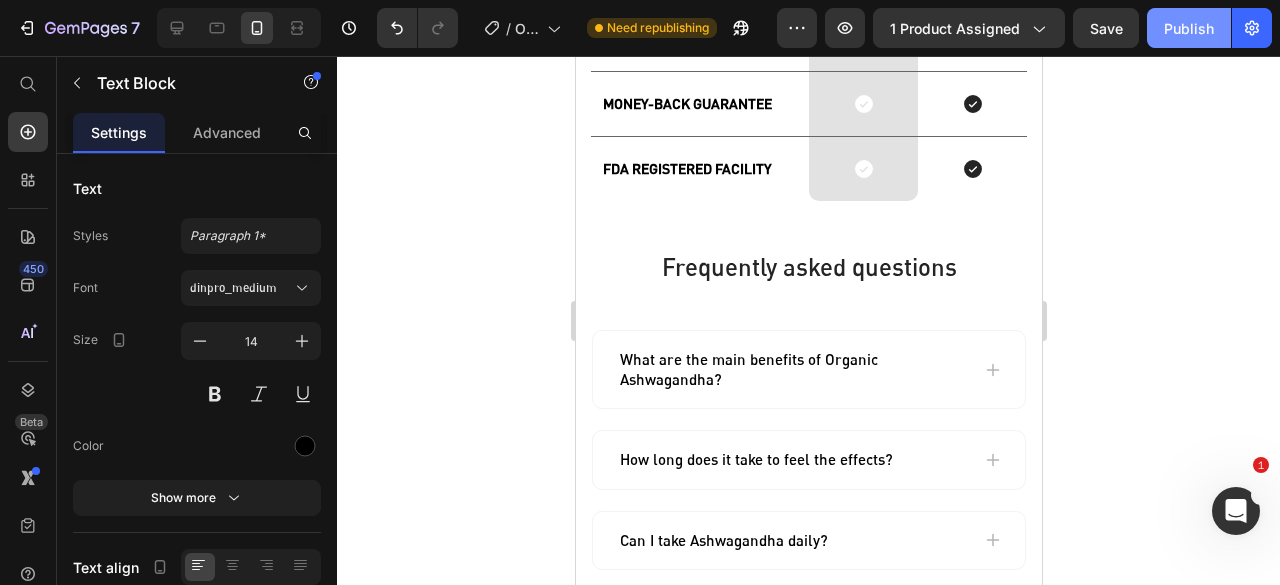 click on "Publish" 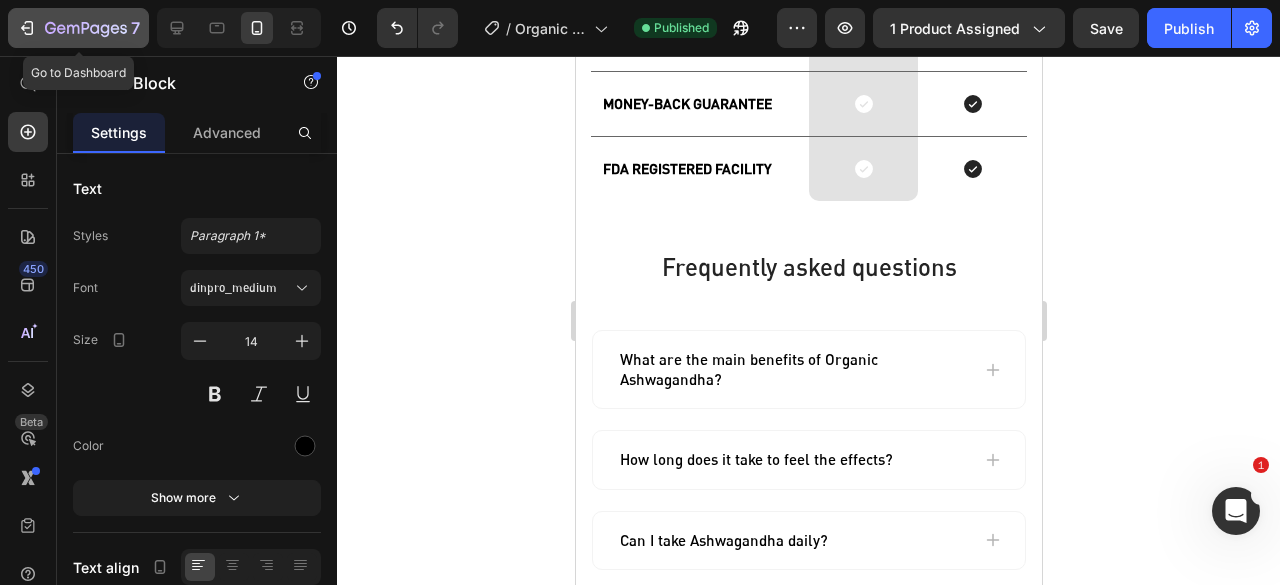 click 